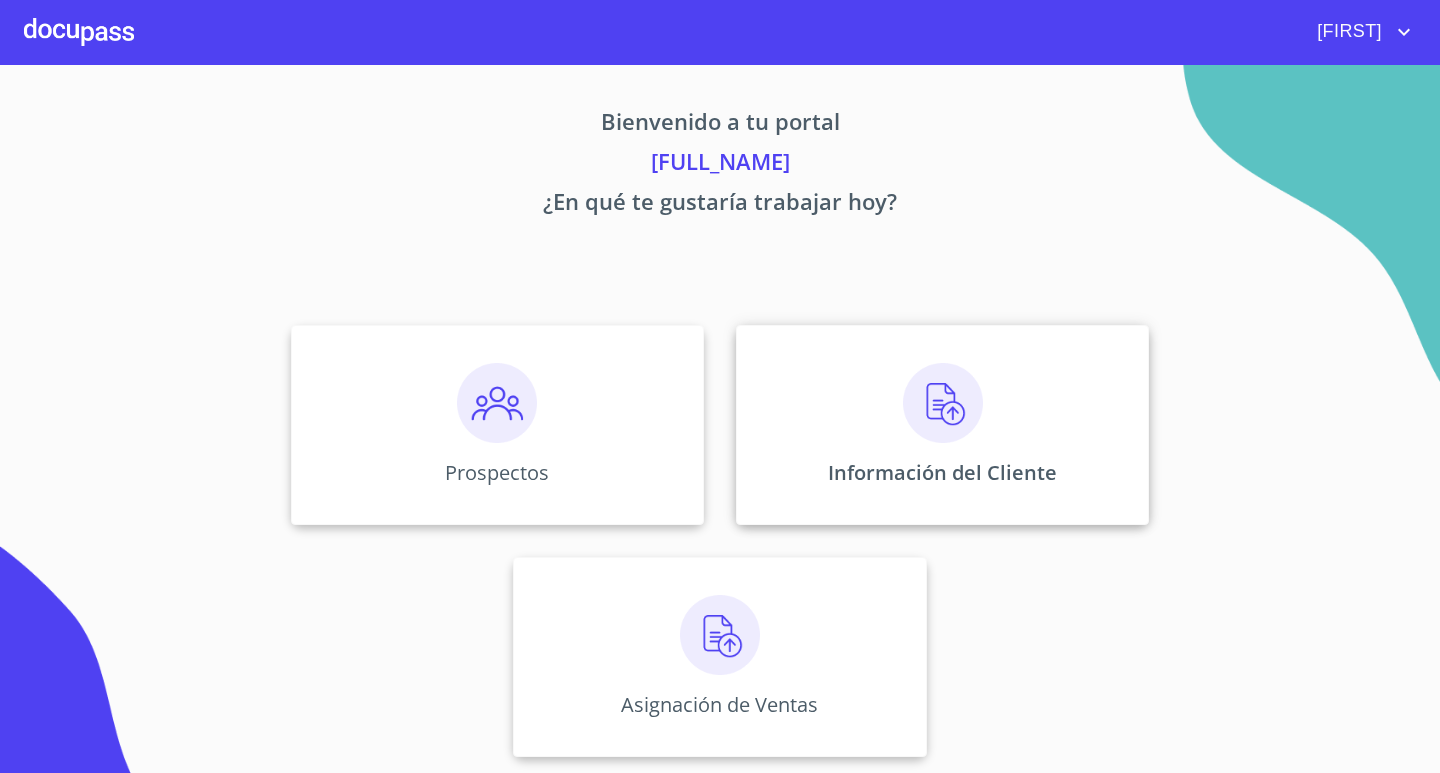 scroll, scrollTop: 0, scrollLeft: 0, axis: both 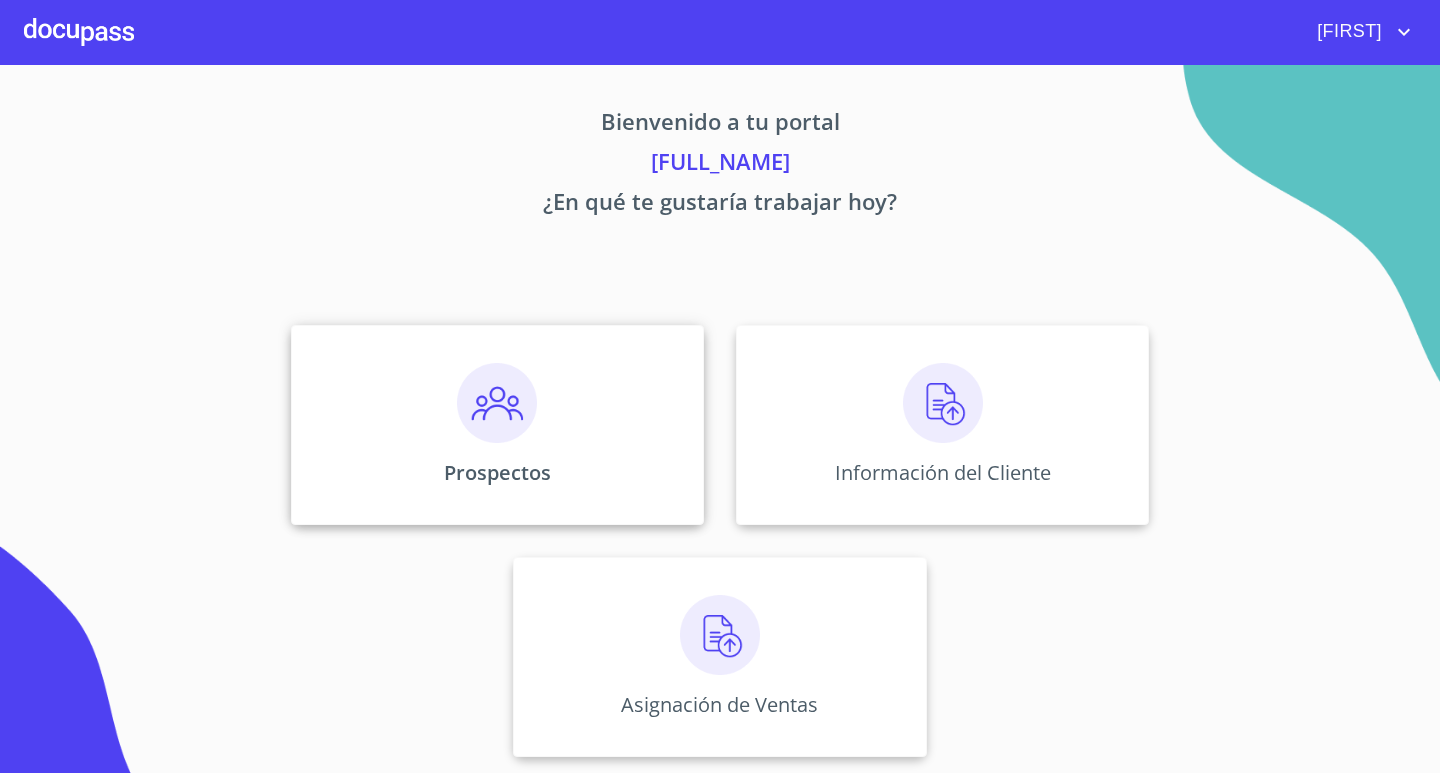 click on "Prospectos" at bounding box center (497, 425) 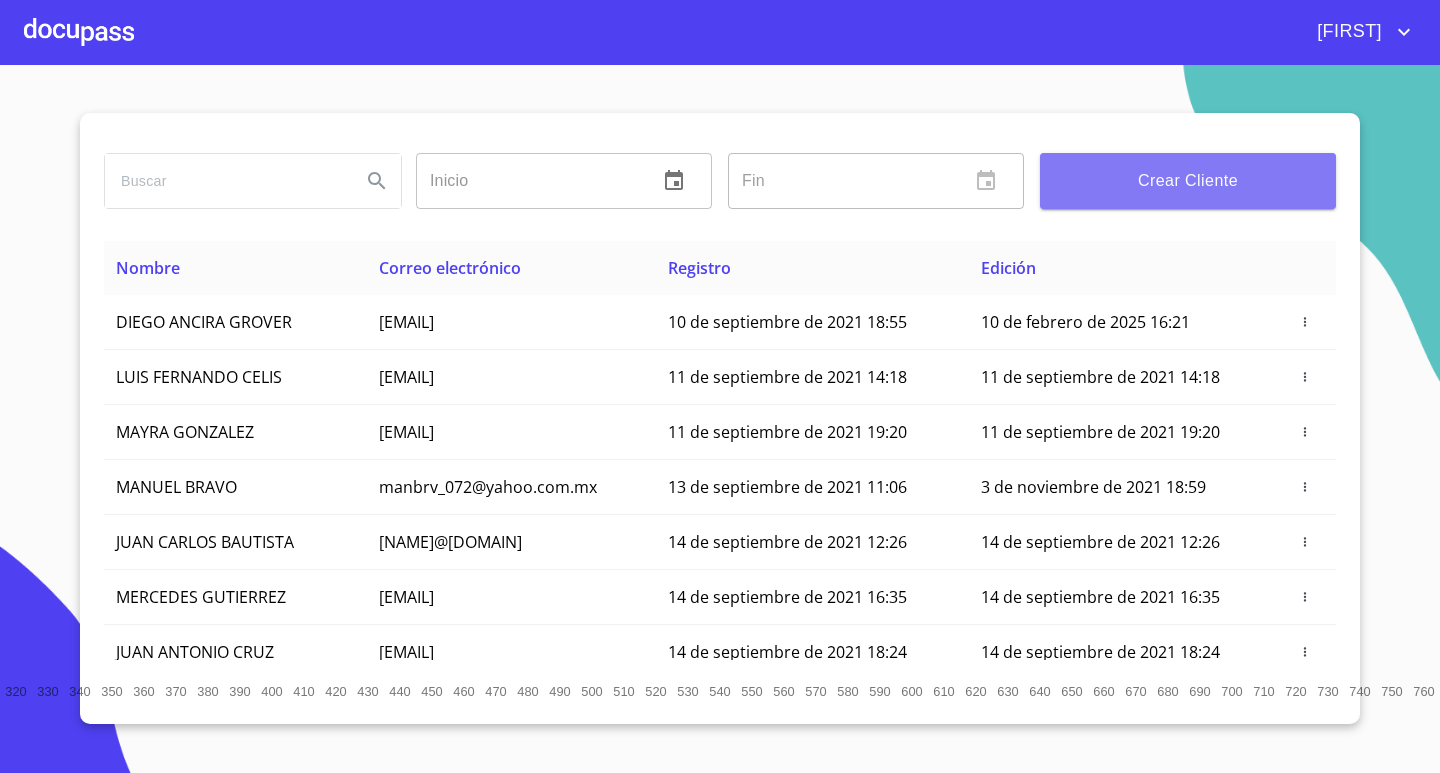 click on "Crear Cliente" at bounding box center (1188, 181) 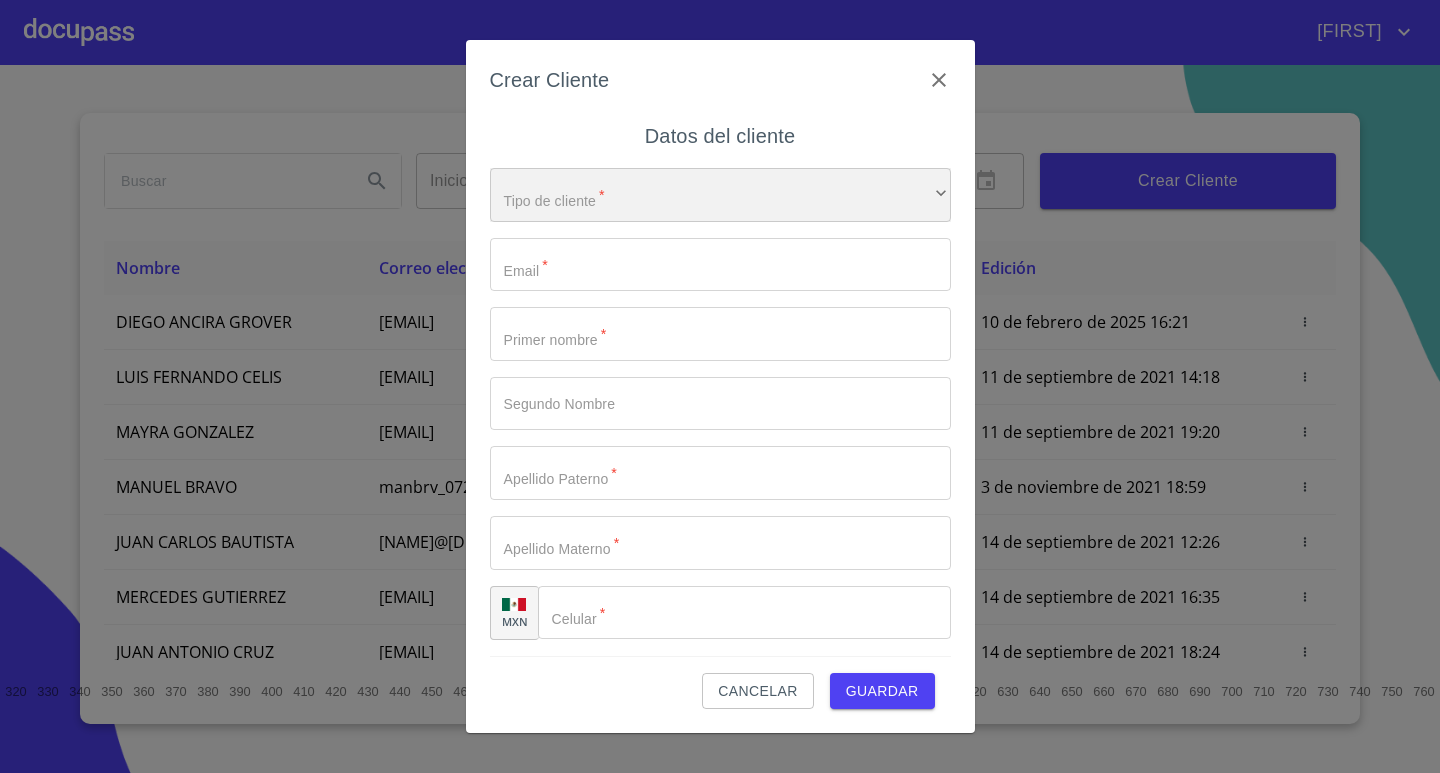 click on "​" at bounding box center (720, 195) 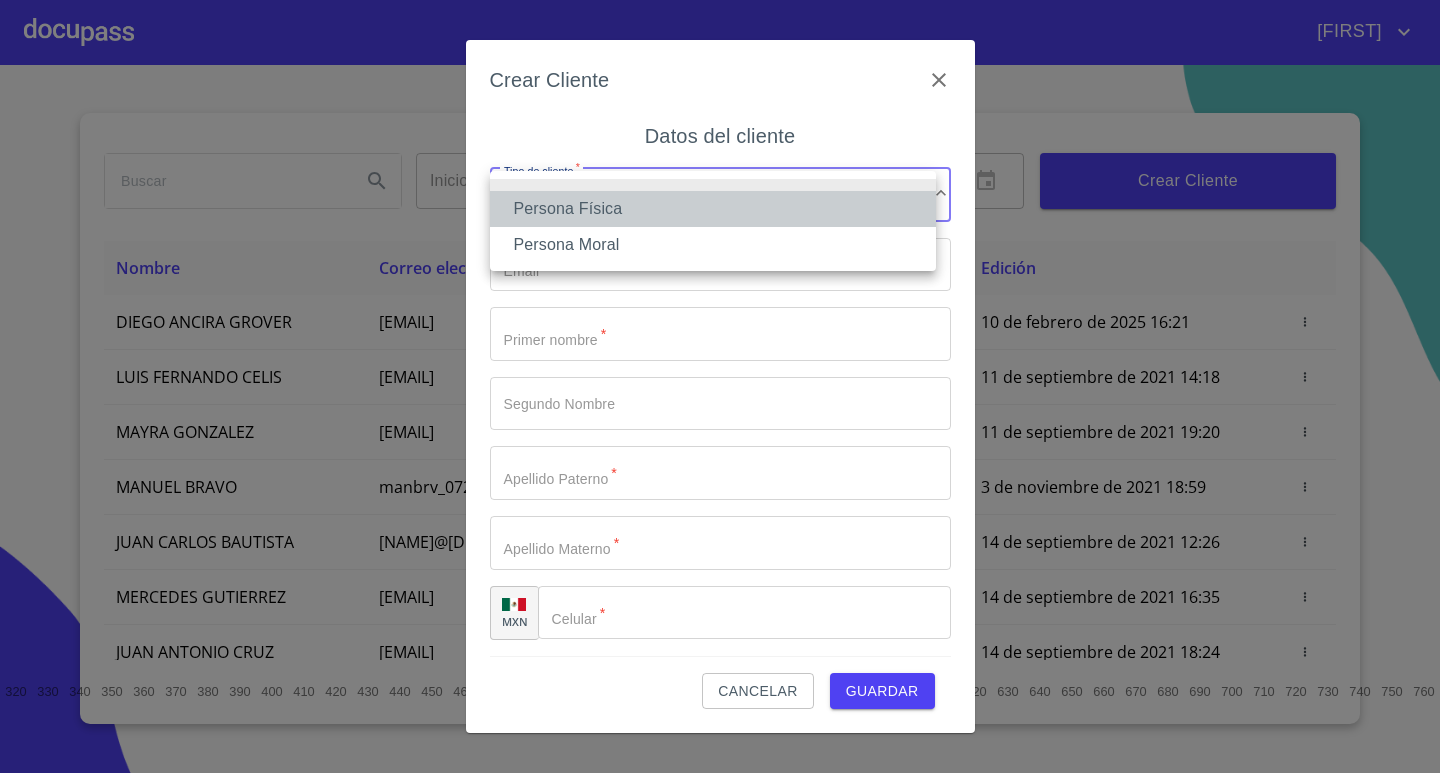 click on "Persona Física" at bounding box center (713, 209) 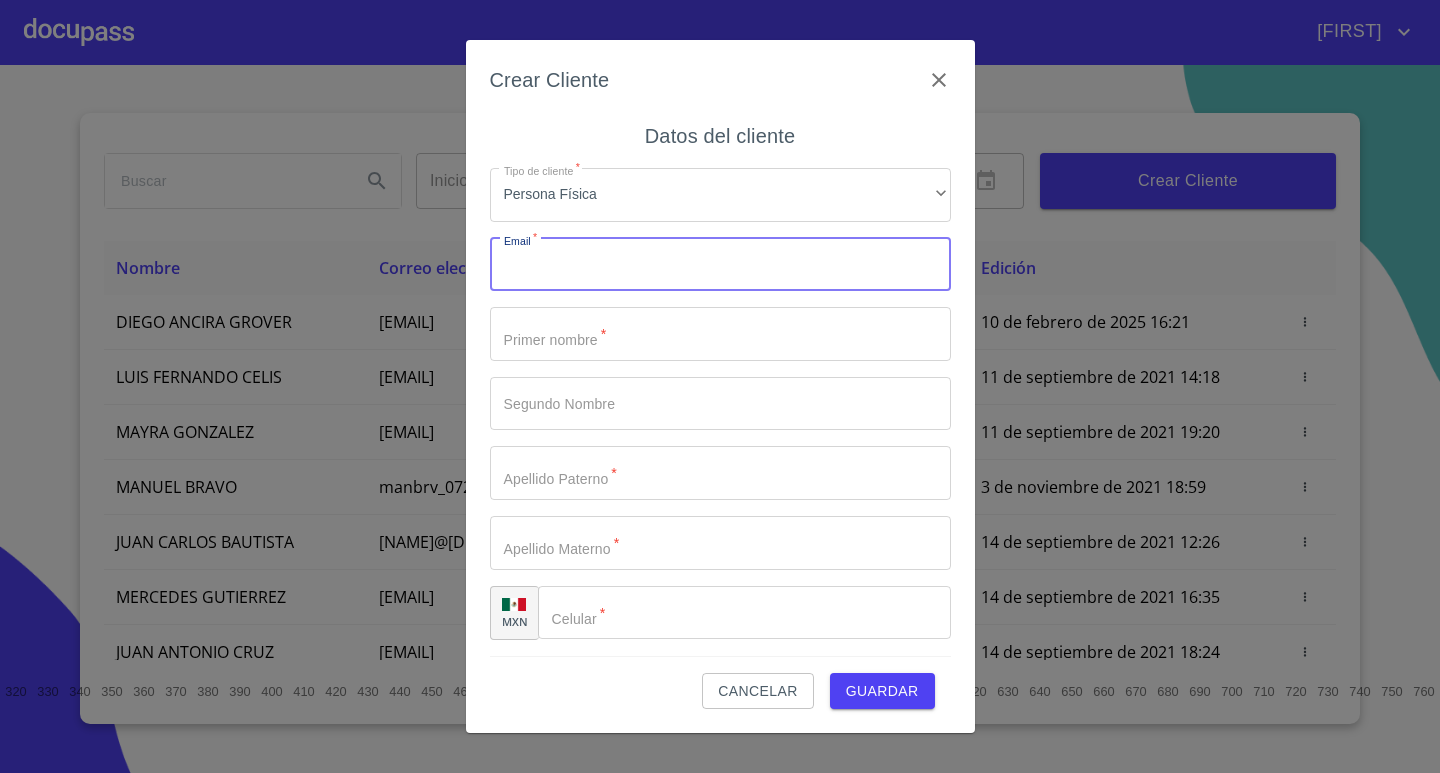 click on "Tipo de cliente   *" at bounding box center [720, 265] 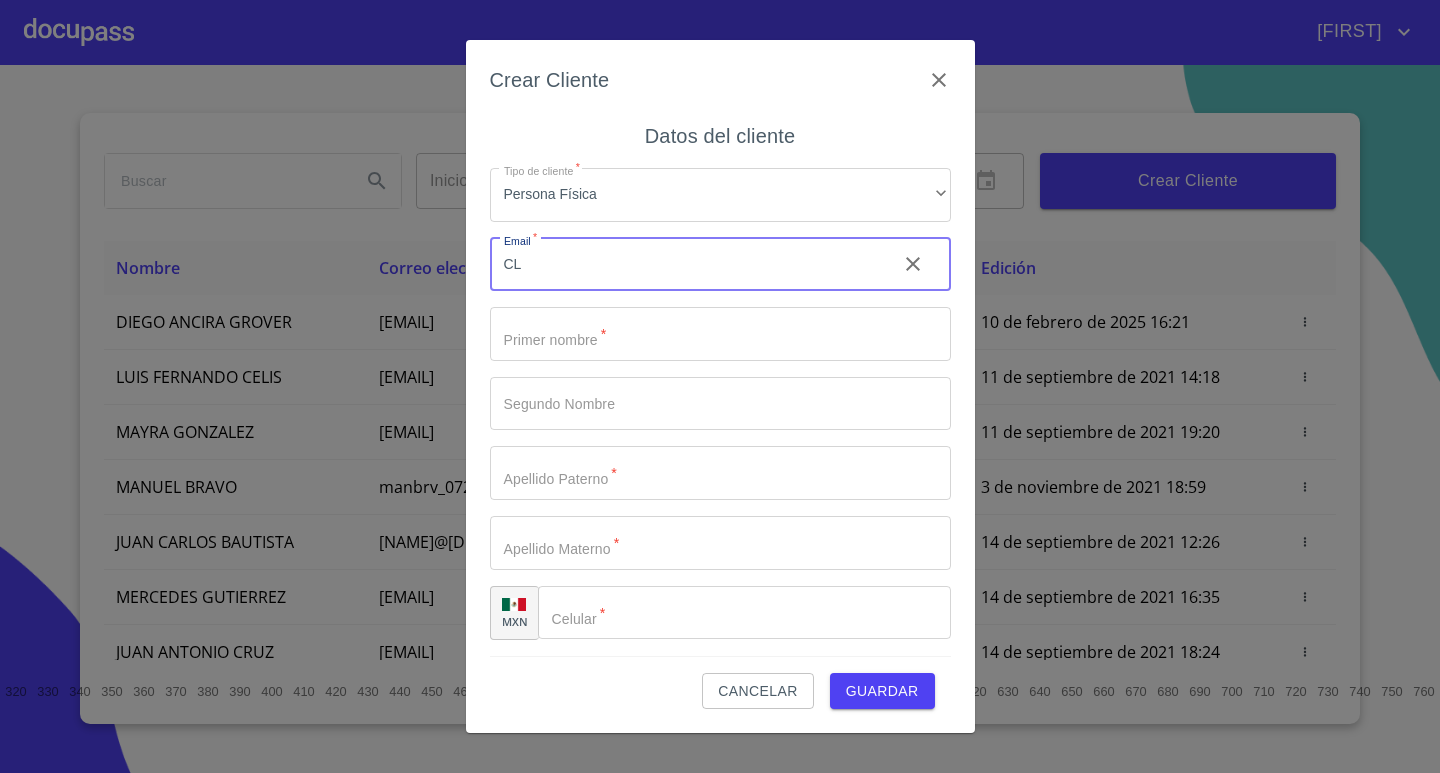 type on "C" 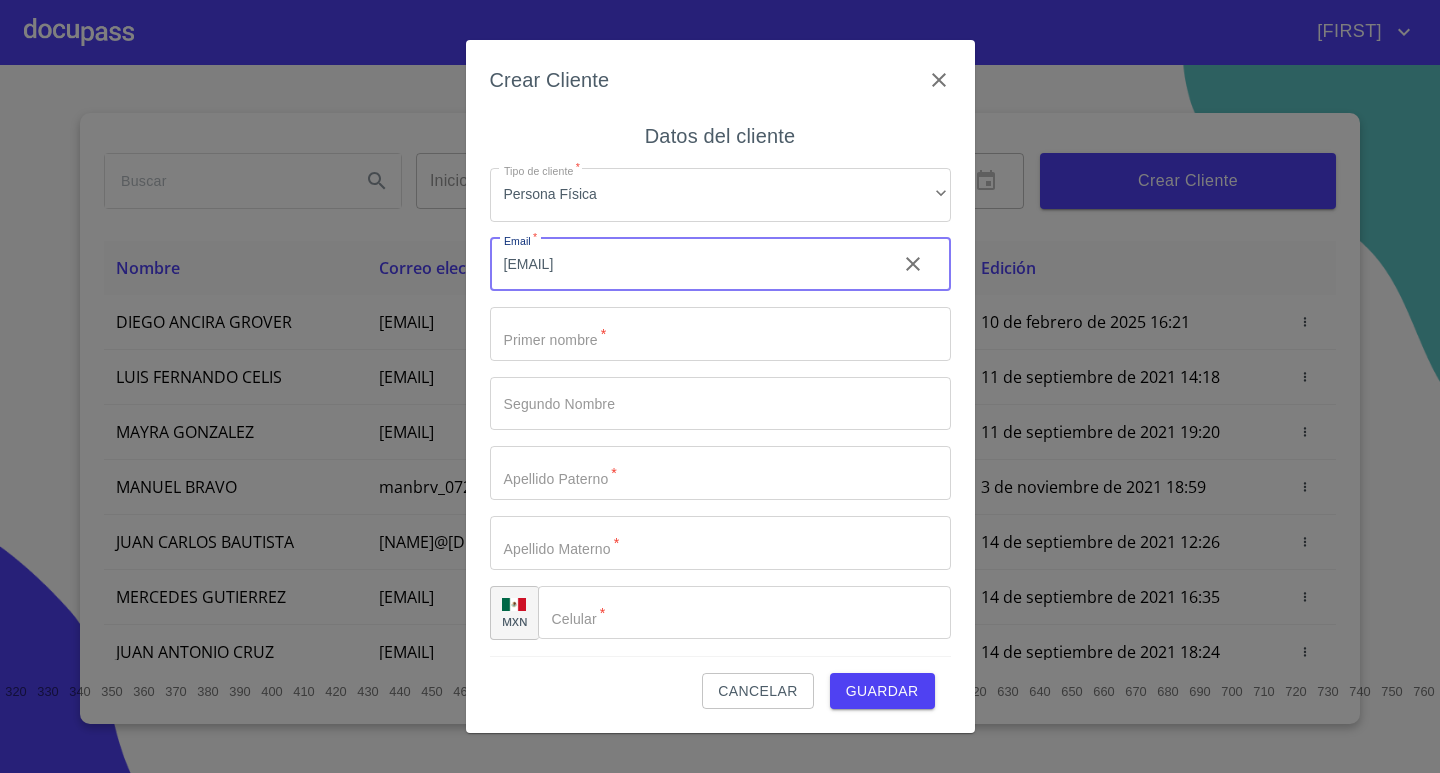 type on "[EMAIL]" 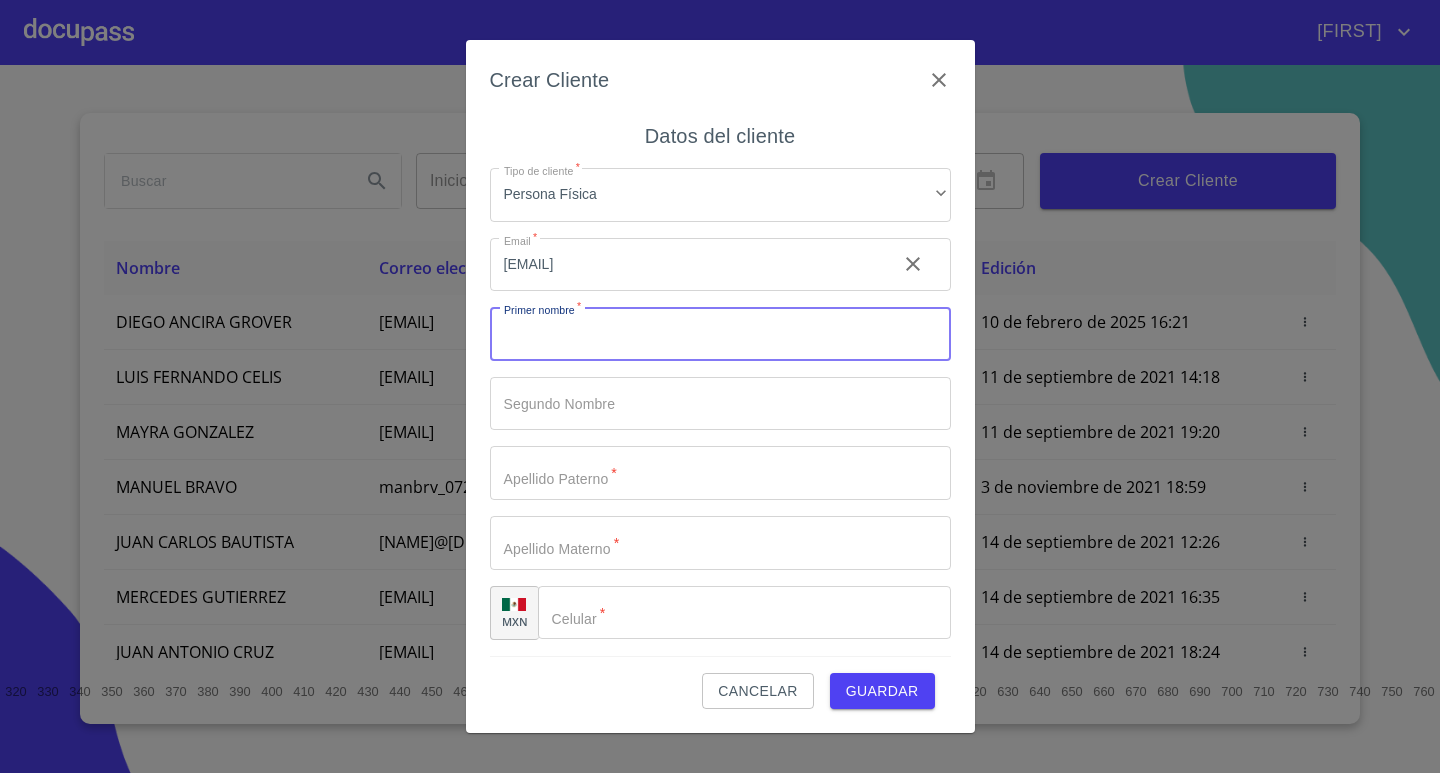 type on "L" 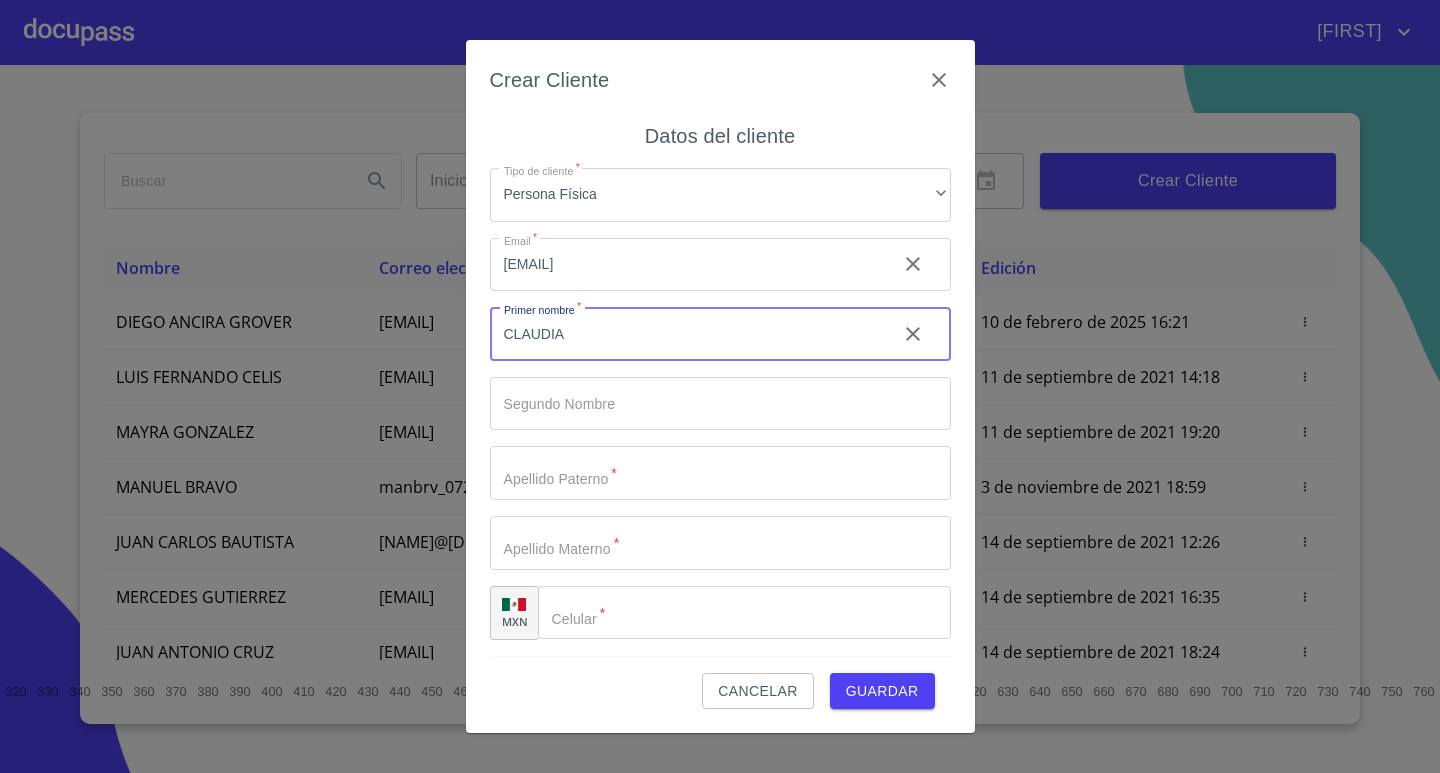 type on "CLAUDIA" 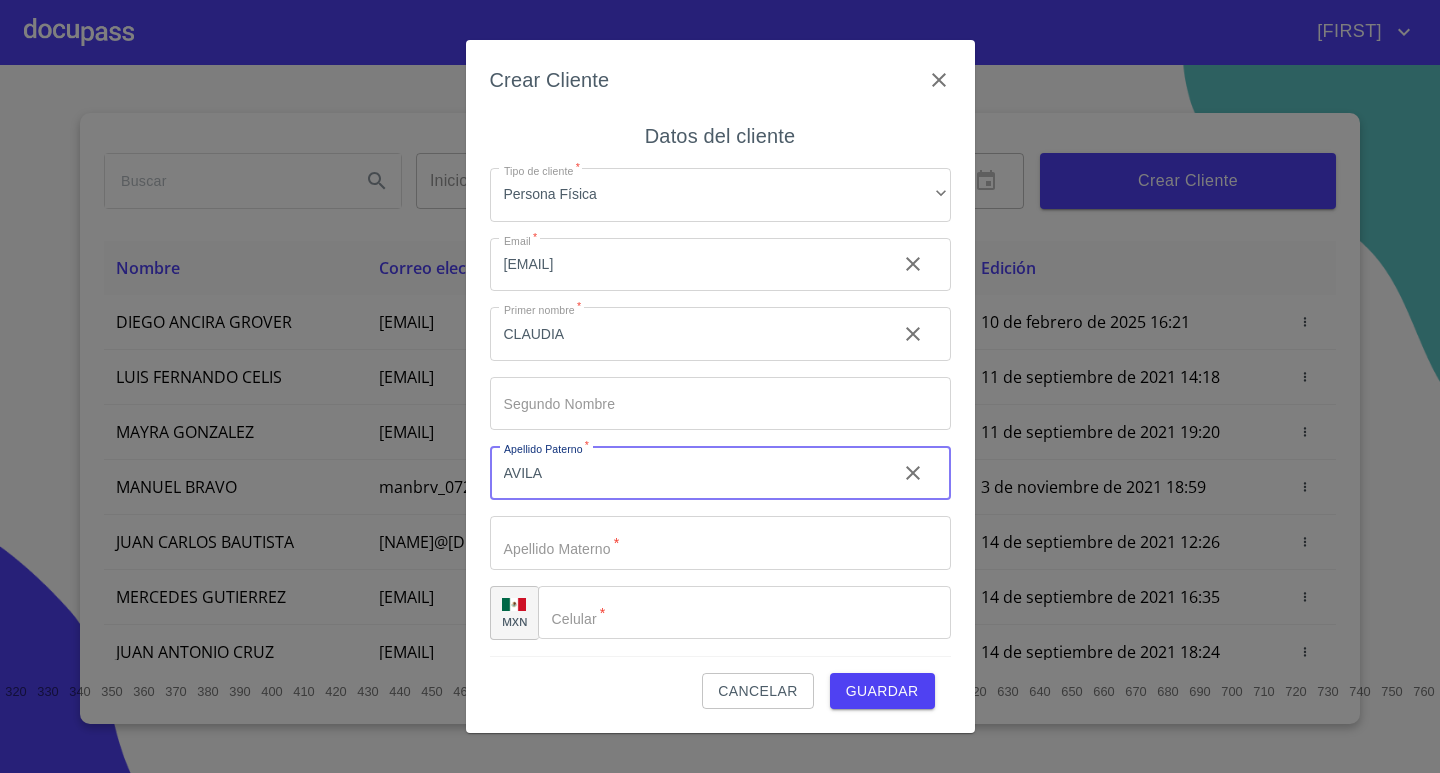 type on "AVILA" 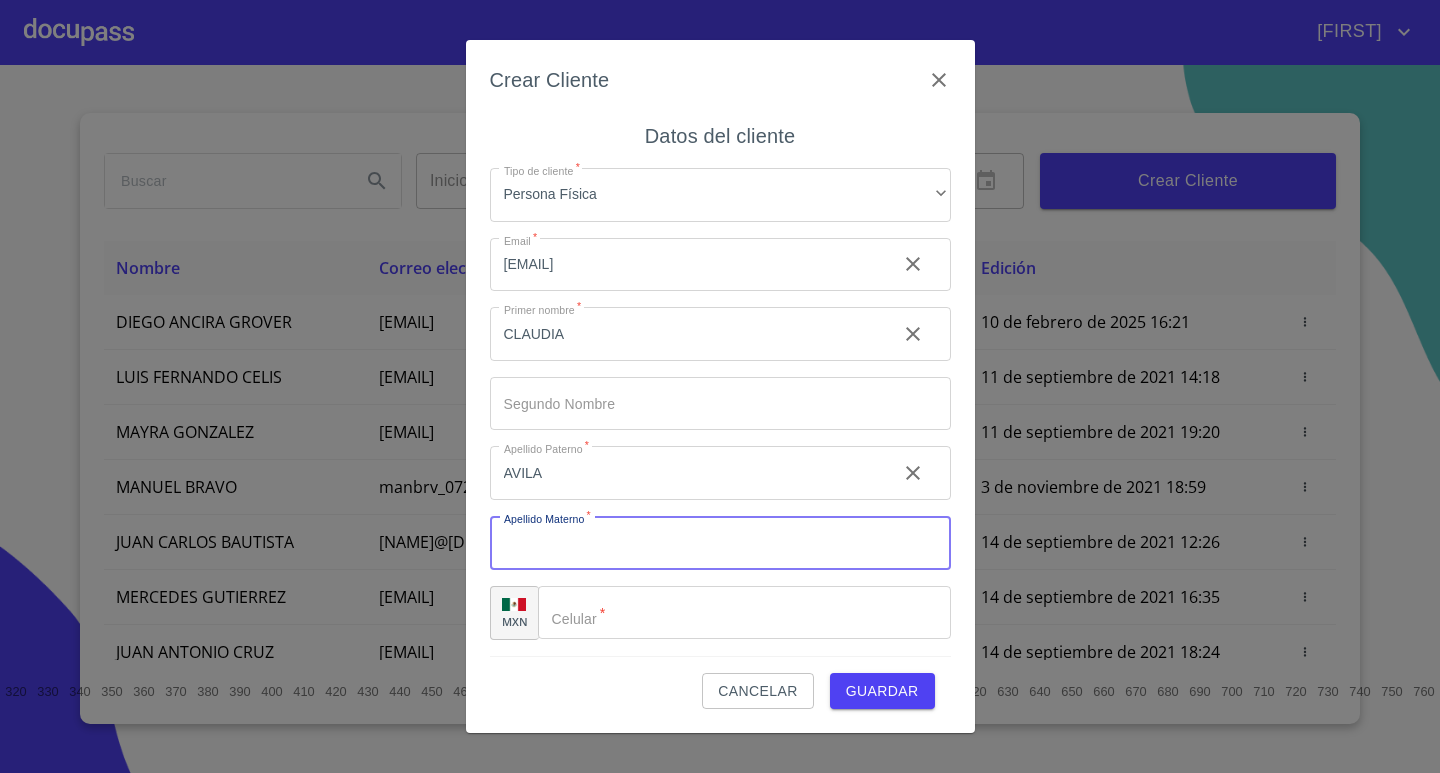 click on "Tipo de cliente   *" at bounding box center (720, 543) 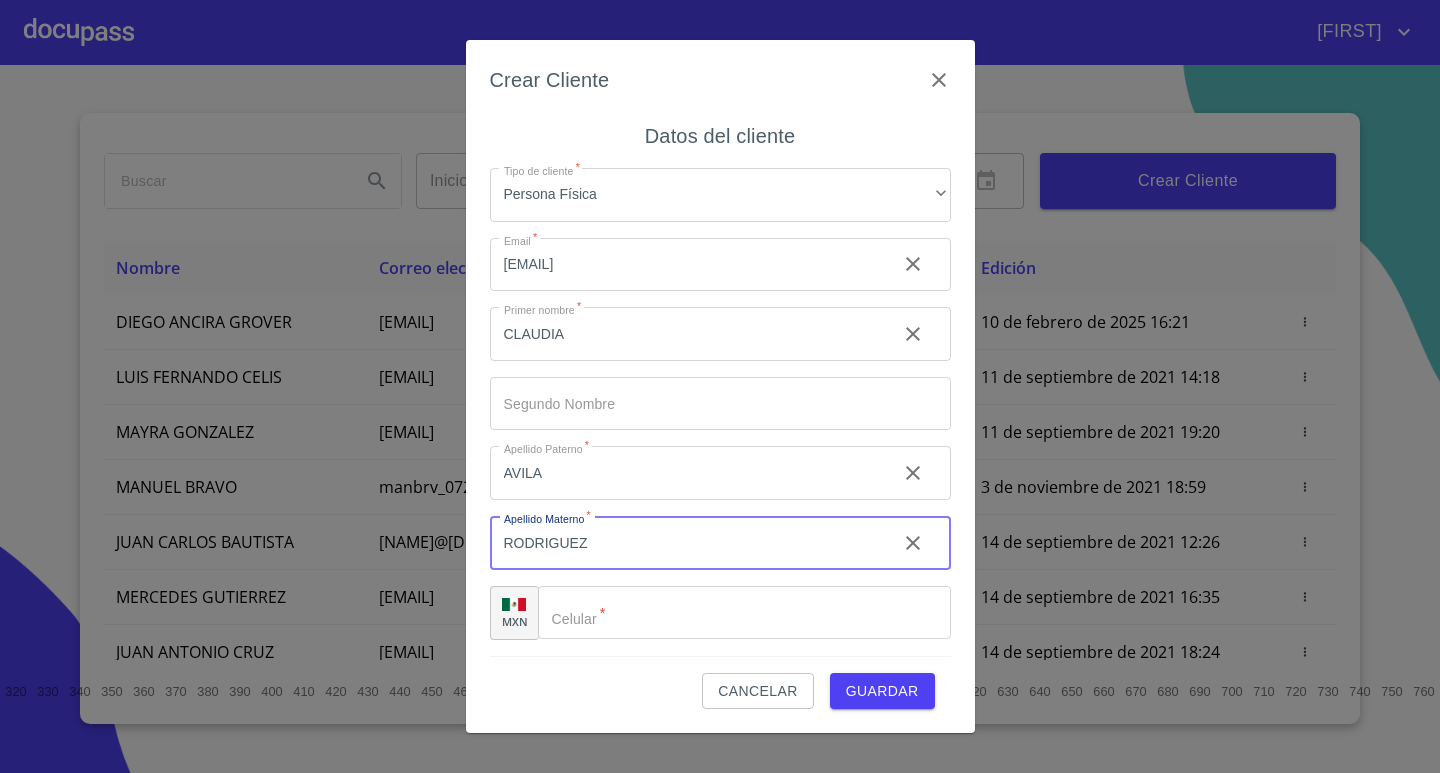 type on "RODRIGUEZ" 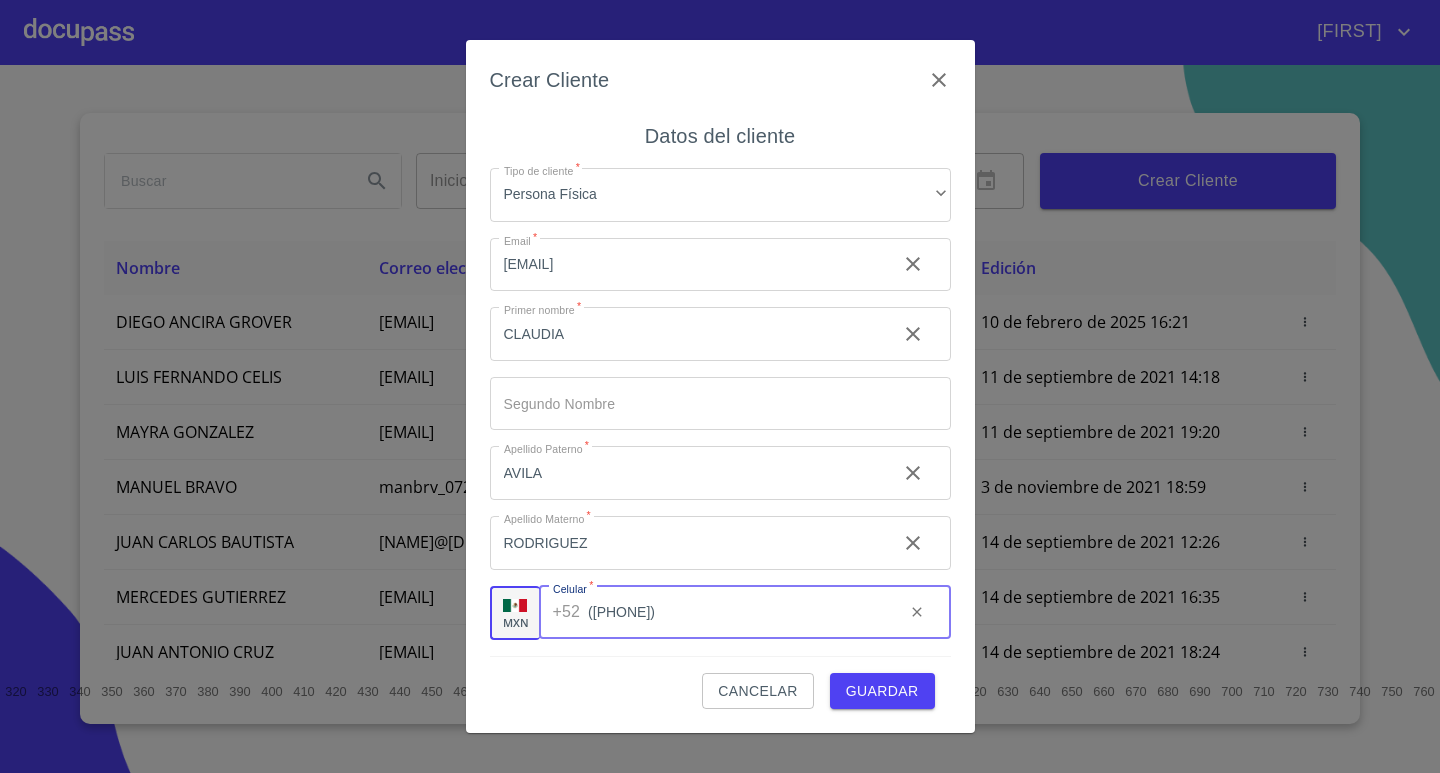 type on "([PHONE])" 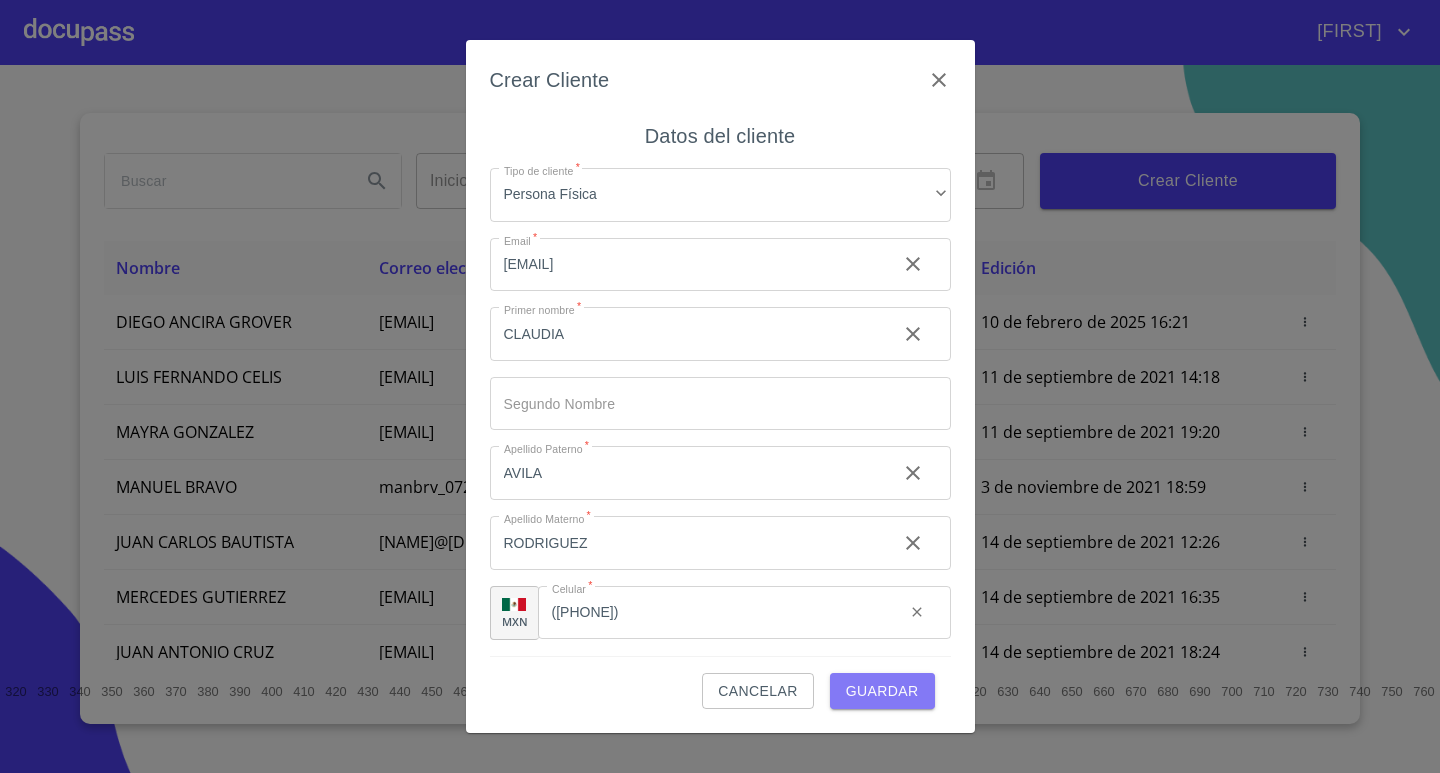 click on "Guardar" at bounding box center (882, 691) 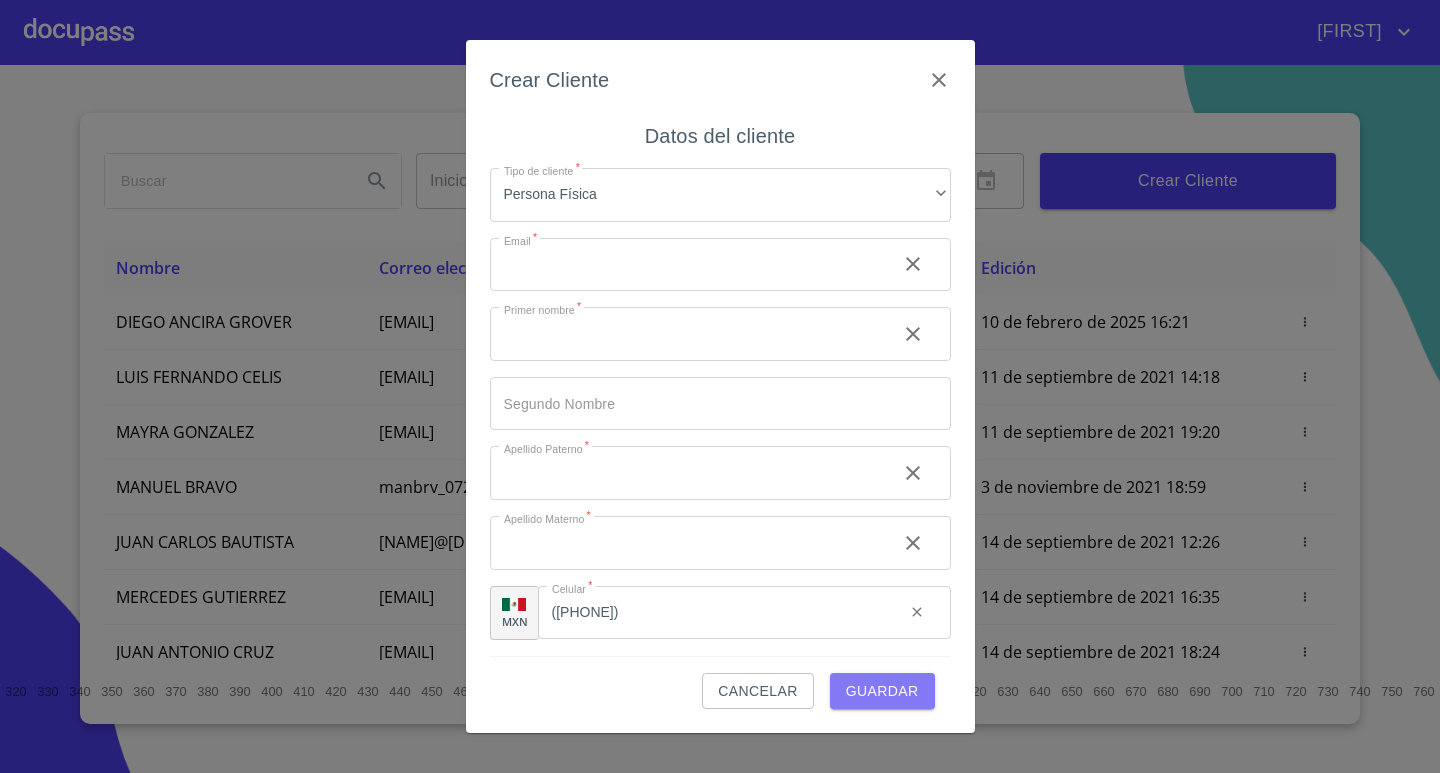 type 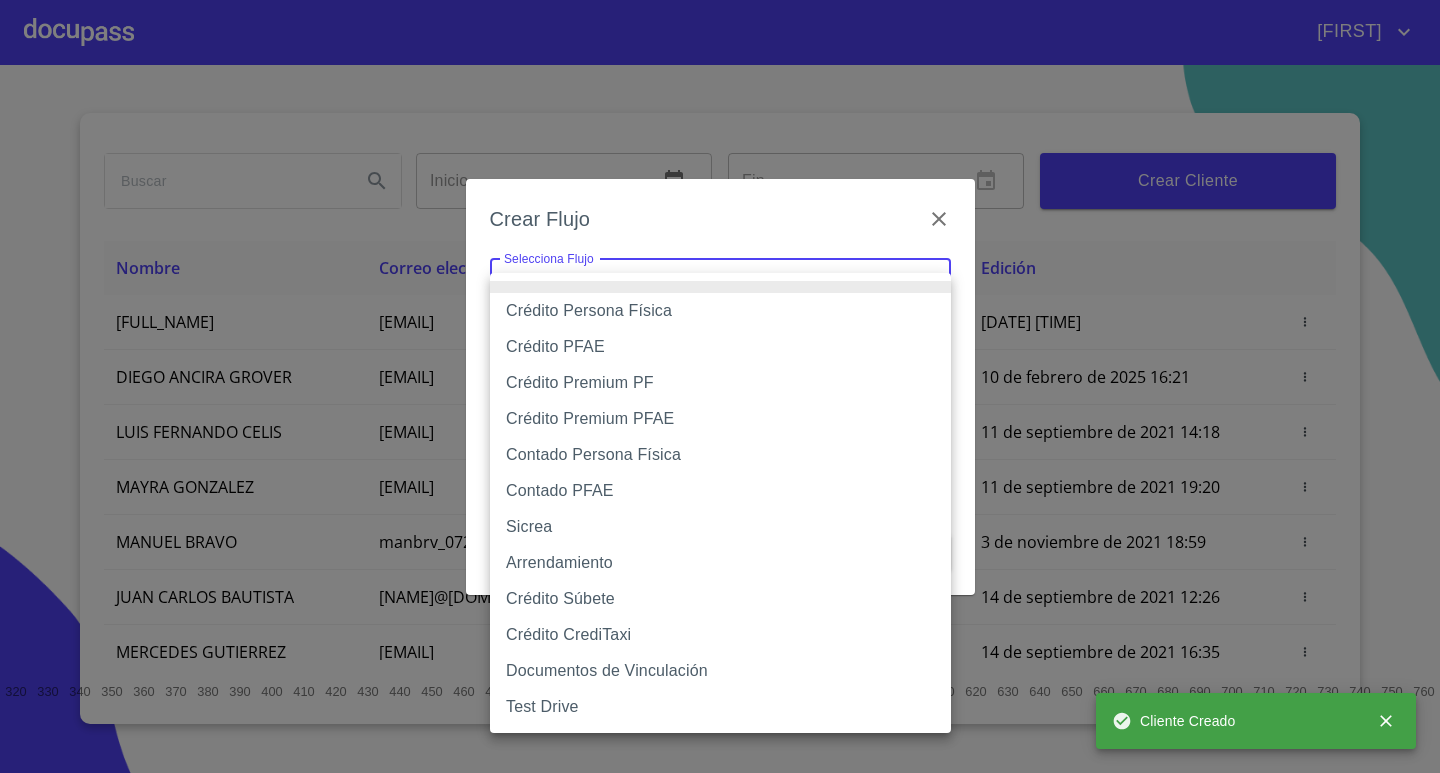 click on "ALINA Inicio ​ Fin ​ Crear Cliente Nombre   Correo electrónico   Registro   Edición     [FIRST]  [LAST] [FIRST] [LAST] [EMAIL] [DATE] [TIME] [DATE] [TIME] [FIRST] [LAST] [EMAIL] [DATE] [TIME] [DATE] [TIME] [FIRST] [LAST] [EMAIL] [DATE] [TIME] [DATE] [TIME] [FIRST] [LAST] [EMAIL] [DATE] [TIME] [DATE] [TIME] [FIRST] [LAST] [EMAIL] [DATE] [TIME] [DATE] [TIME] [FIRST] [LAST] [EMAIL] [DATE] [TIME] [DATE] [TIME] [FIRST] [LAST] [EMAIL] [DATE] [TIME] [DATE] [TIME] [FIRST] [LAST] [EMAIL] [DATE] [TIME] [DATE] [TIME] [FIRST] [LAST] [EMAIL] [DATE] [TIME]" at bounding box center [720, 386] 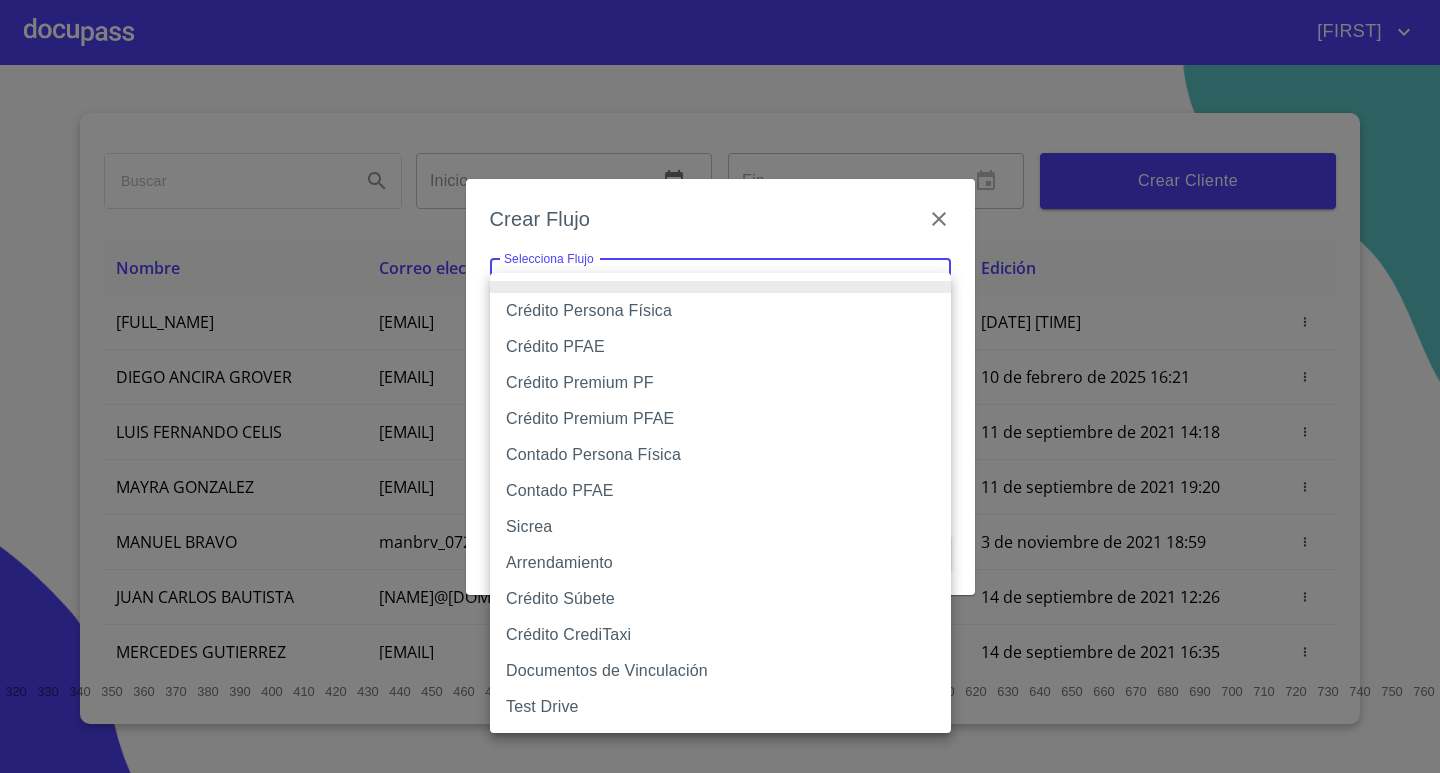 click on "Crédito Persona Física" at bounding box center [720, 311] 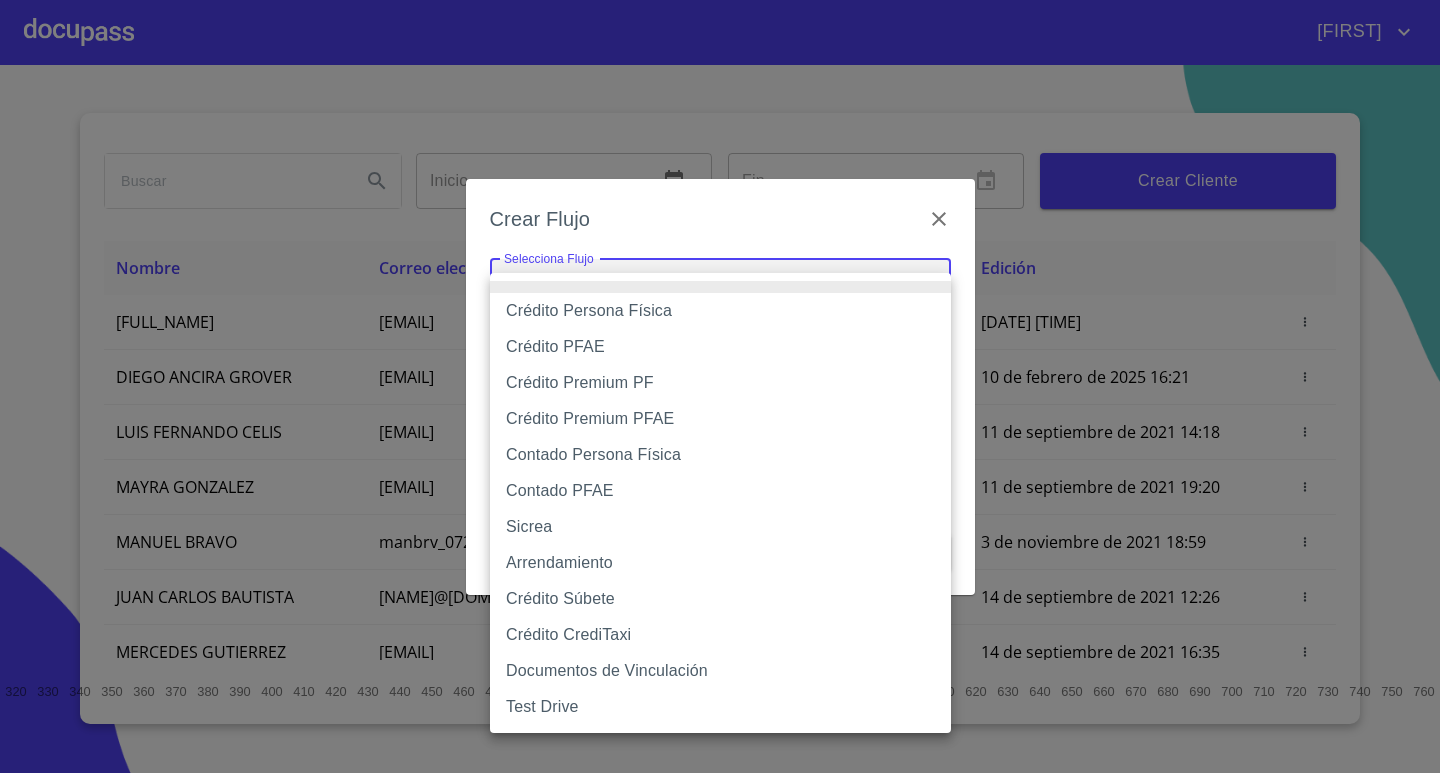 type on "6009fb3c7d1714eb8809aa97" 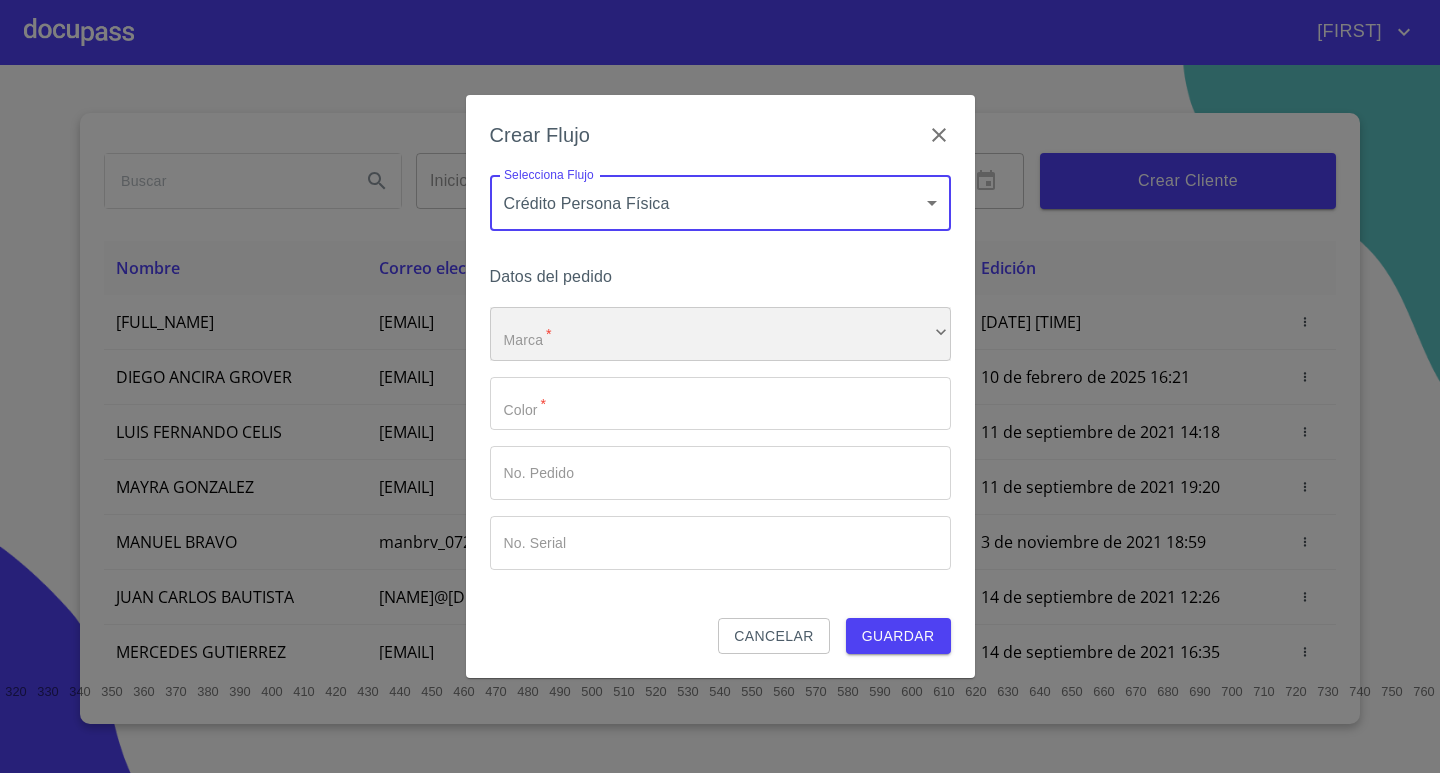 click on "​" at bounding box center (720, 334) 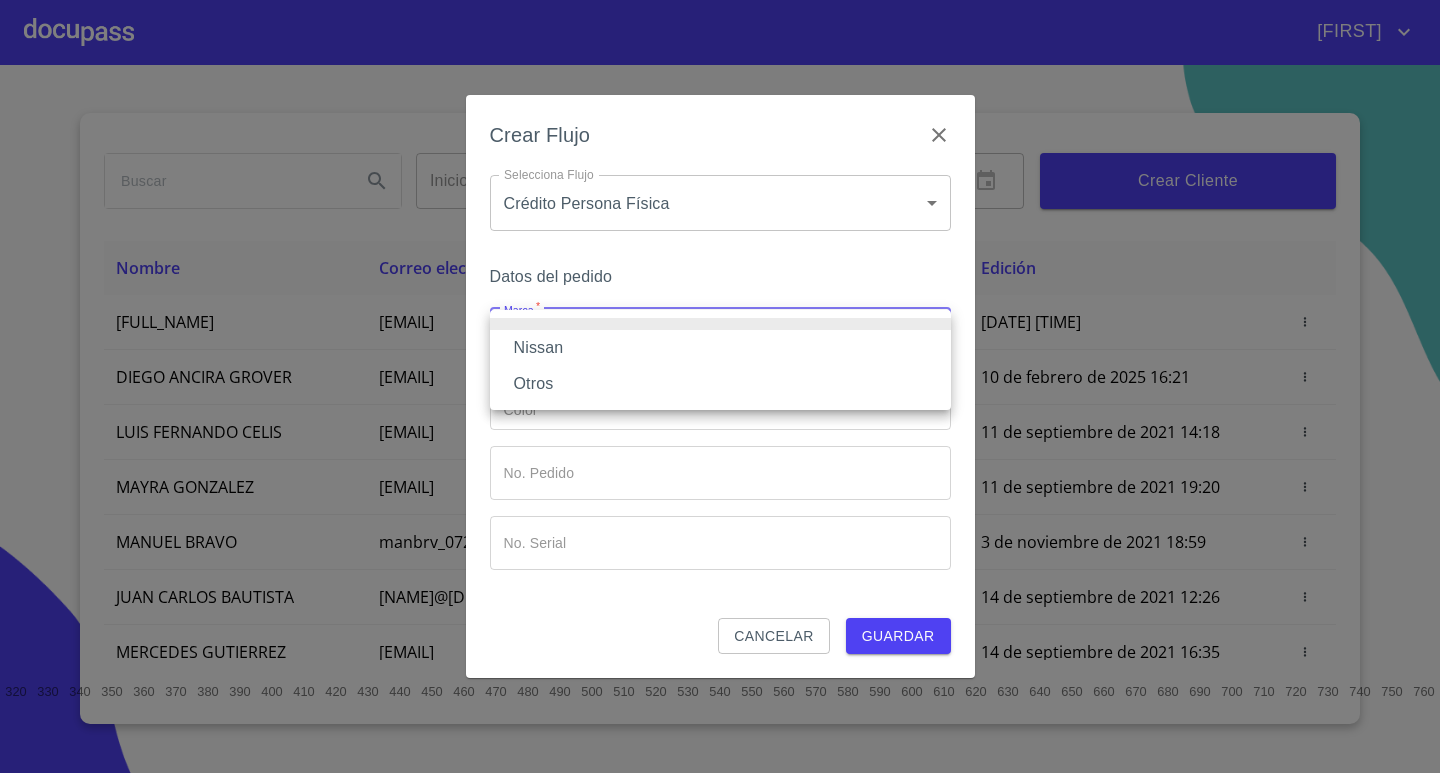 click on "Nissan" at bounding box center [720, 348] 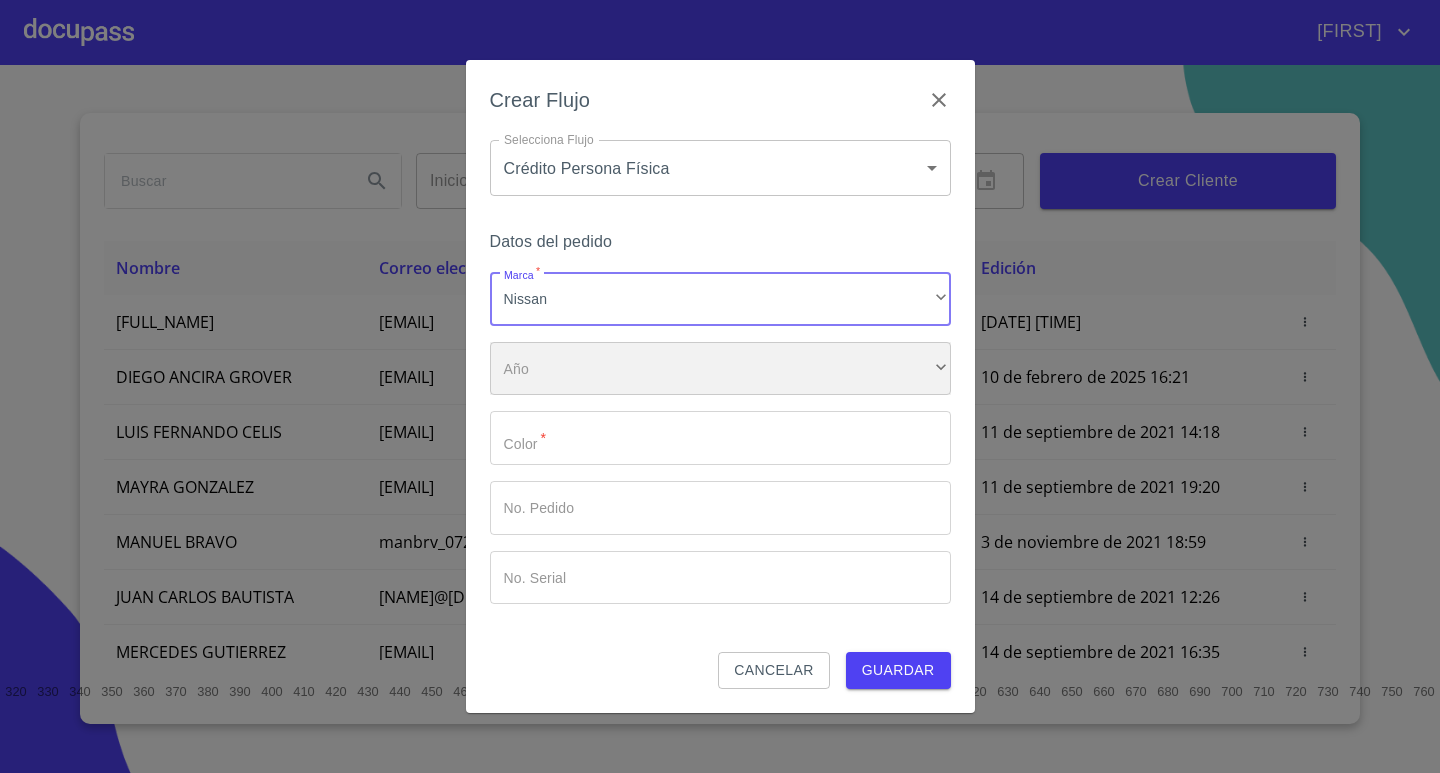 click on "​" at bounding box center (720, 369) 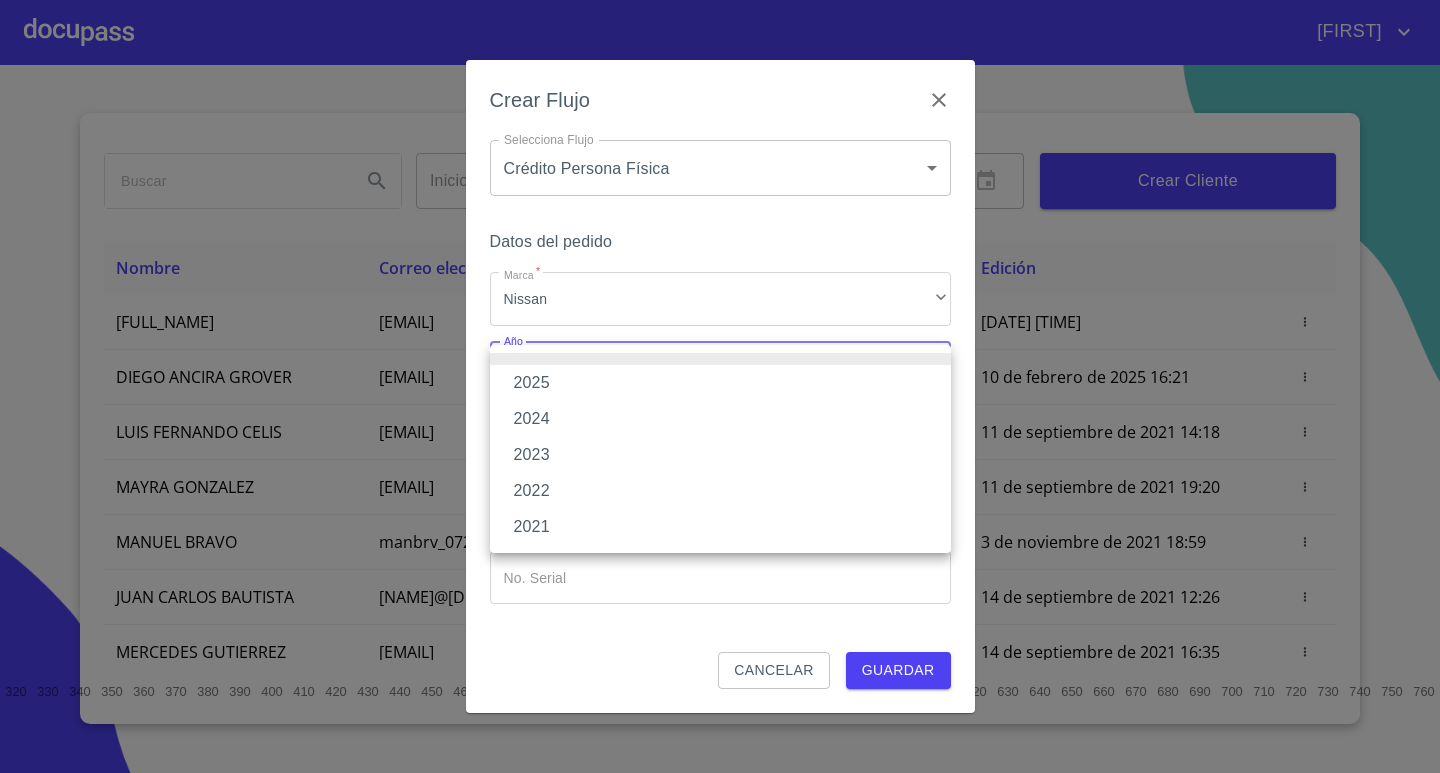 click on "2025" at bounding box center (720, 383) 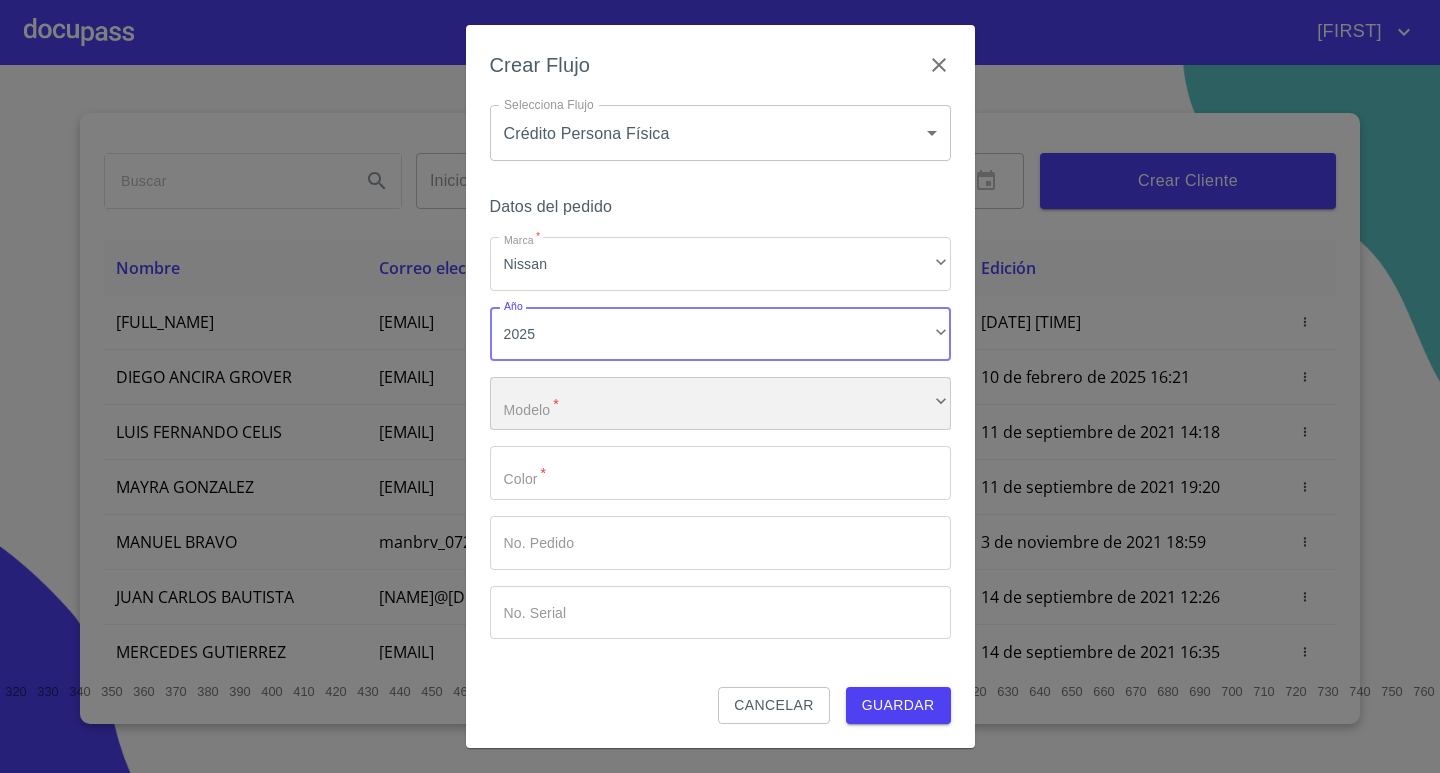 click on "​" at bounding box center (720, 404) 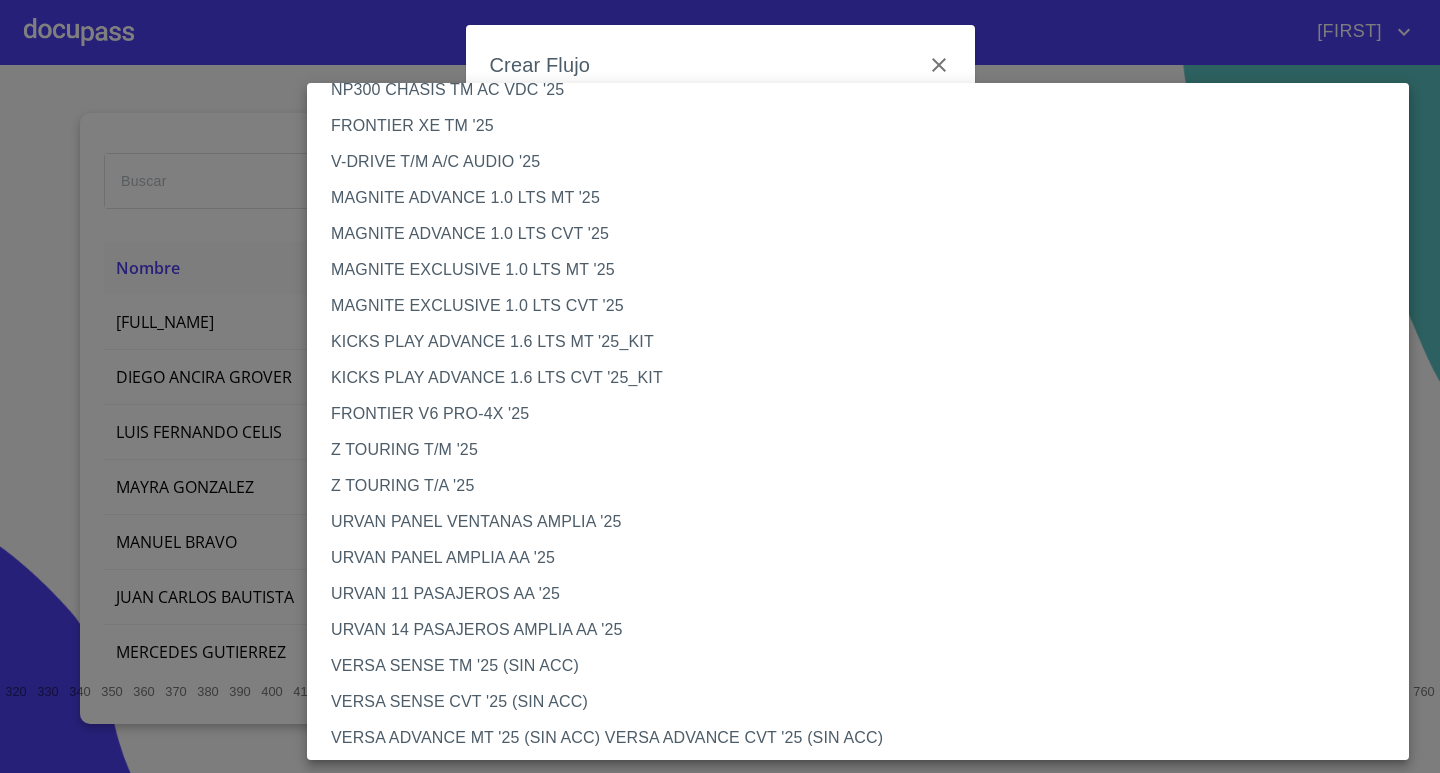 scroll, scrollTop: 111, scrollLeft: 0, axis: vertical 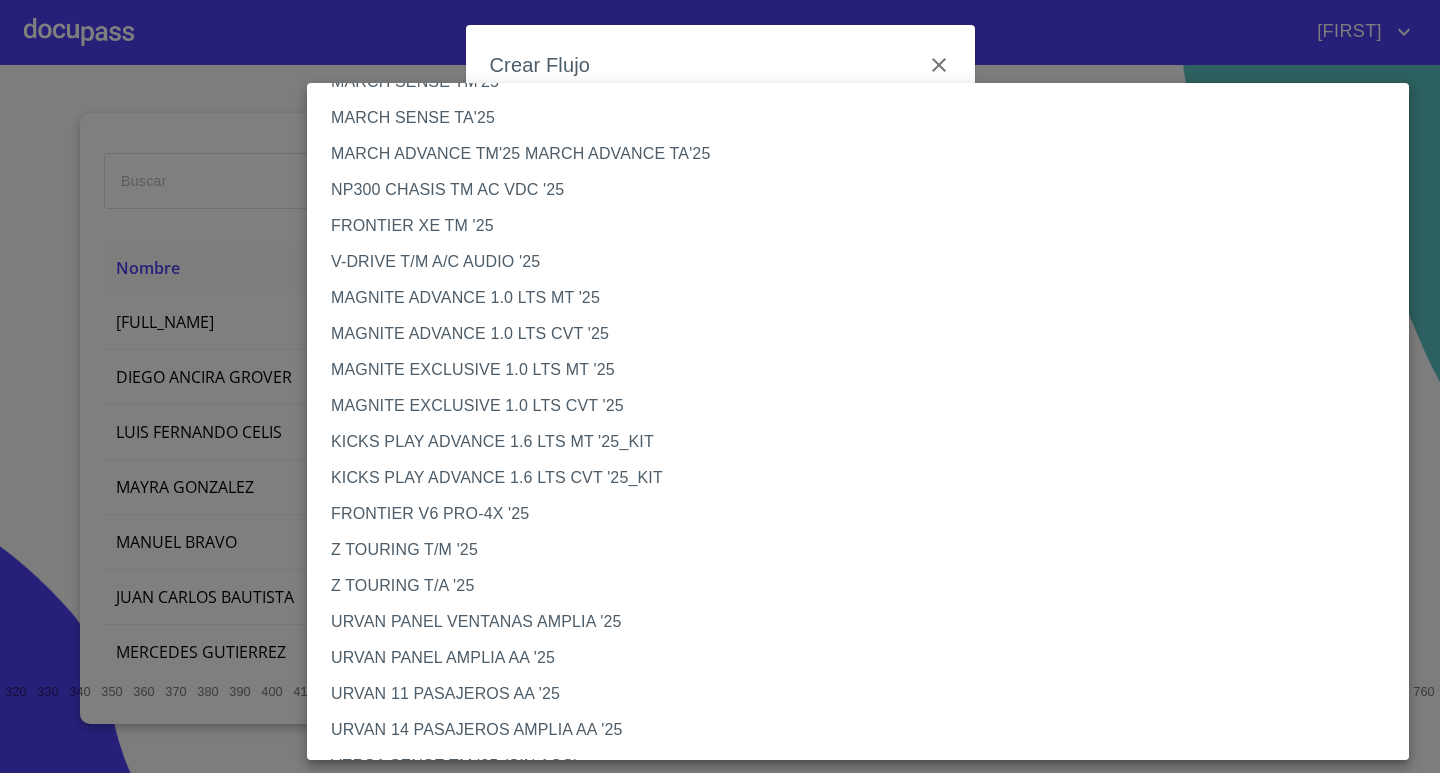 click on "V-DRIVE T/M A/C AUDIO '25" at bounding box center [865, 262] 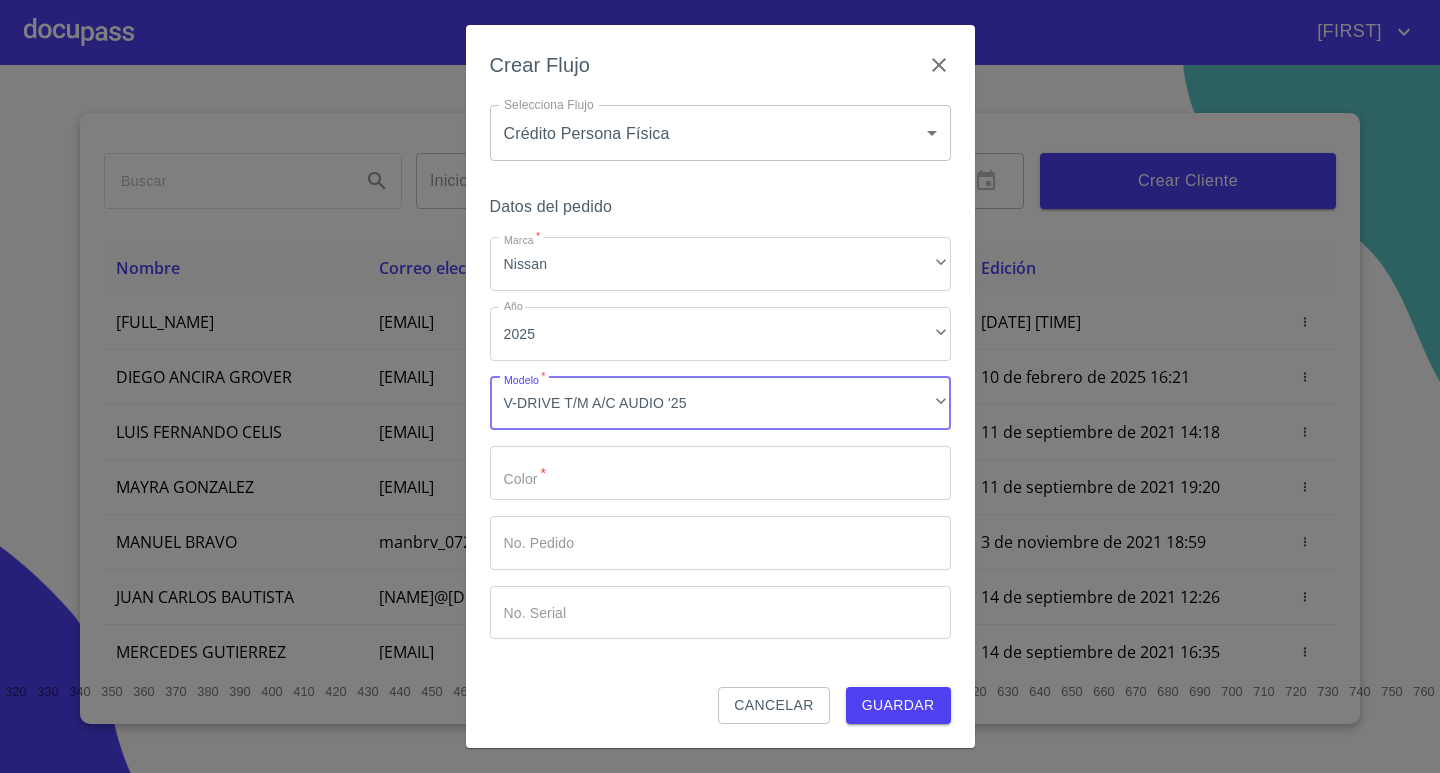 click on "Marca   *" at bounding box center (720, 473) 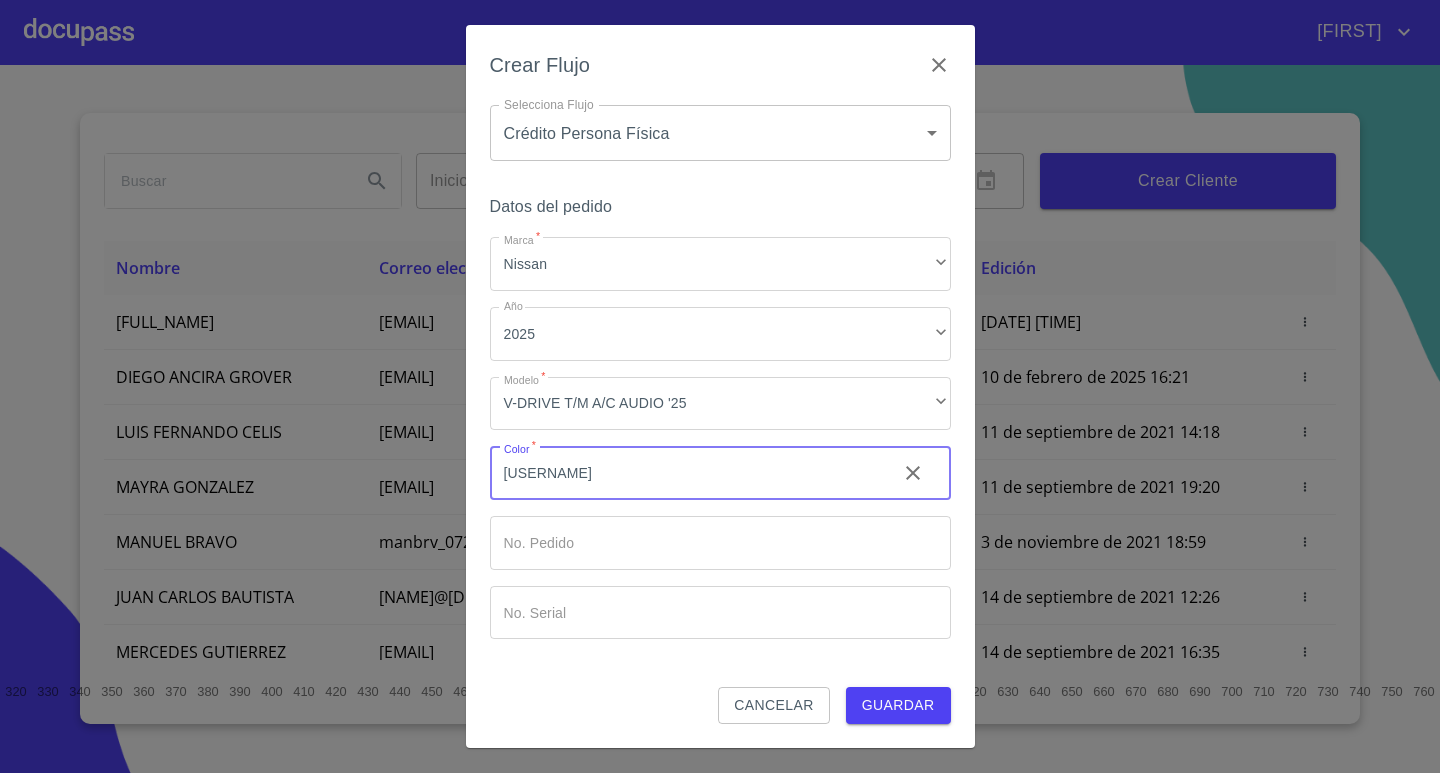 type on "b" 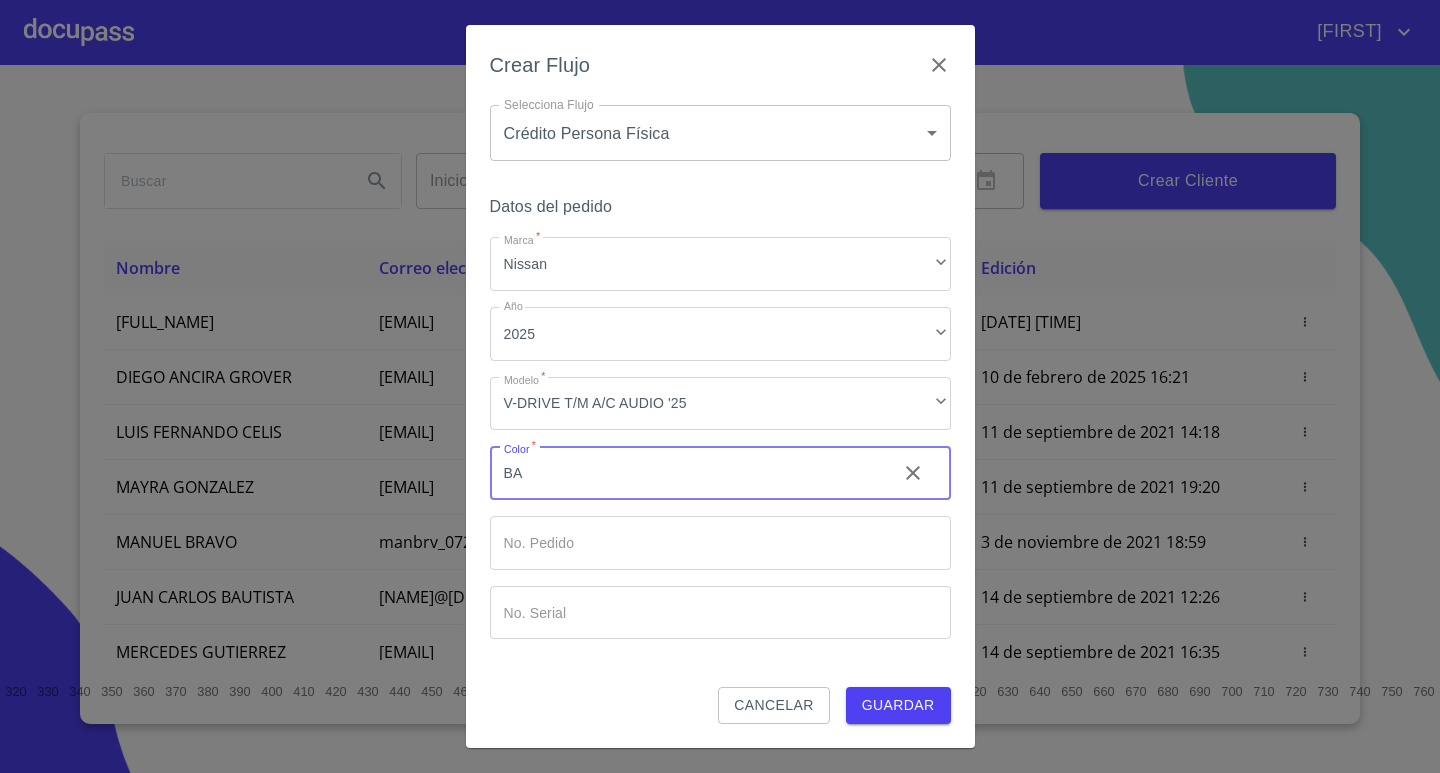 type on "B" 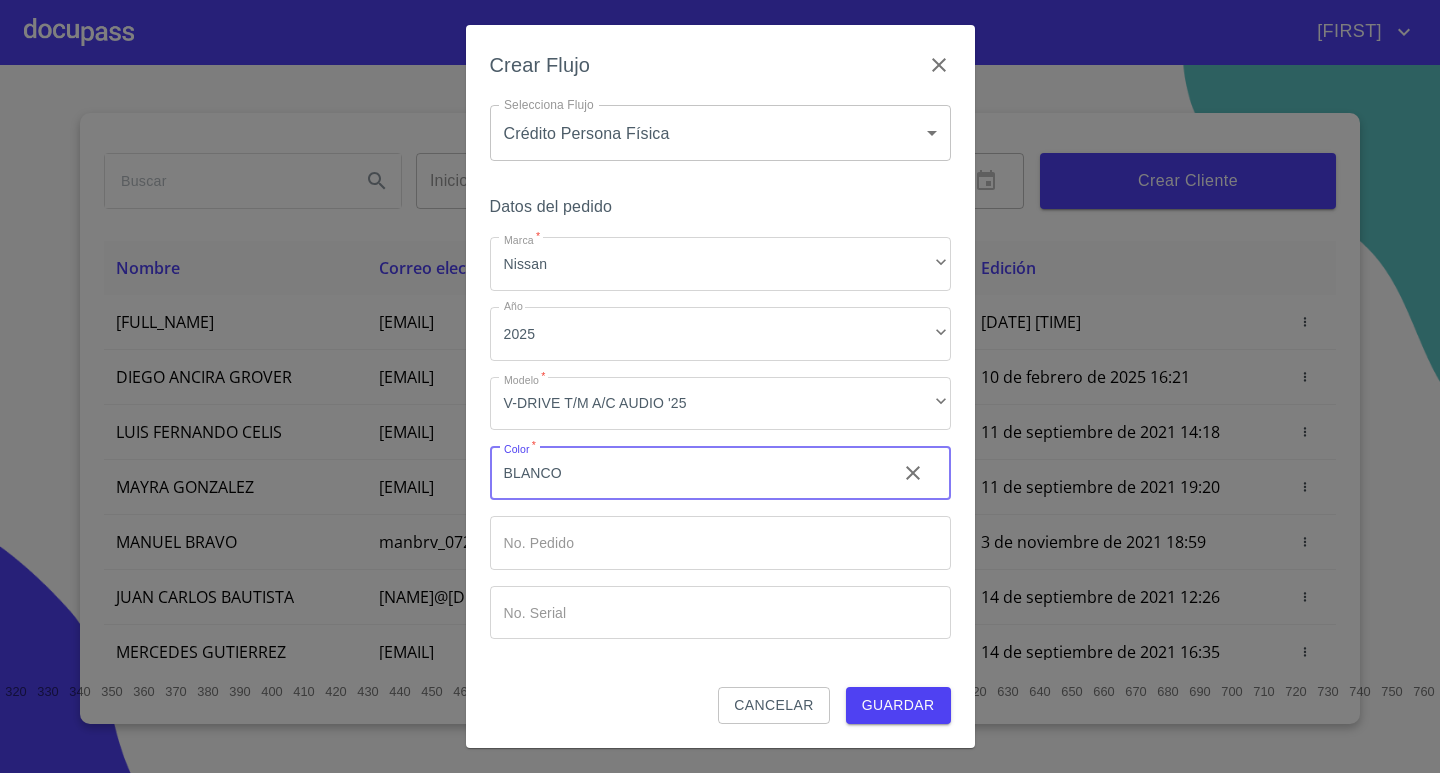 type on "BLANCO" 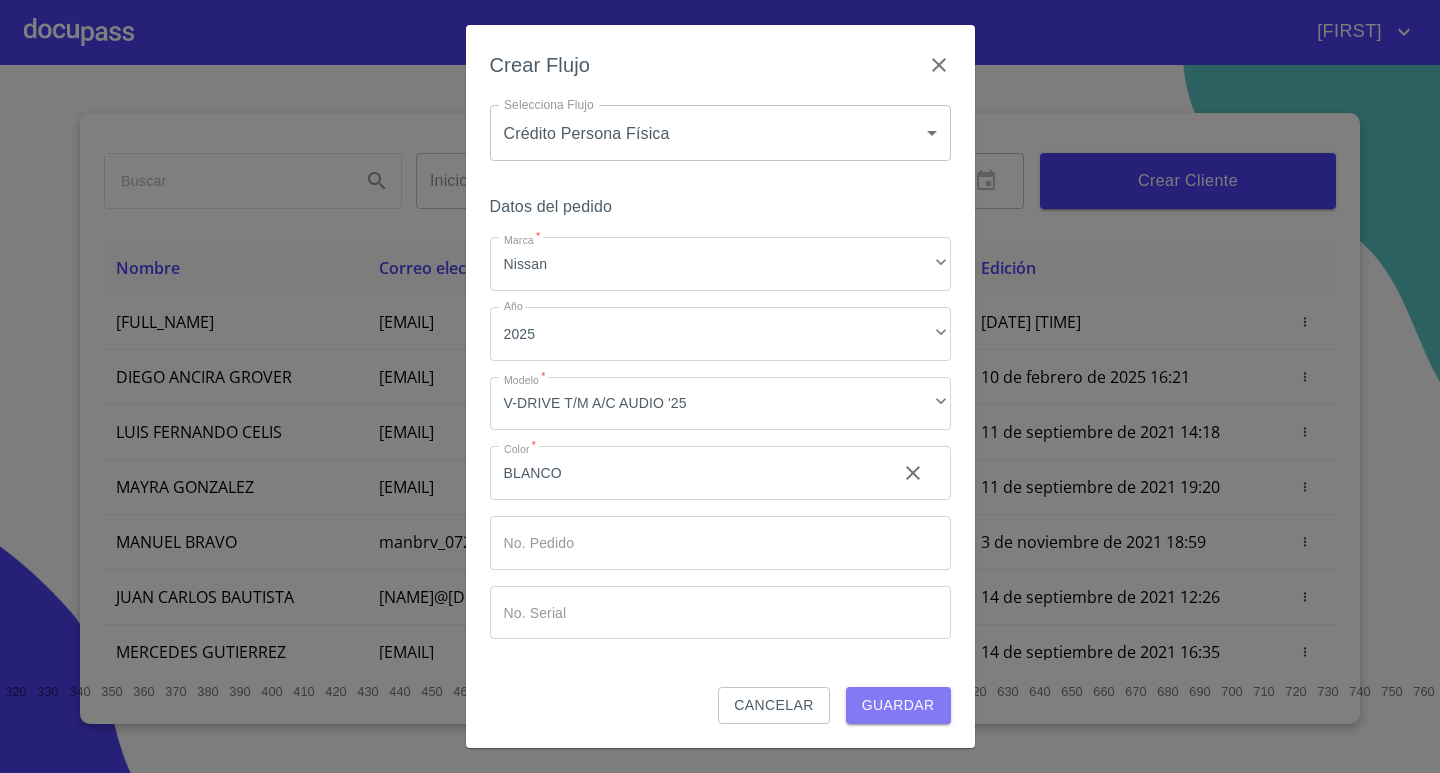 click on "Guardar" at bounding box center (898, 705) 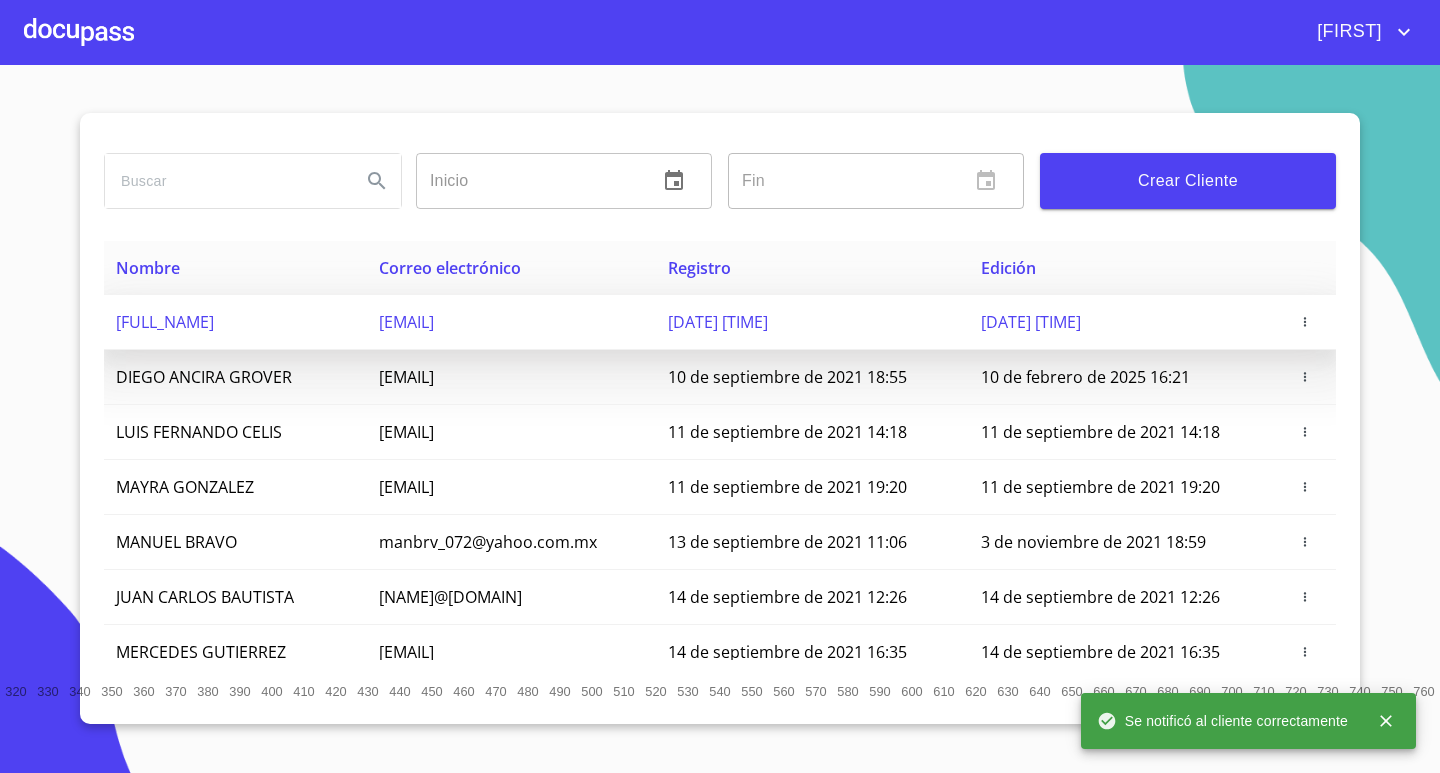 copy on "[FULL_NAME]" 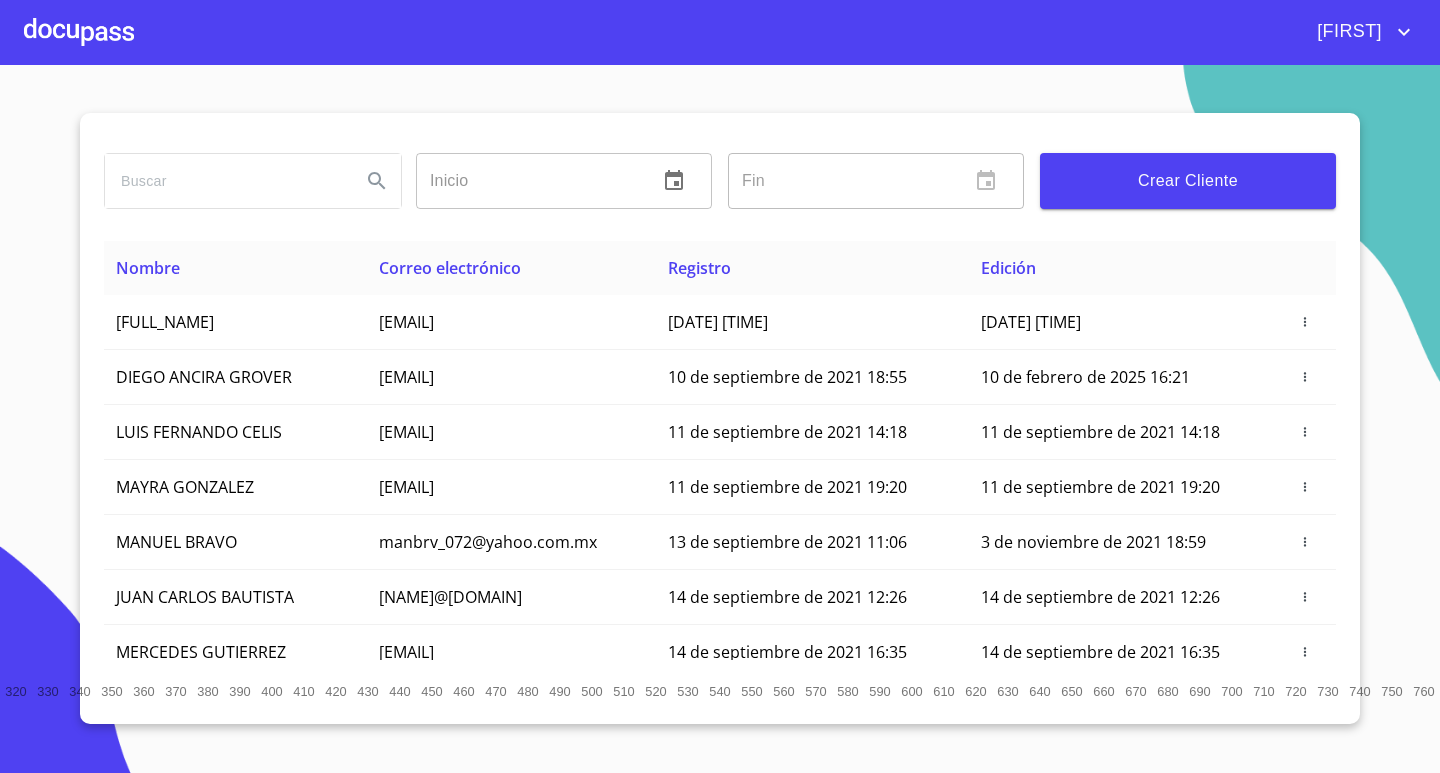 click at bounding box center [79, 32] 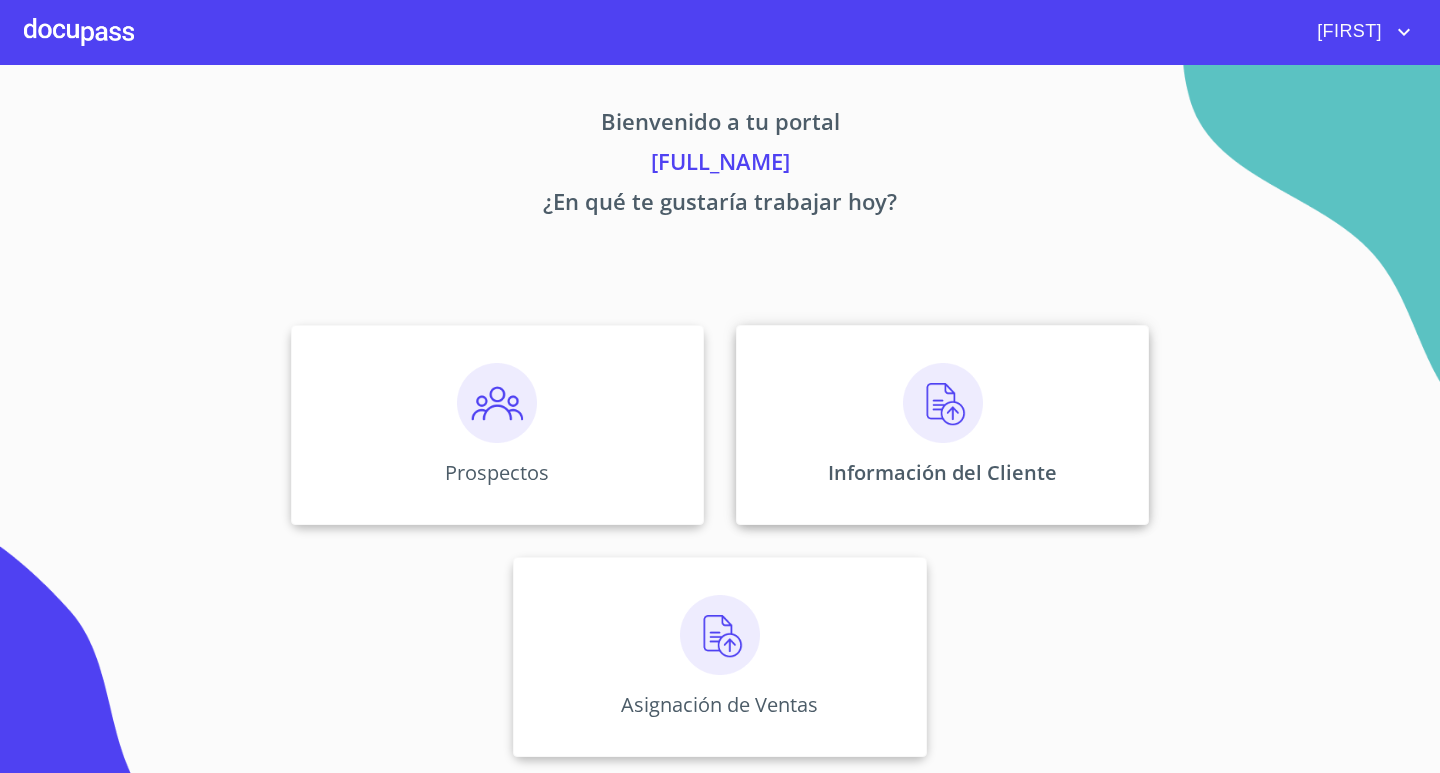 click on "Información del Cliente" at bounding box center (942, 425) 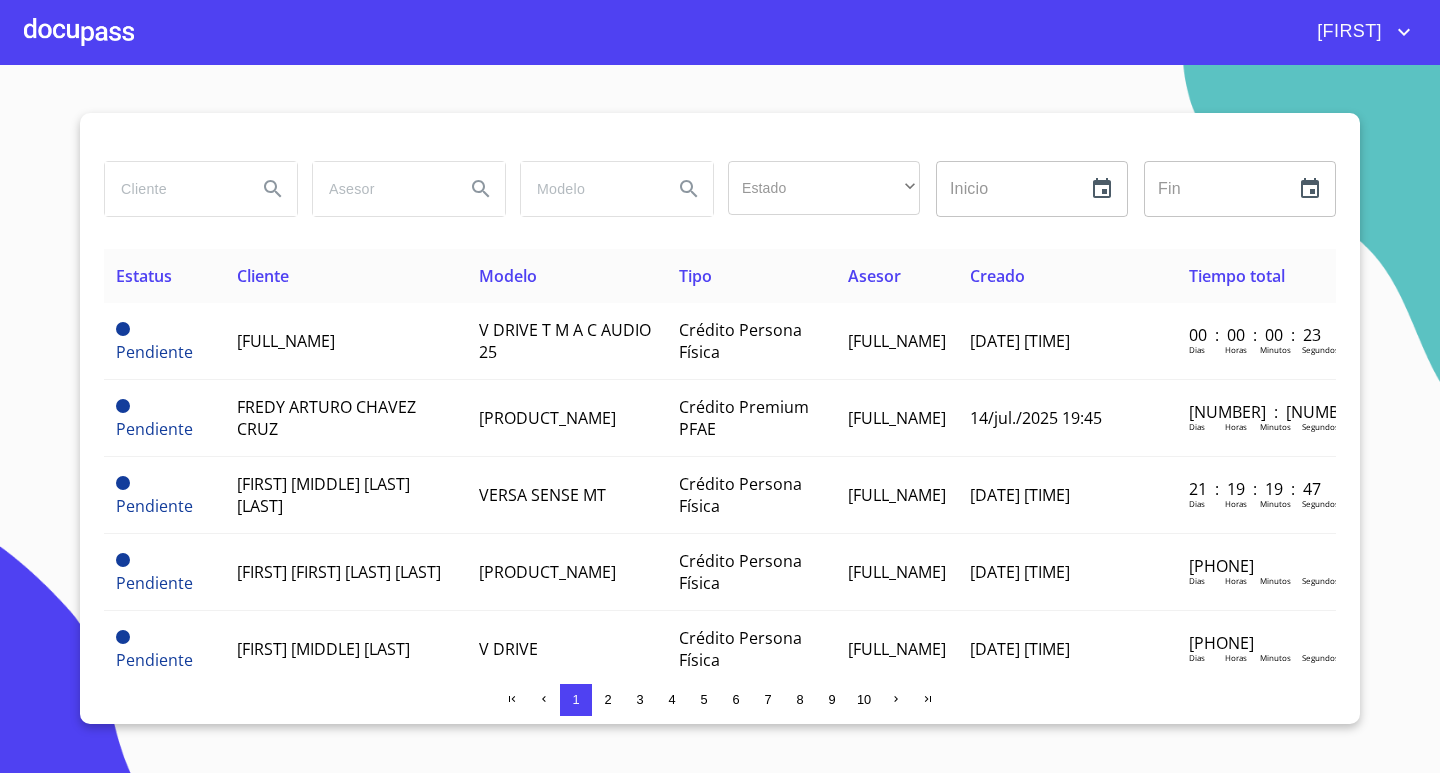 click at bounding box center (79, 32) 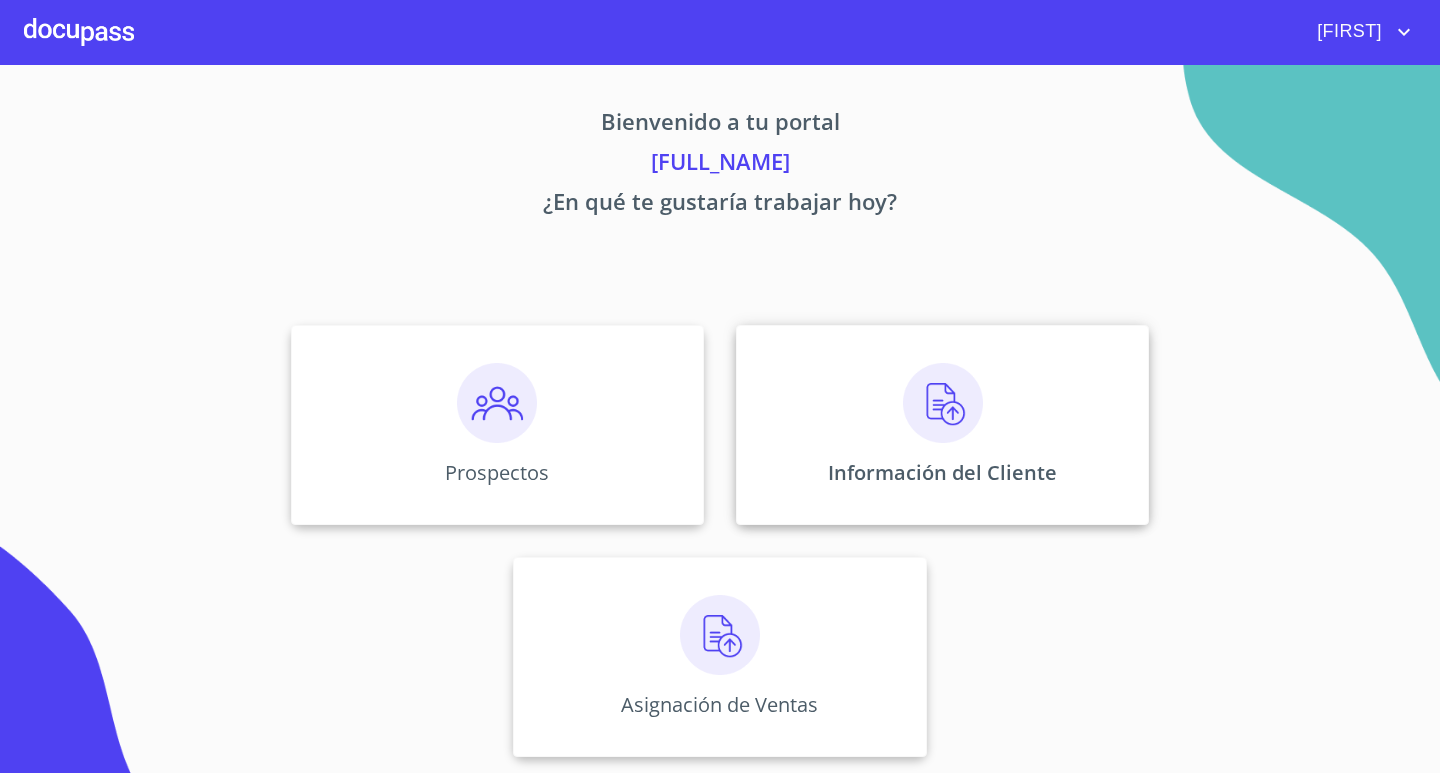 click on "Información del Cliente" at bounding box center (942, 425) 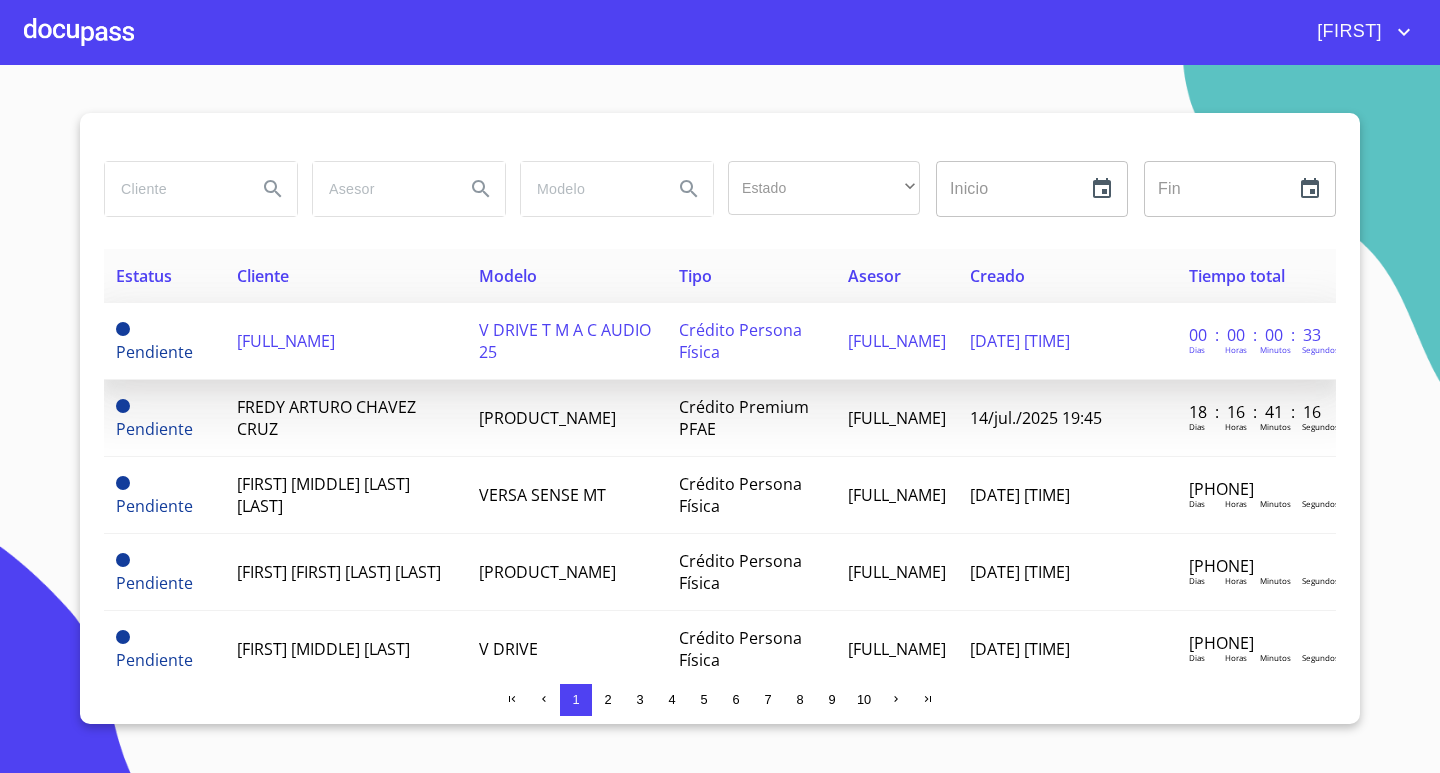 click on "[FULL_NAME]" at bounding box center [286, 341] 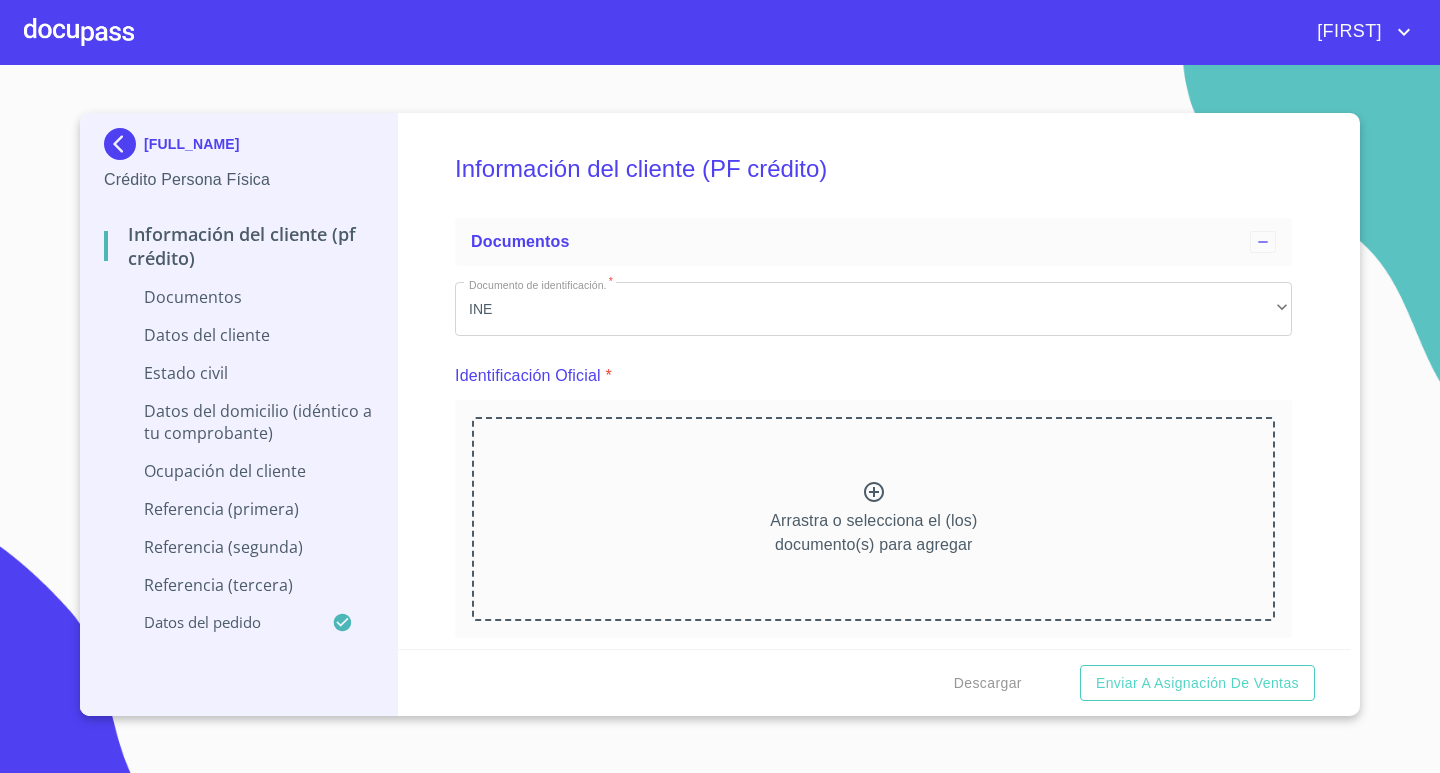 click 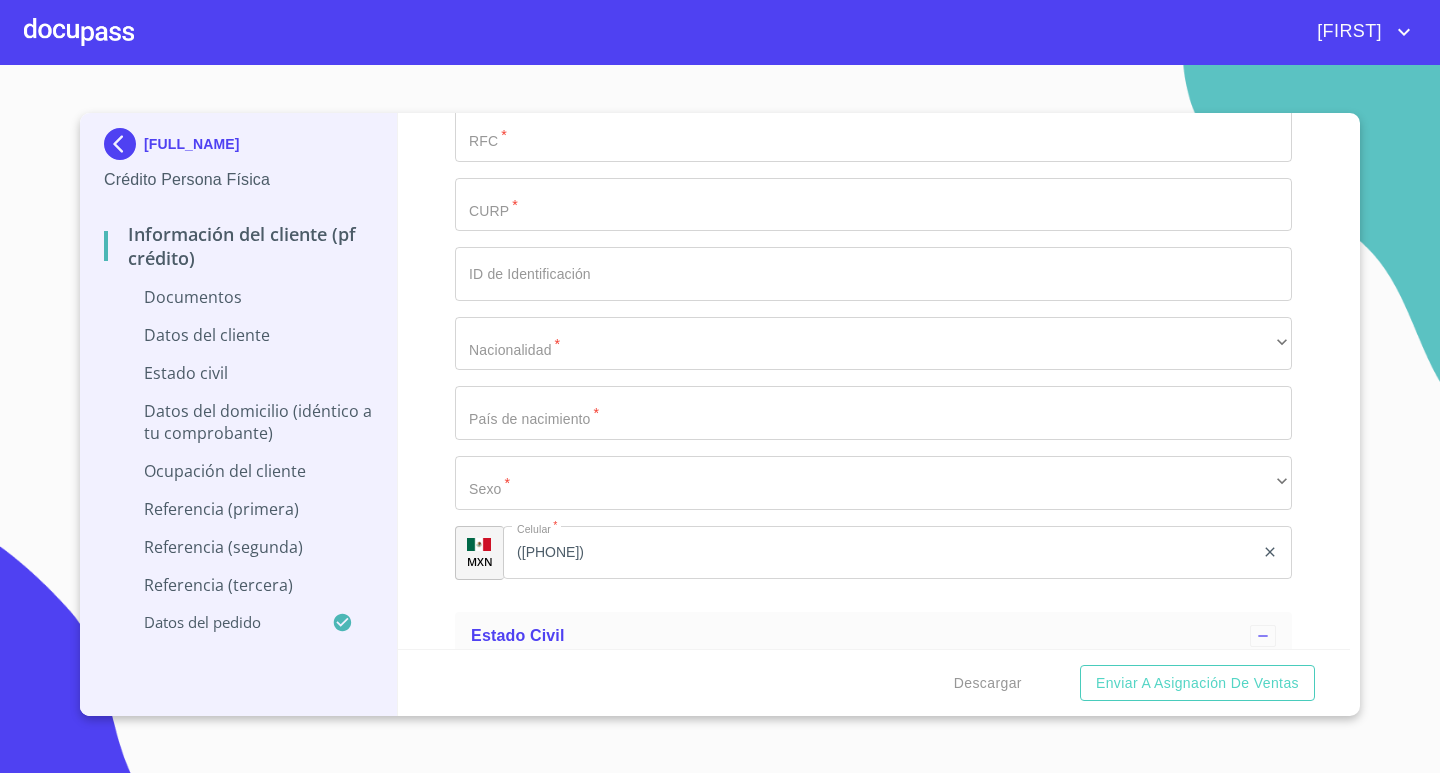 scroll, scrollTop: 3400, scrollLeft: 0, axis: vertical 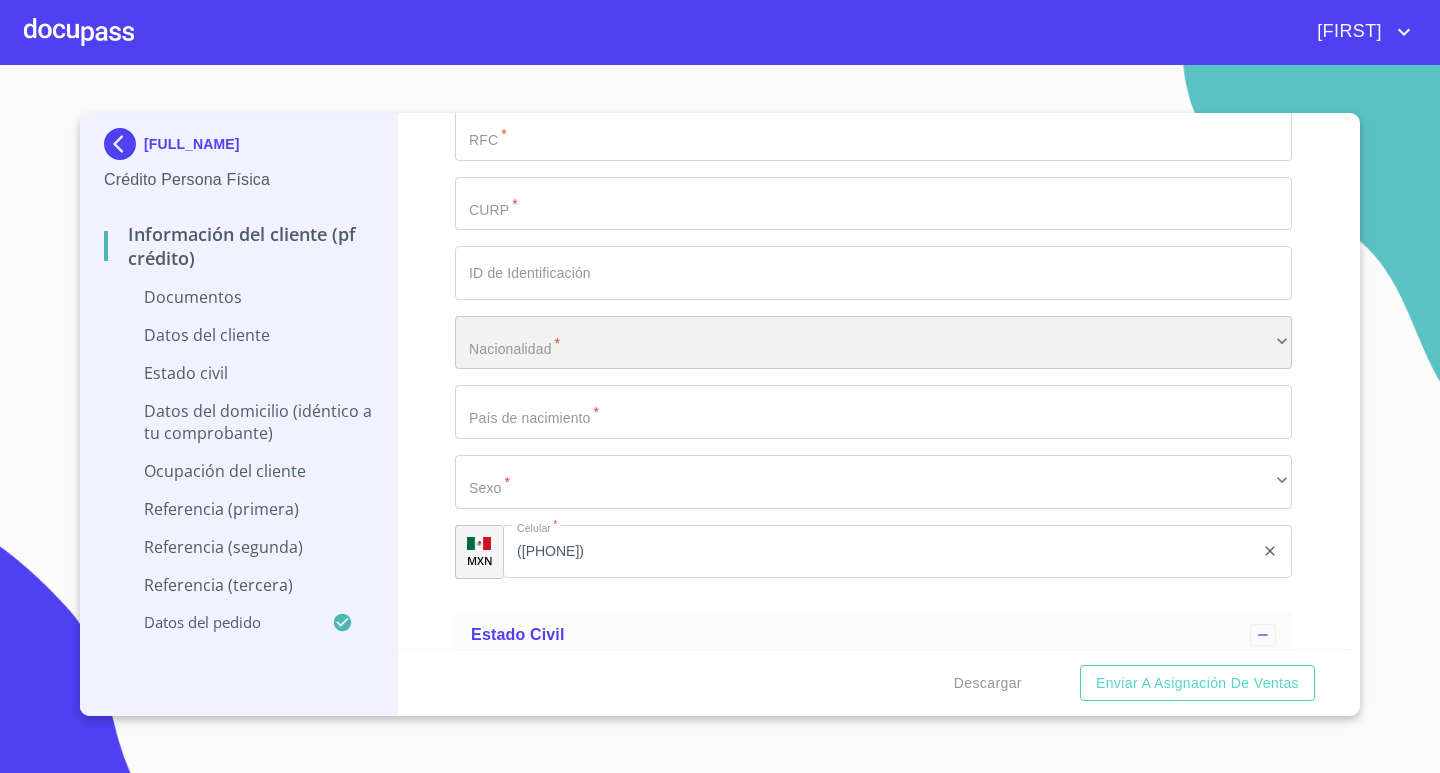 click on "​" at bounding box center [873, 343] 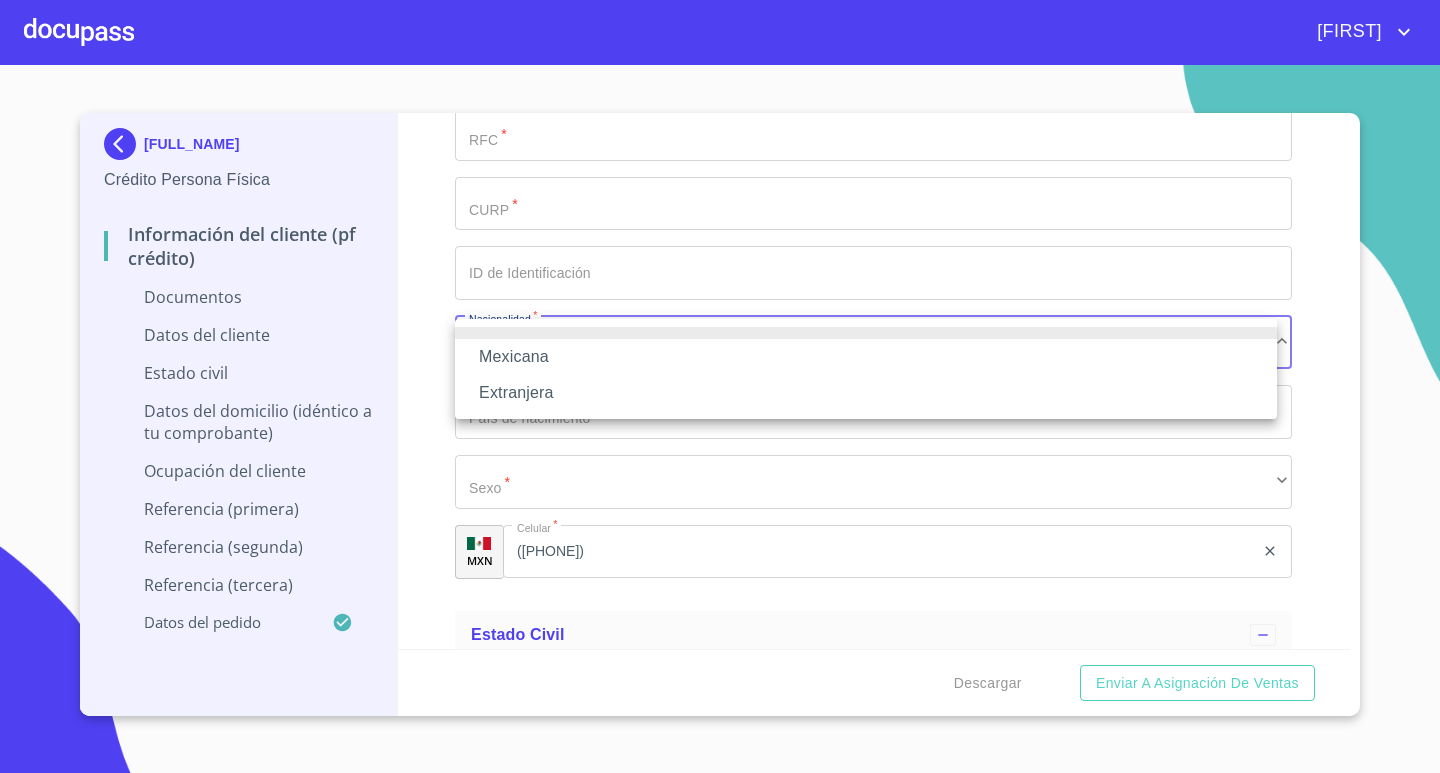 click on "Mexicana" at bounding box center [866, 357] 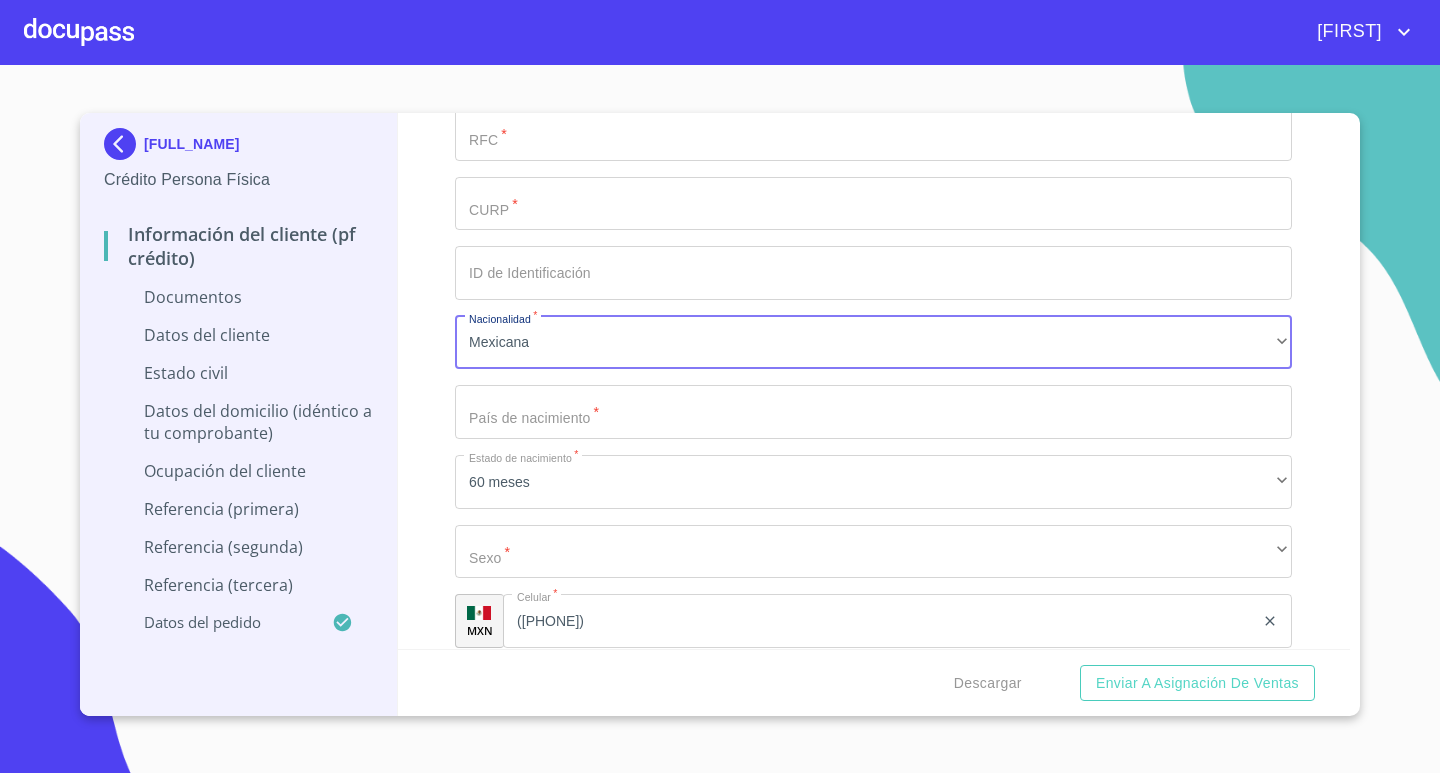 click on "Documento de identificación.   *" at bounding box center (850, -214) 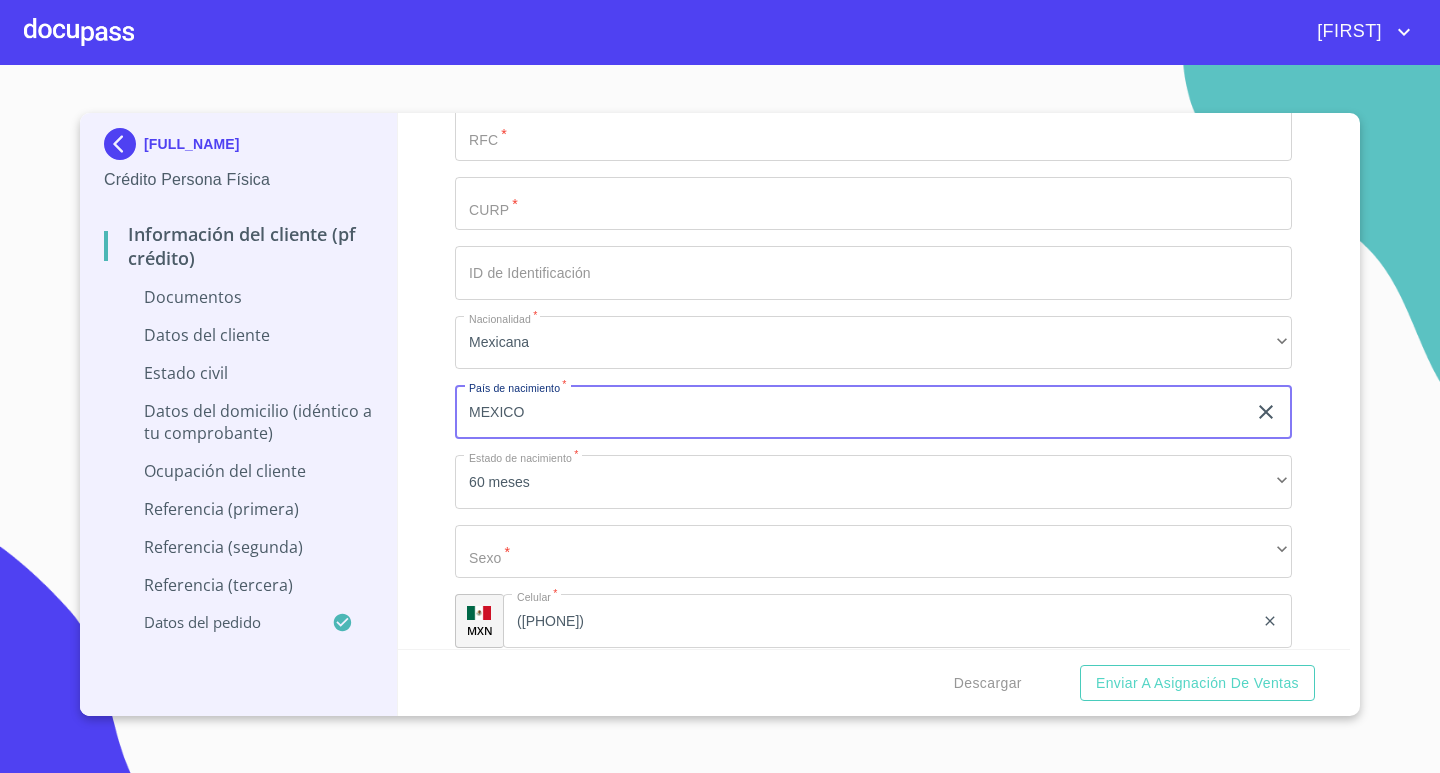type on "MEXICO" 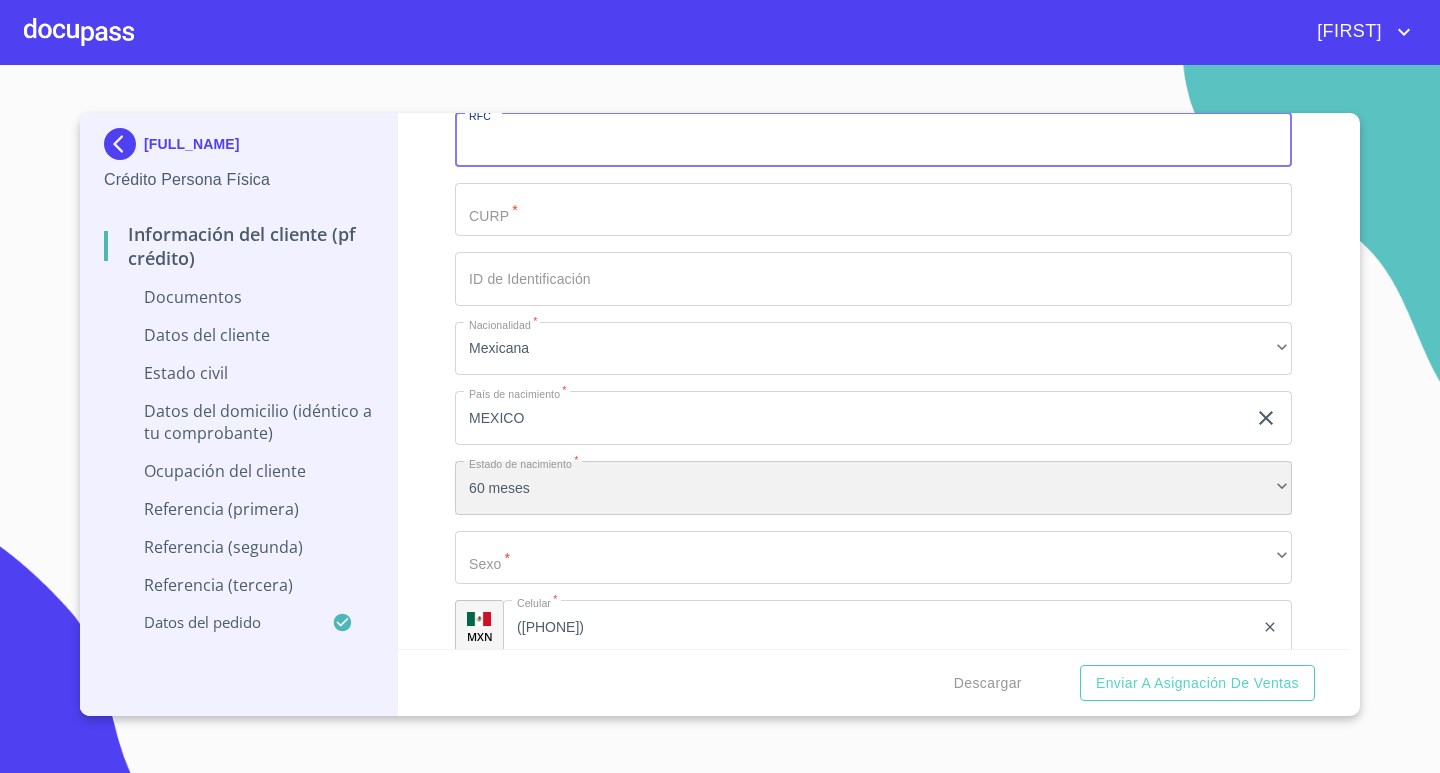 click on "60 meses" at bounding box center [873, 488] 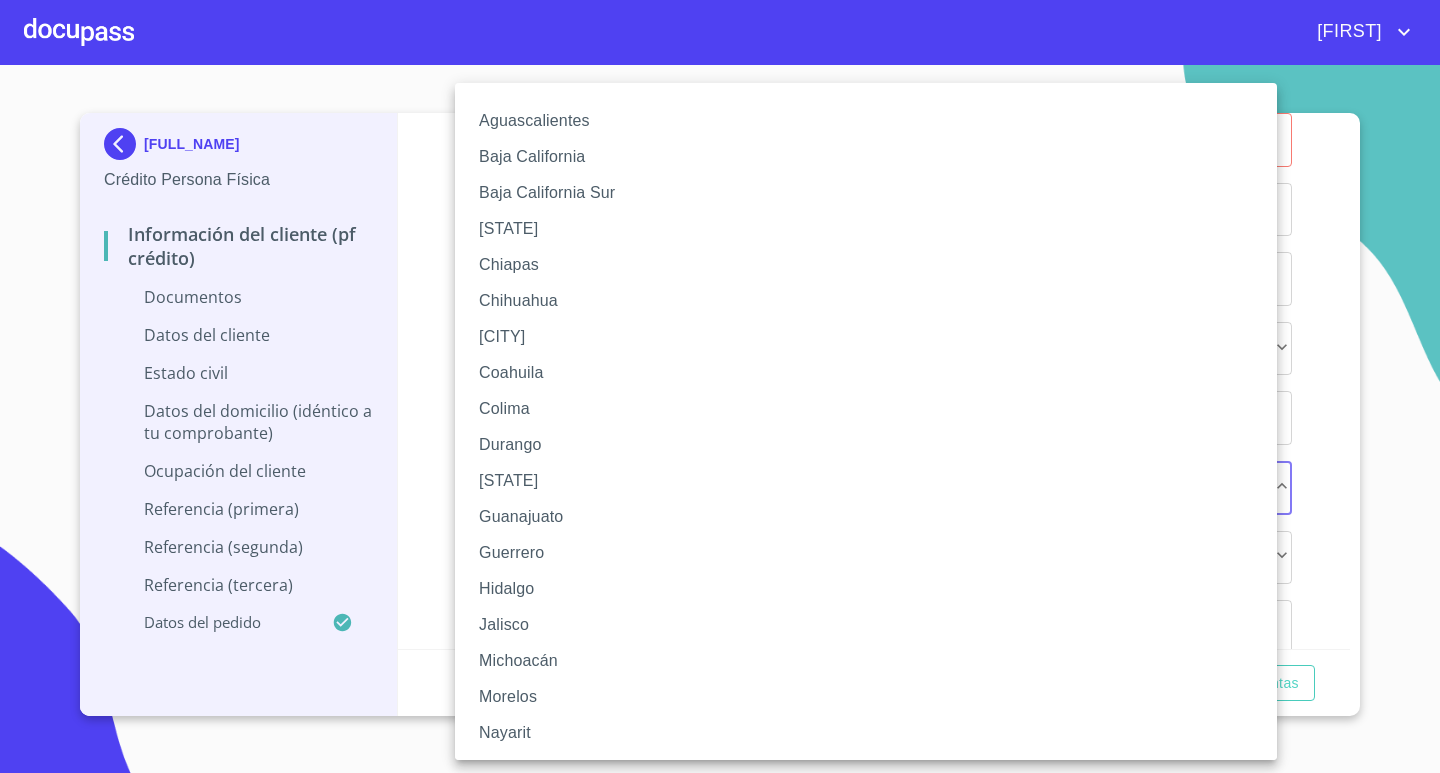 click on "Jalisco" at bounding box center (873, 625) 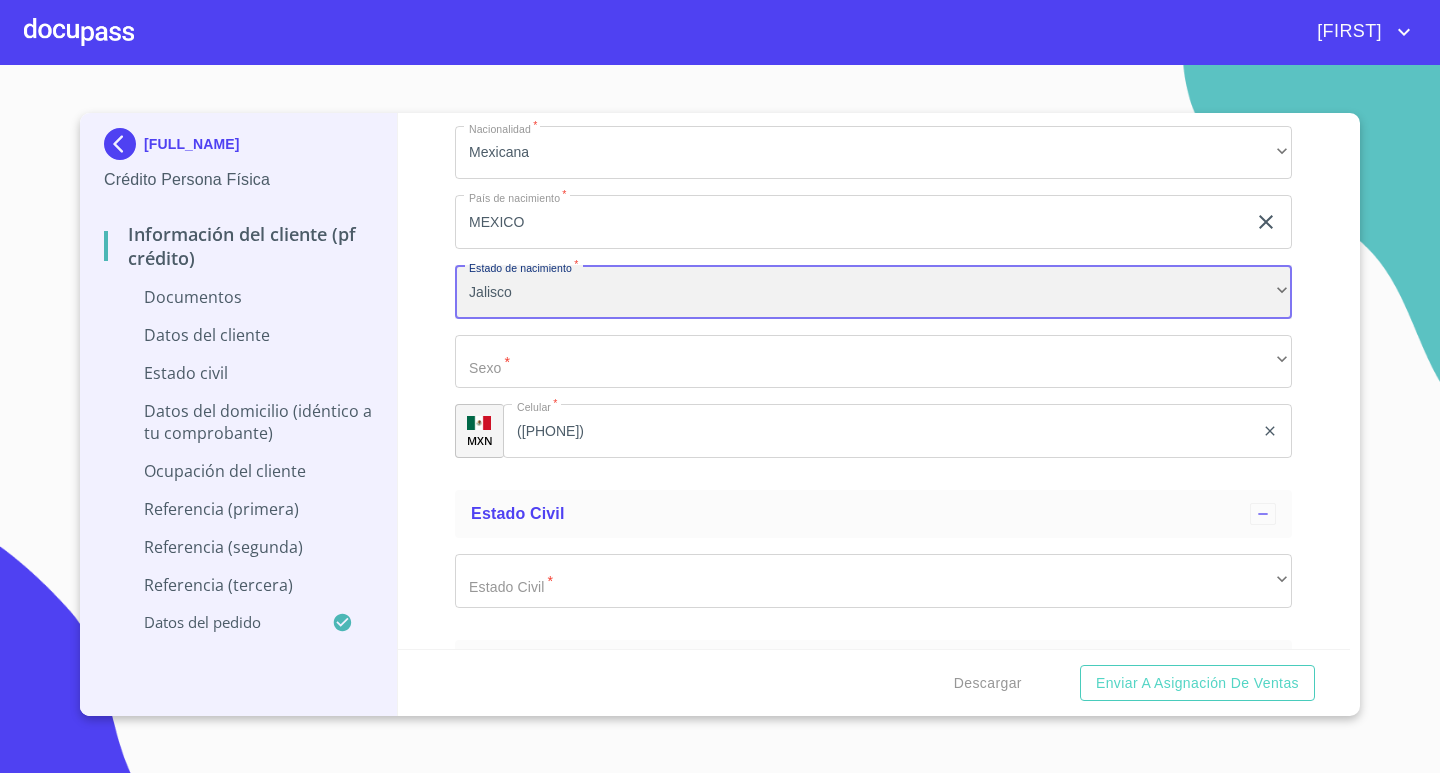 scroll, scrollTop: 3594, scrollLeft: 0, axis: vertical 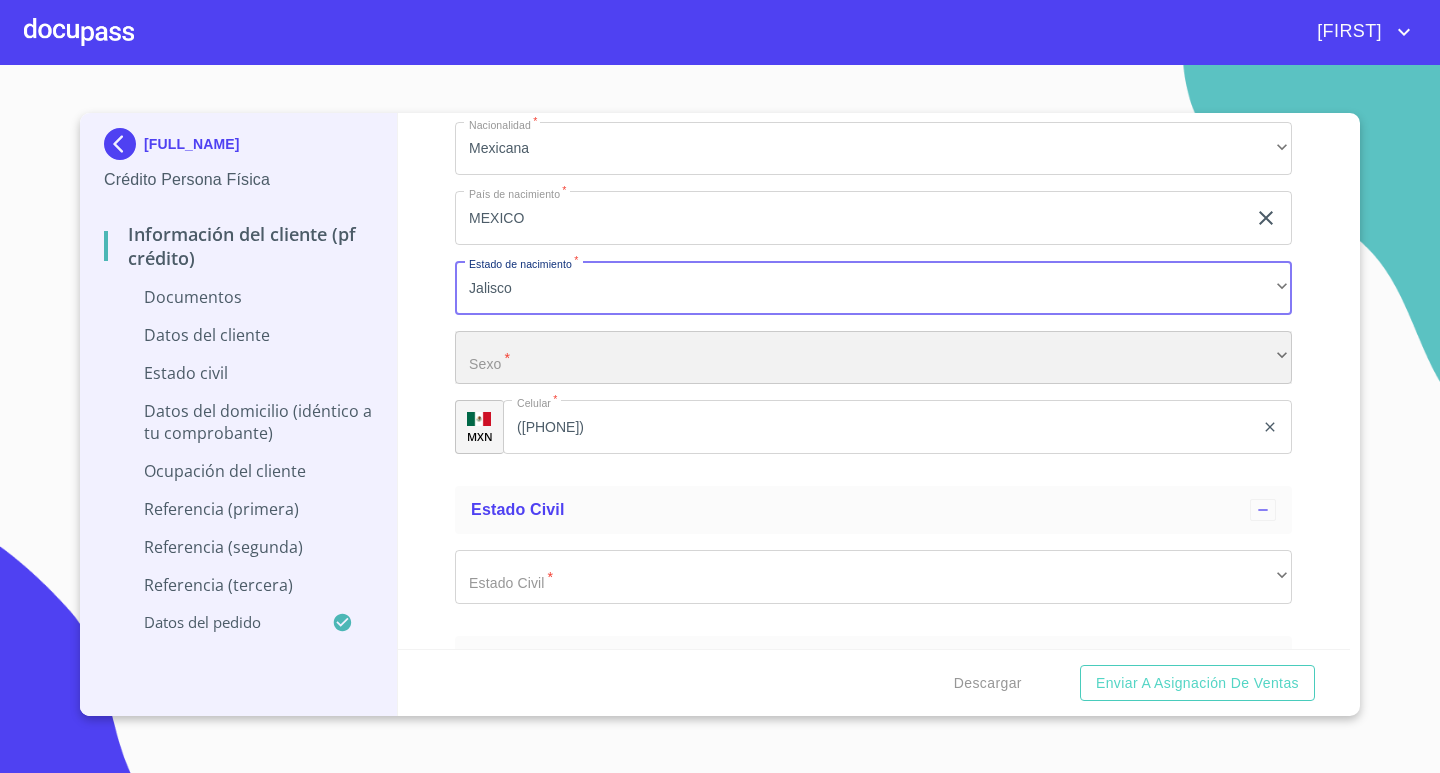 click on "​" at bounding box center [873, 358] 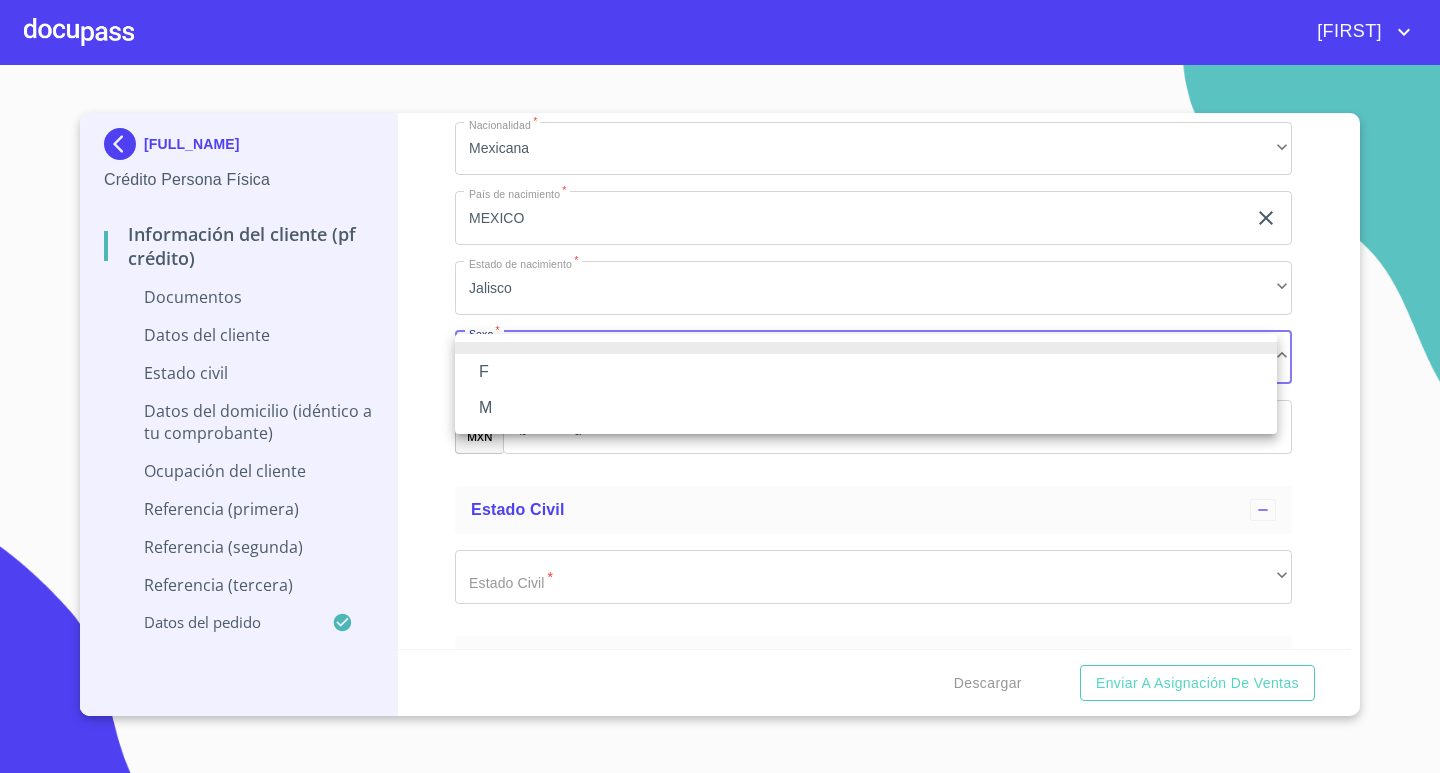 click on "F" at bounding box center (866, 372) 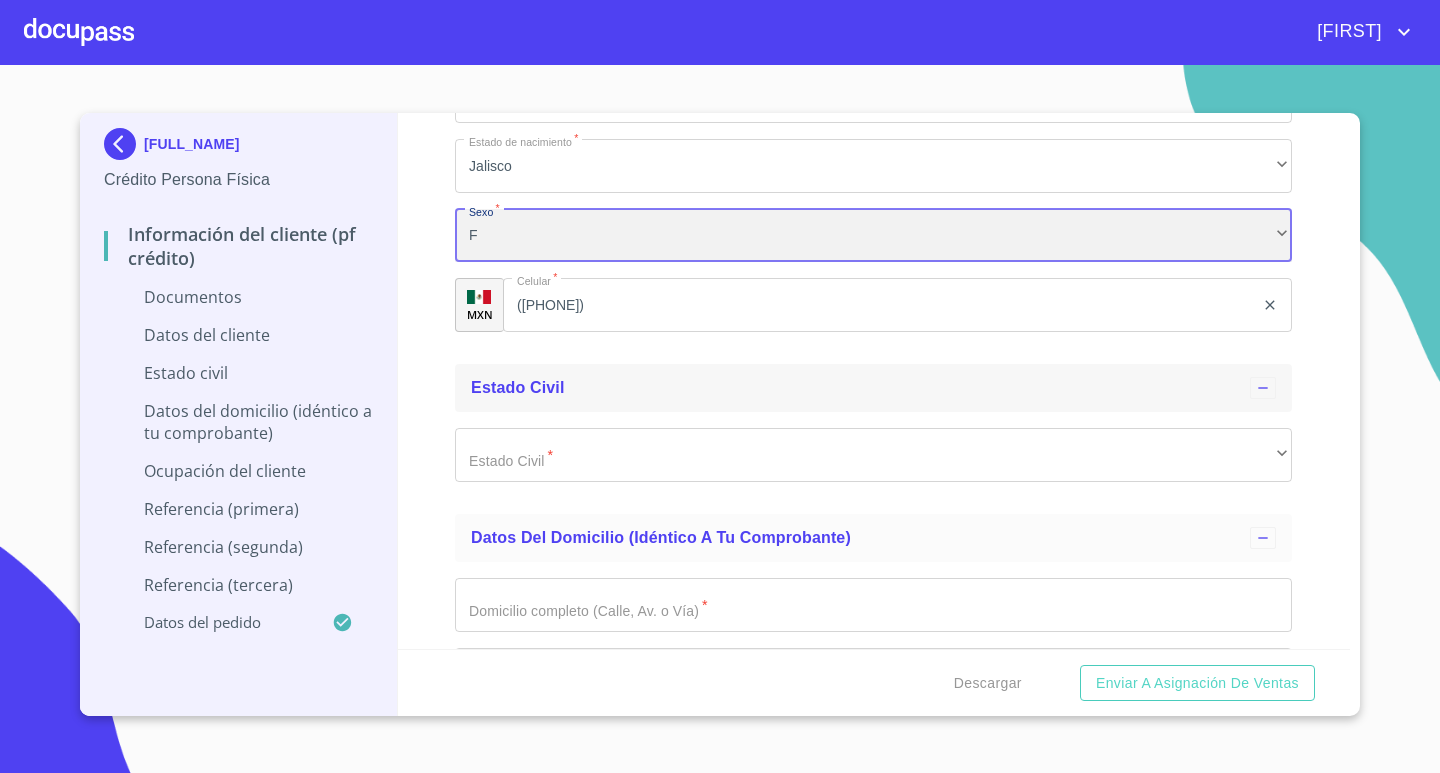 scroll, scrollTop: 3794, scrollLeft: 0, axis: vertical 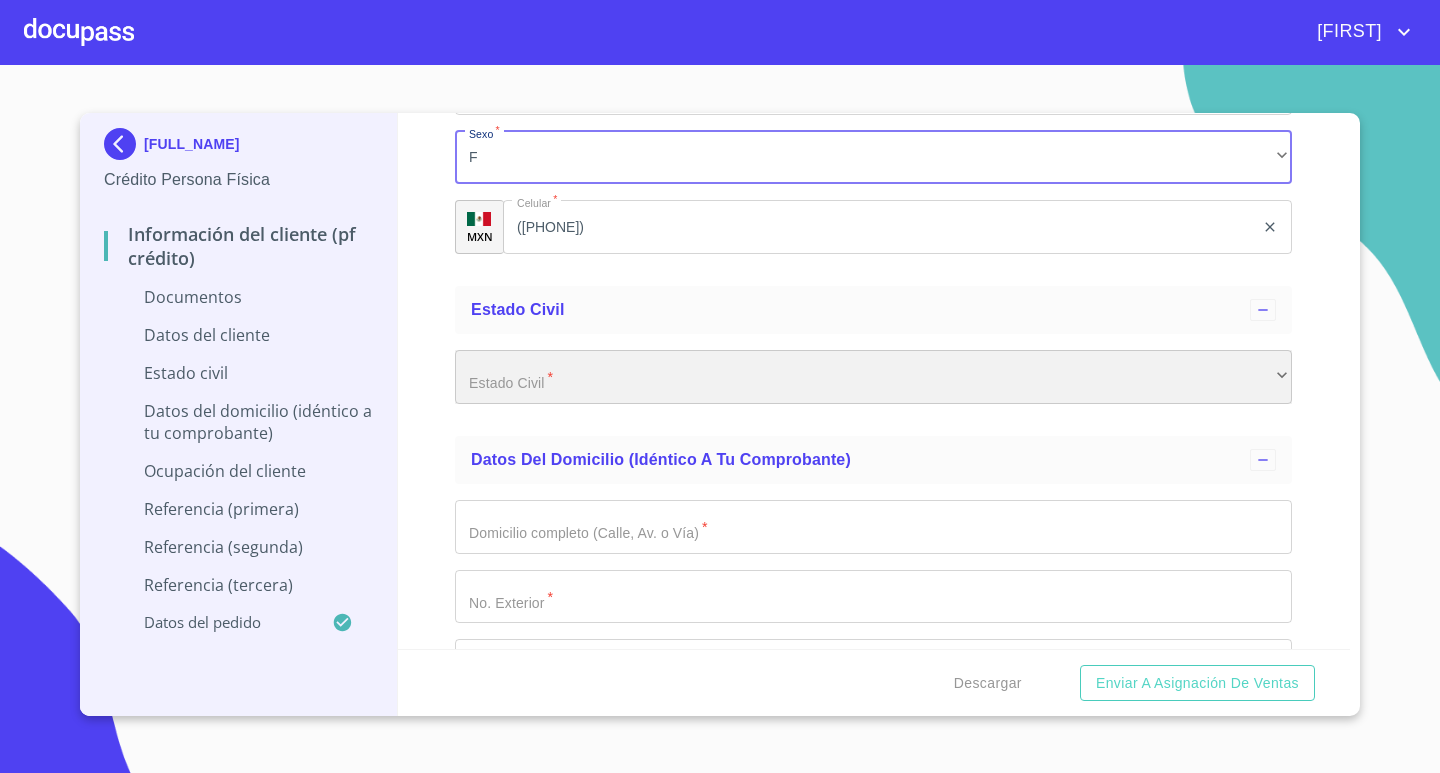 click on "​" at bounding box center (873, 377) 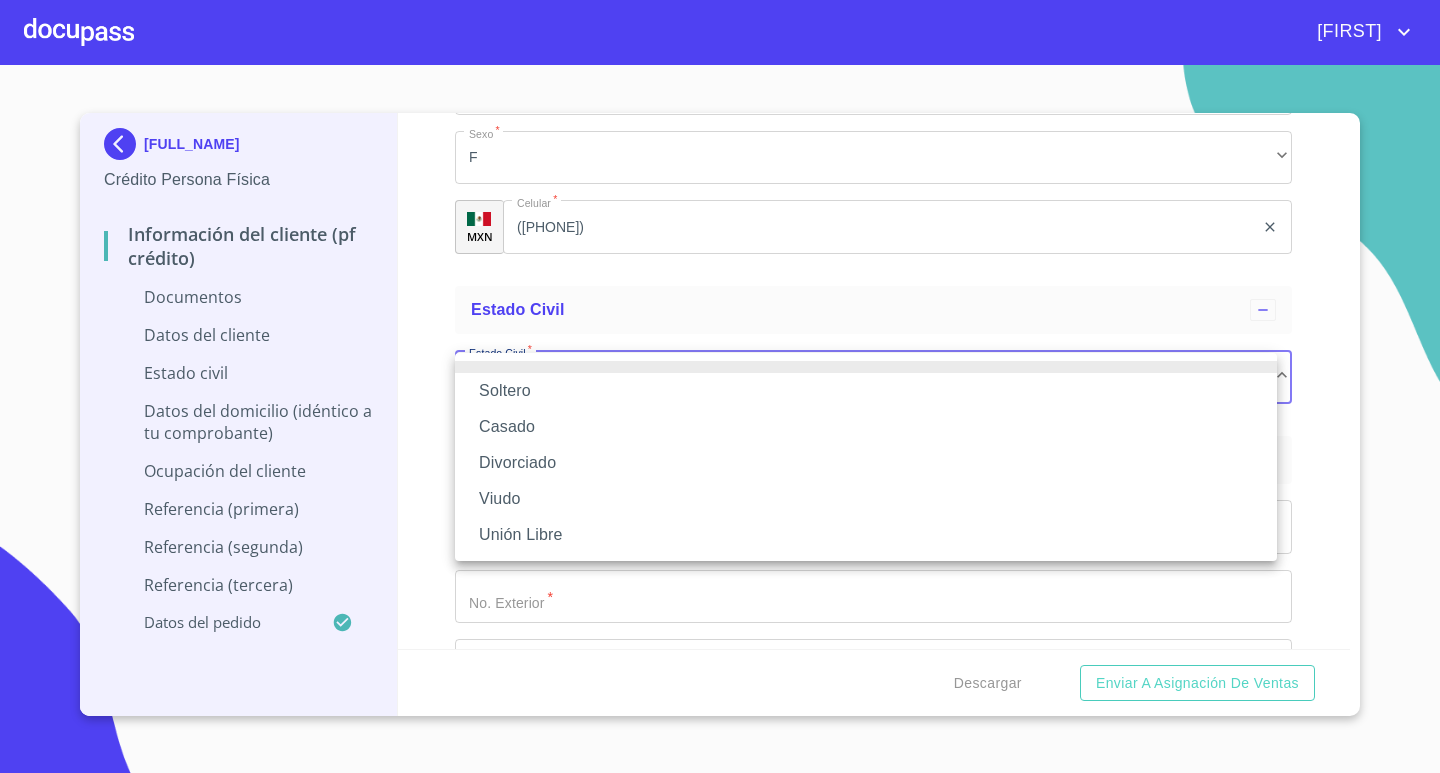 click on "Soltero" at bounding box center [866, 391] 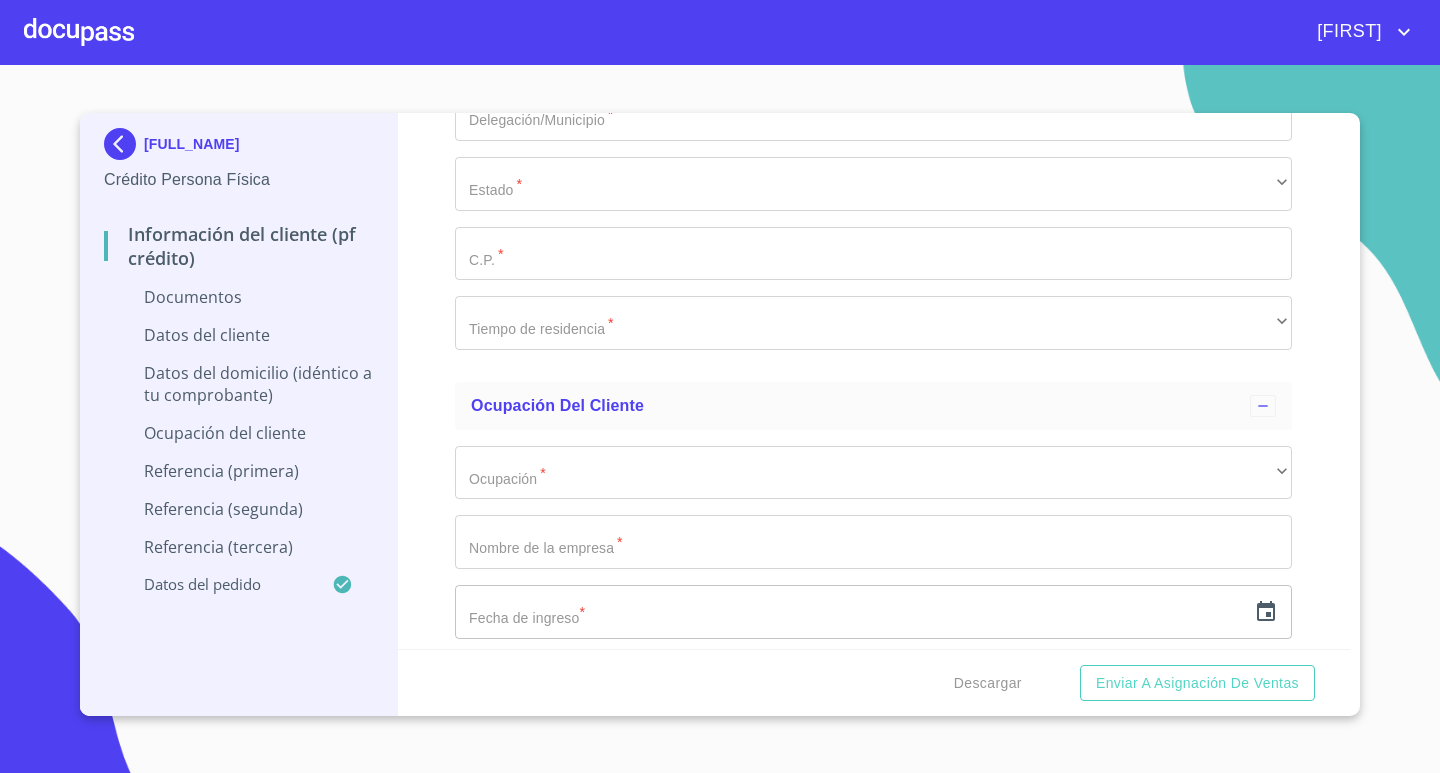 scroll, scrollTop: 4794, scrollLeft: 0, axis: vertical 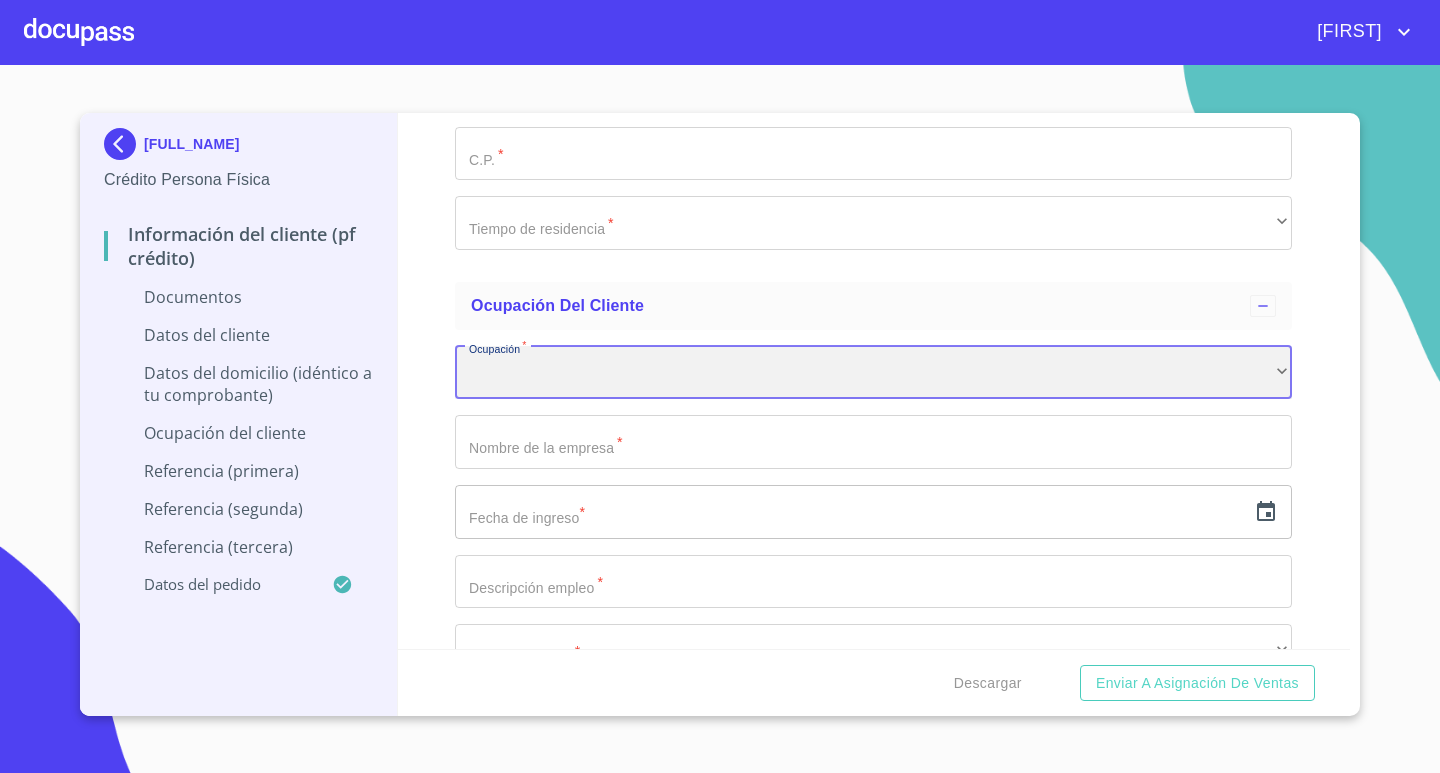 click on "​" at bounding box center [873, 373] 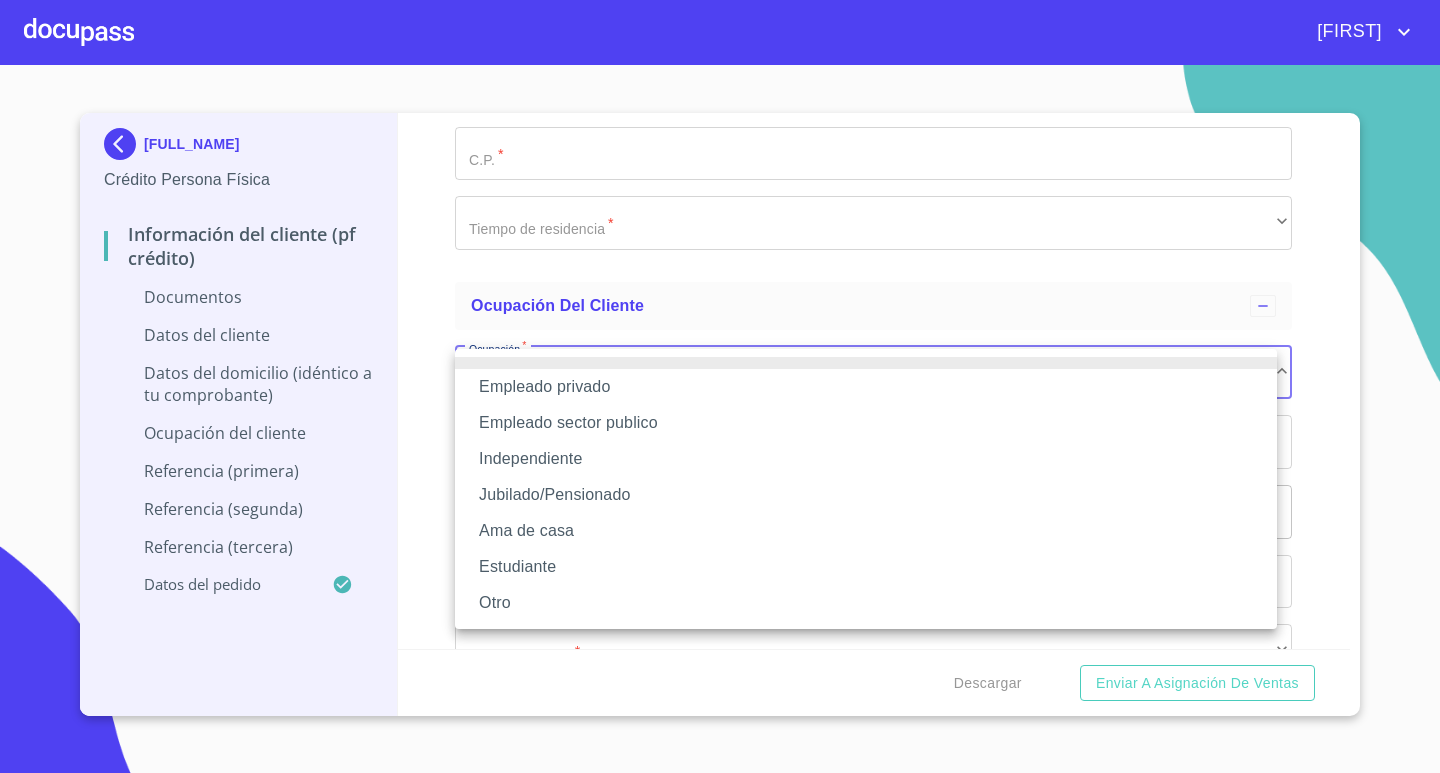 click on "Empleado privado" at bounding box center (866, 387) 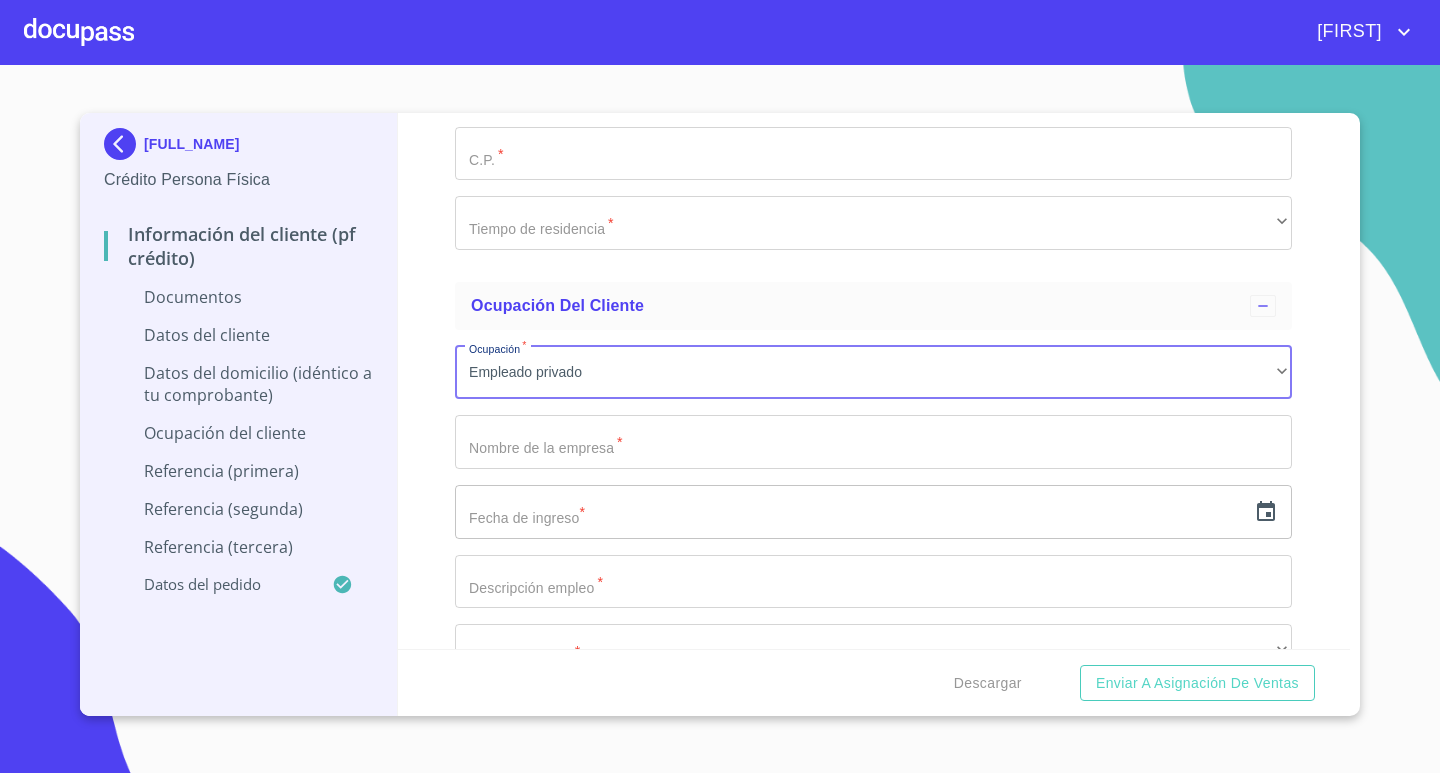 click on "Documento de identificación.   *" at bounding box center (850, -1608) 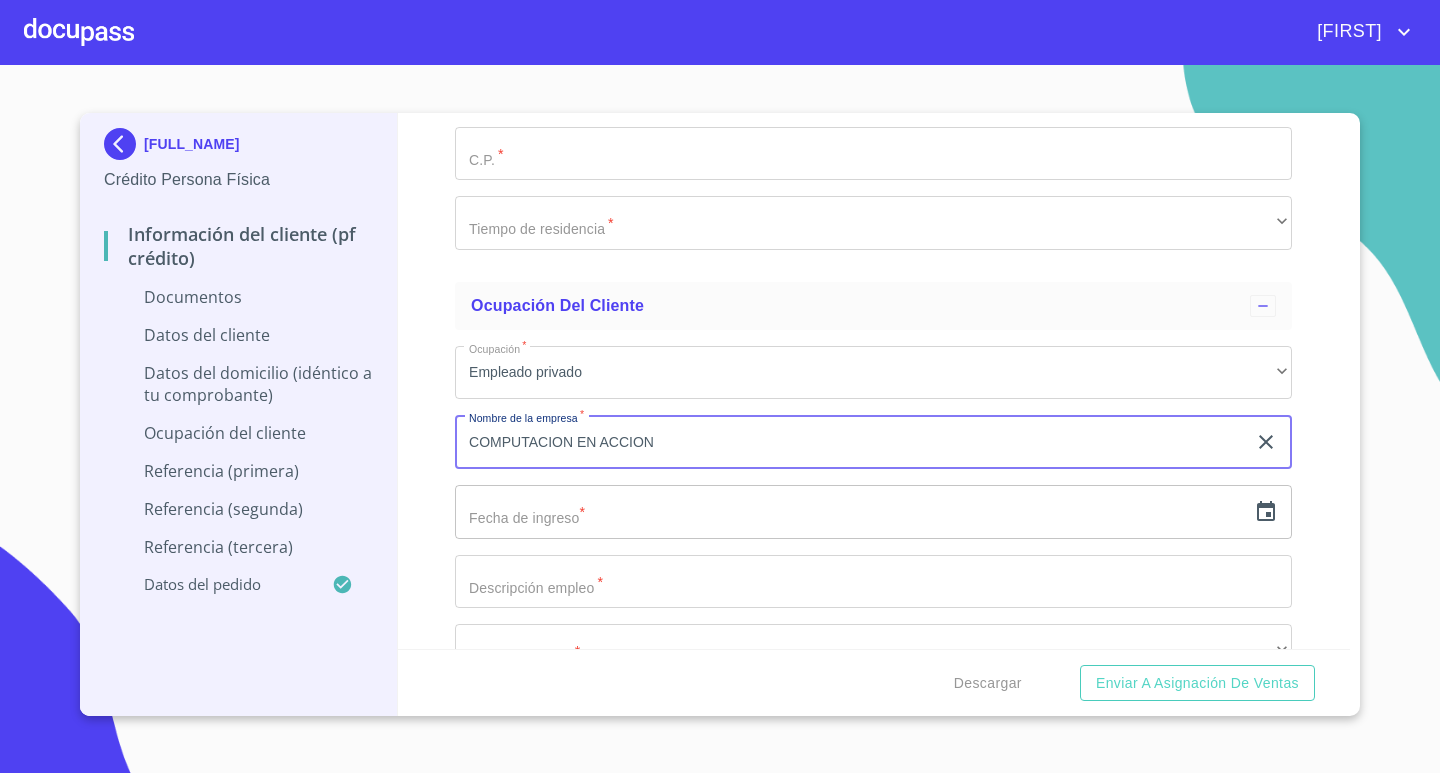 type on "COMPUTACION EN ACCION" 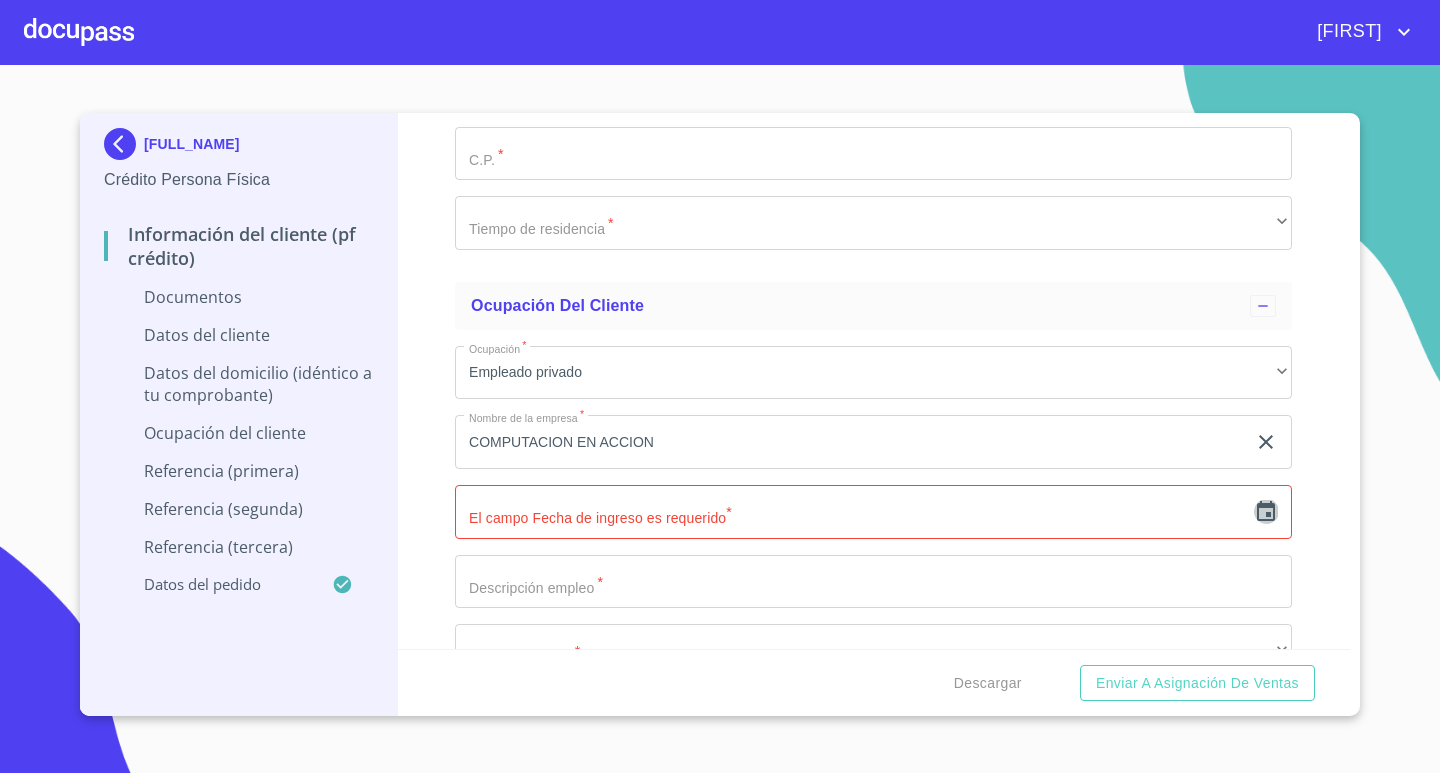 click 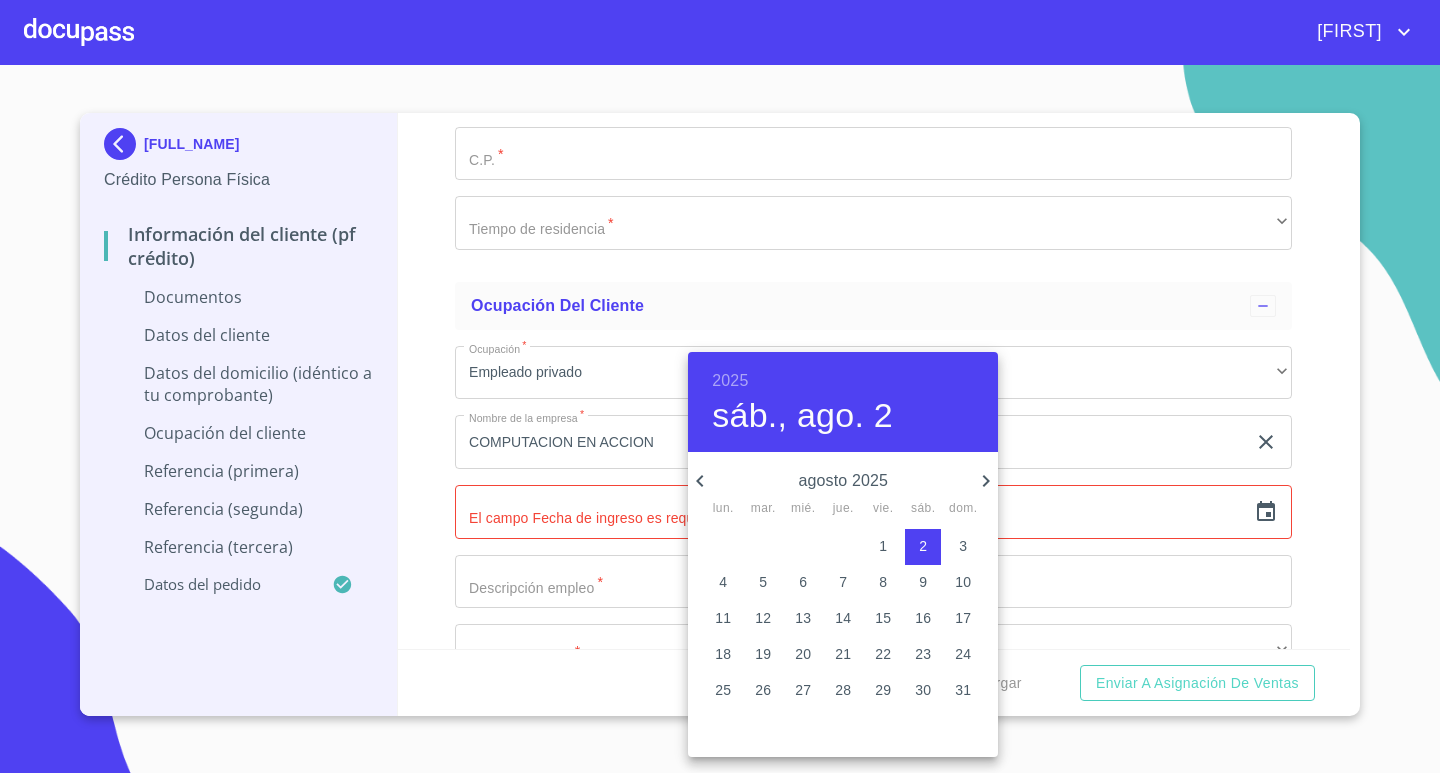 click on "2025" at bounding box center [730, 381] 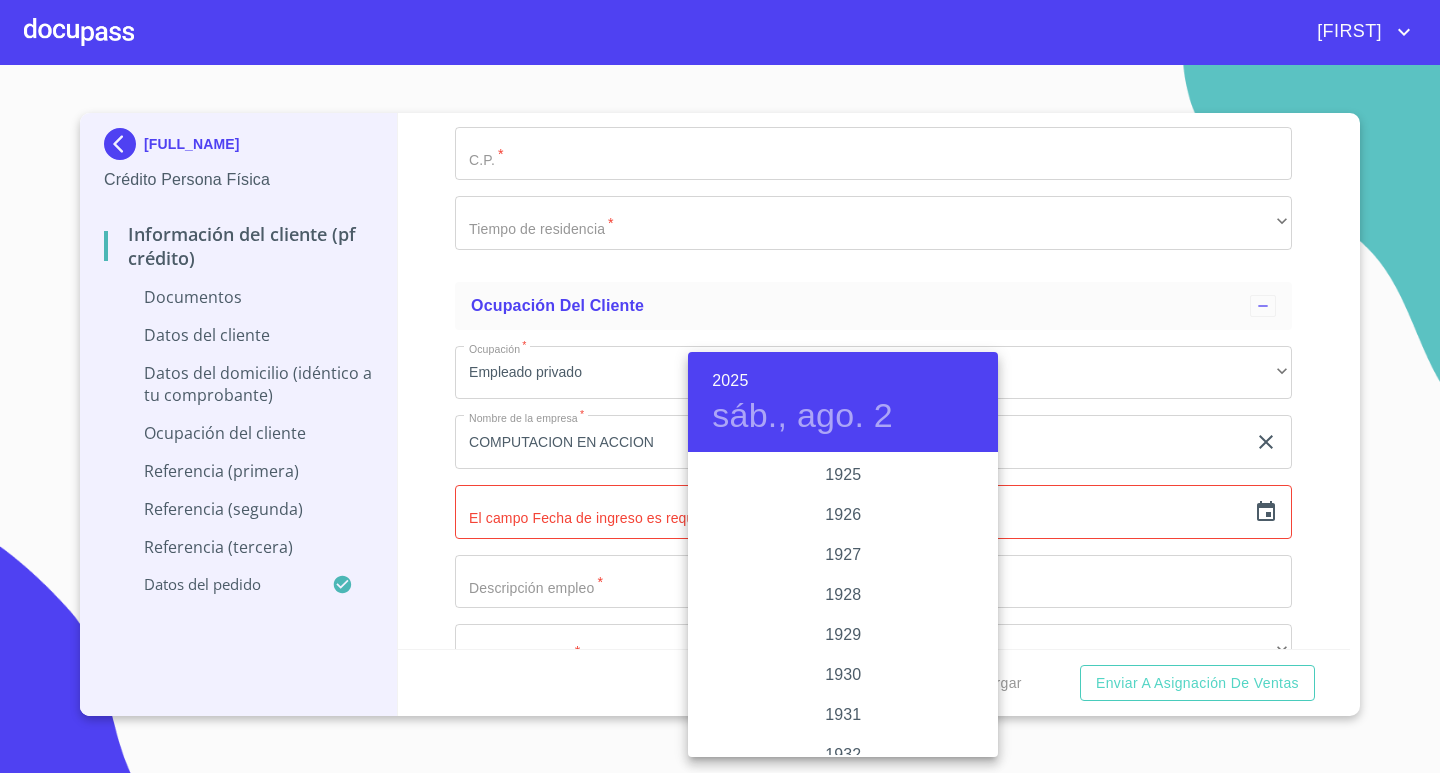scroll, scrollTop: 3880, scrollLeft: 0, axis: vertical 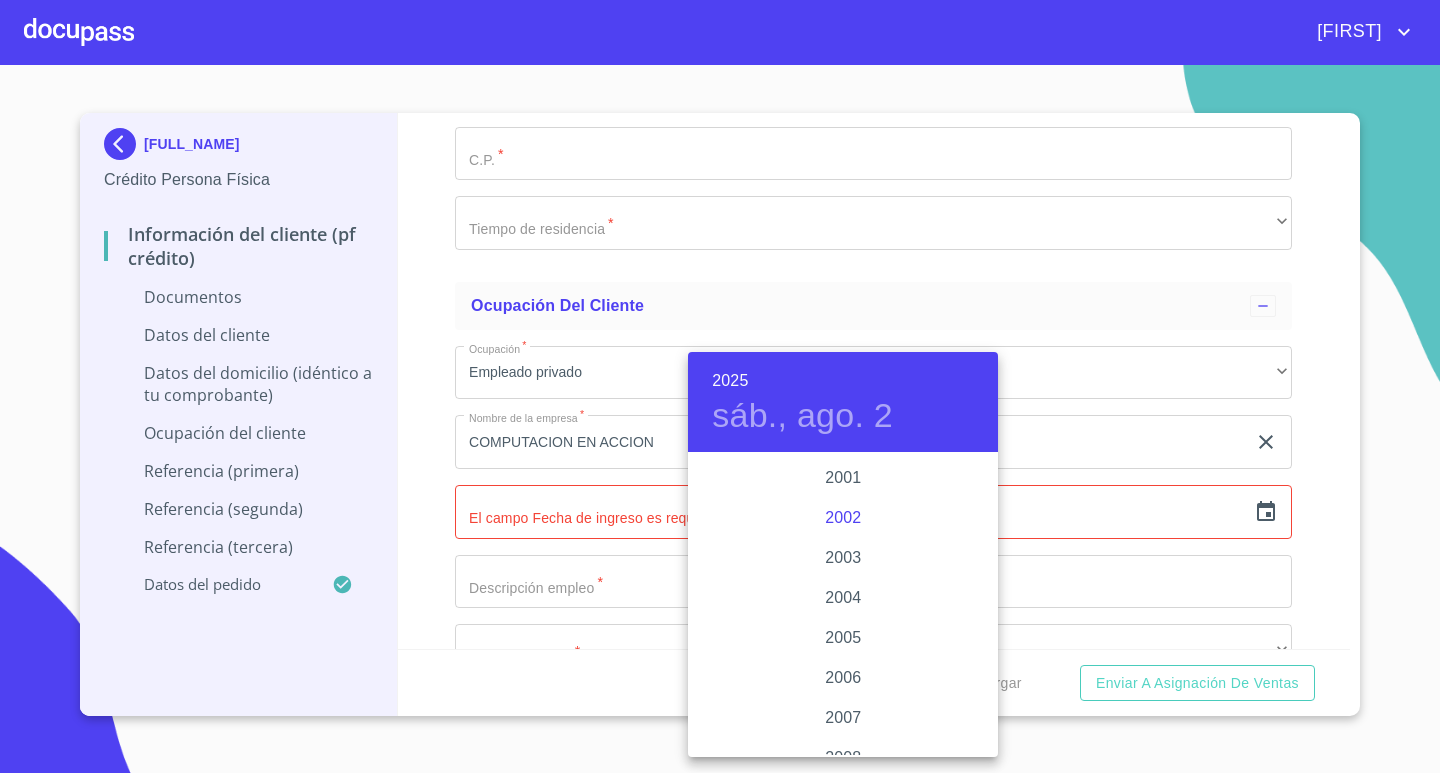 click on "2002" at bounding box center (843, 518) 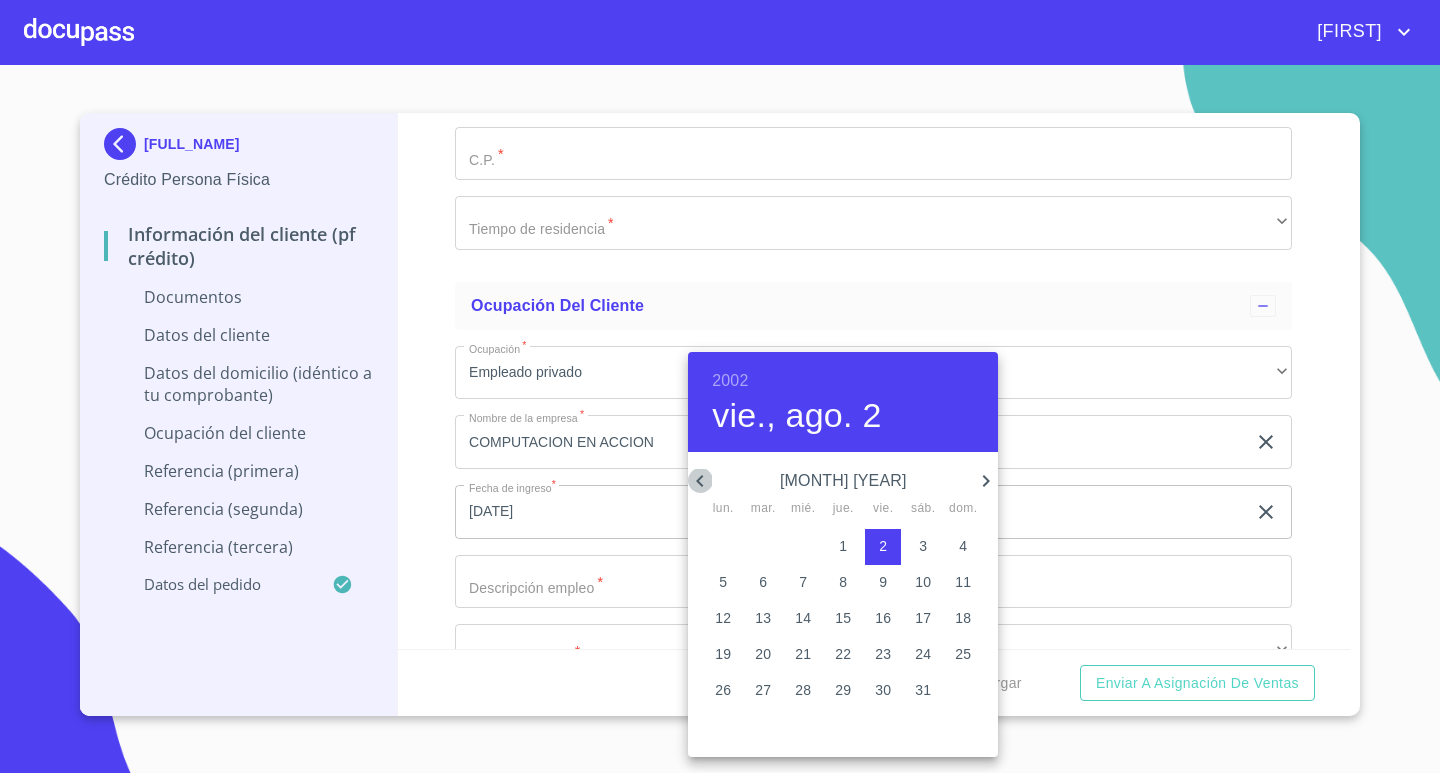 click 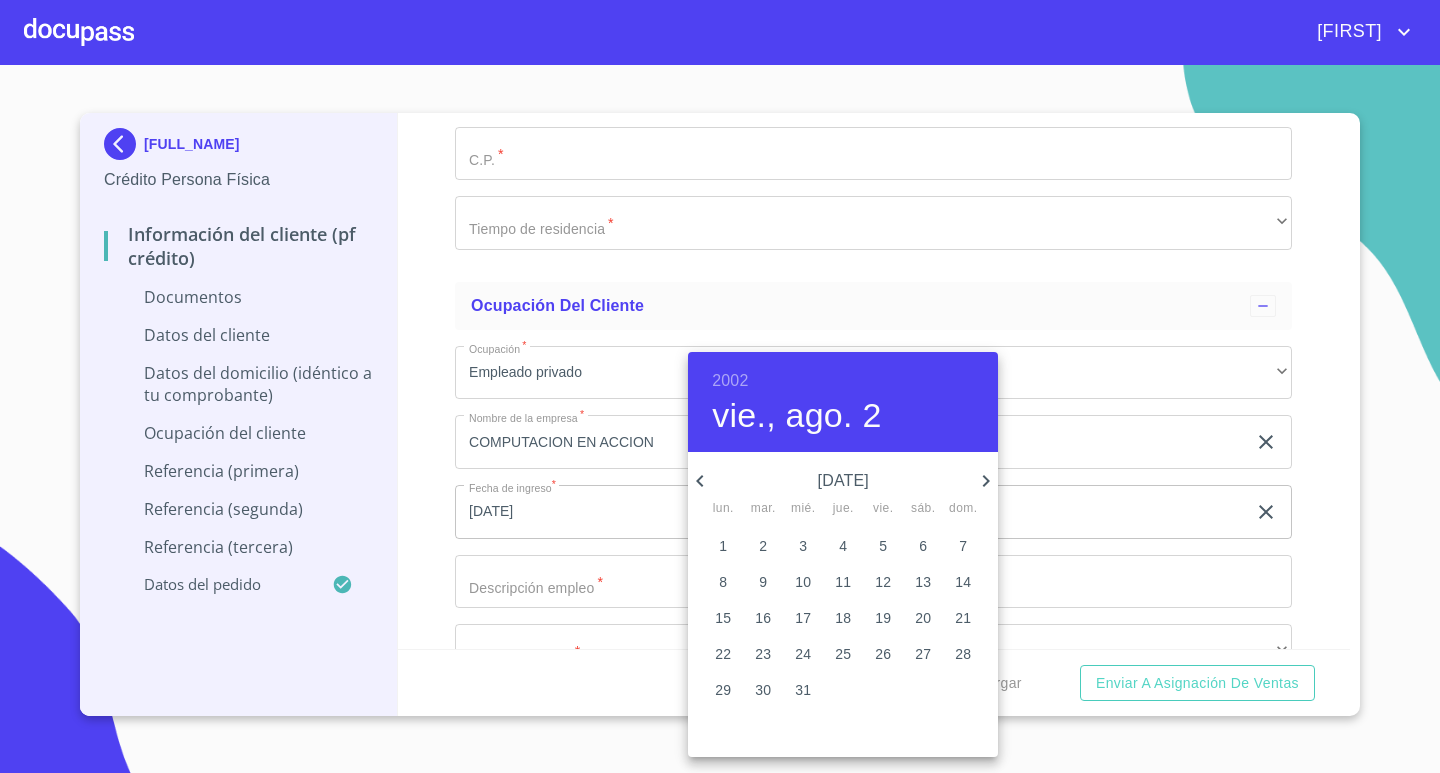 click 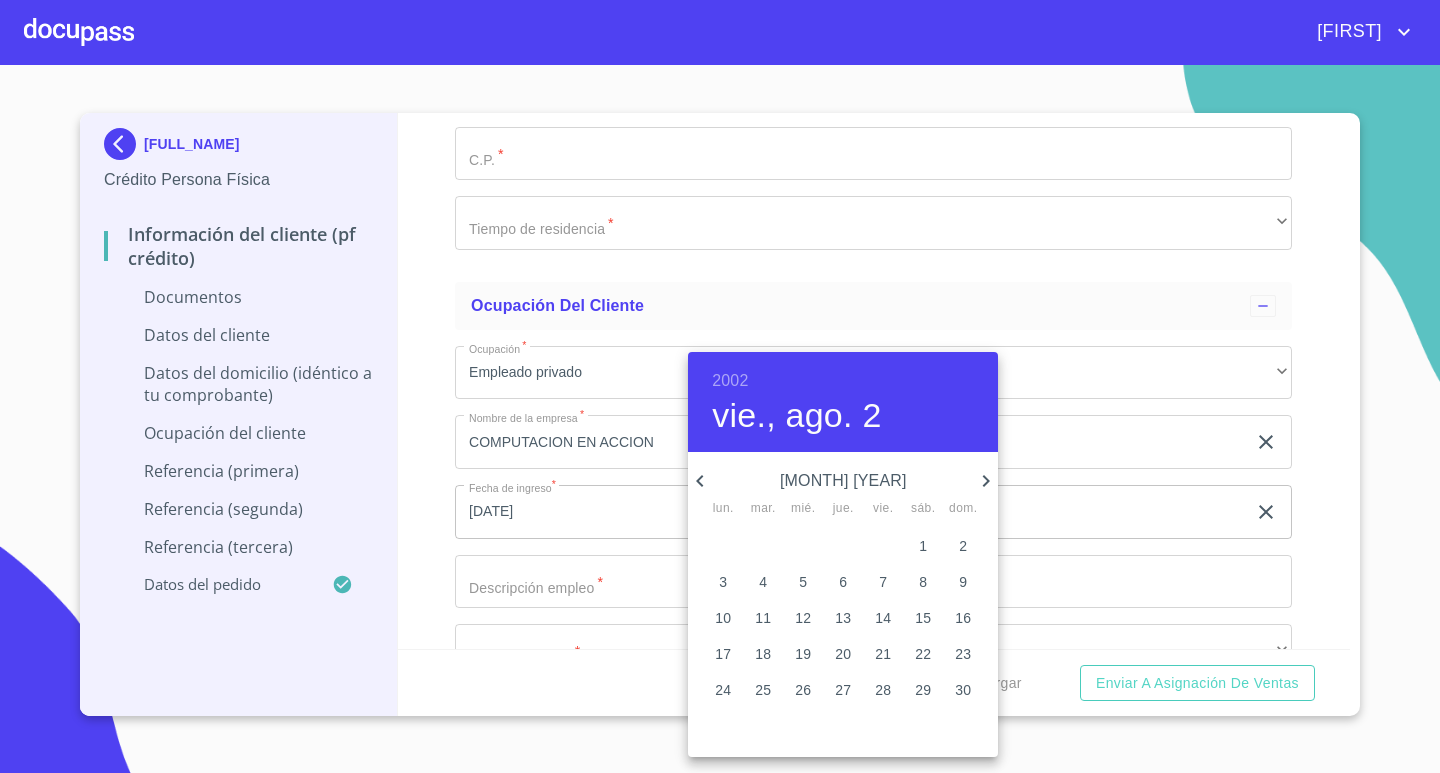 click 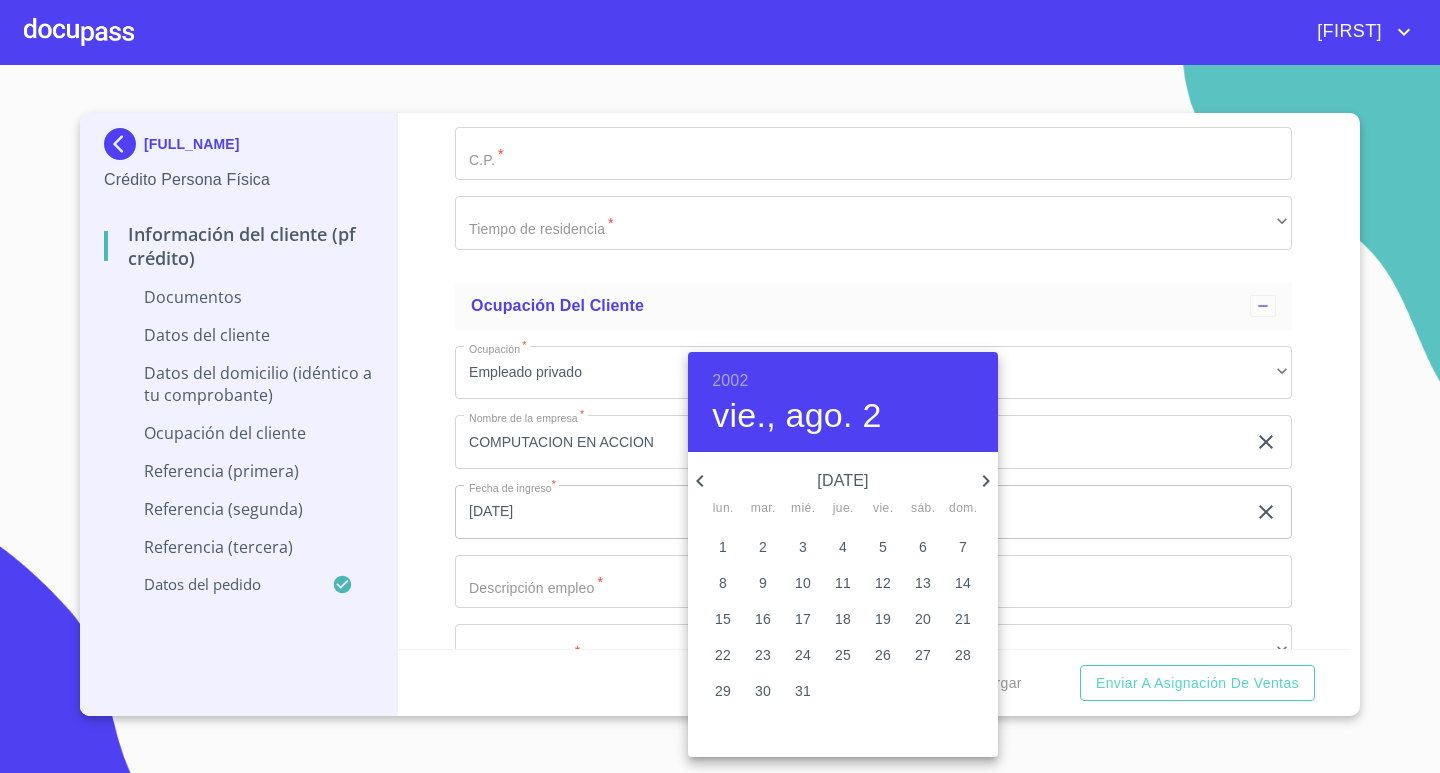 click 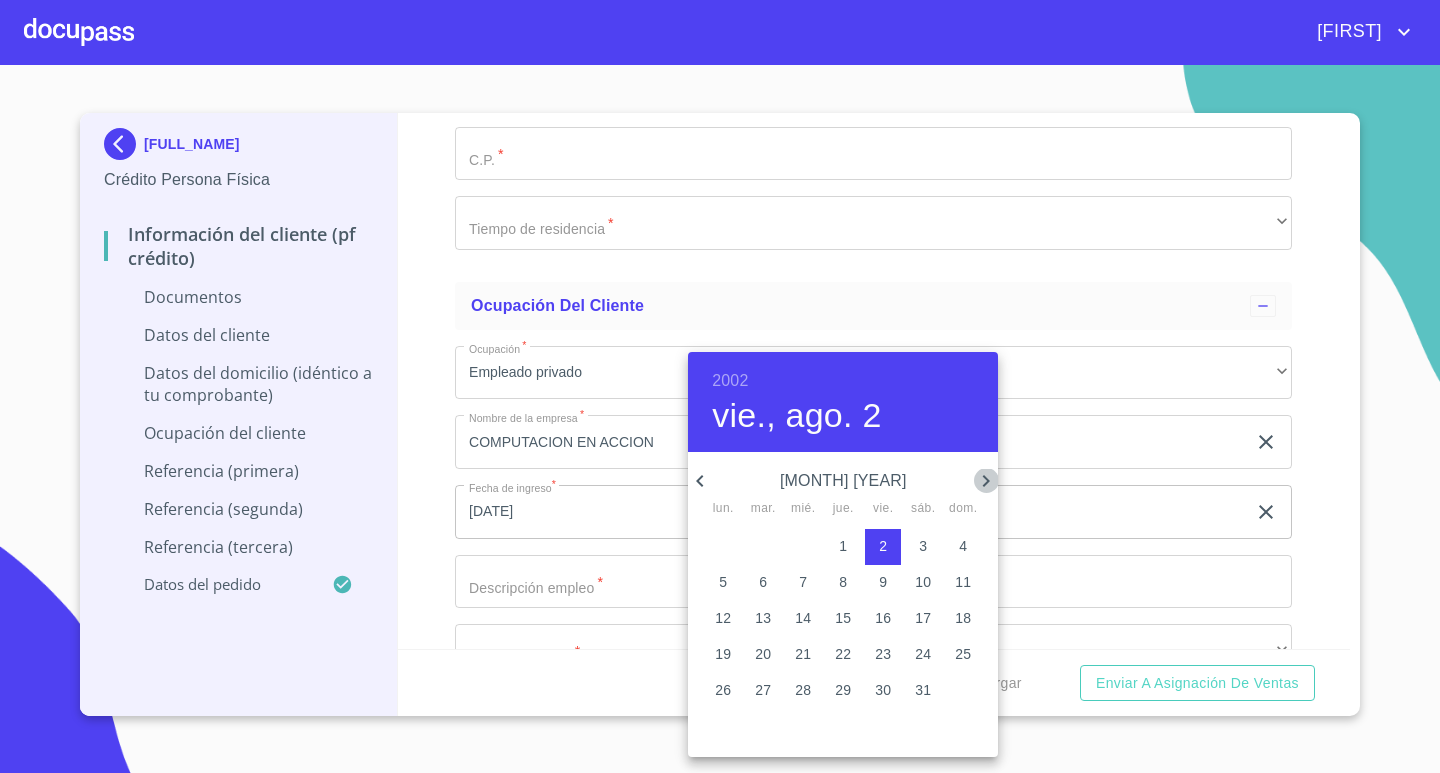 click 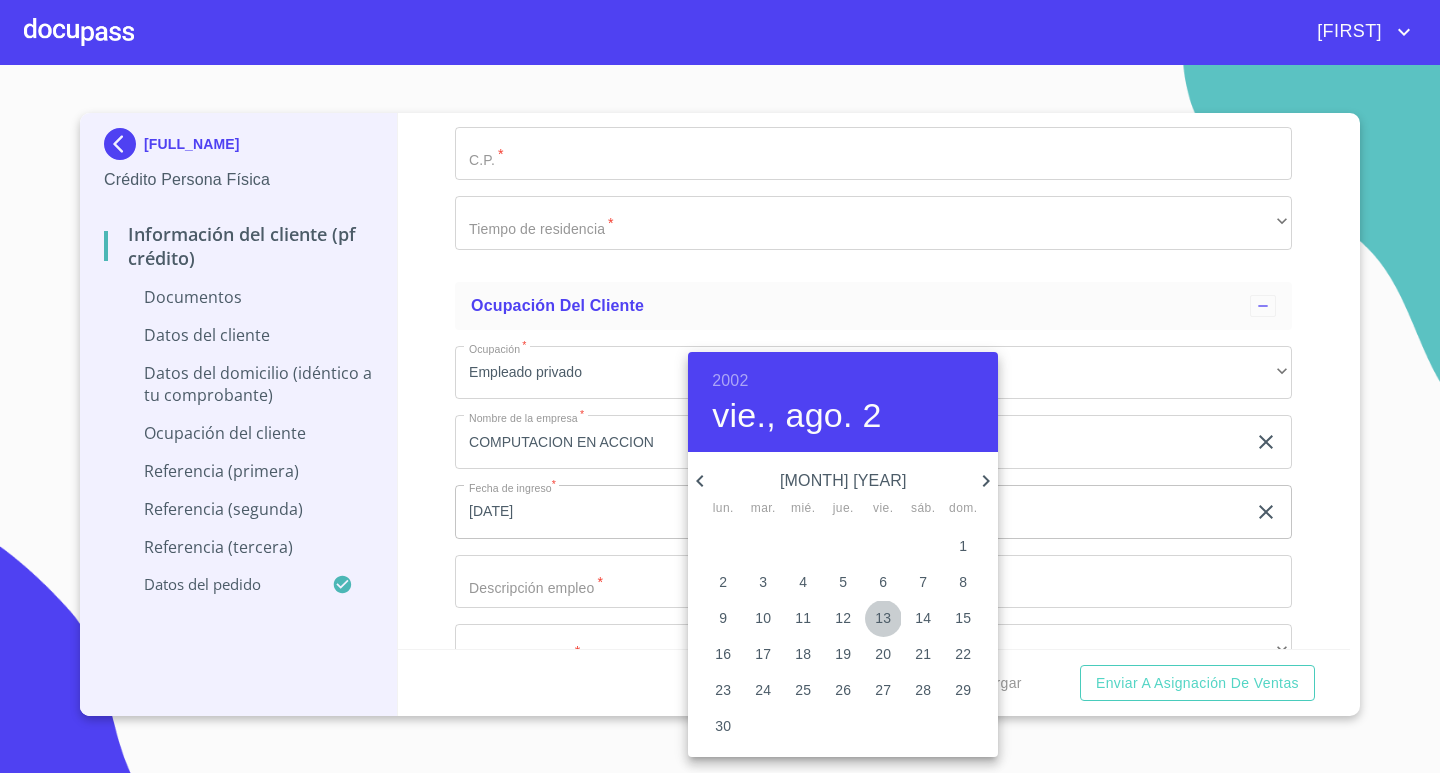 click on "13" at bounding box center (883, 618) 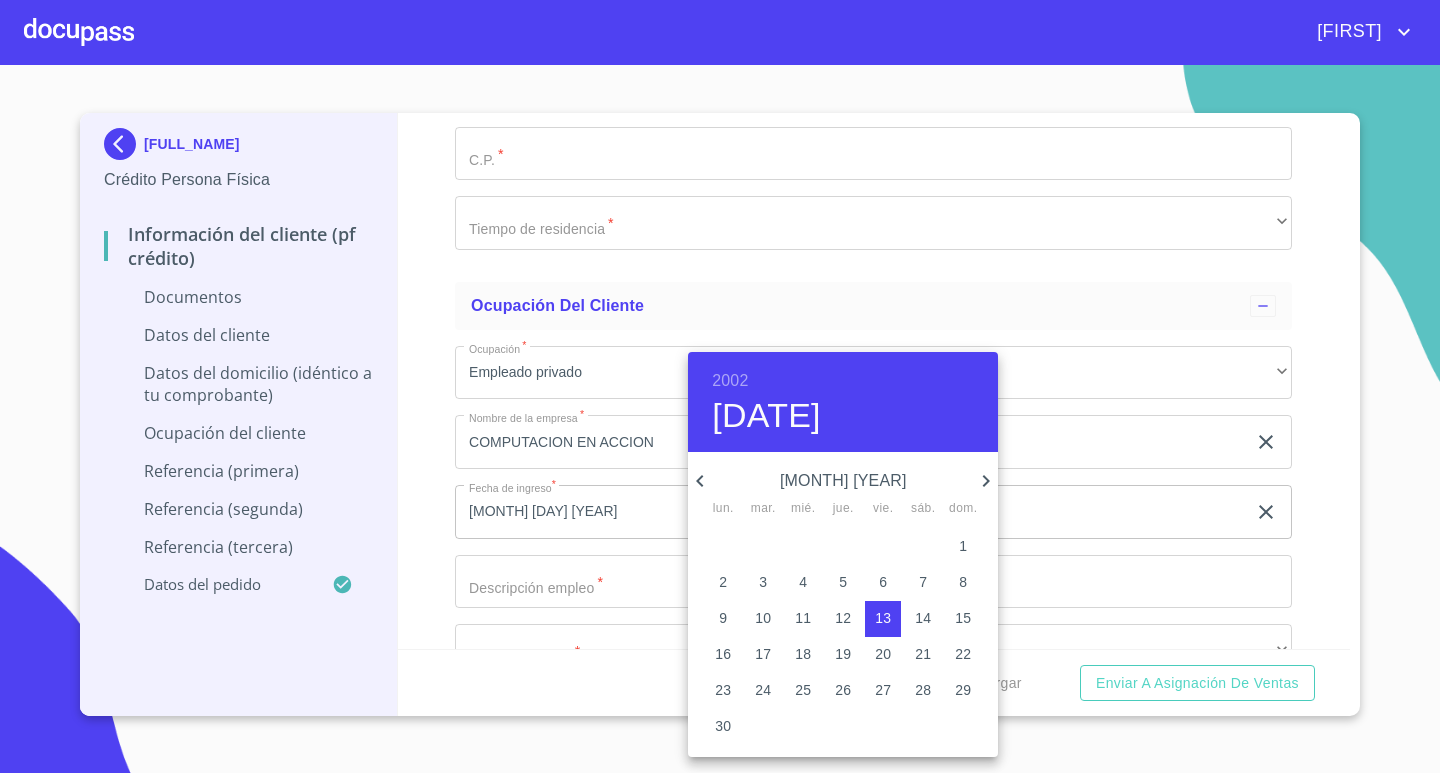 click at bounding box center (720, 386) 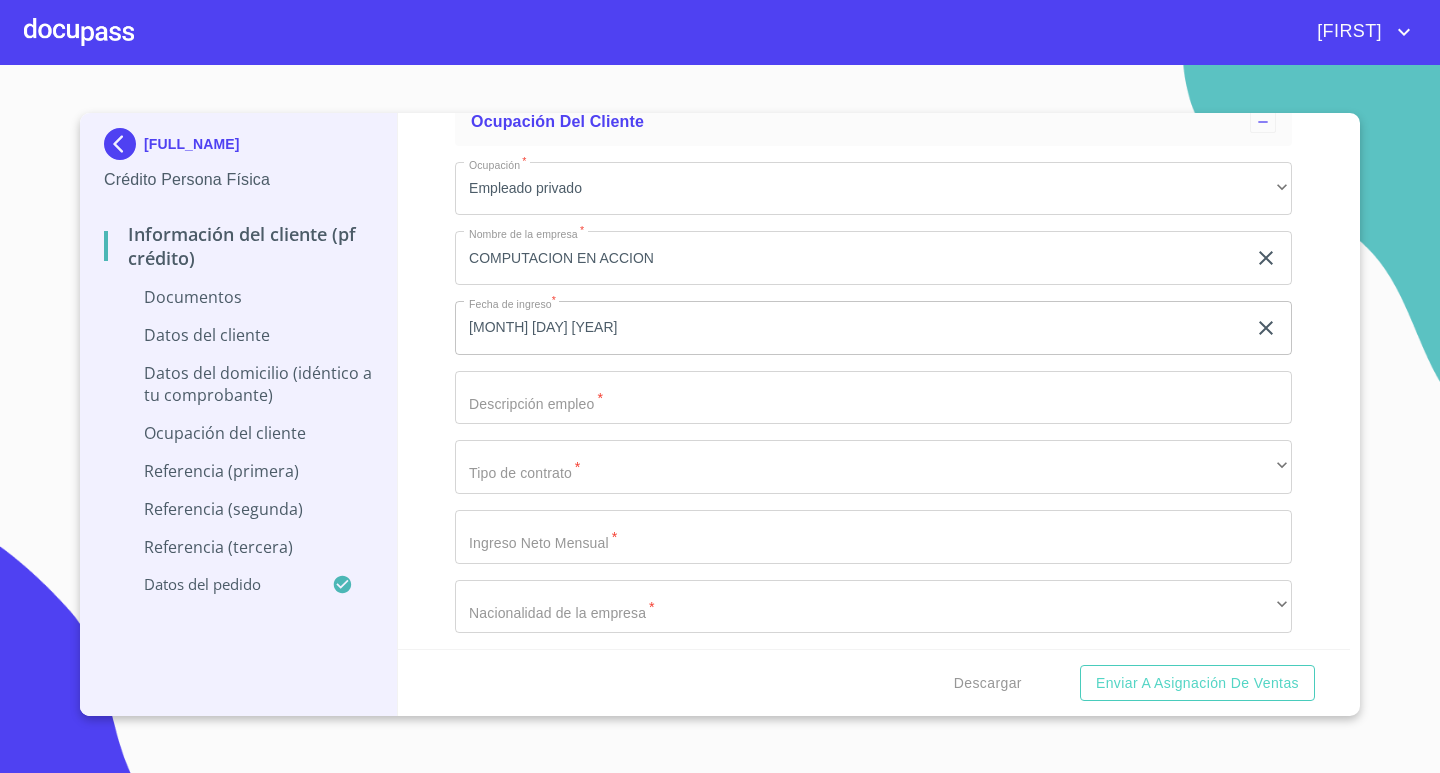 scroll, scrollTop: 4994, scrollLeft: 0, axis: vertical 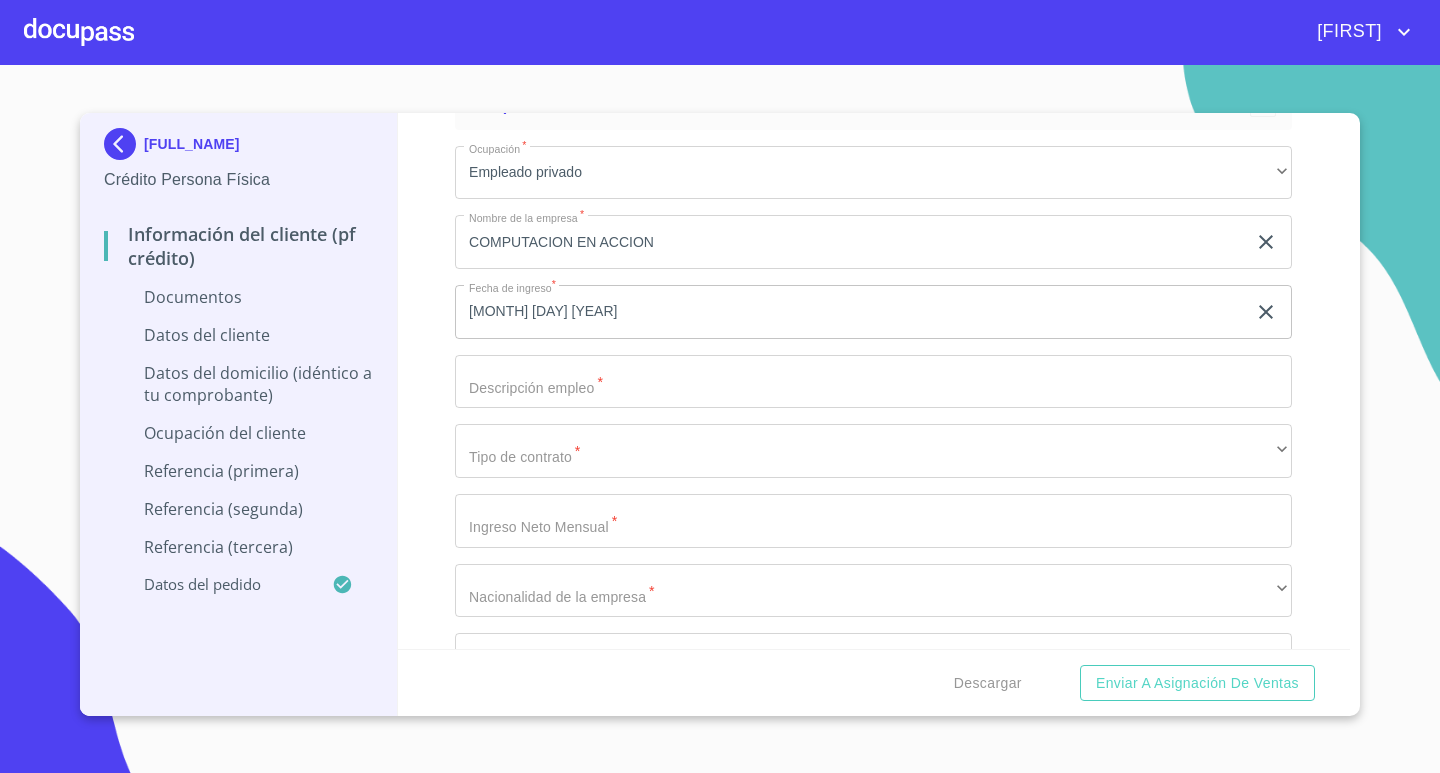 click on "Documento de identificación.   *" at bounding box center (850, -1808) 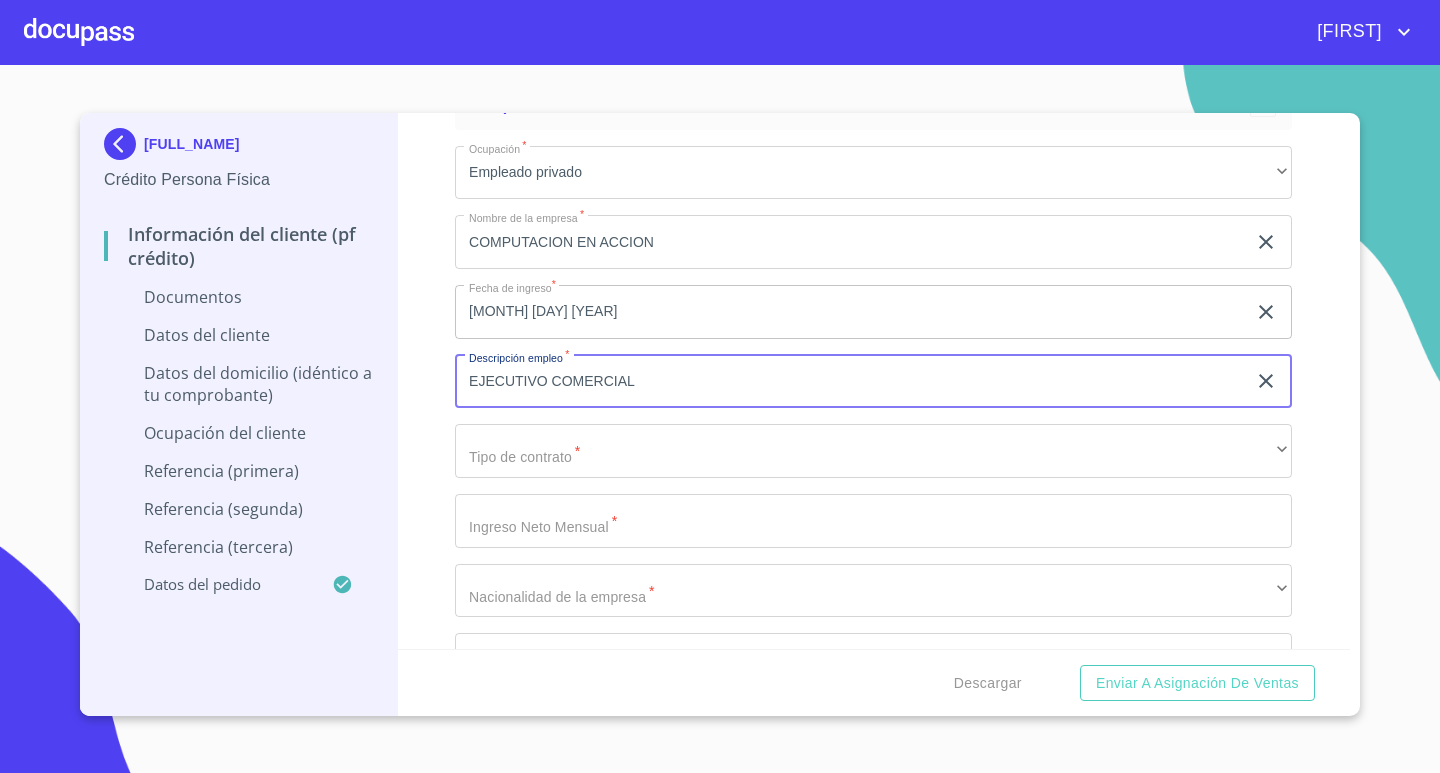type on "EJECUTIVO COMERCIAL" 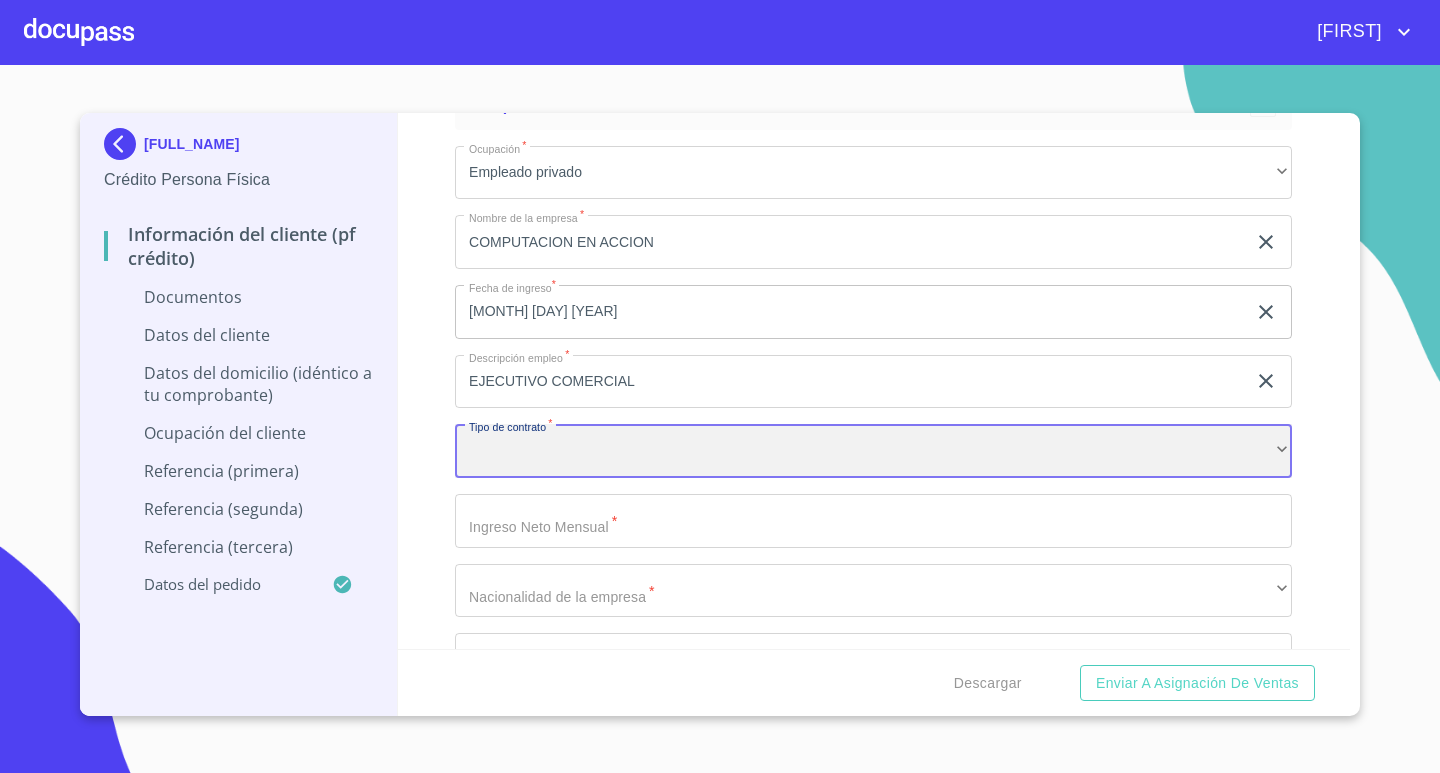 click on "​" at bounding box center [873, 451] 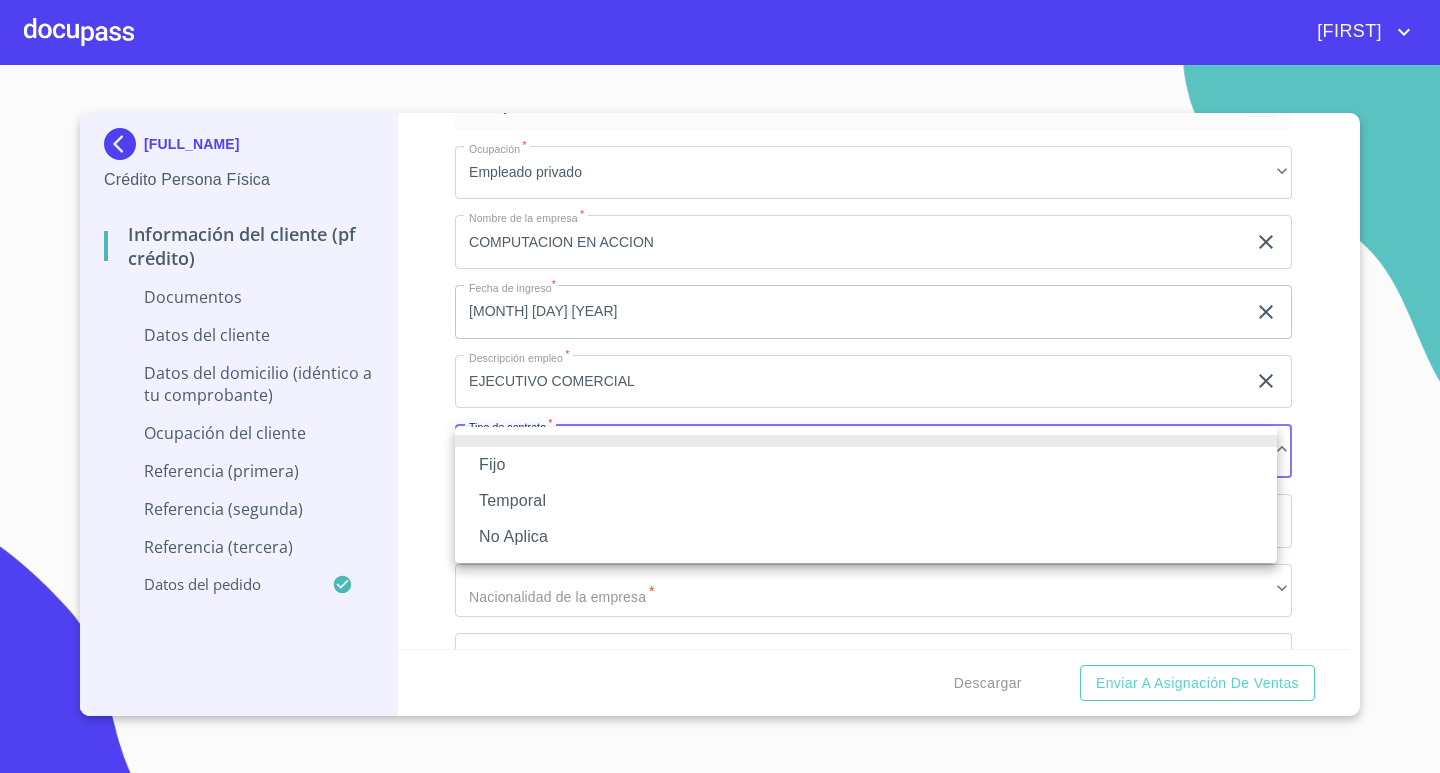 click on "Fijo" at bounding box center (866, 465) 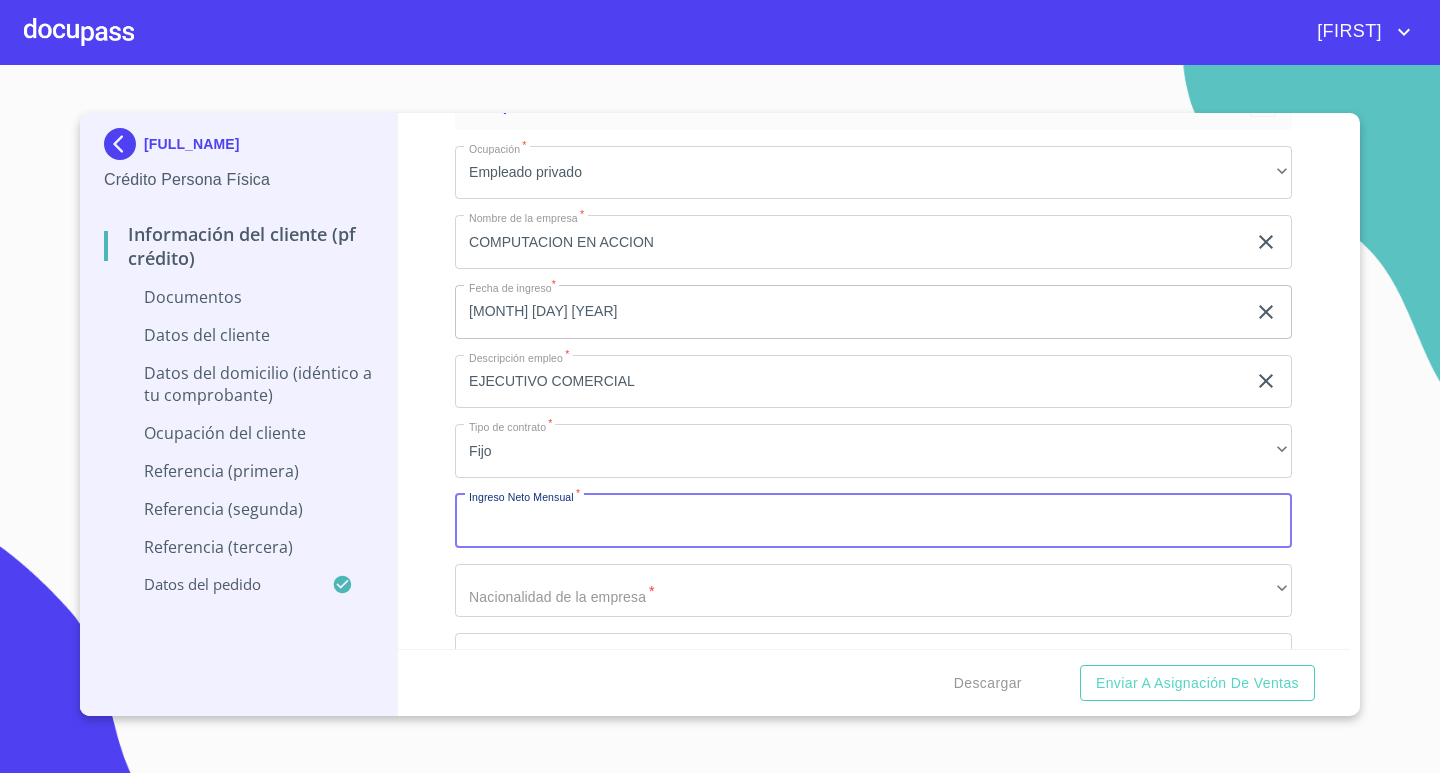 click on "Documento de identificación.   *" at bounding box center [873, 521] 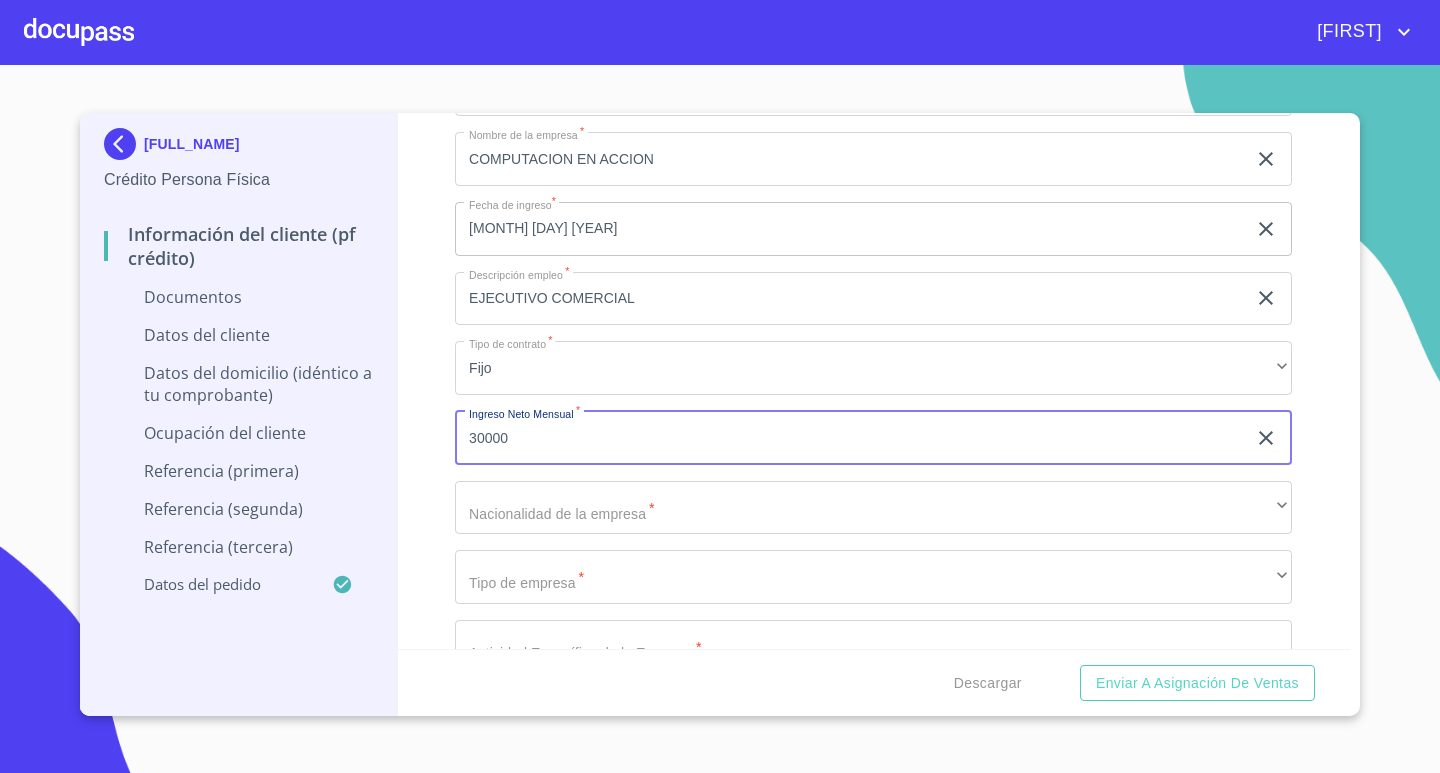 scroll, scrollTop: 5094, scrollLeft: 0, axis: vertical 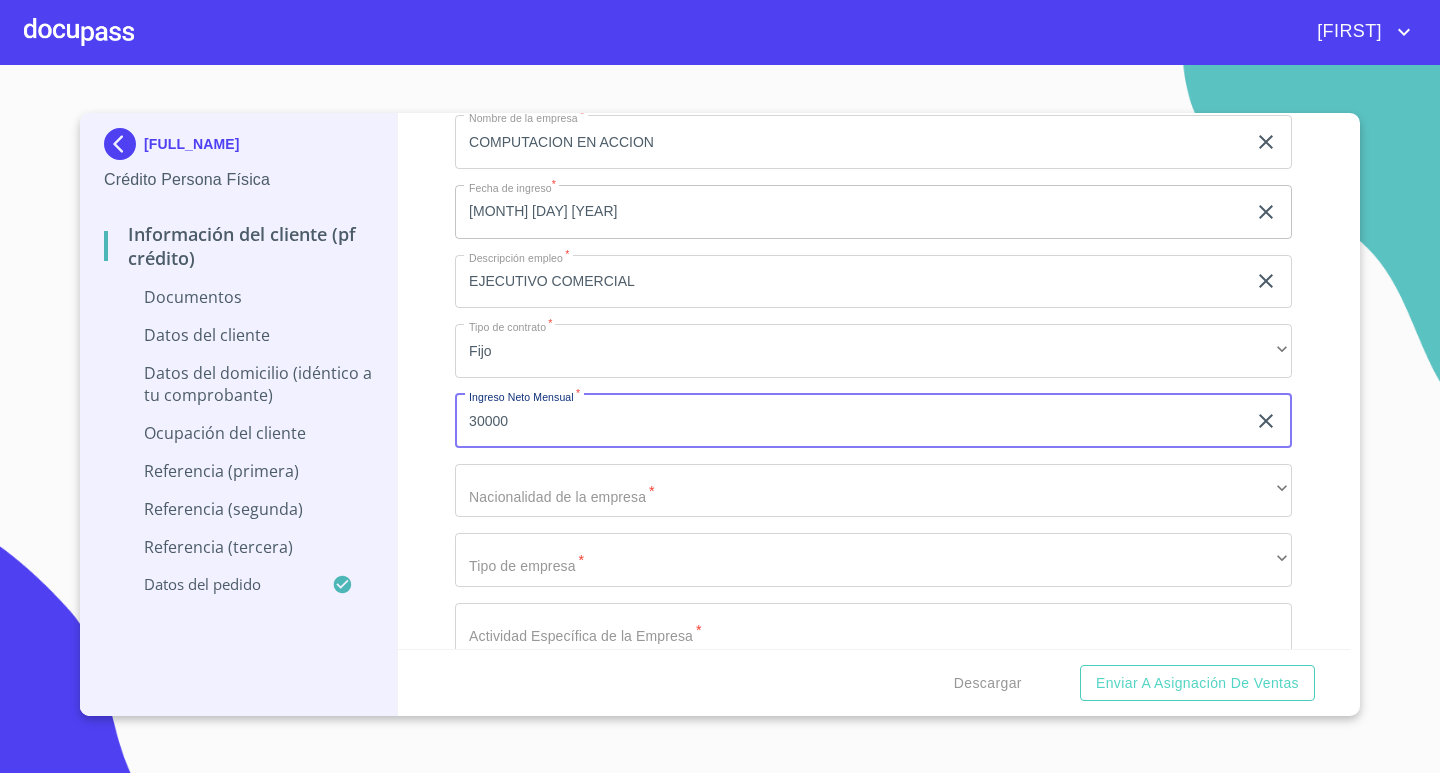 type on "30000" 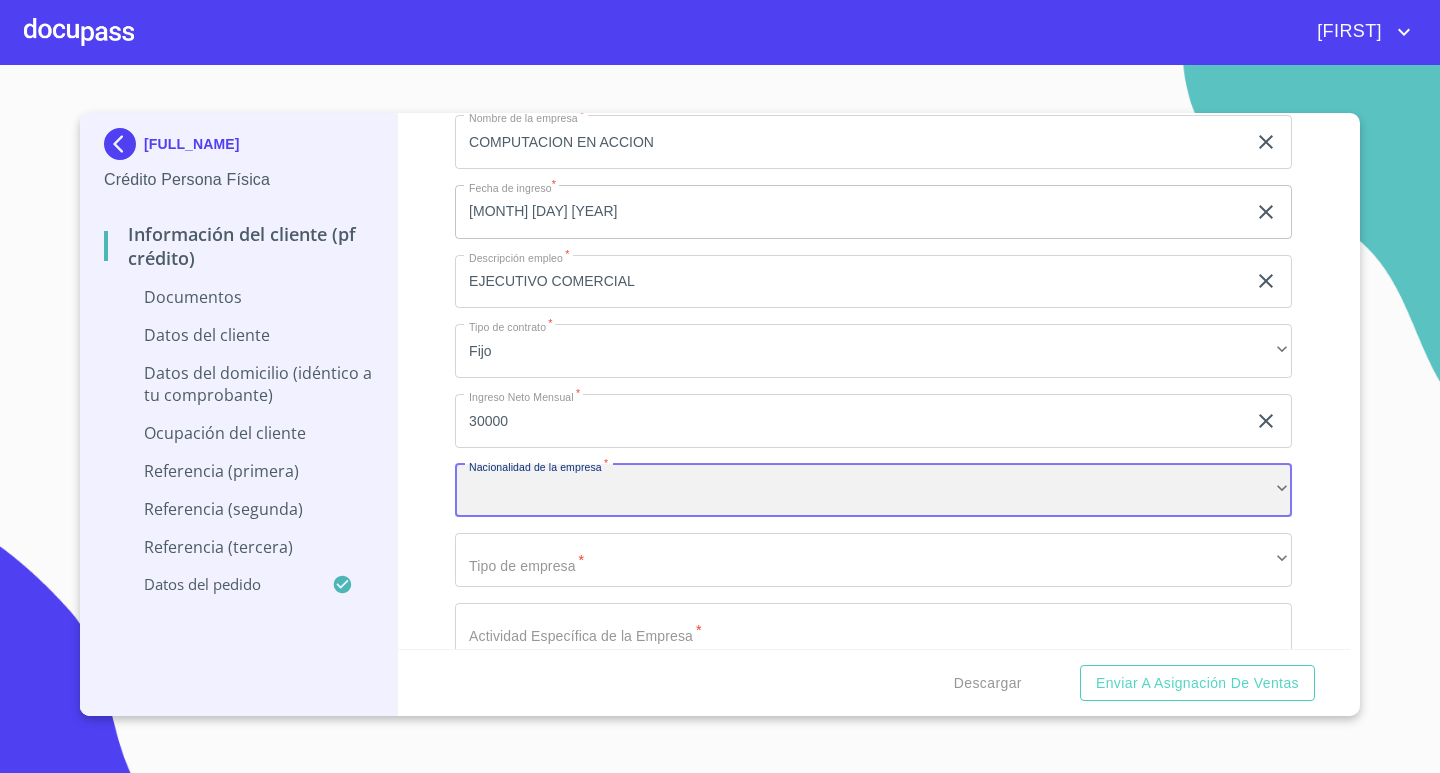 click on "​" at bounding box center [873, 491] 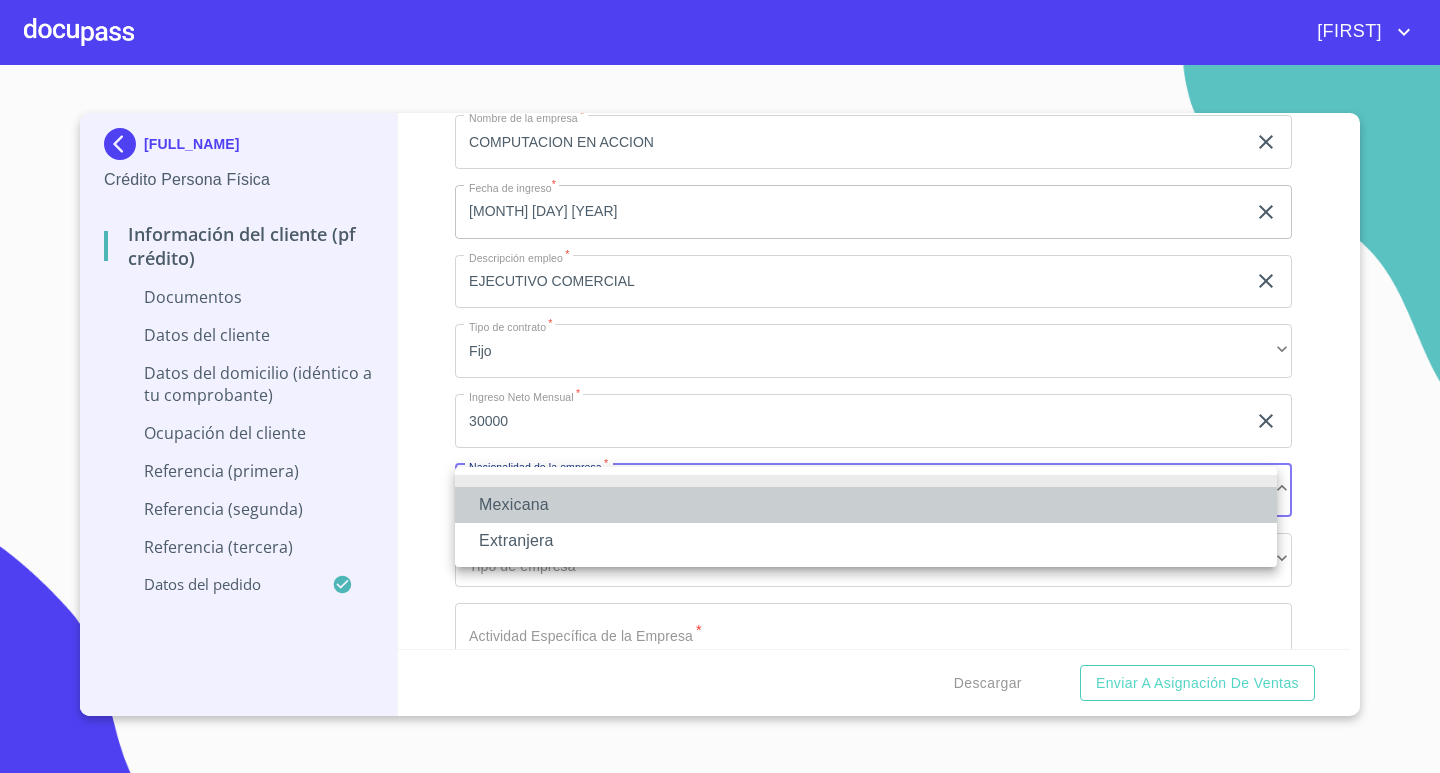 click on "Mexicana" at bounding box center (866, 505) 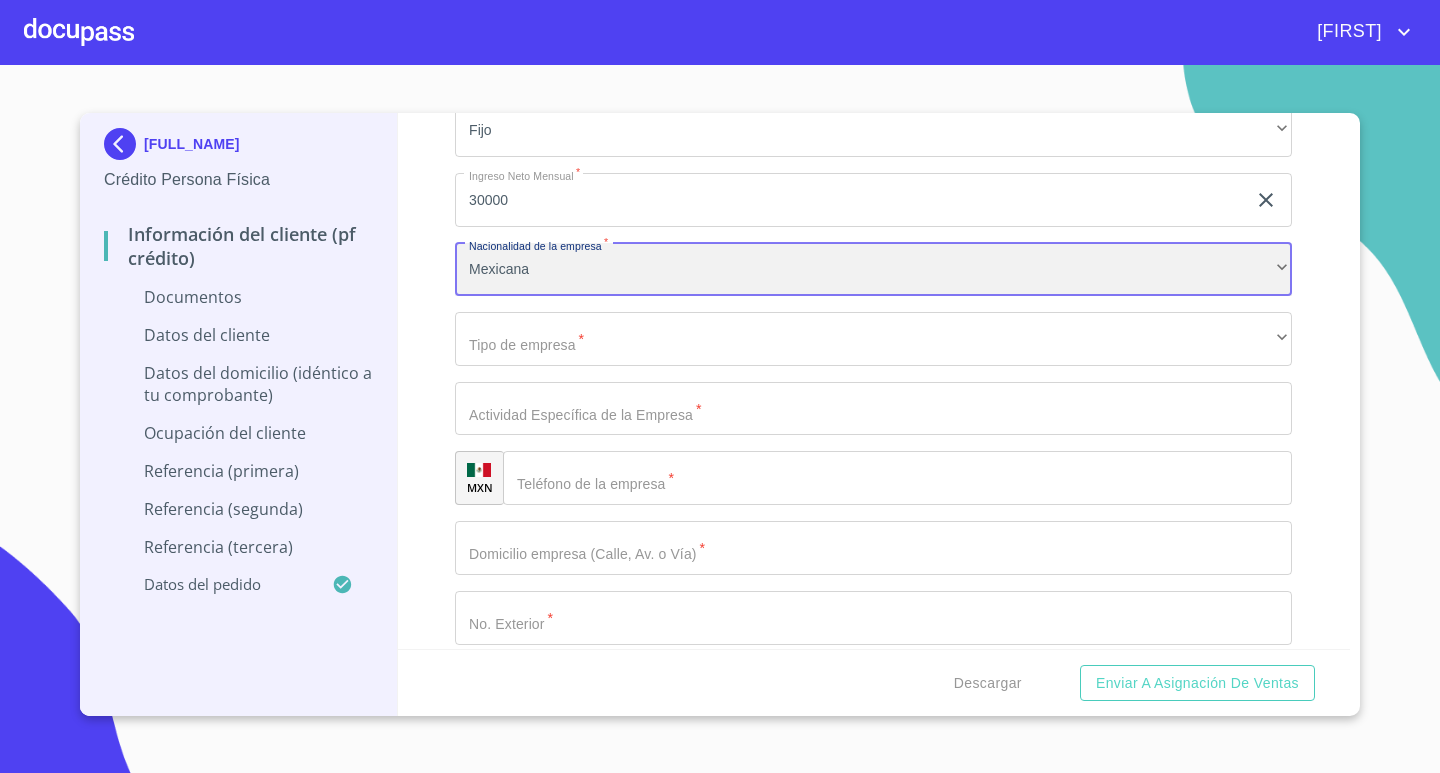 scroll, scrollTop: 5394, scrollLeft: 0, axis: vertical 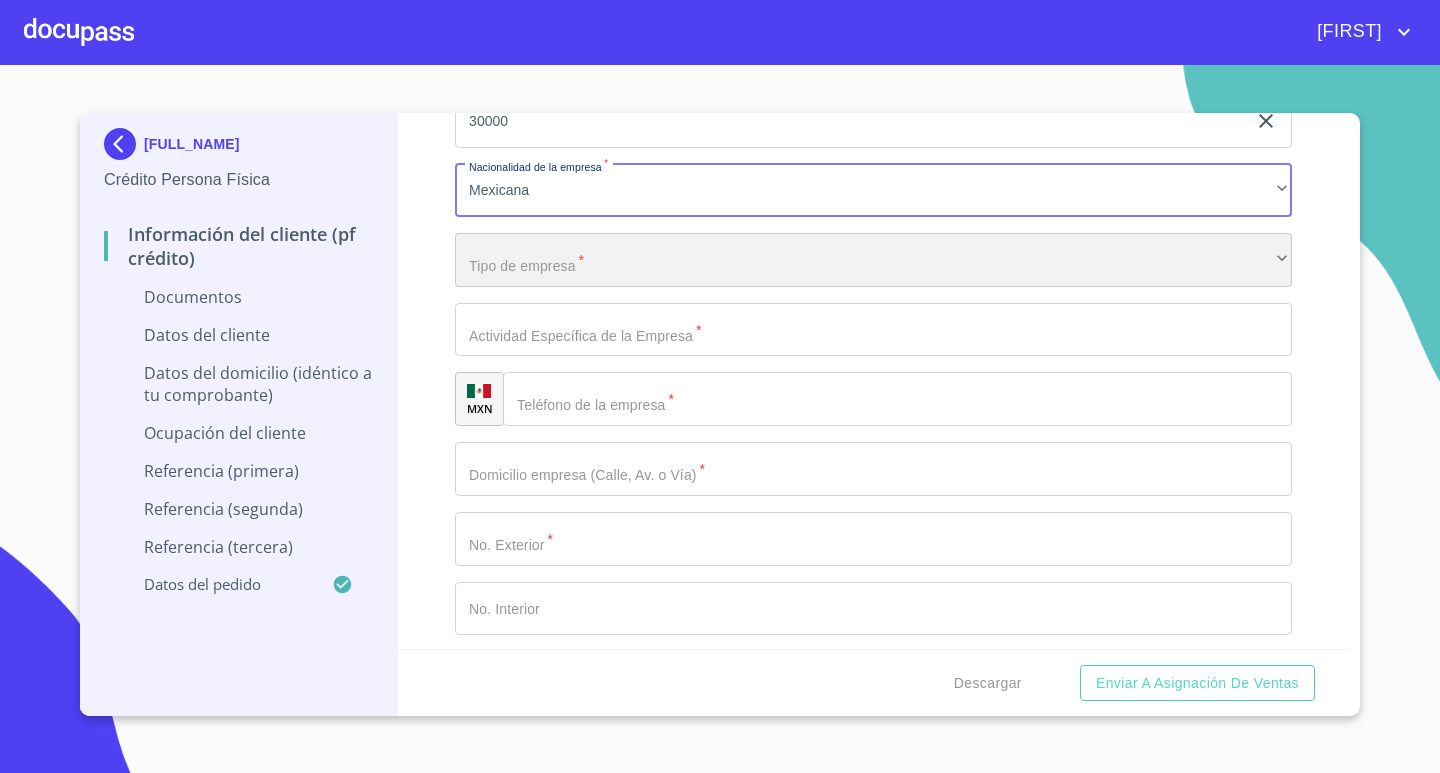 click on "​" at bounding box center (873, 260) 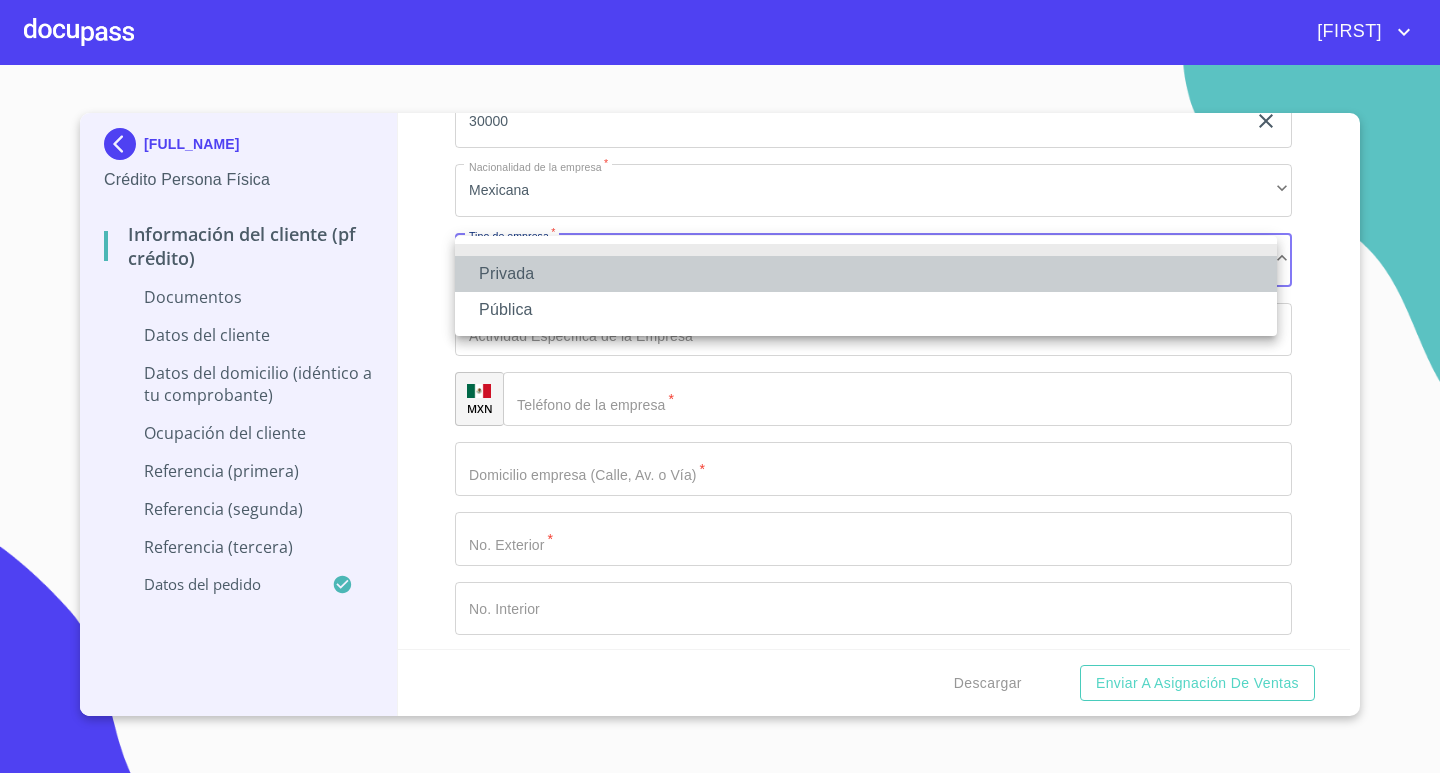 click on "Privada" at bounding box center (866, 274) 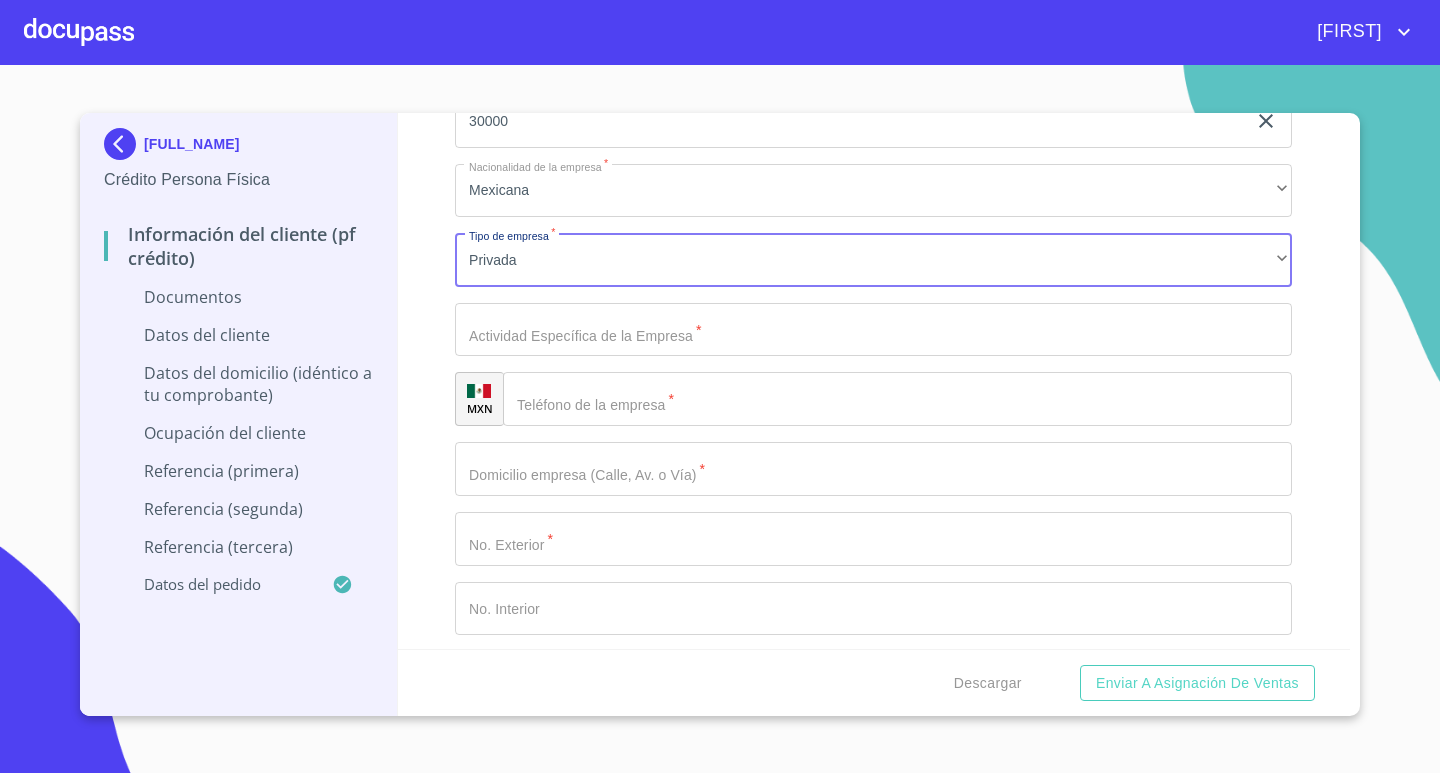 click on "Documento de identificación.   *" at bounding box center [850, -2208] 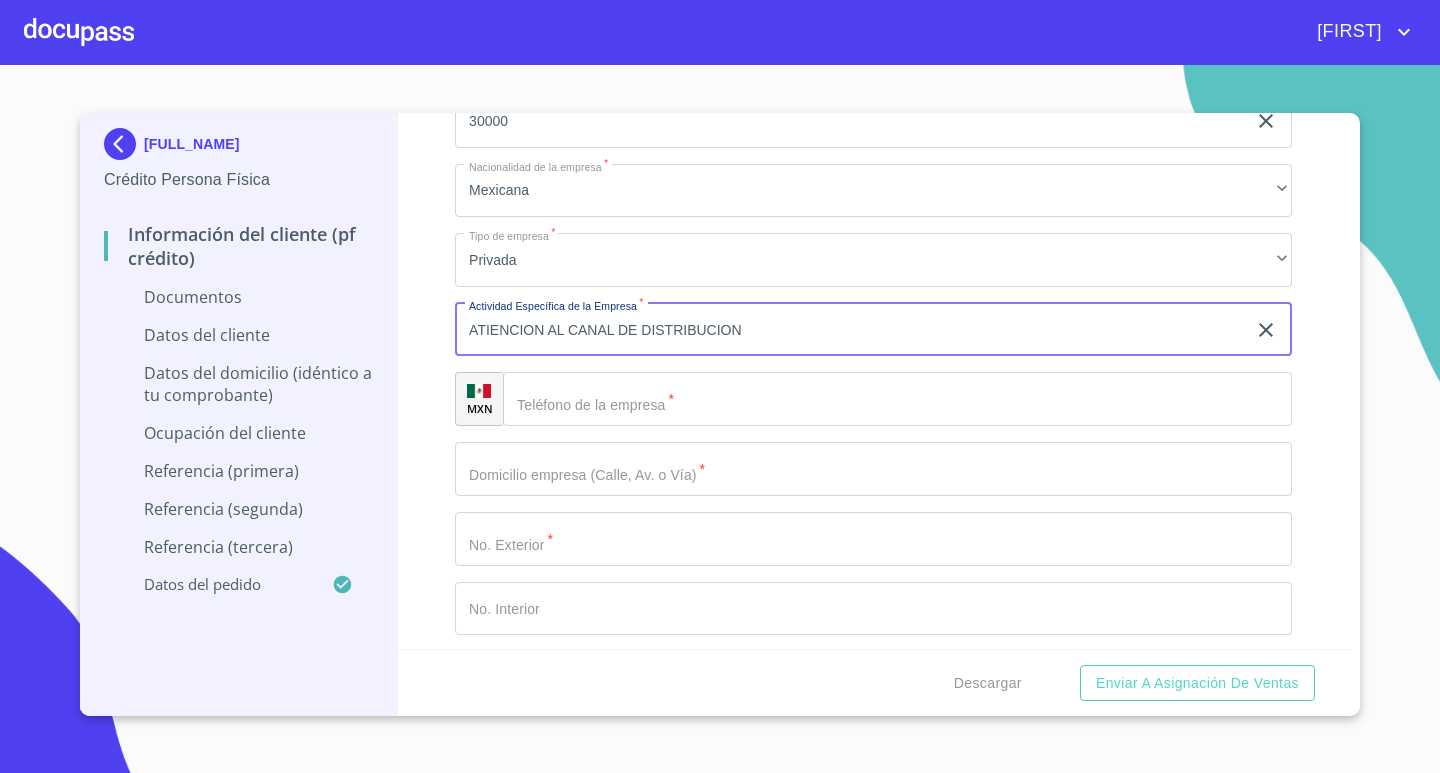 type on "ATIENCION AL CANAL DE DISTRIBUCION" 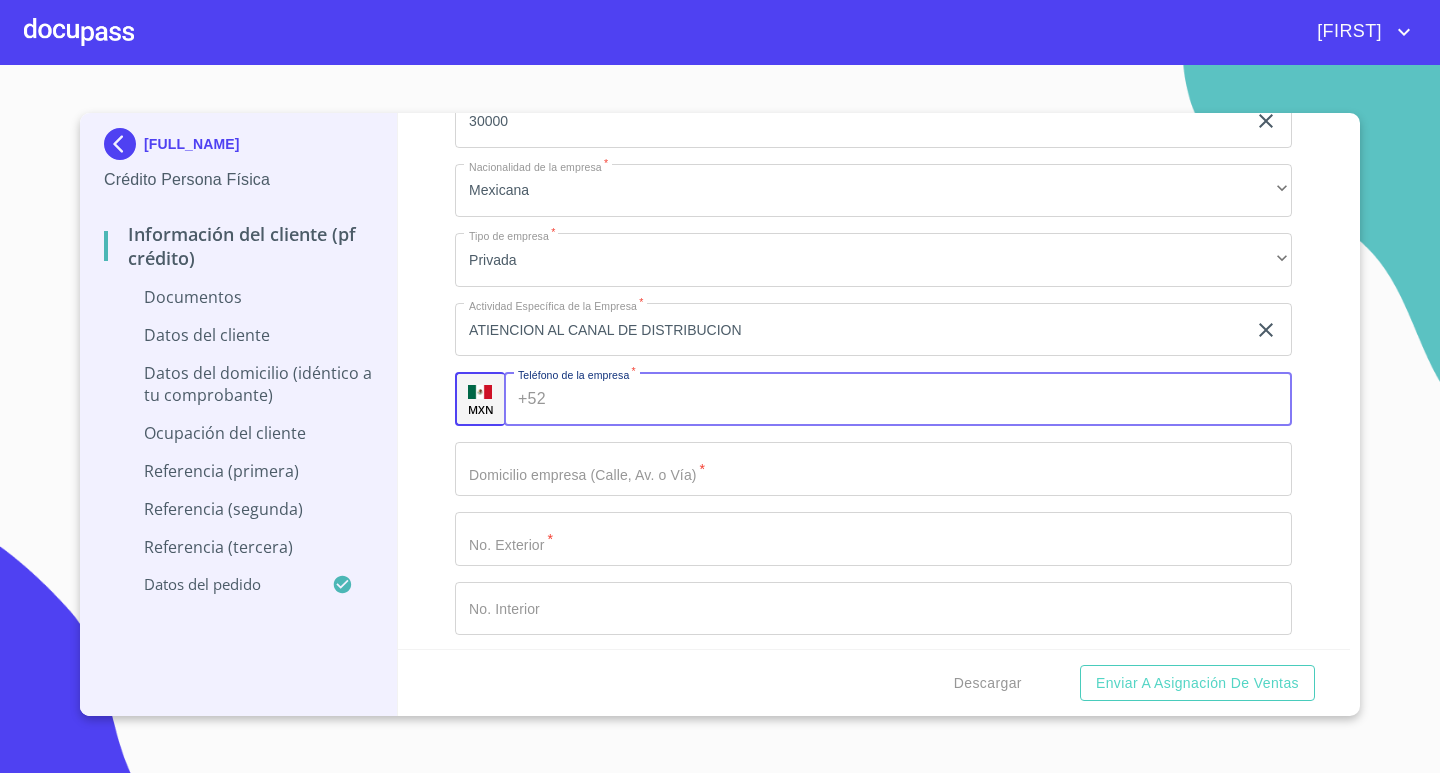 click on "Documento de identificación.   *" at bounding box center [923, 399] 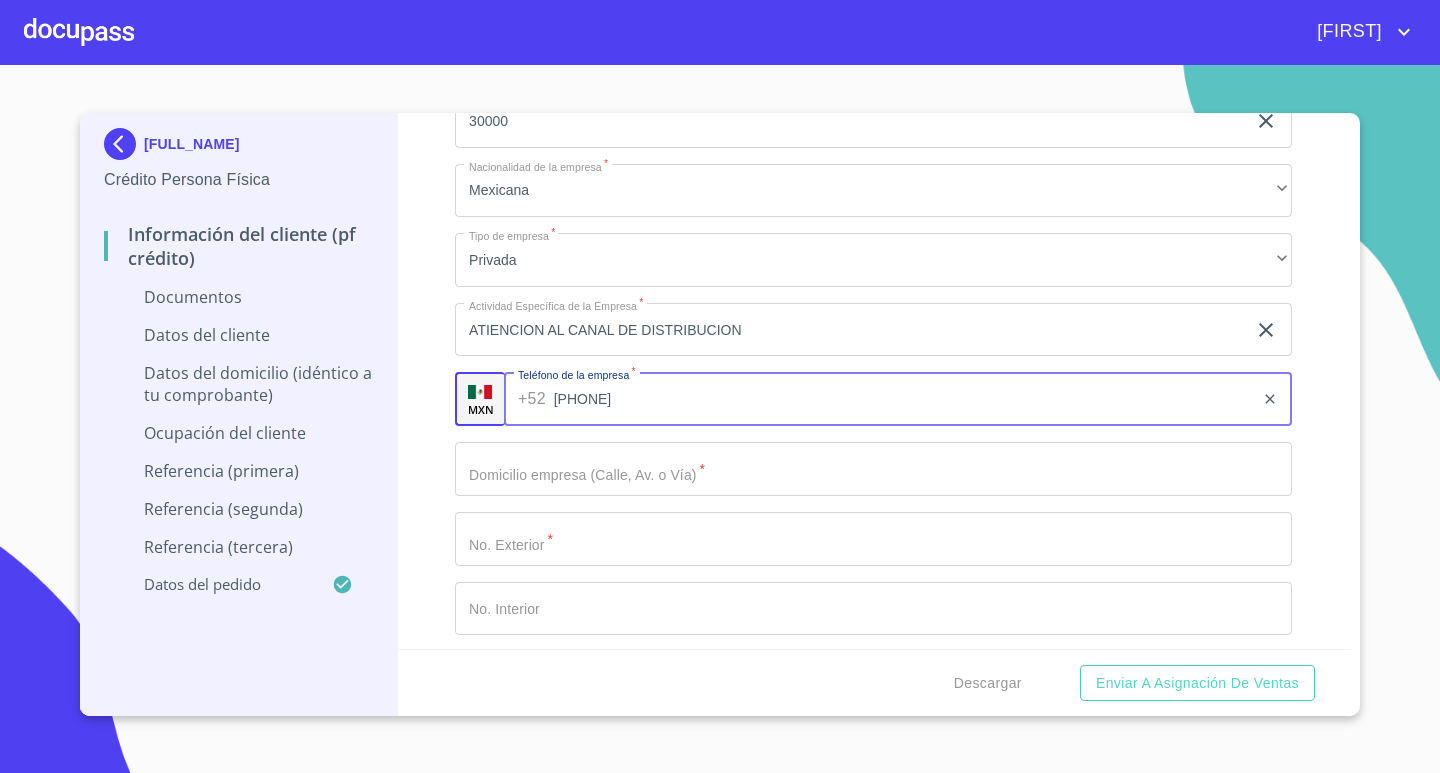 type on "[PHONE]" 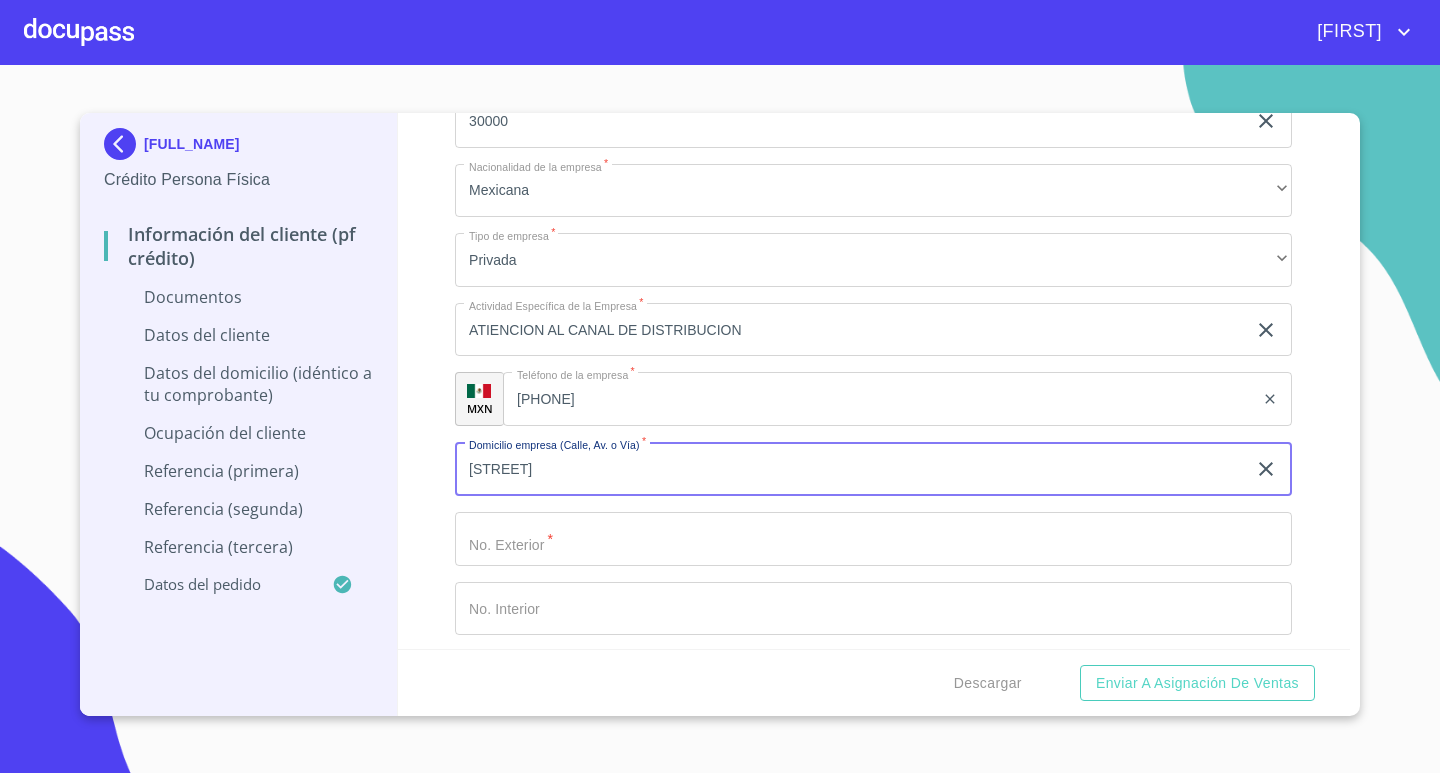 type on "[STREET]" 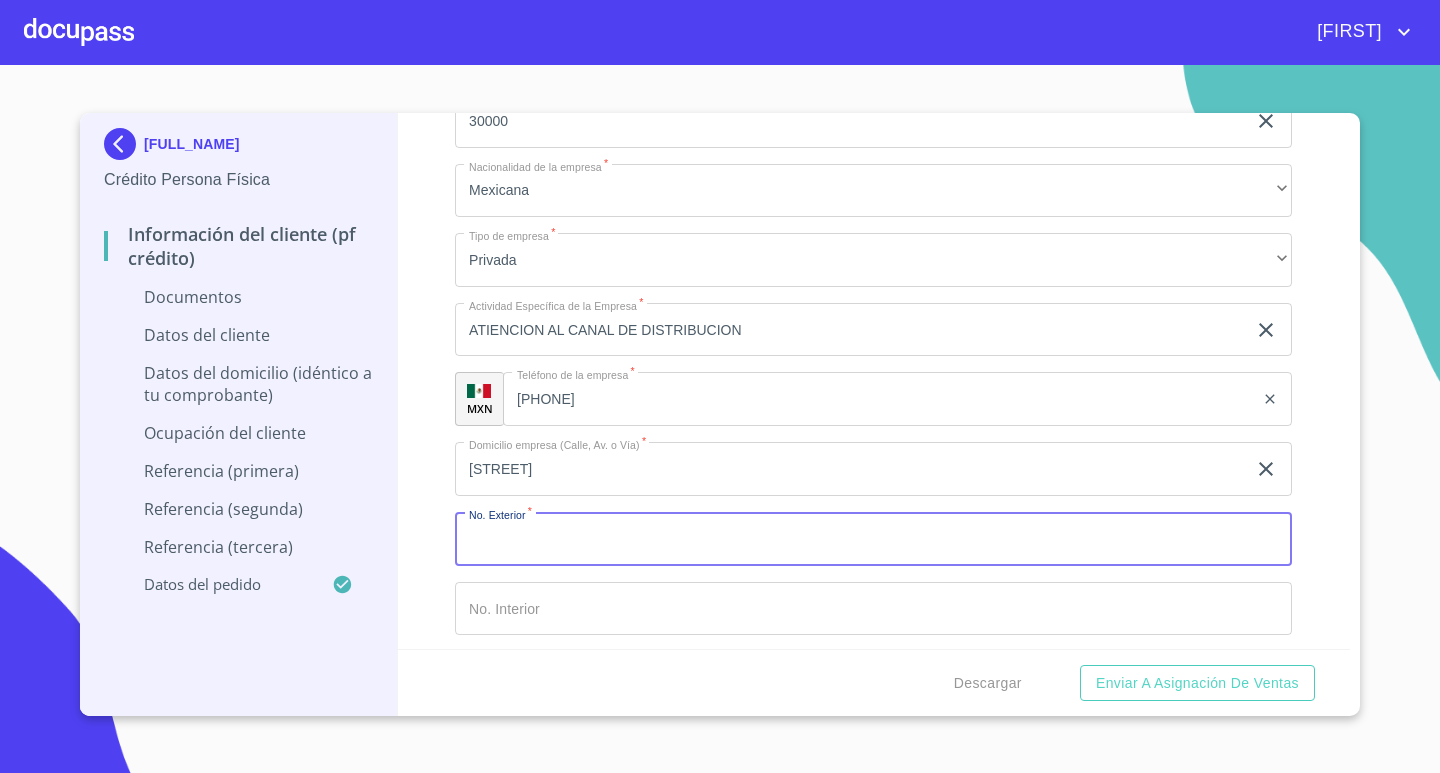 click on "Documento de identificación.   *" at bounding box center [873, 539] 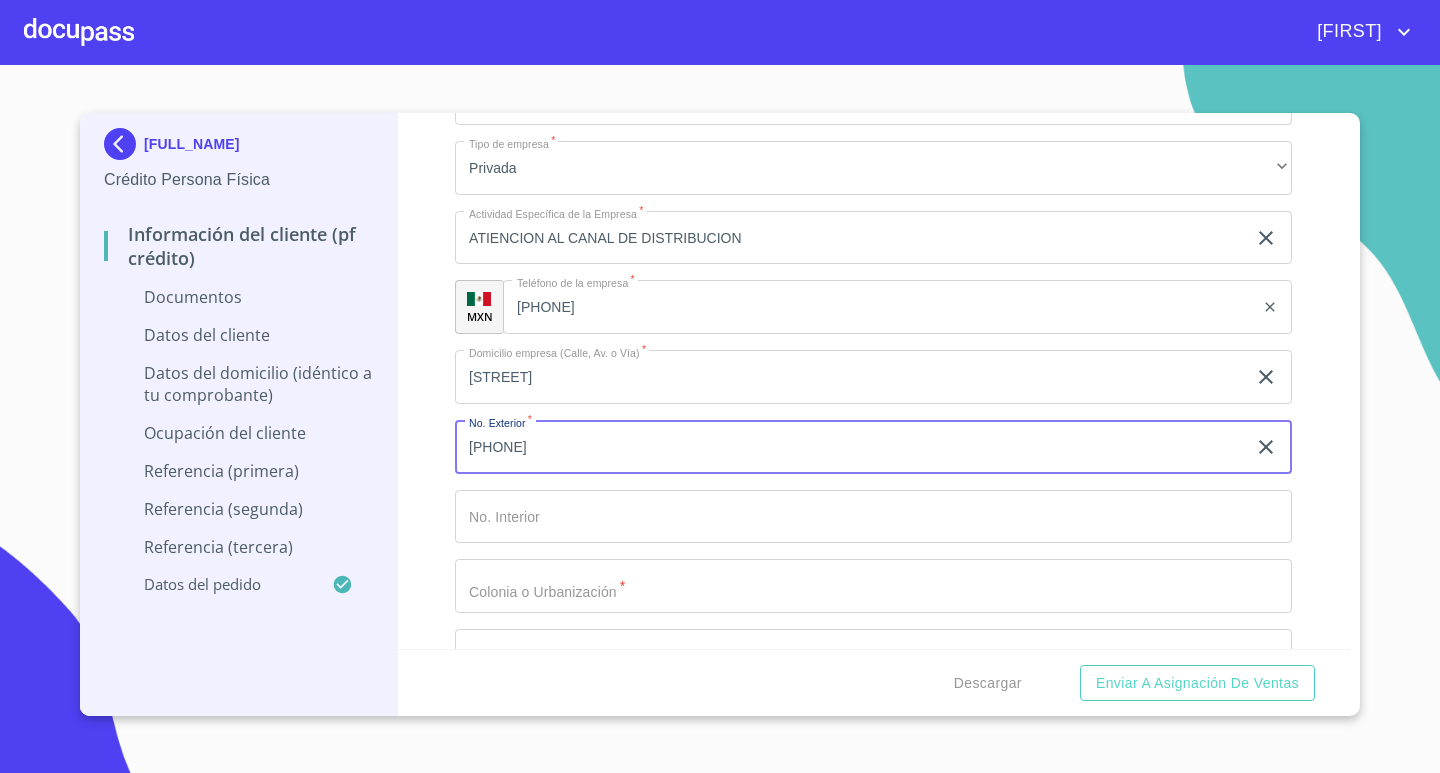 scroll, scrollTop: 5594, scrollLeft: 0, axis: vertical 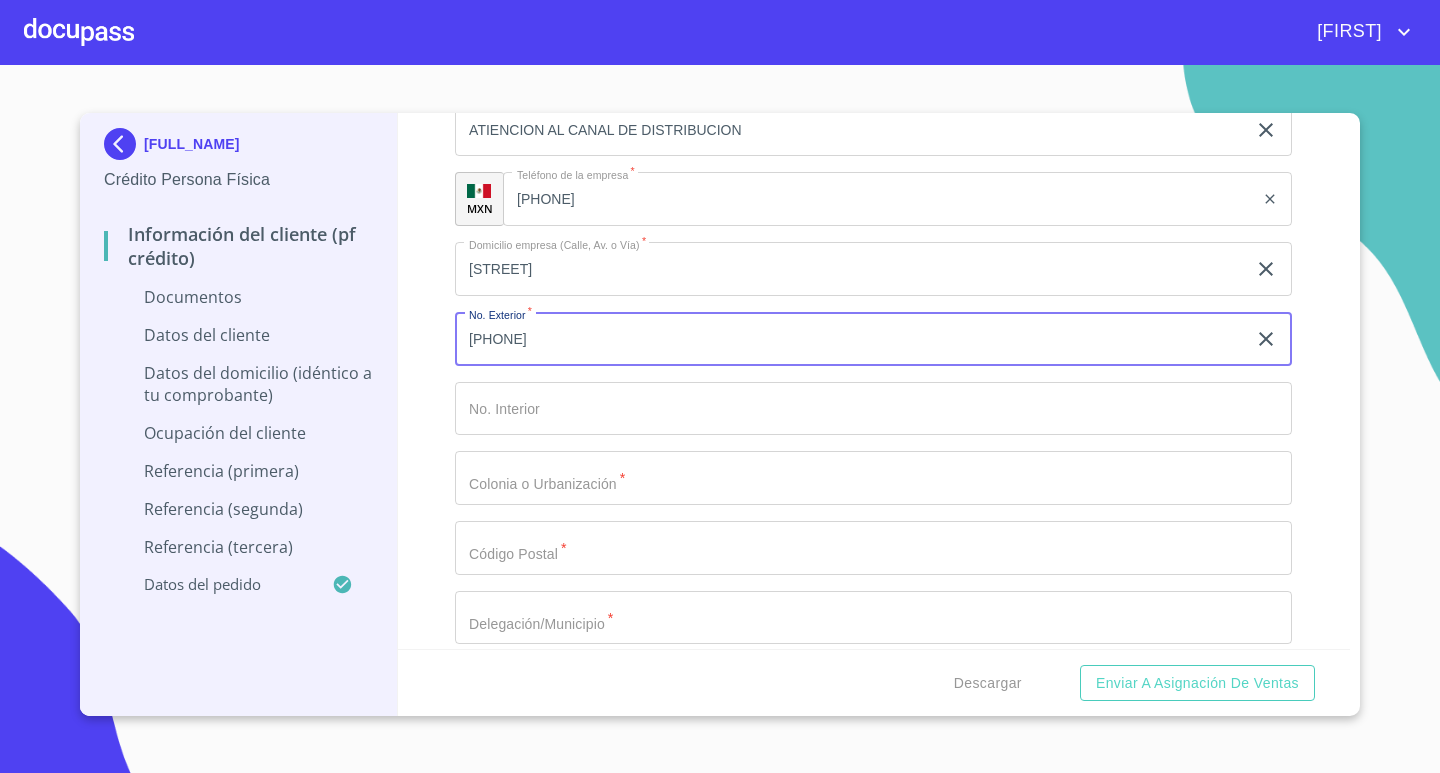 type on "[PHONE]" 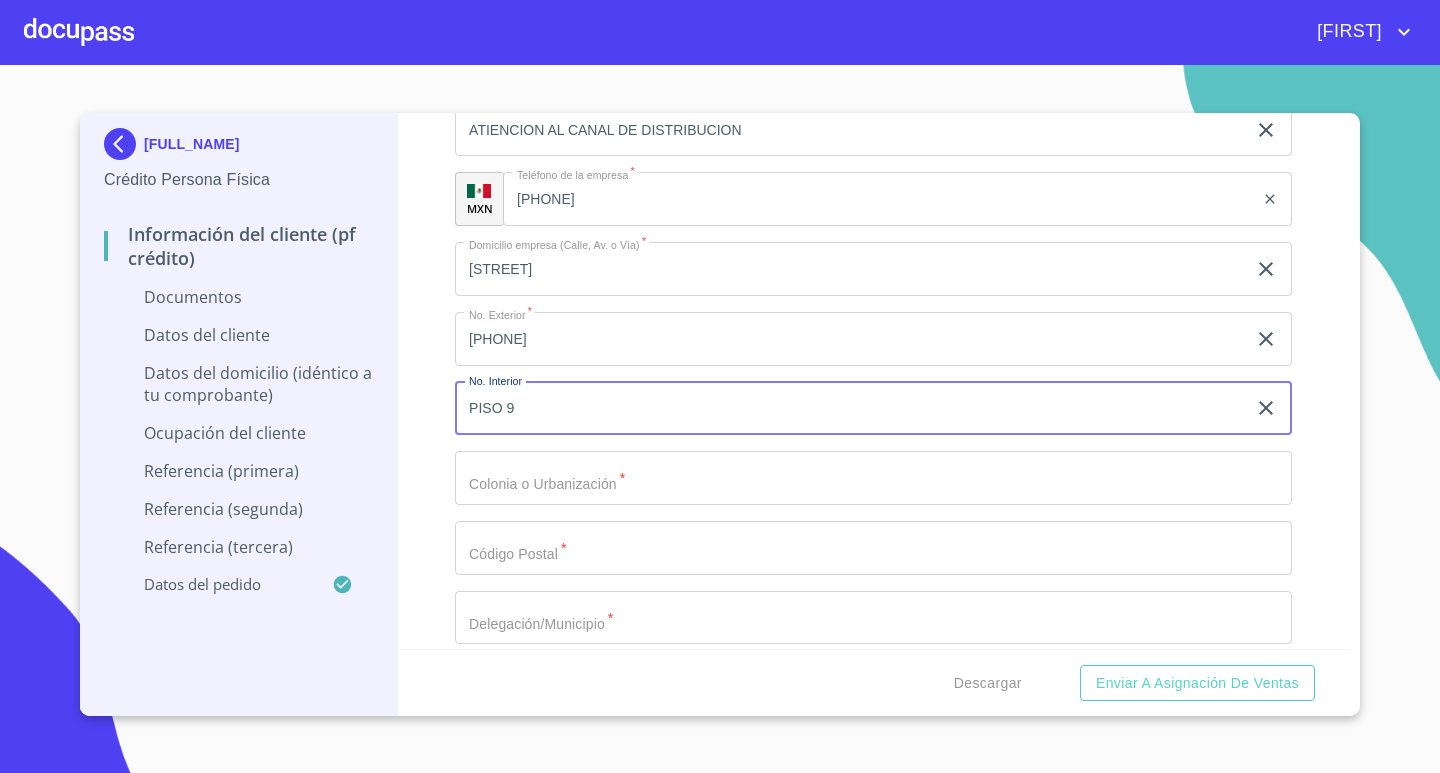 type on "PISO 9" 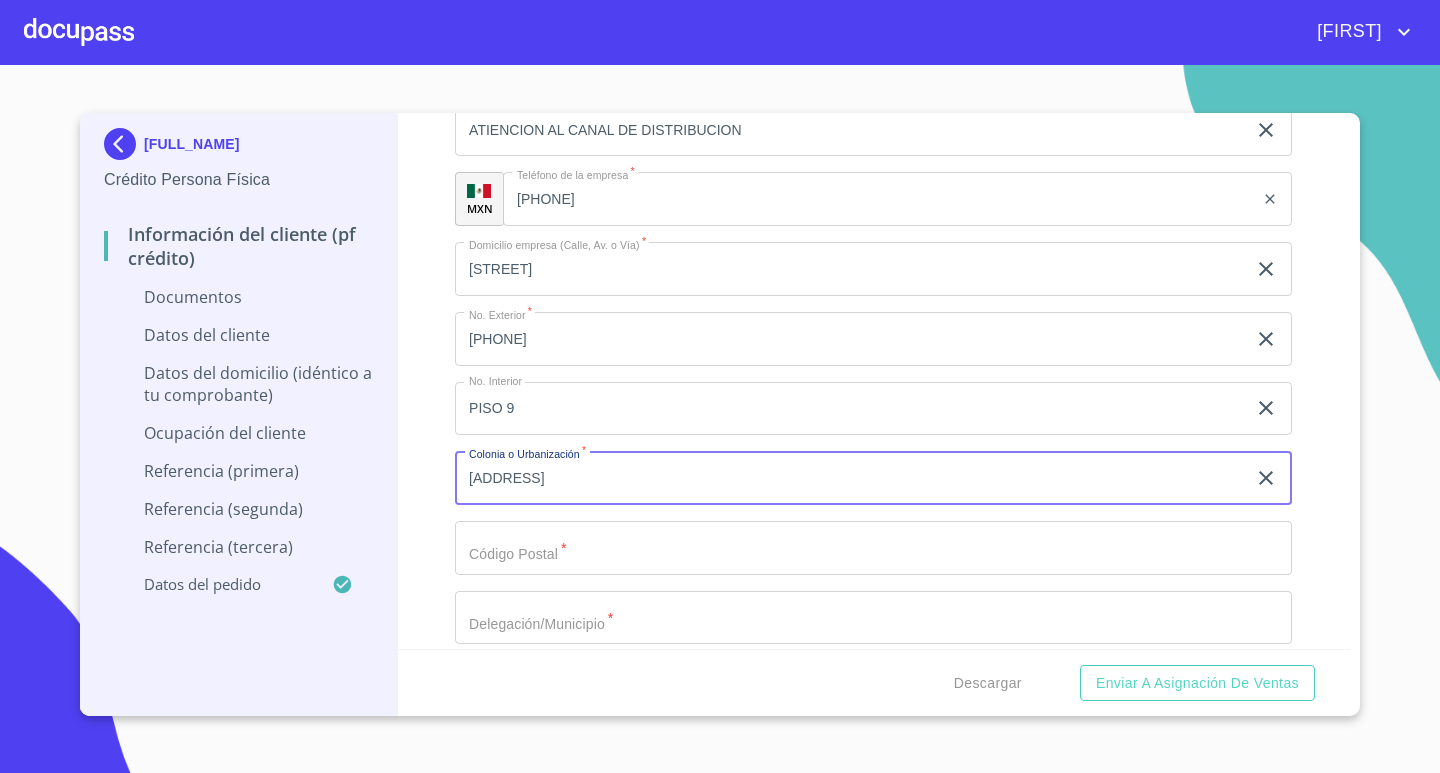 type on "[ADDRESS]" 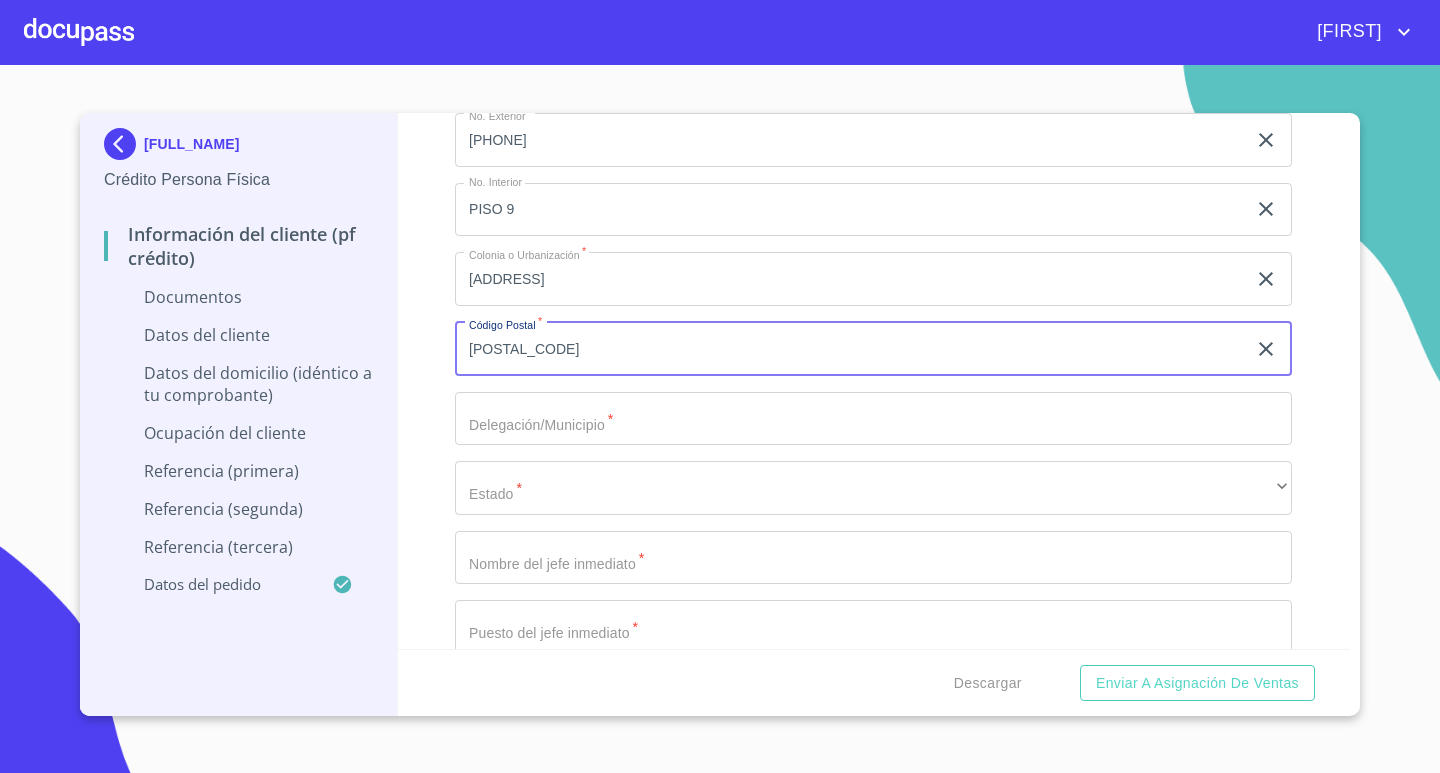 scroll, scrollTop: 5794, scrollLeft: 0, axis: vertical 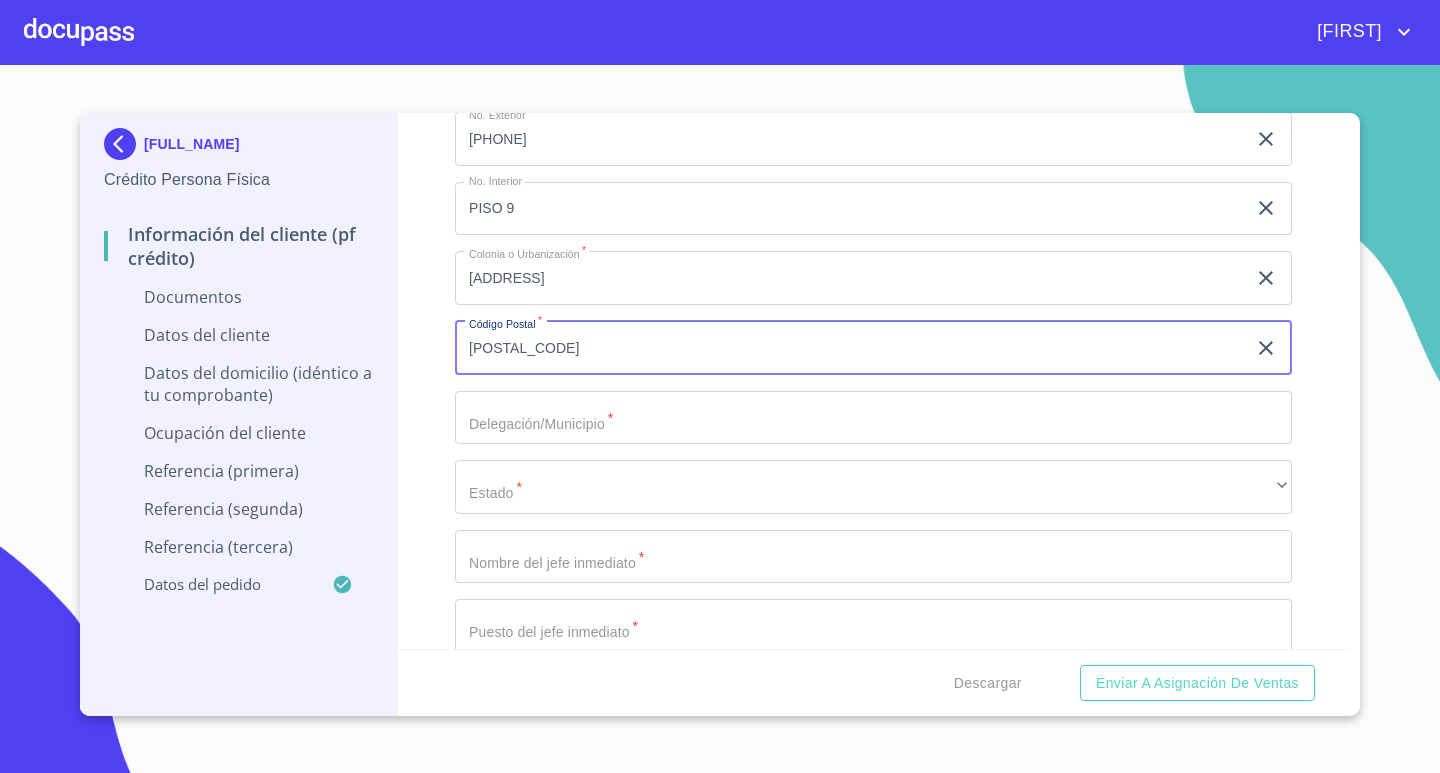 type on "[POSTAL_CODE]" 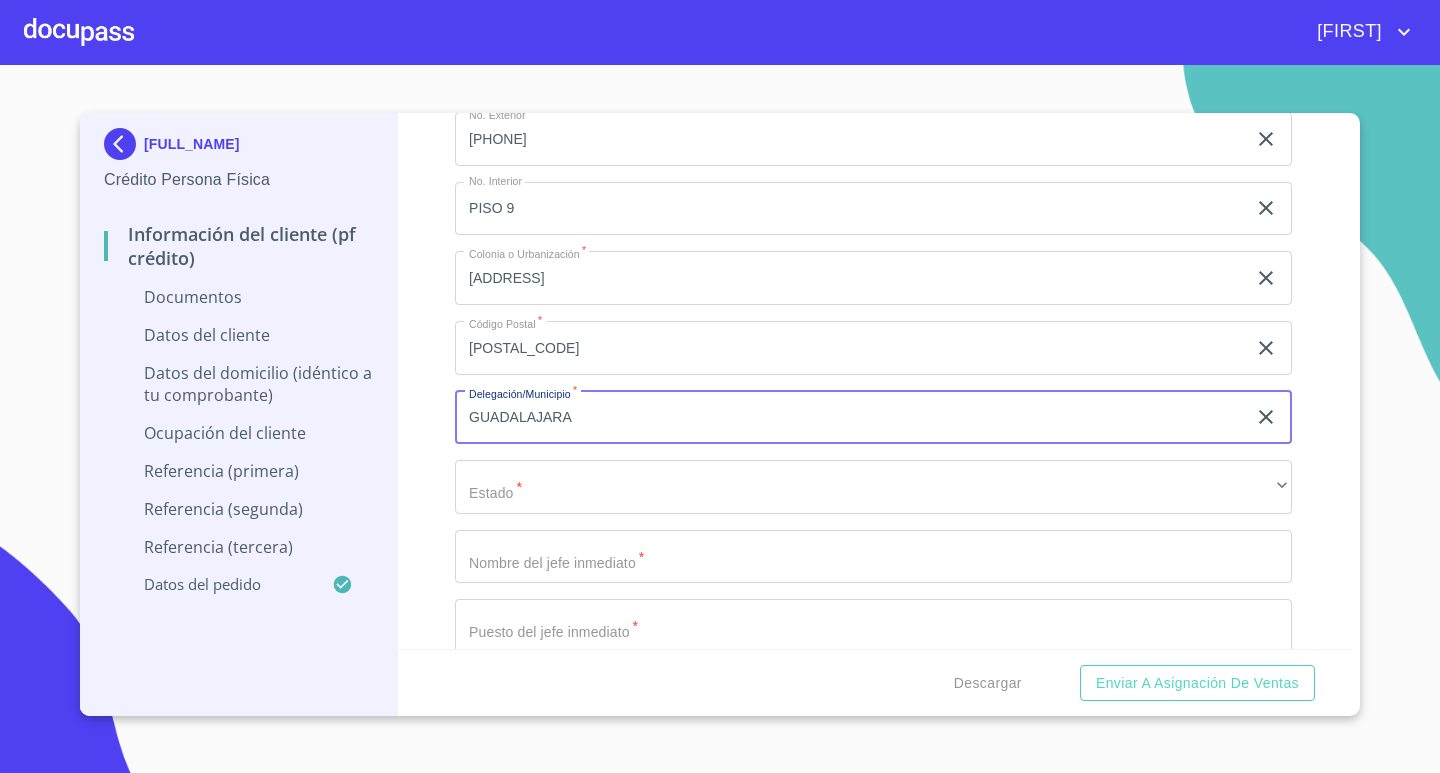 type on "GUADALAJARA" 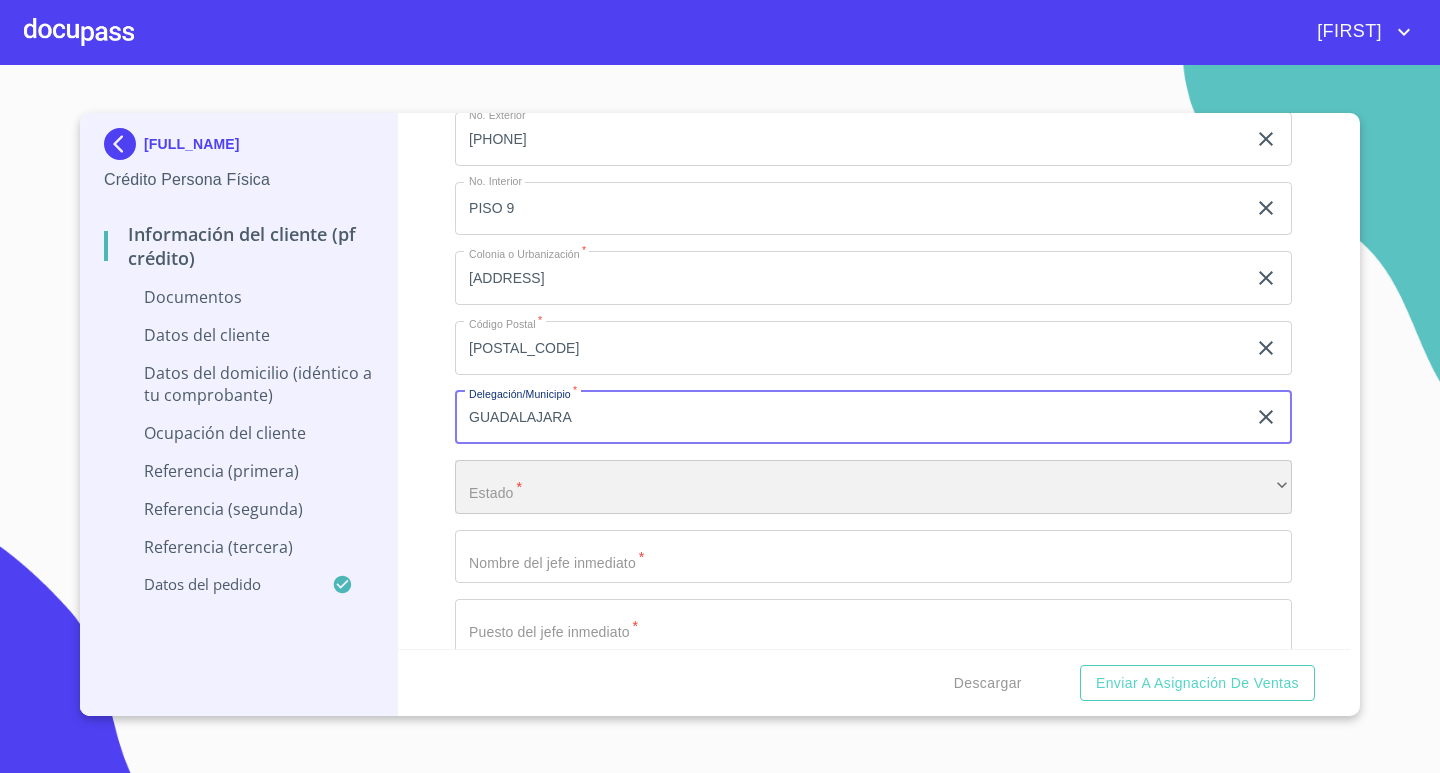 click on "​" at bounding box center [873, 487] 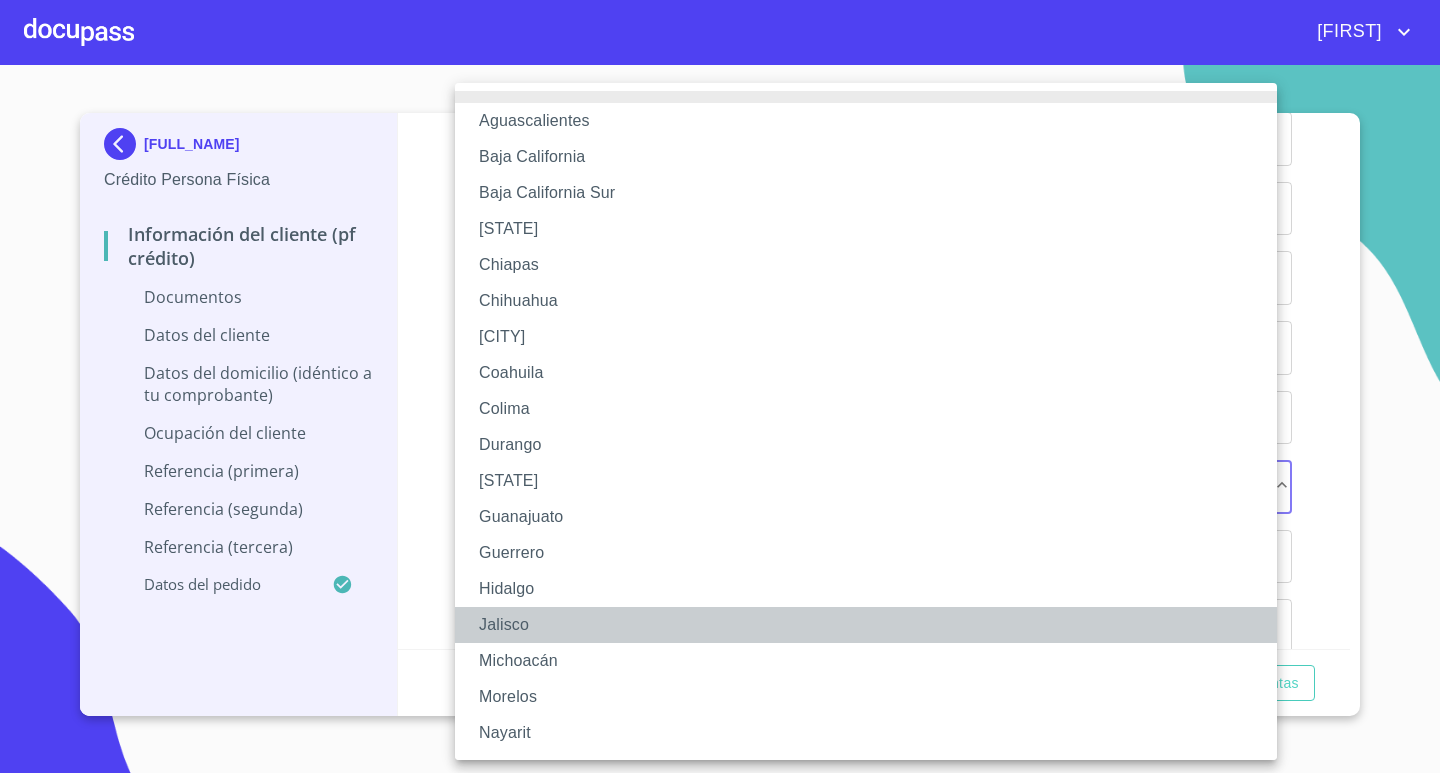 click on "Jalisco" at bounding box center [873, 625] 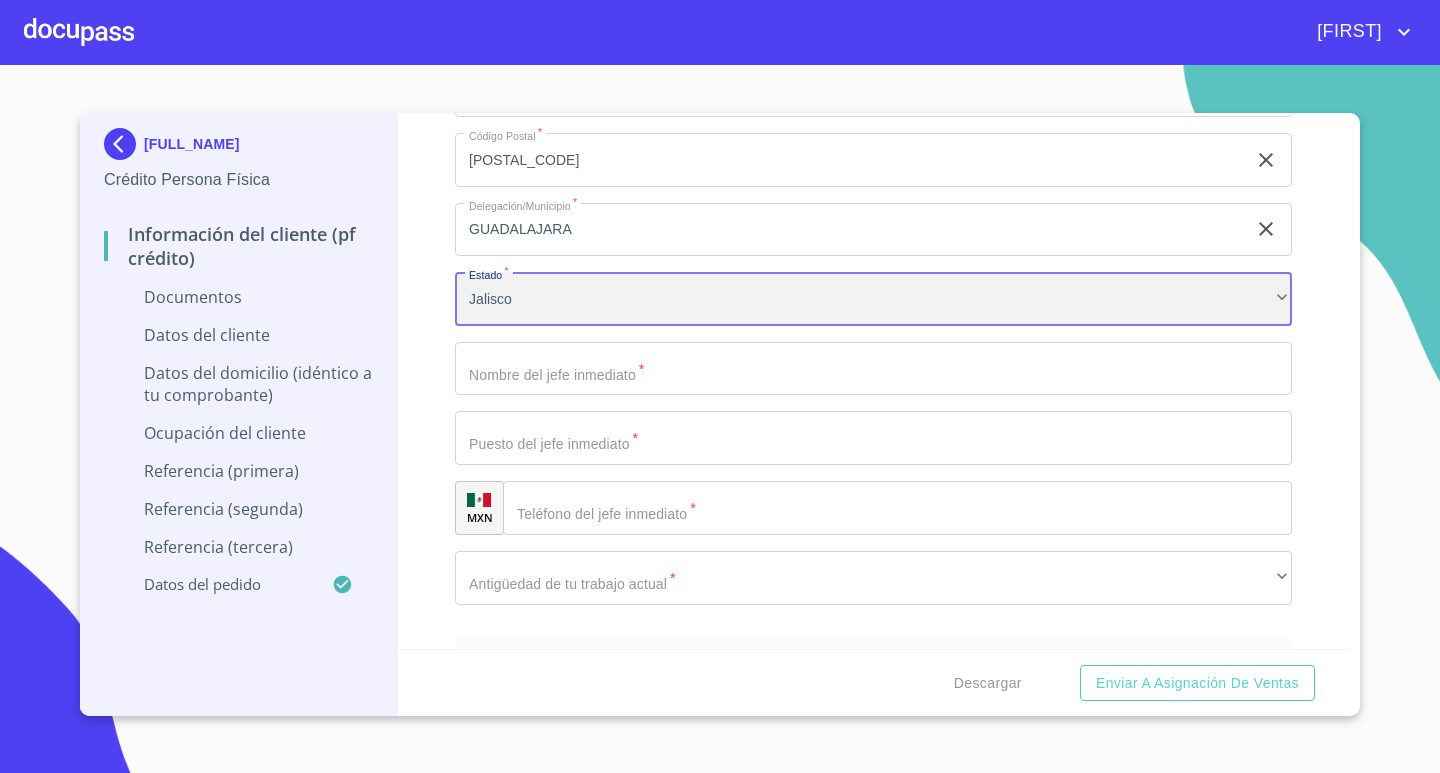 scroll, scrollTop: 5994, scrollLeft: 0, axis: vertical 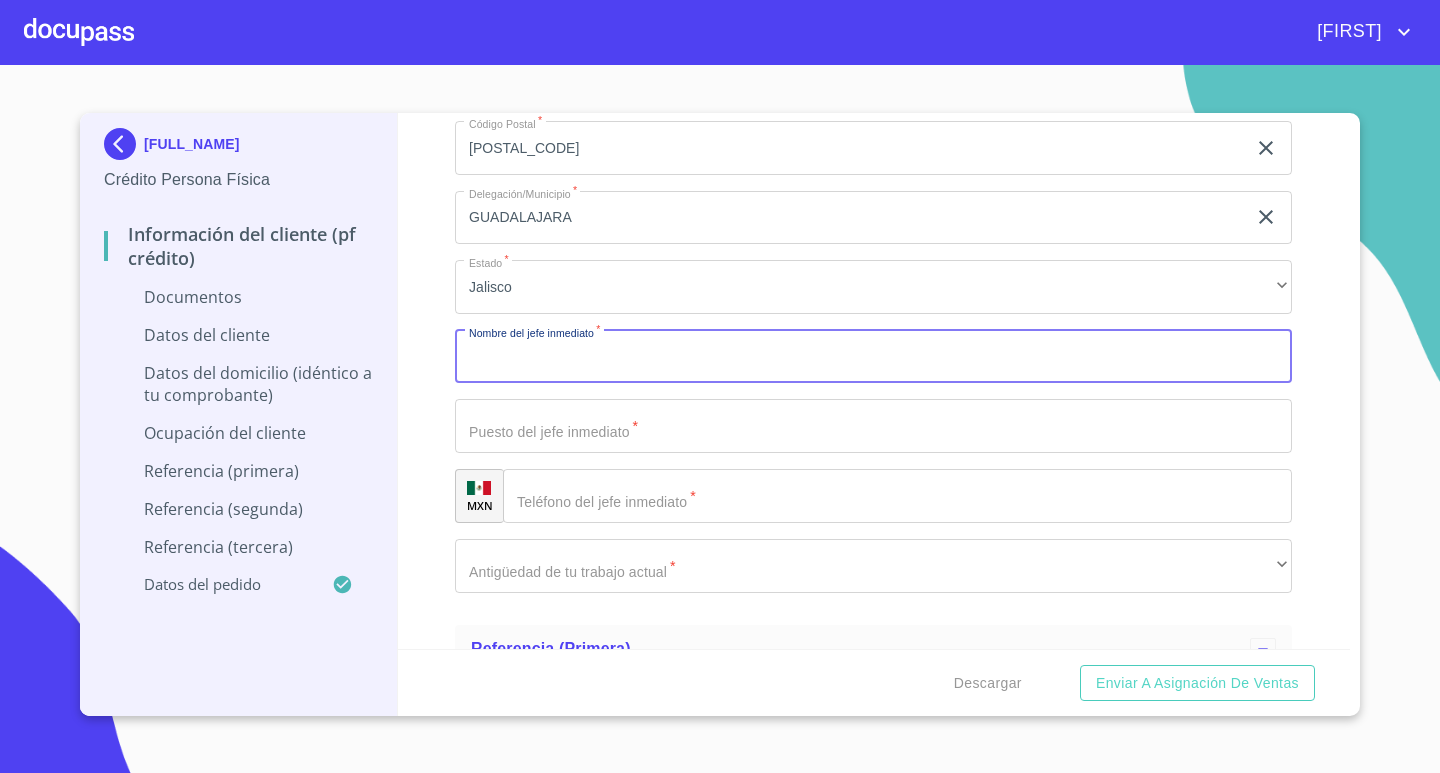 click on "Documento de identificación.   *" at bounding box center (873, 357) 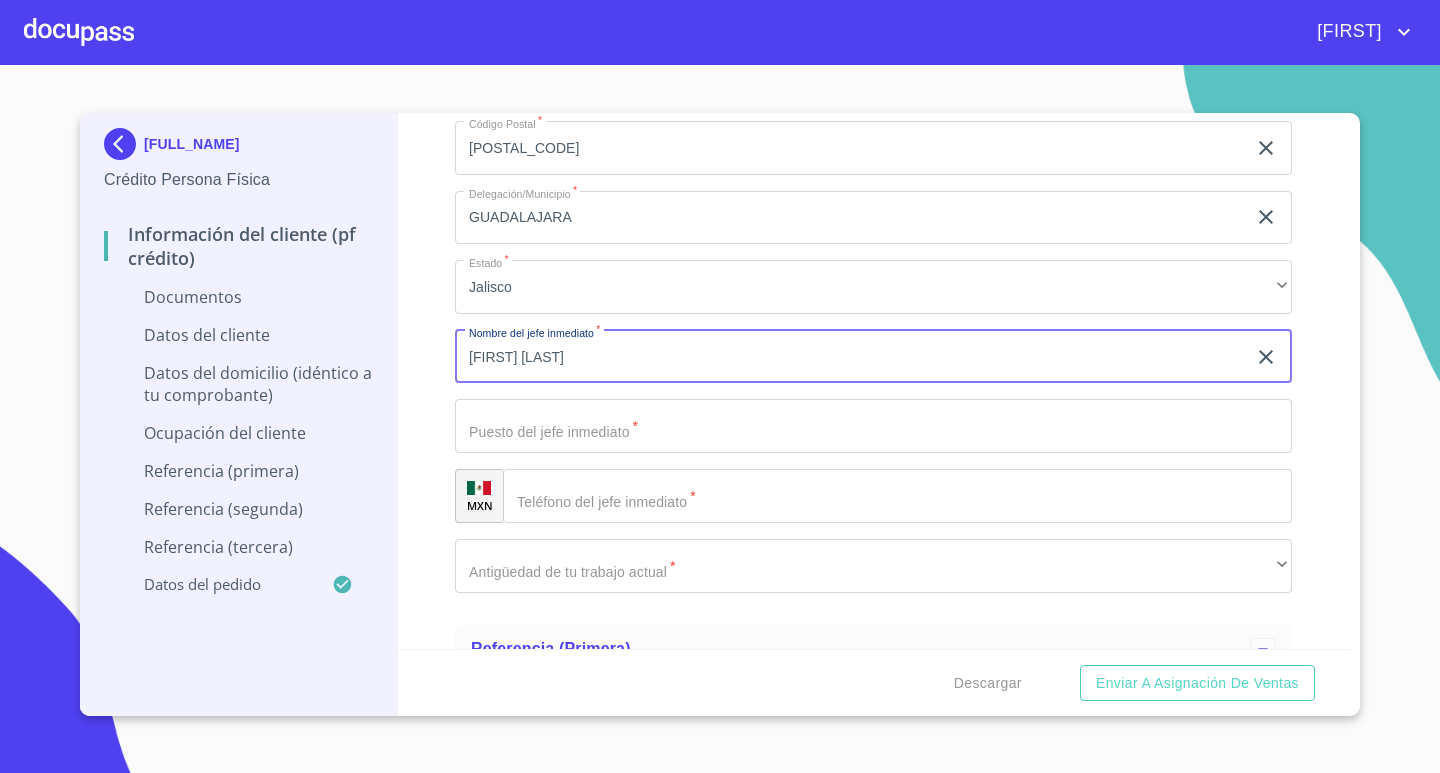 type on "[FIRST] [LAST]" 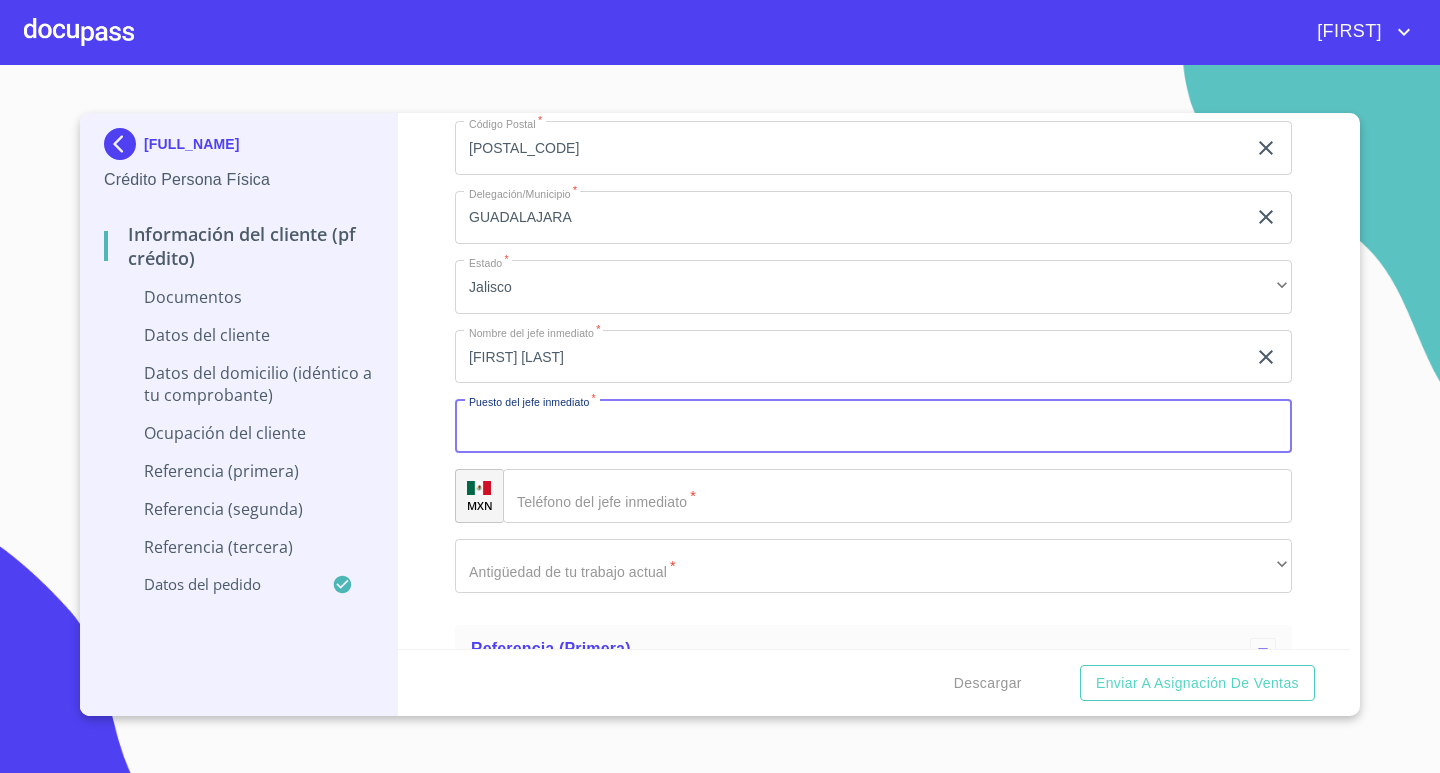 click on "Documento de identificación.   *" at bounding box center (873, 426) 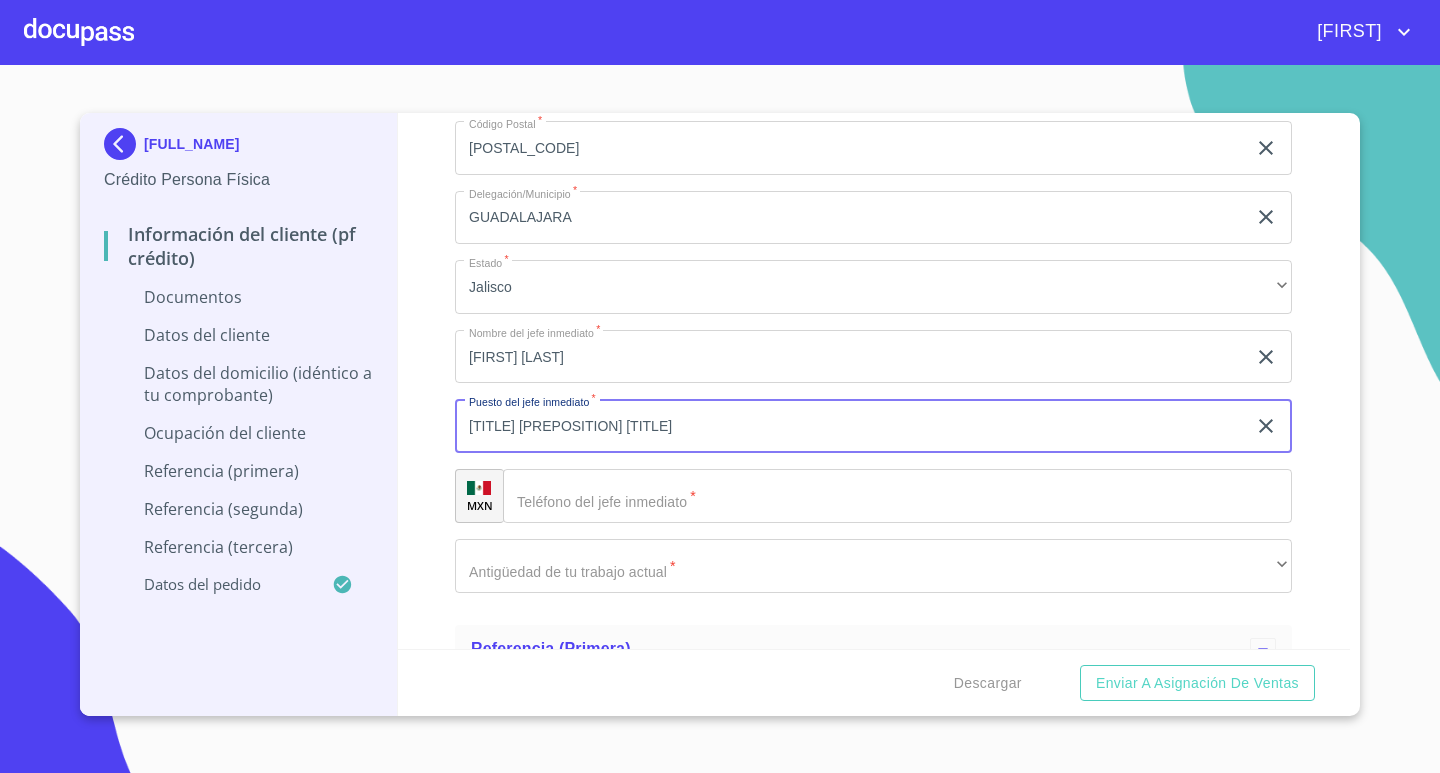 type on "[TITLE] [PREPOSITION] [TITLE]" 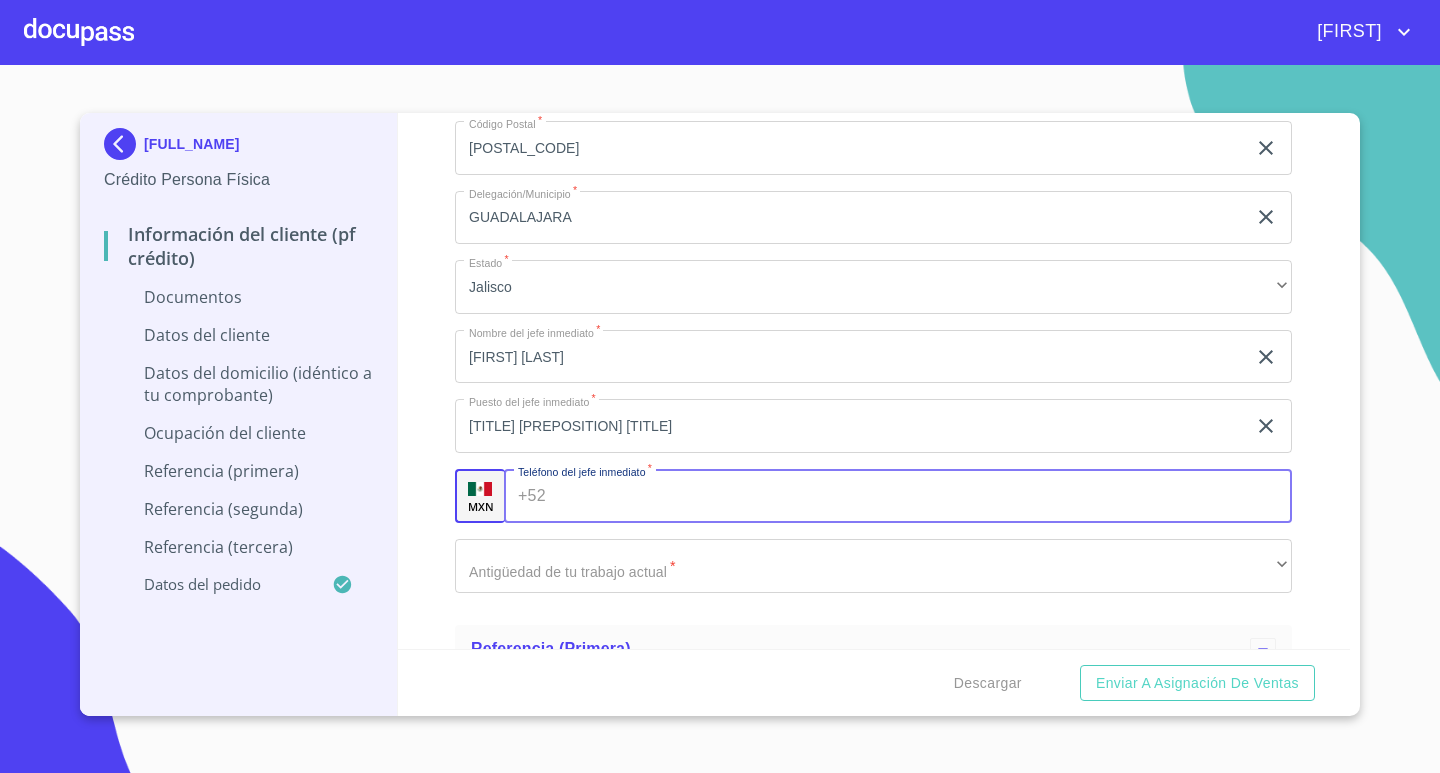 click on "Documento de identificación.   *" at bounding box center [923, 496] 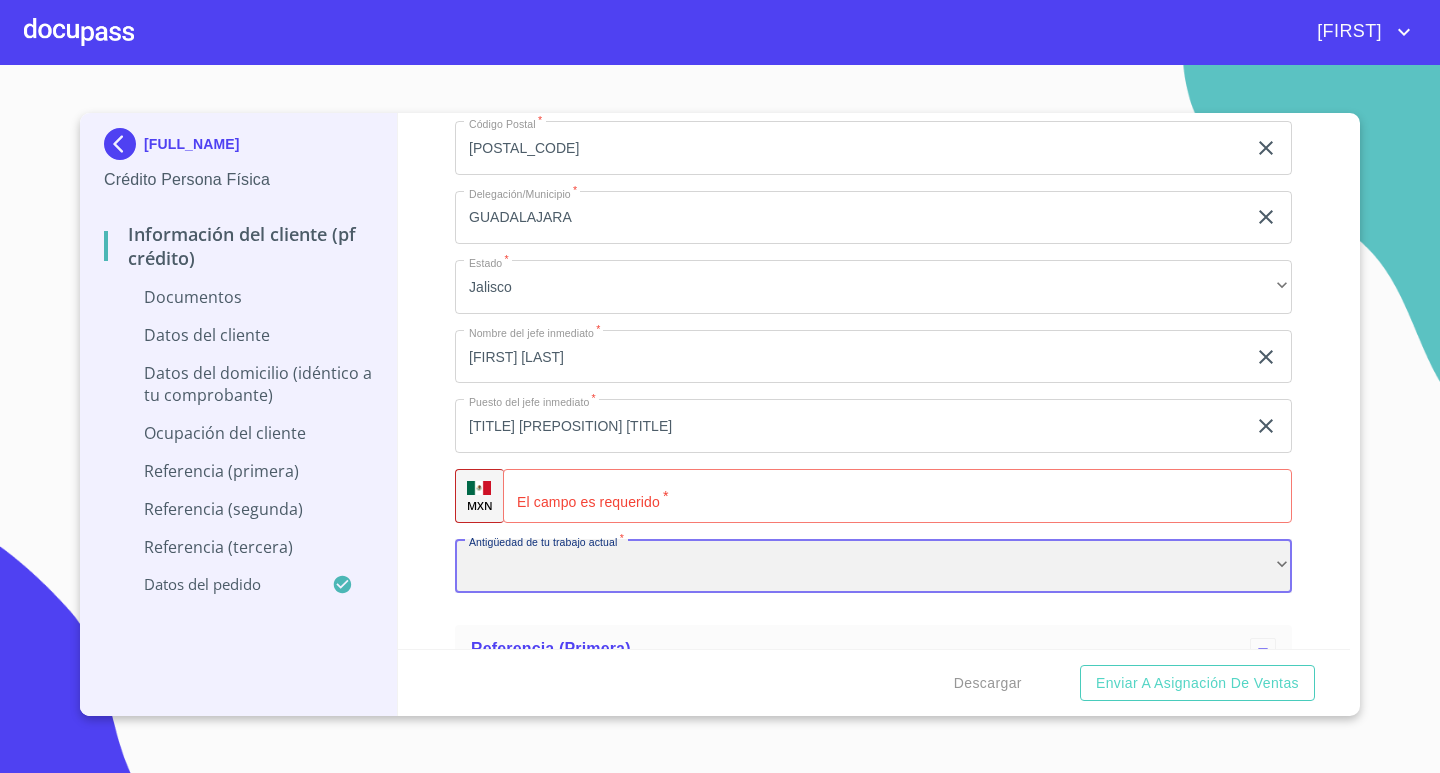 click on "​" at bounding box center (873, 566) 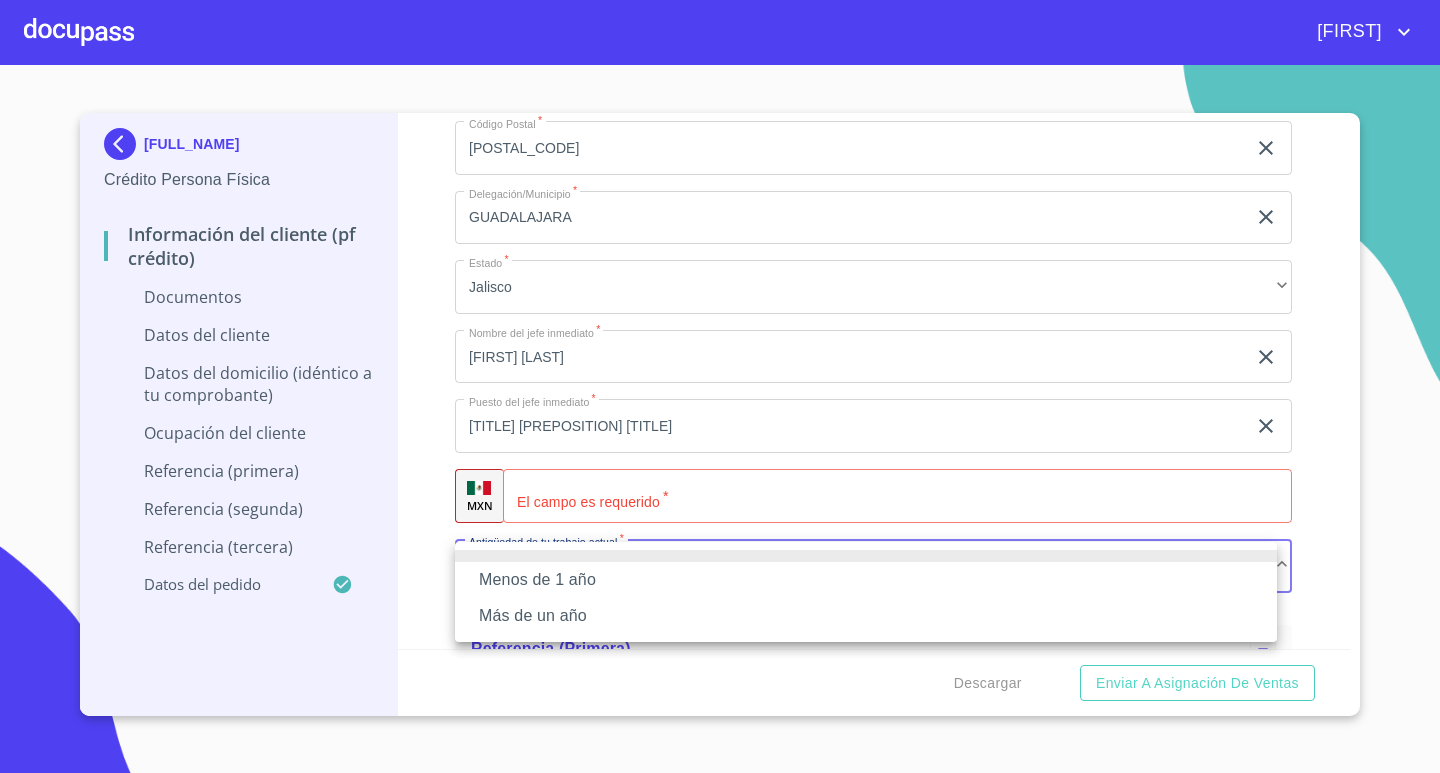 click on "Más de un año" at bounding box center [866, 616] 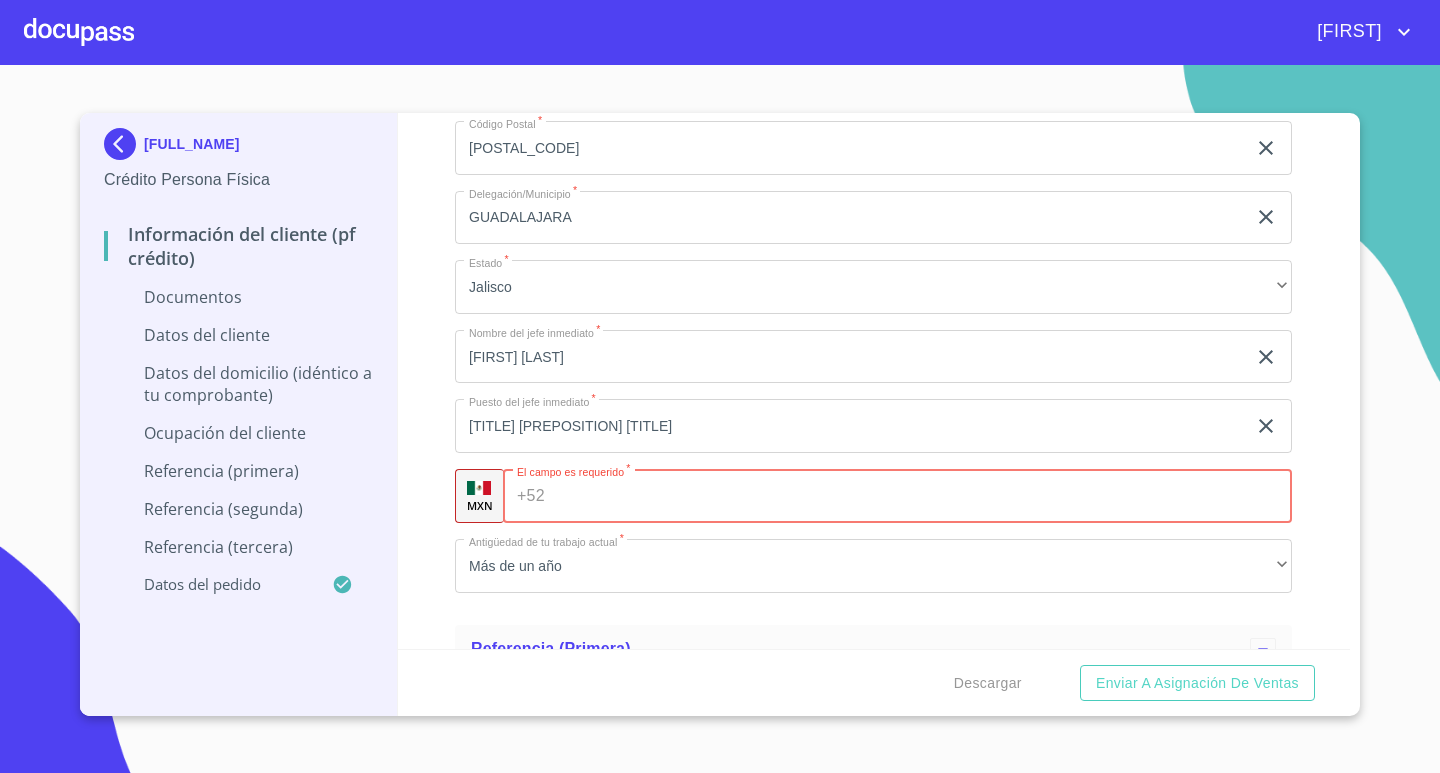 click on "Documento de identificación.   *" at bounding box center [923, 496] 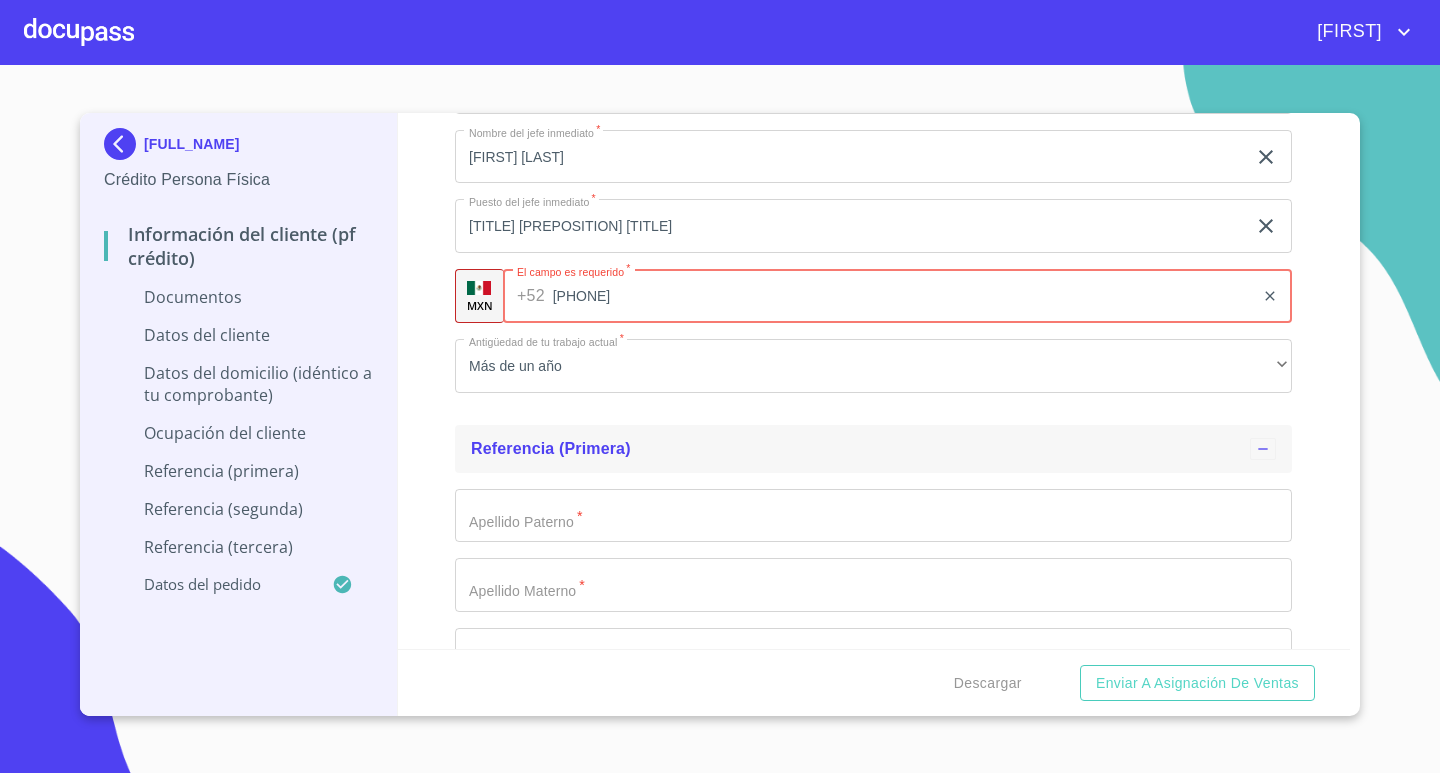 scroll, scrollTop: 6394, scrollLeft: 0, axis: vertical 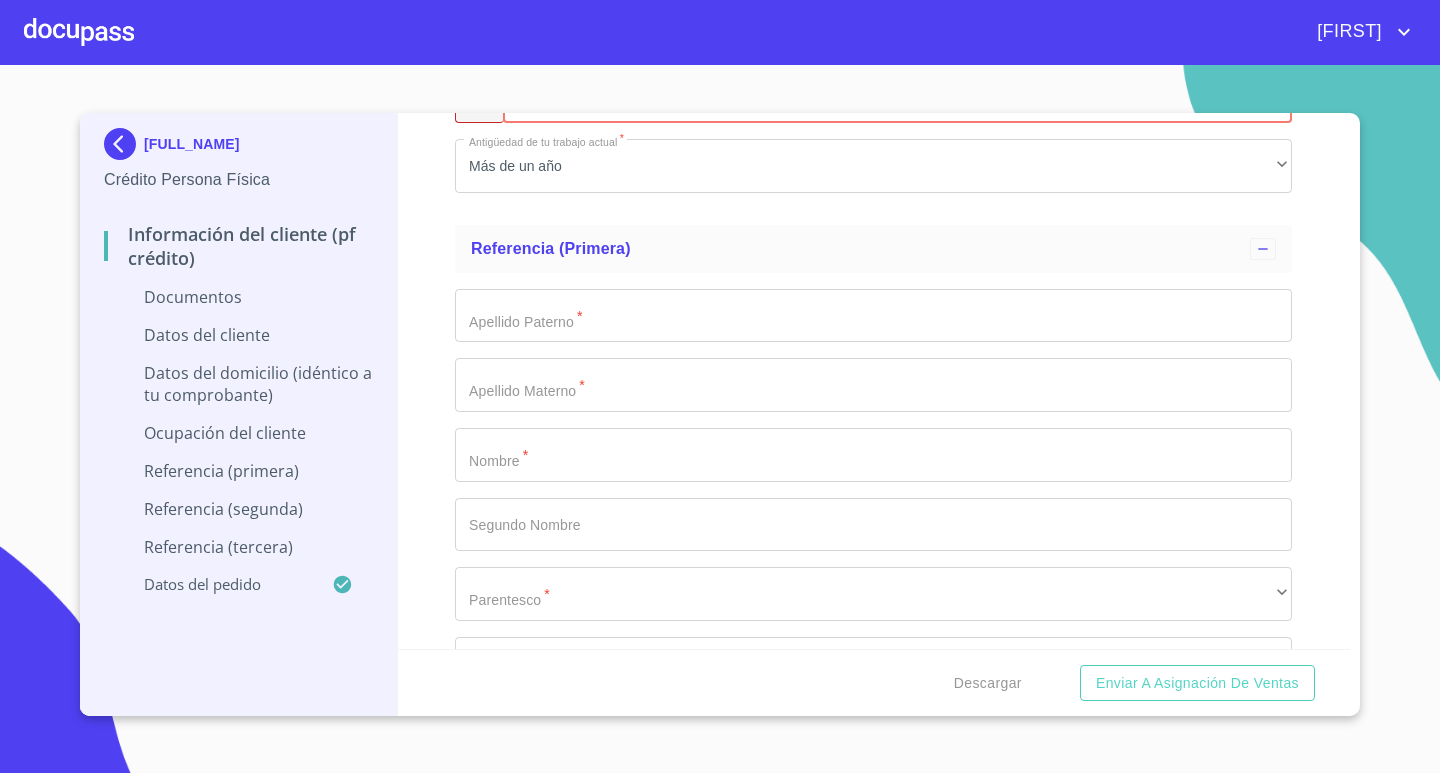 type on "[PHONE]" 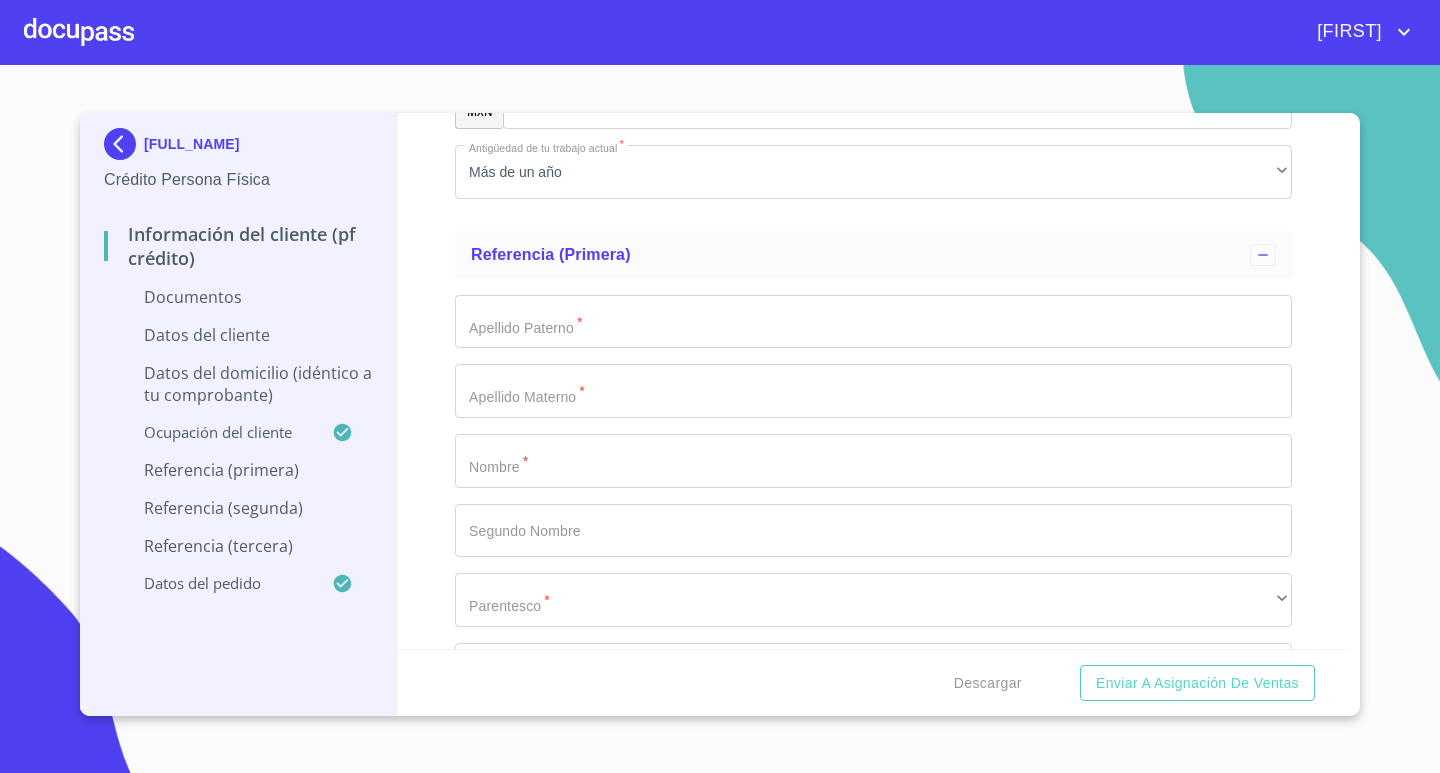 scroll, scrollTop: 6394, scrollLeft: 0, axis: vertical 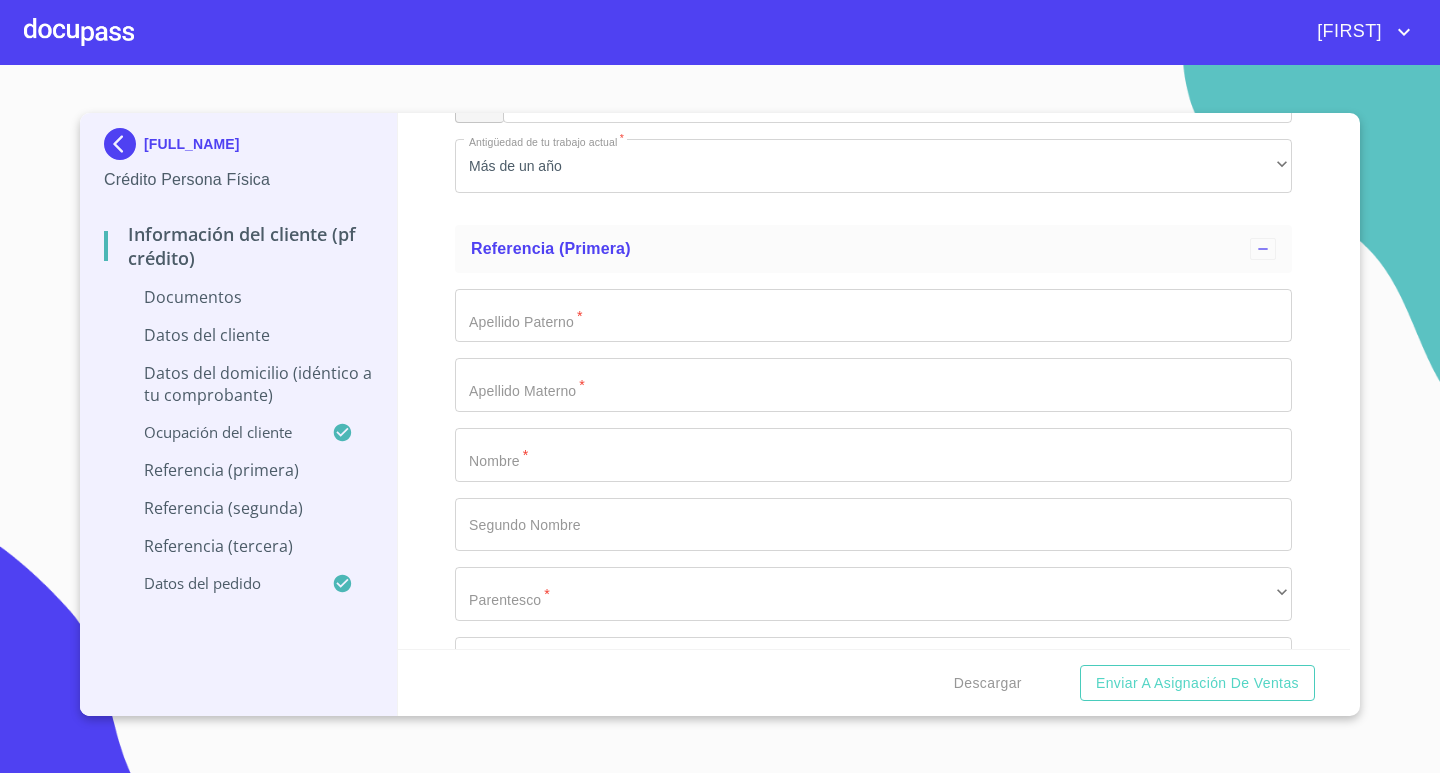 click on "Documento de identificación.   *" at bounding box center [850, -3208] 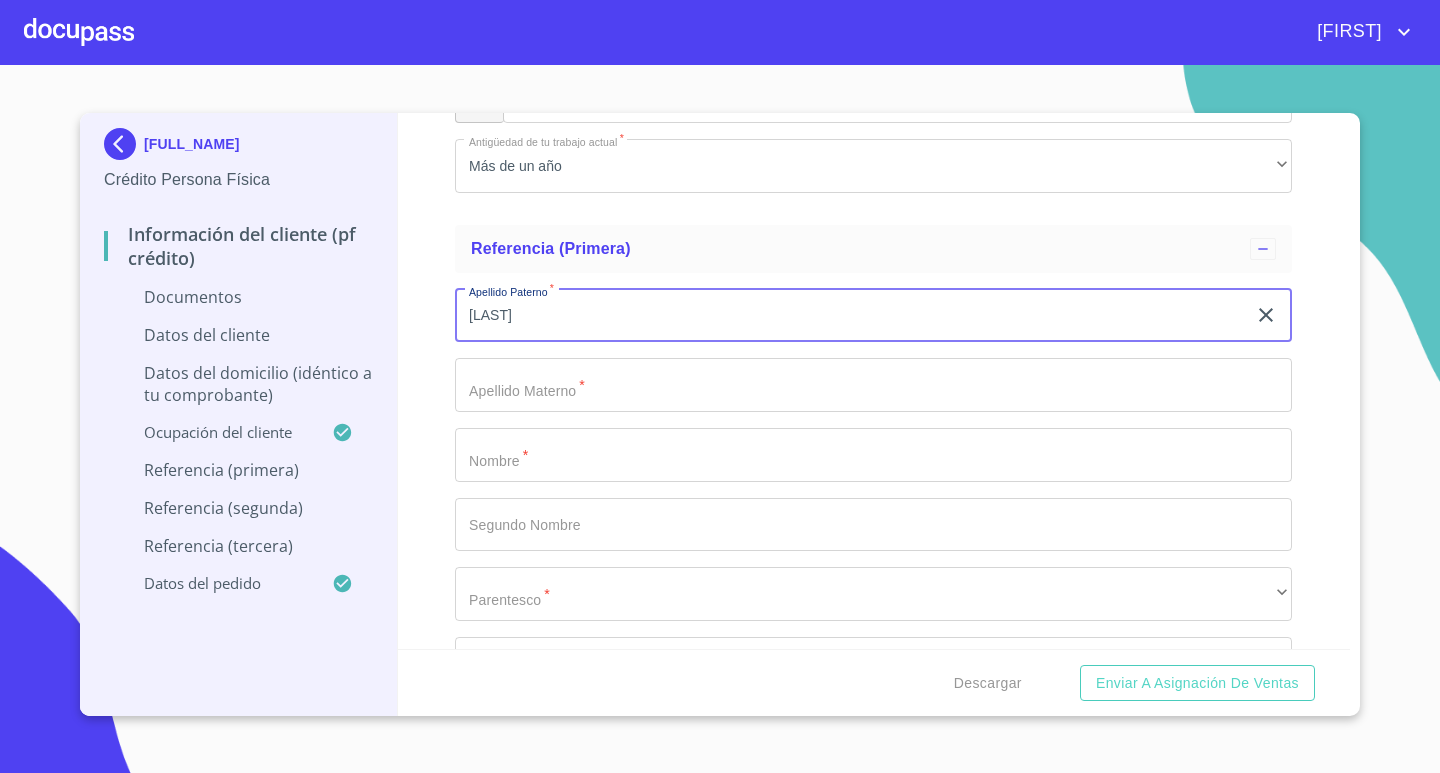 type on "[LAST]" 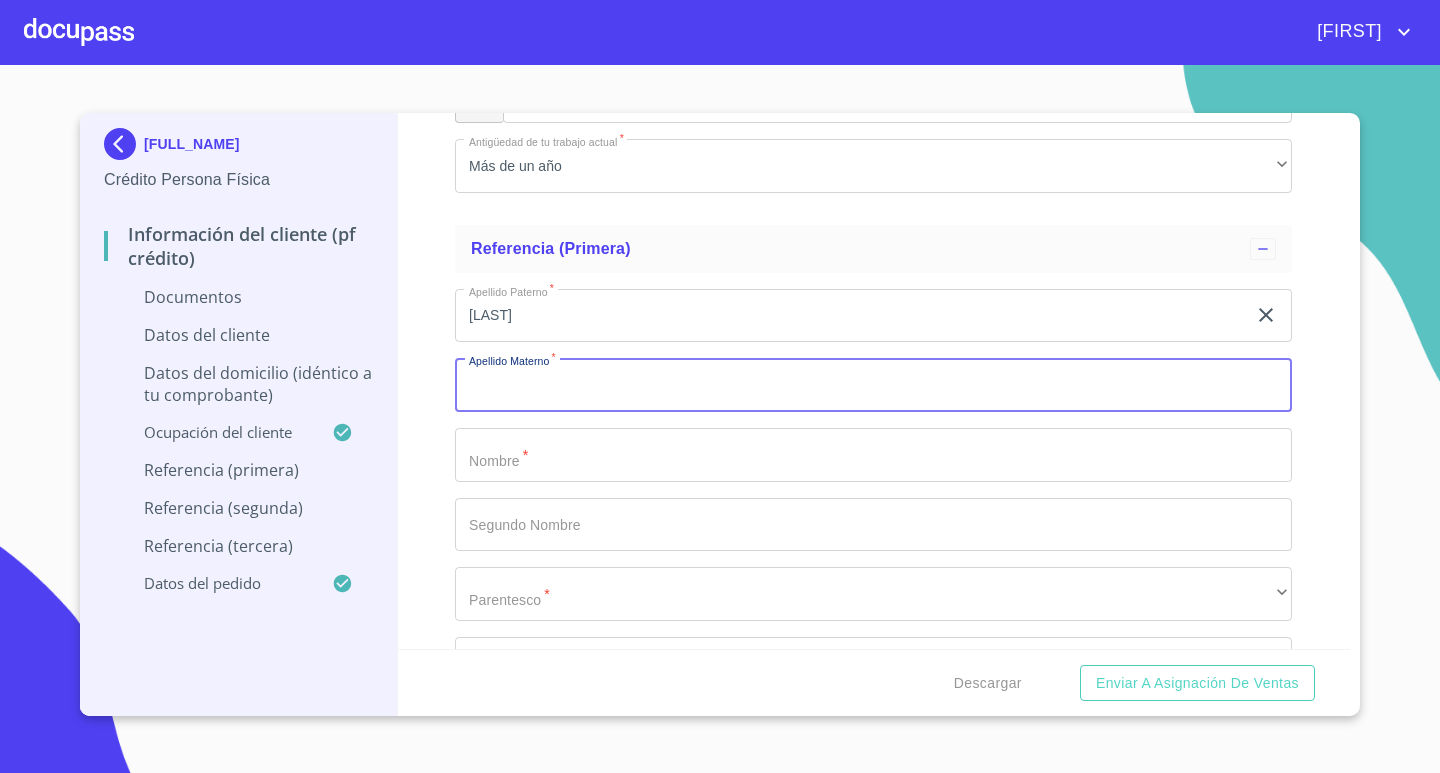 click on "Documento de identificación.   *" at bounding box center [873, 385] 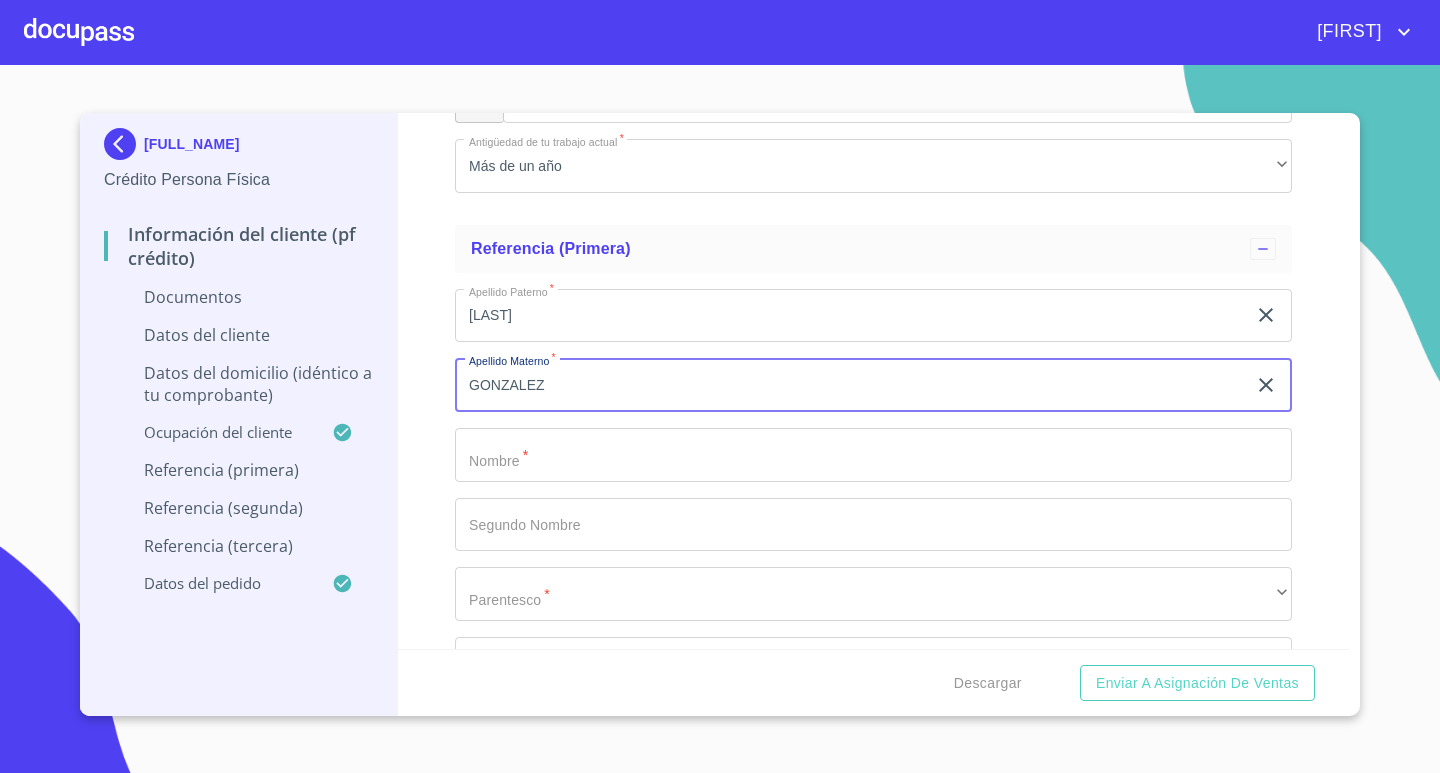 type on "GONZALEZ" 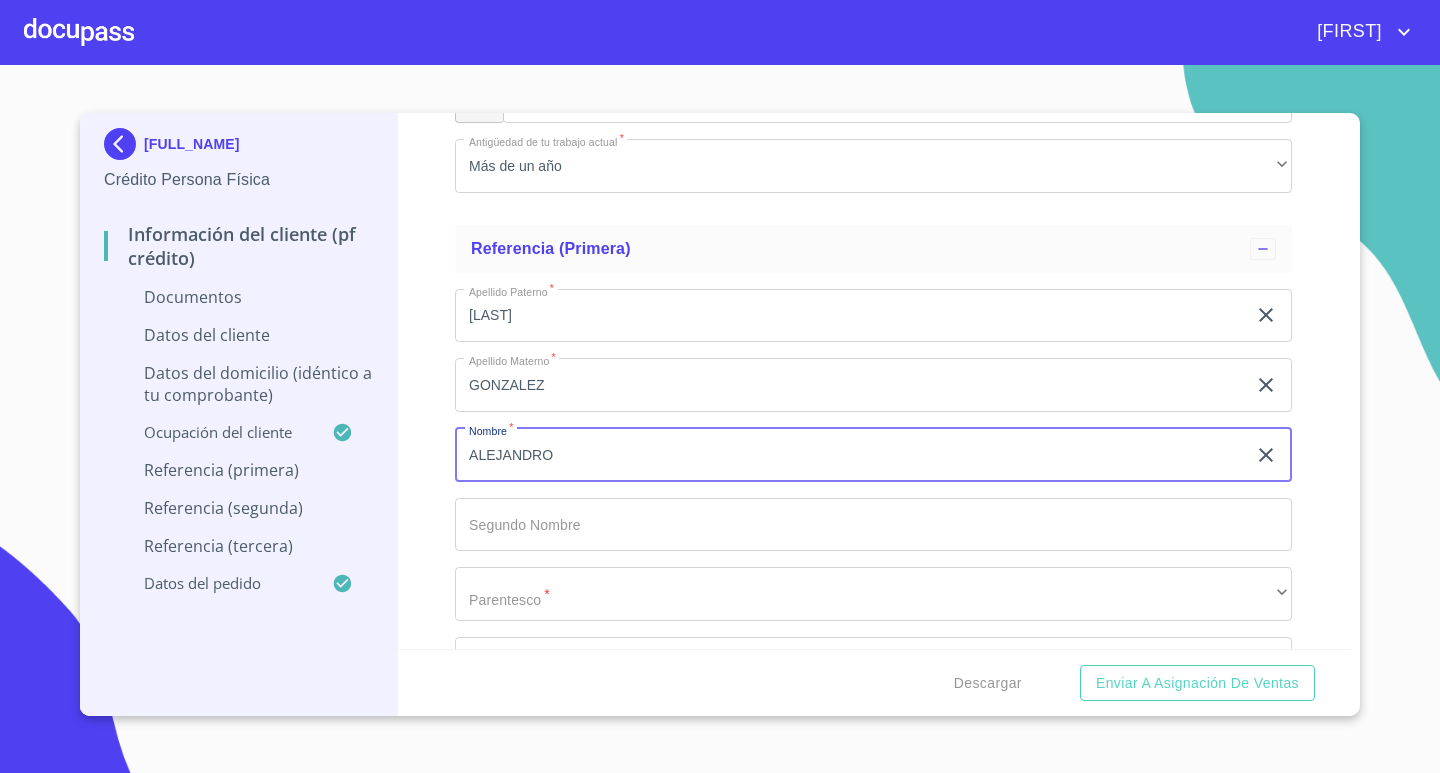 type on "ALEJANDRO" 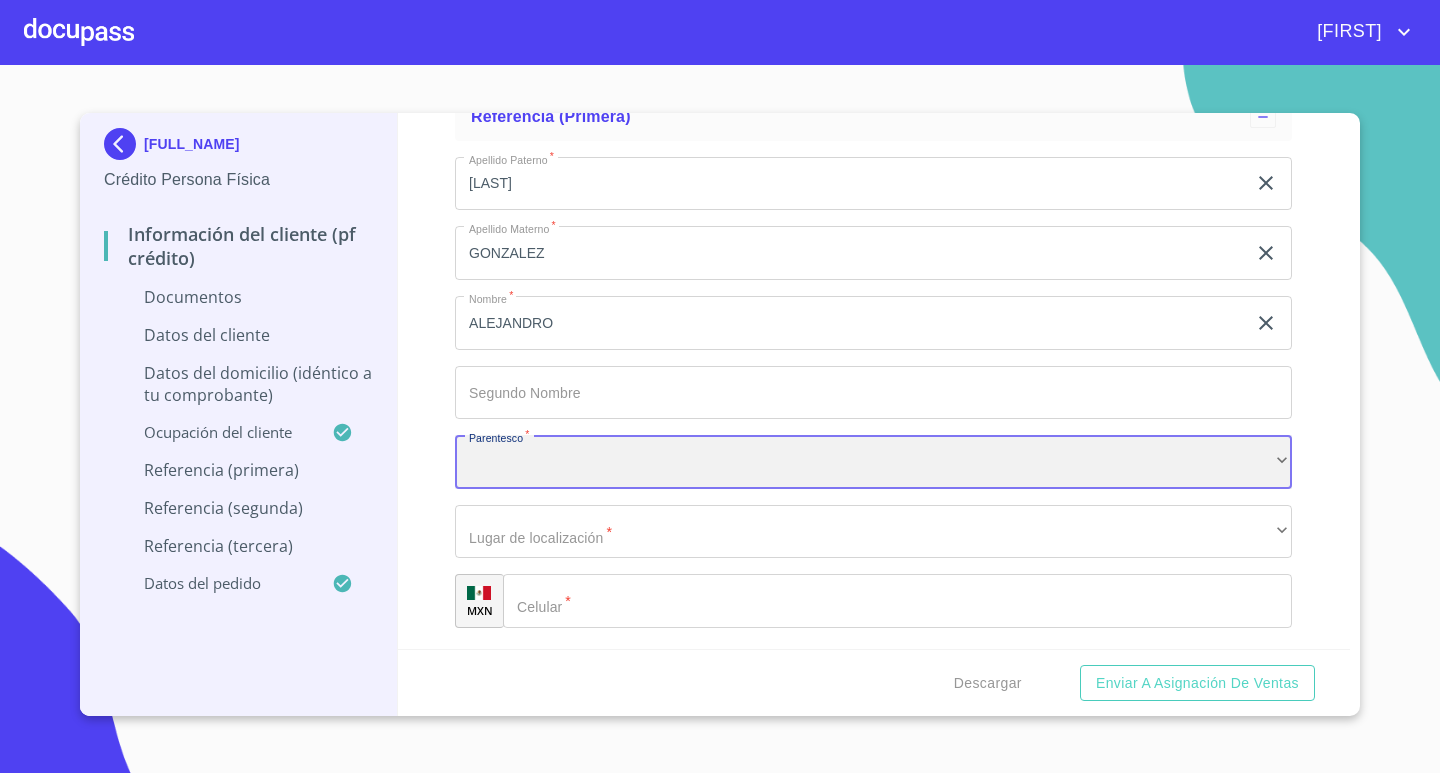 scroll, scrollTop: 6594, scrollLeft: 0, axis: vertical 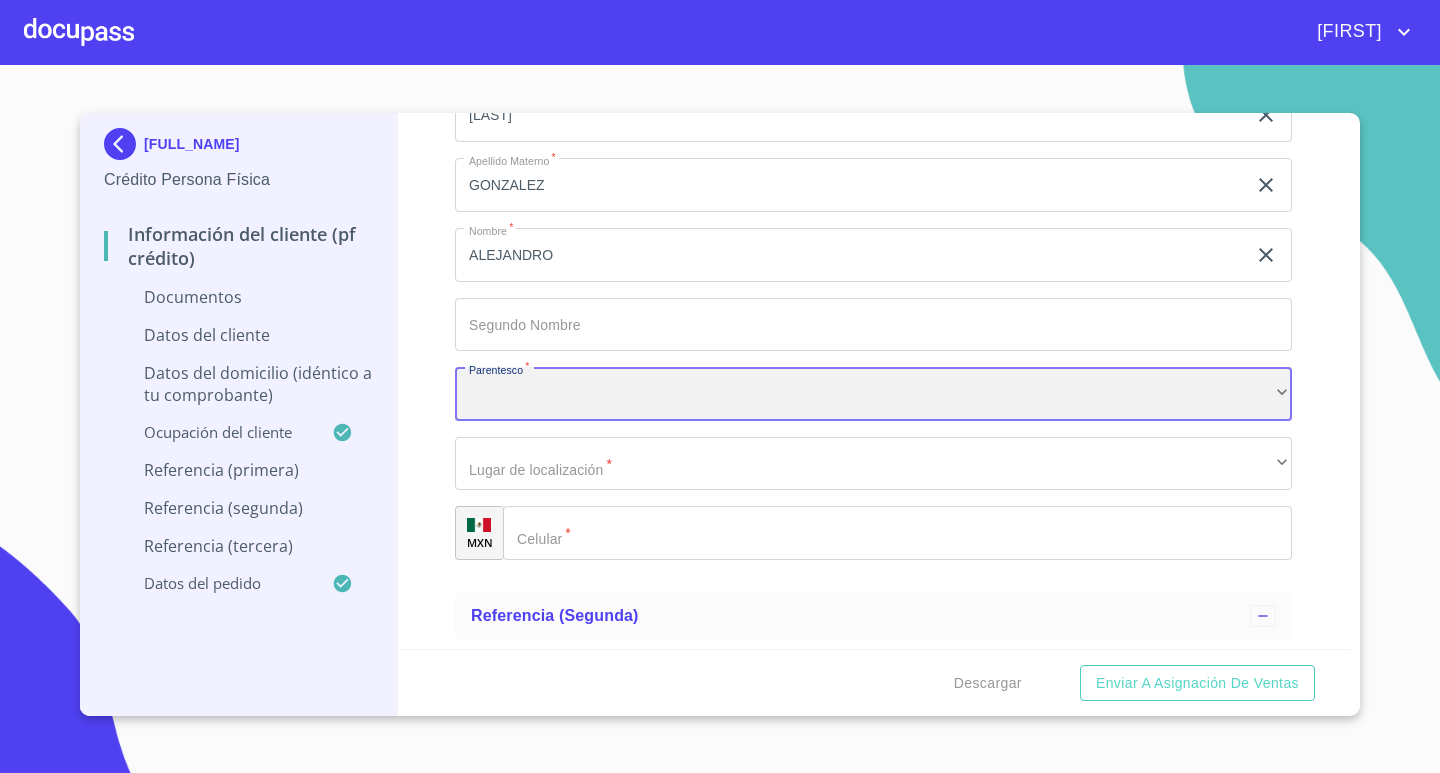 click on "​" at bounding box center (873, 394) 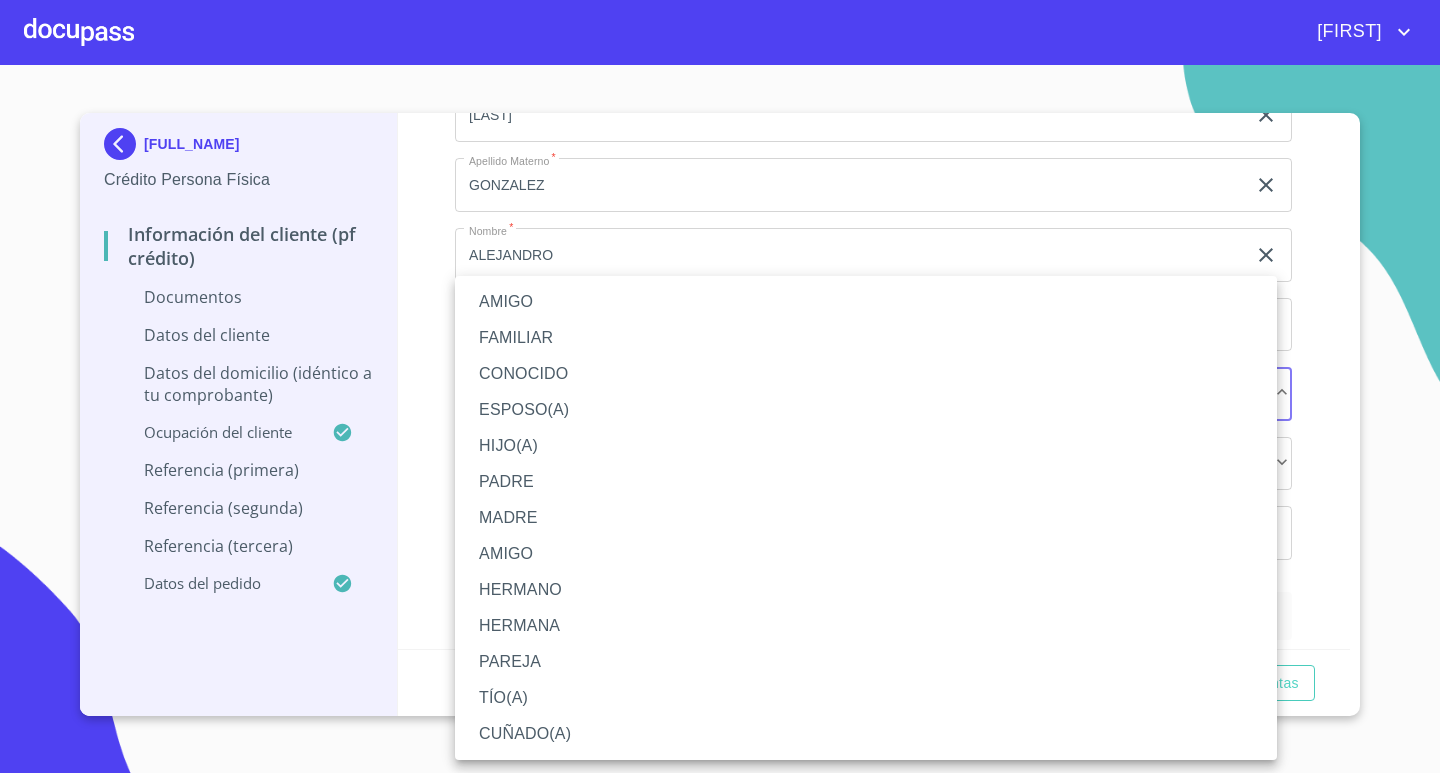 click on "AMIGO" at bounding box center (866, 302) 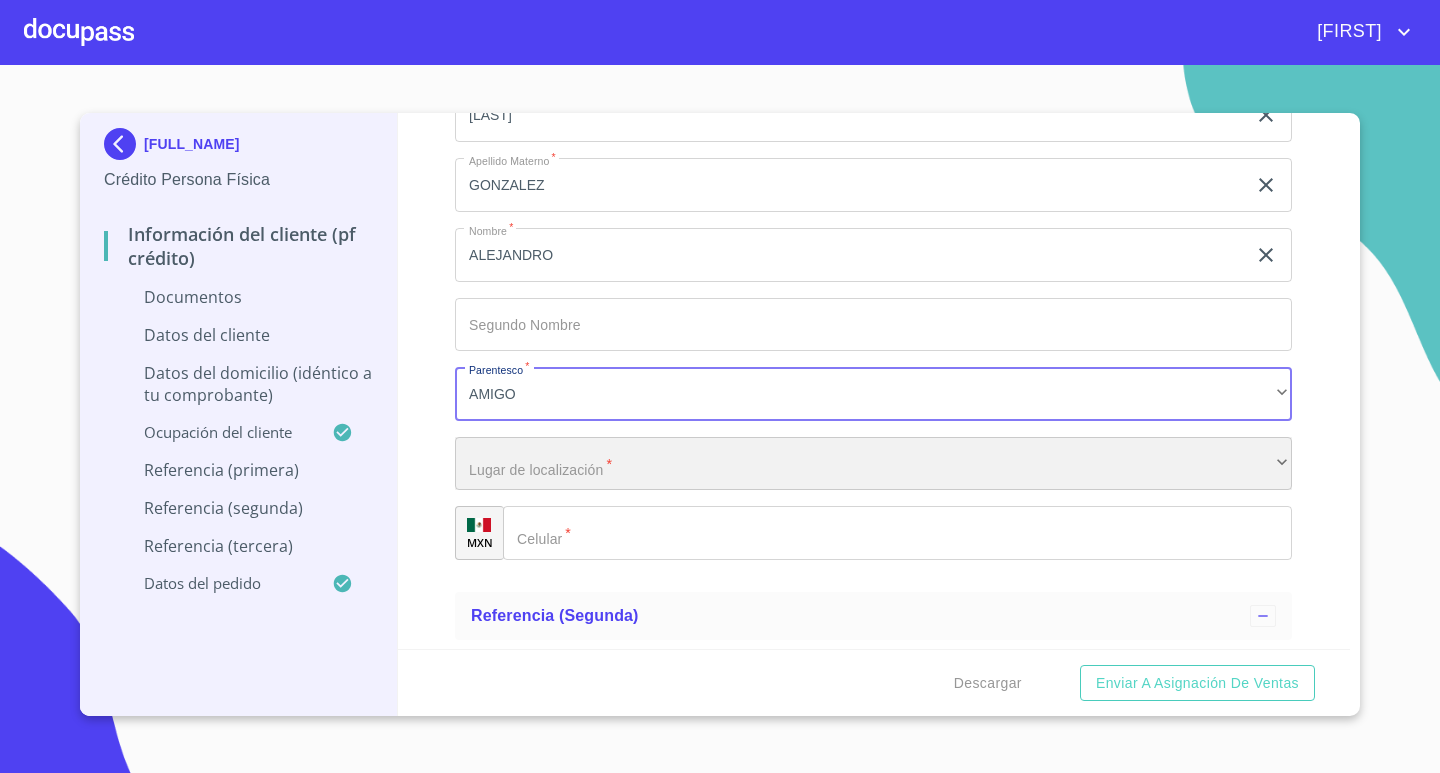 click on "​" at bounding box center [873, 464] 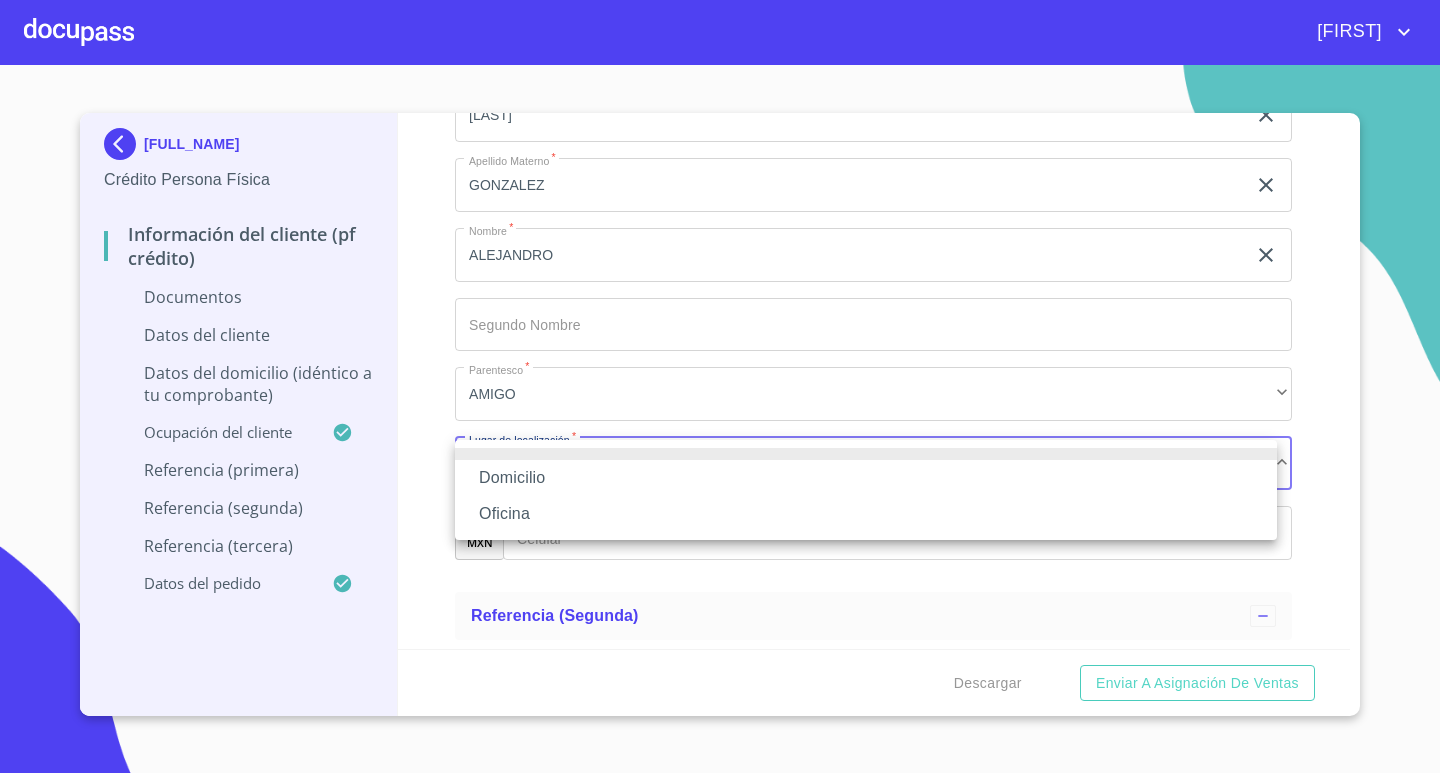 click on "Oficina" at bounding box center [866, 514] 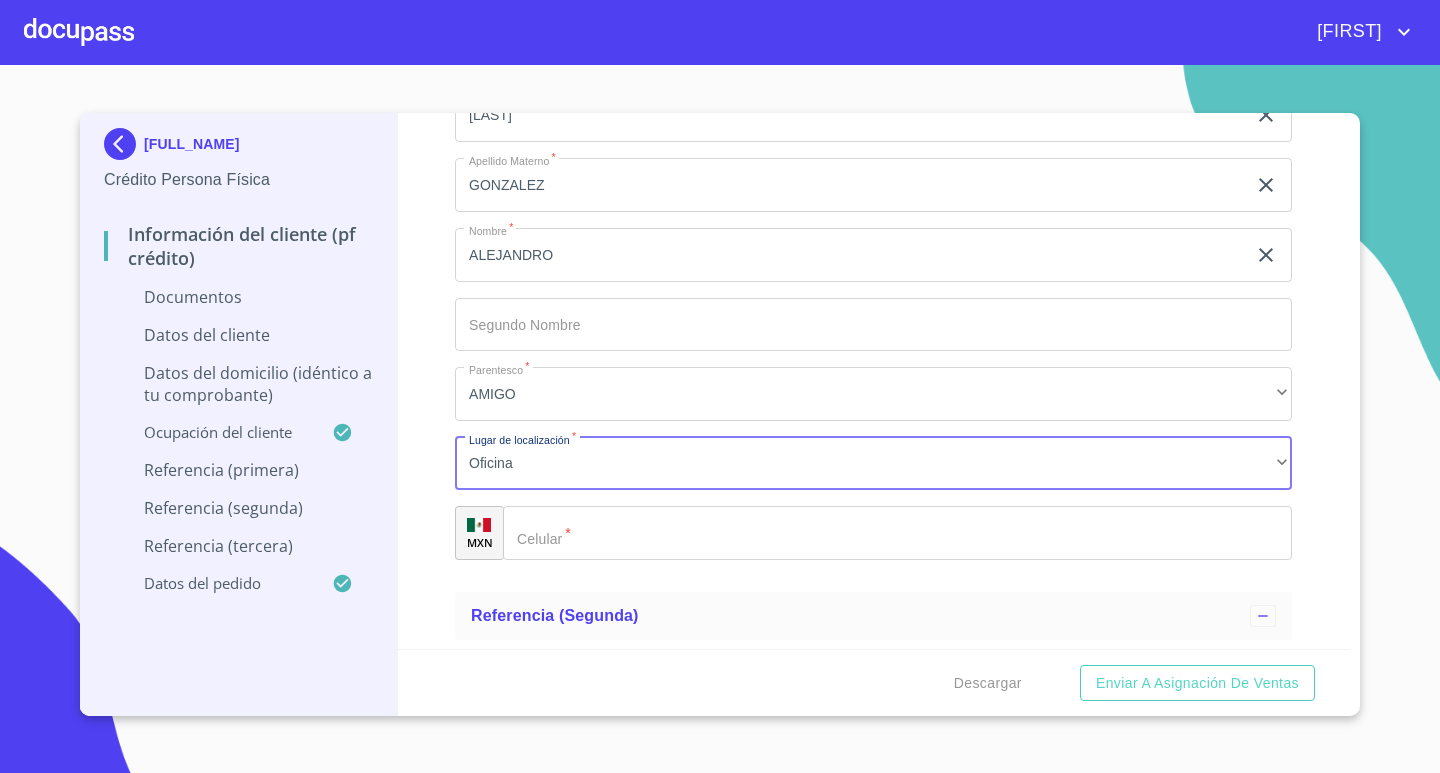 click on "Documento de identificación.   *" 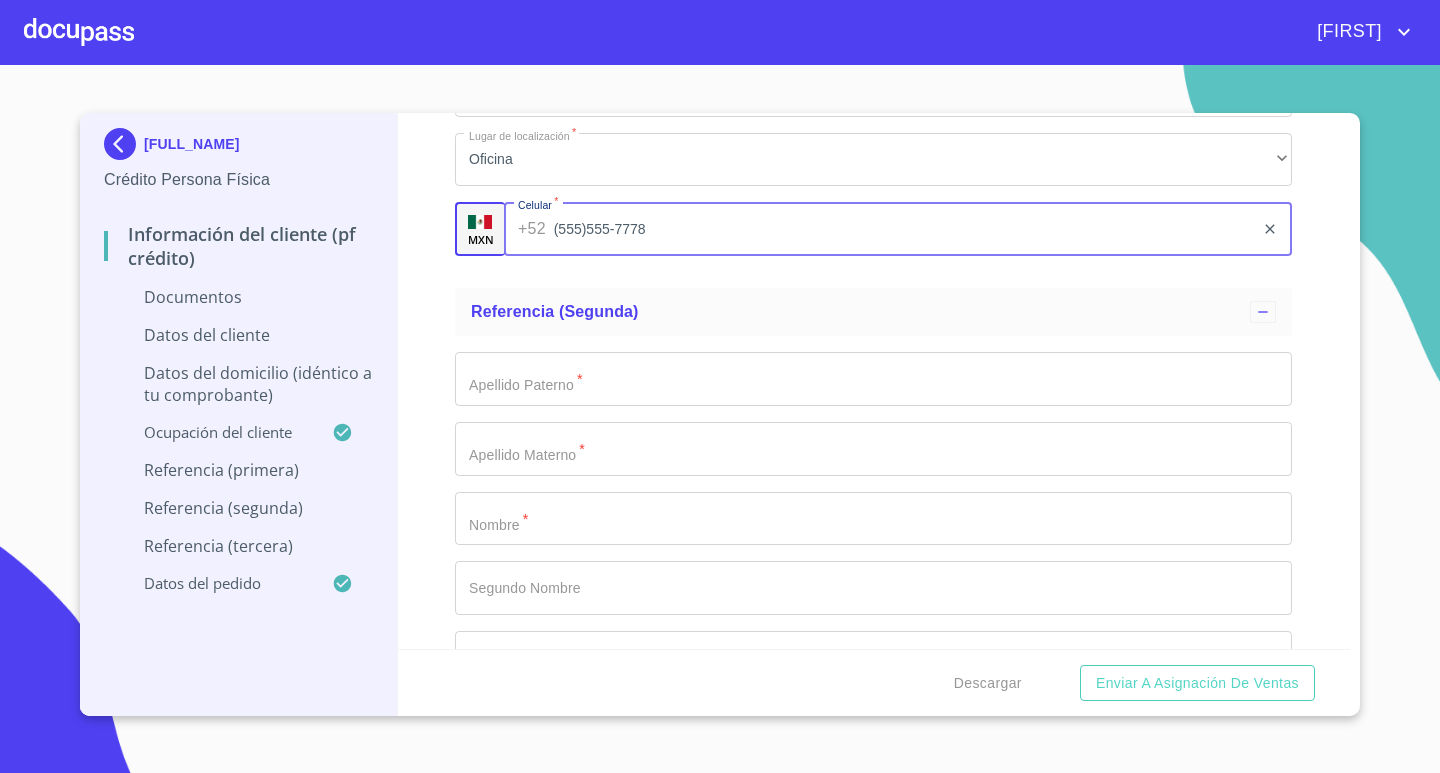 scroll, scrollTop: 6994, scrollLeft: 0, axis: vertical 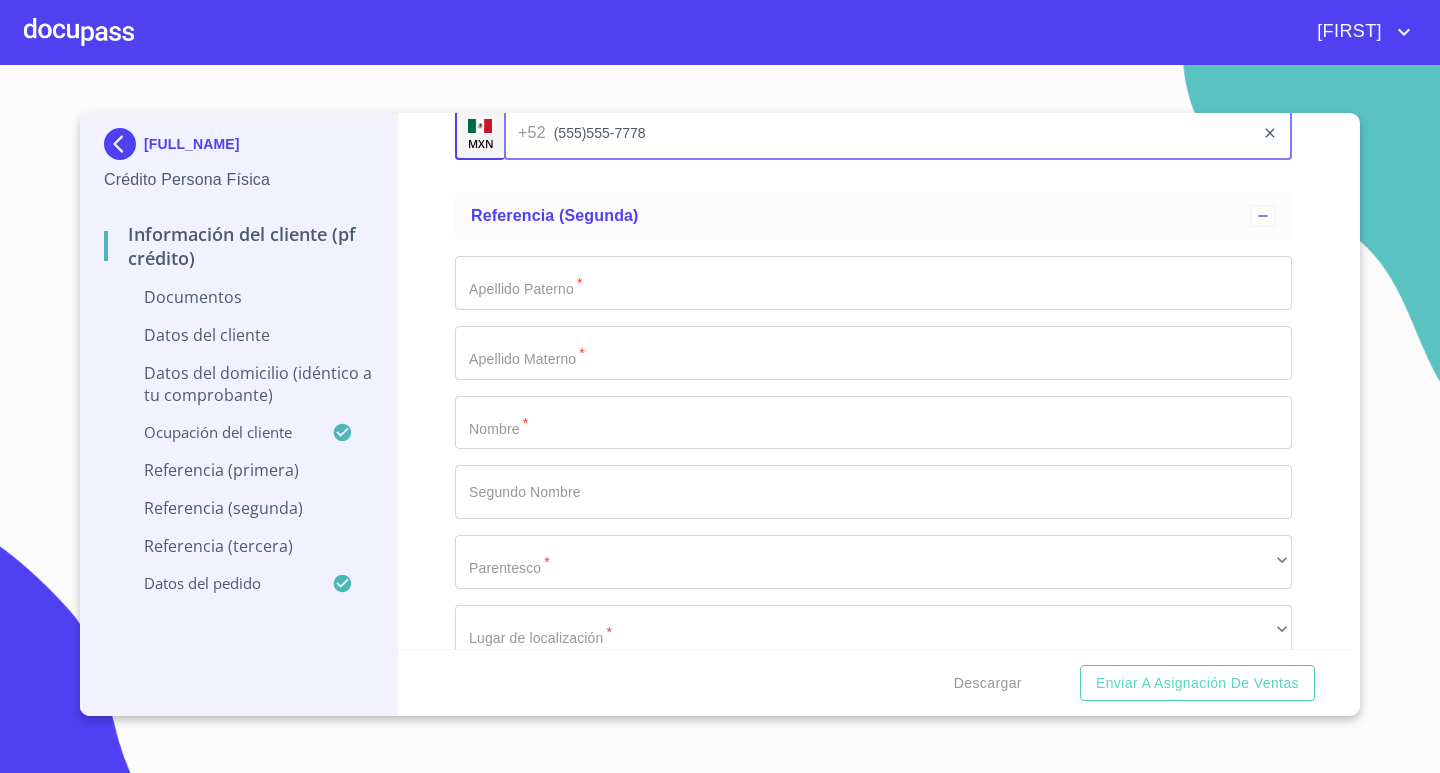 type on "(555)555-7778" 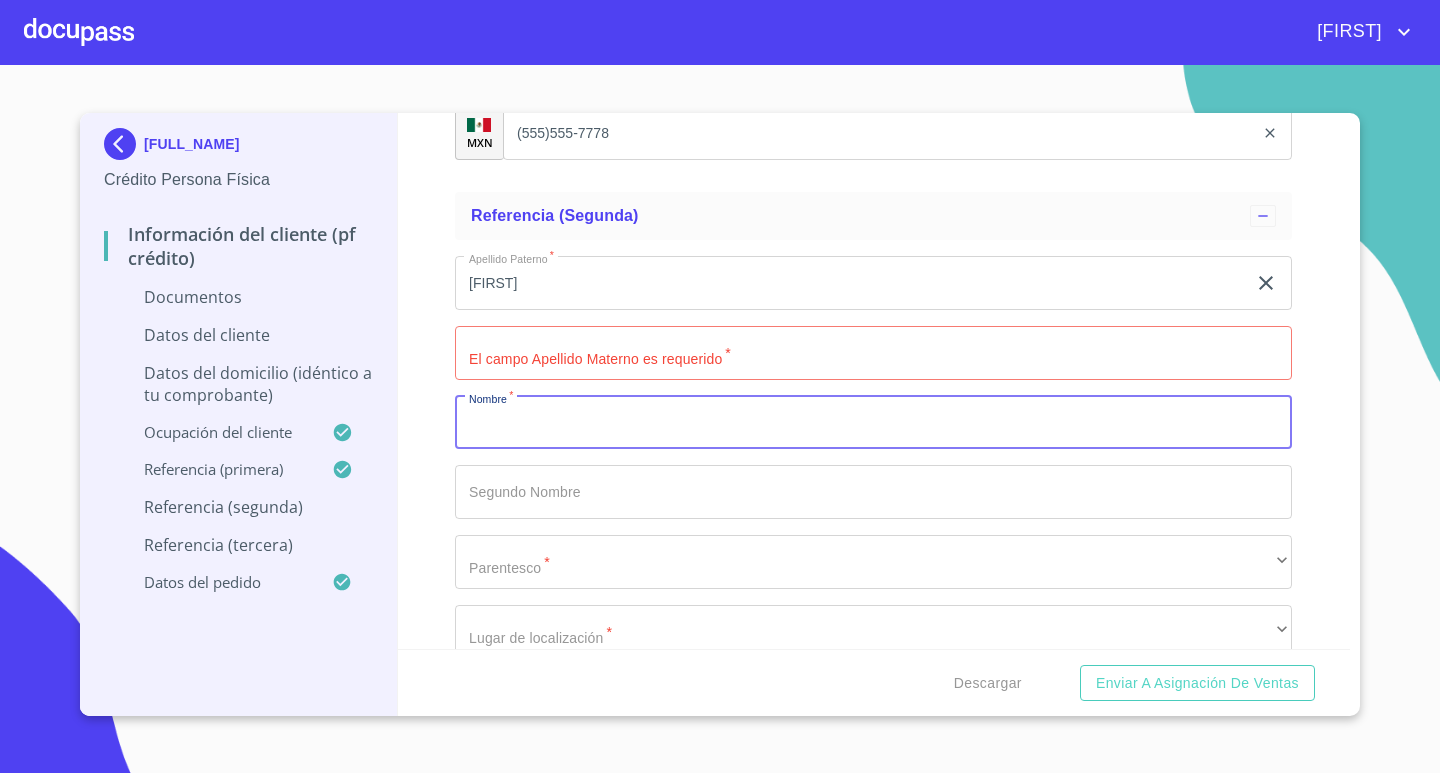 click on "[FIRST]" at bounding box center [850, -3808] 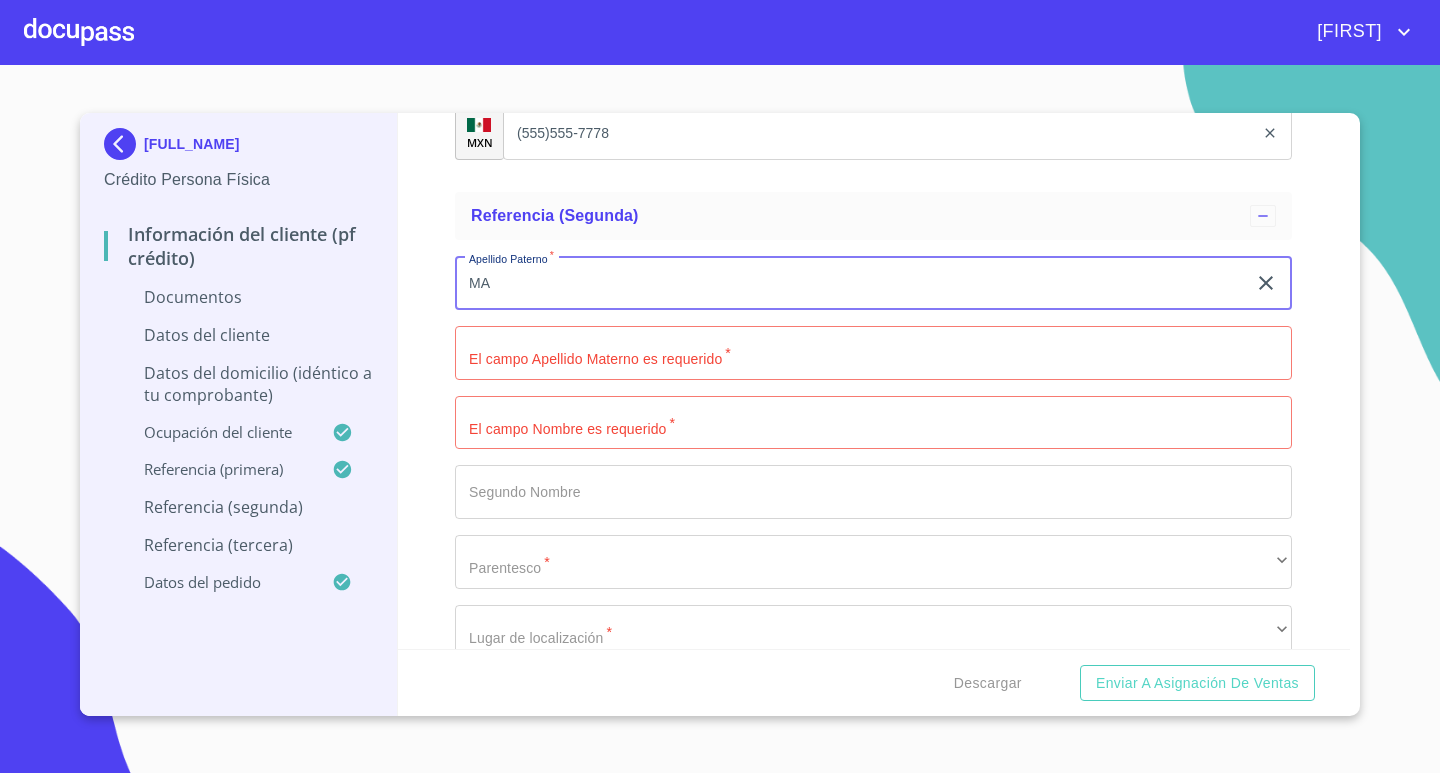 type on "M" 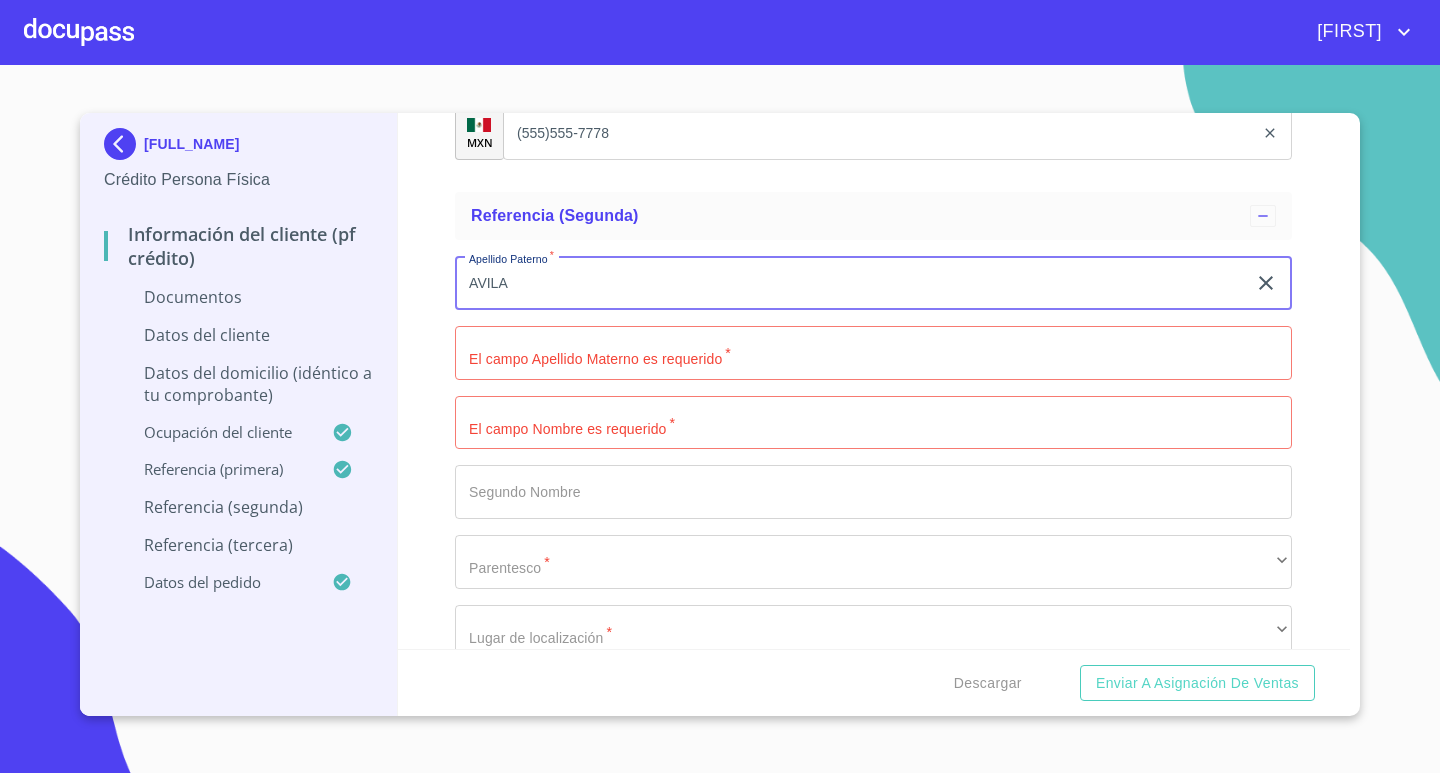 type on "AVILA" 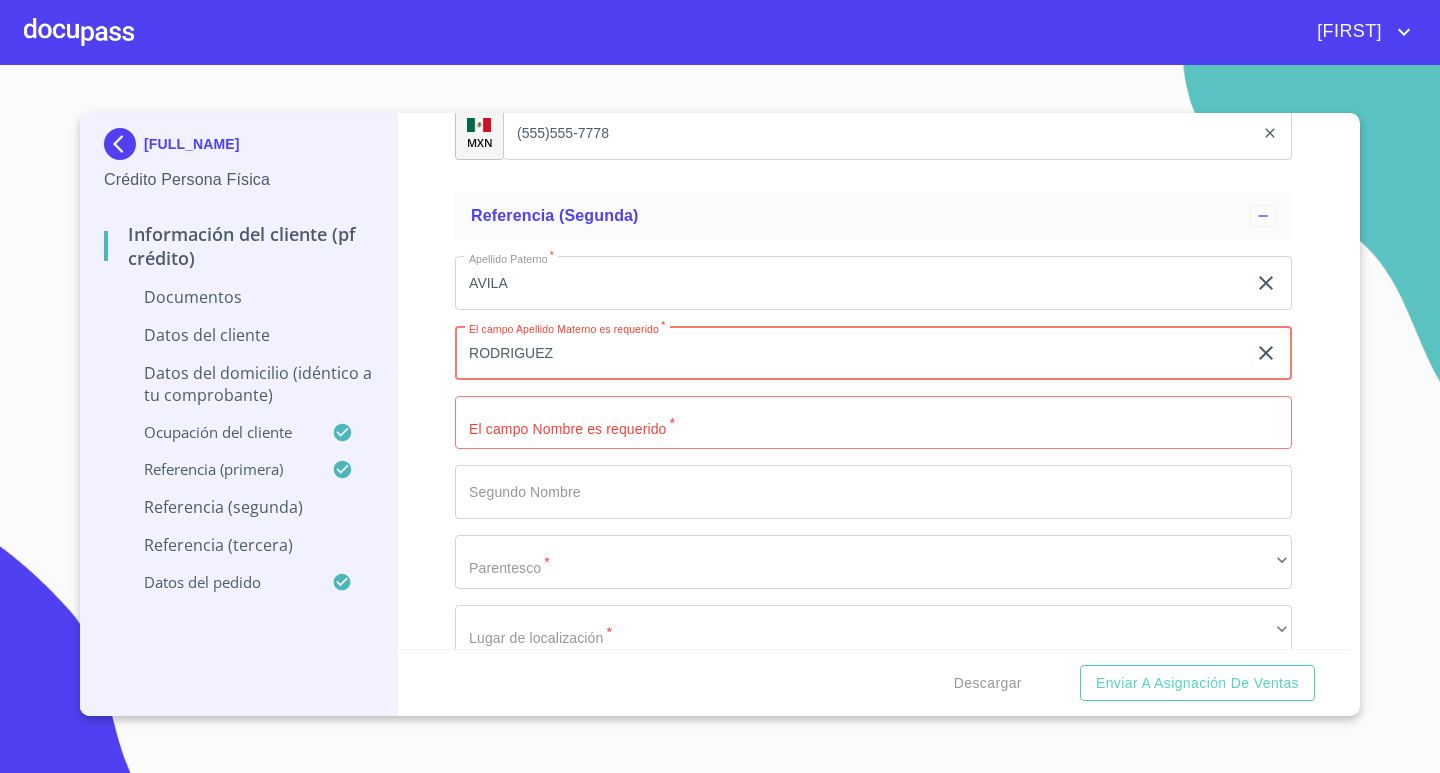 type on "RODRIGUEZ" 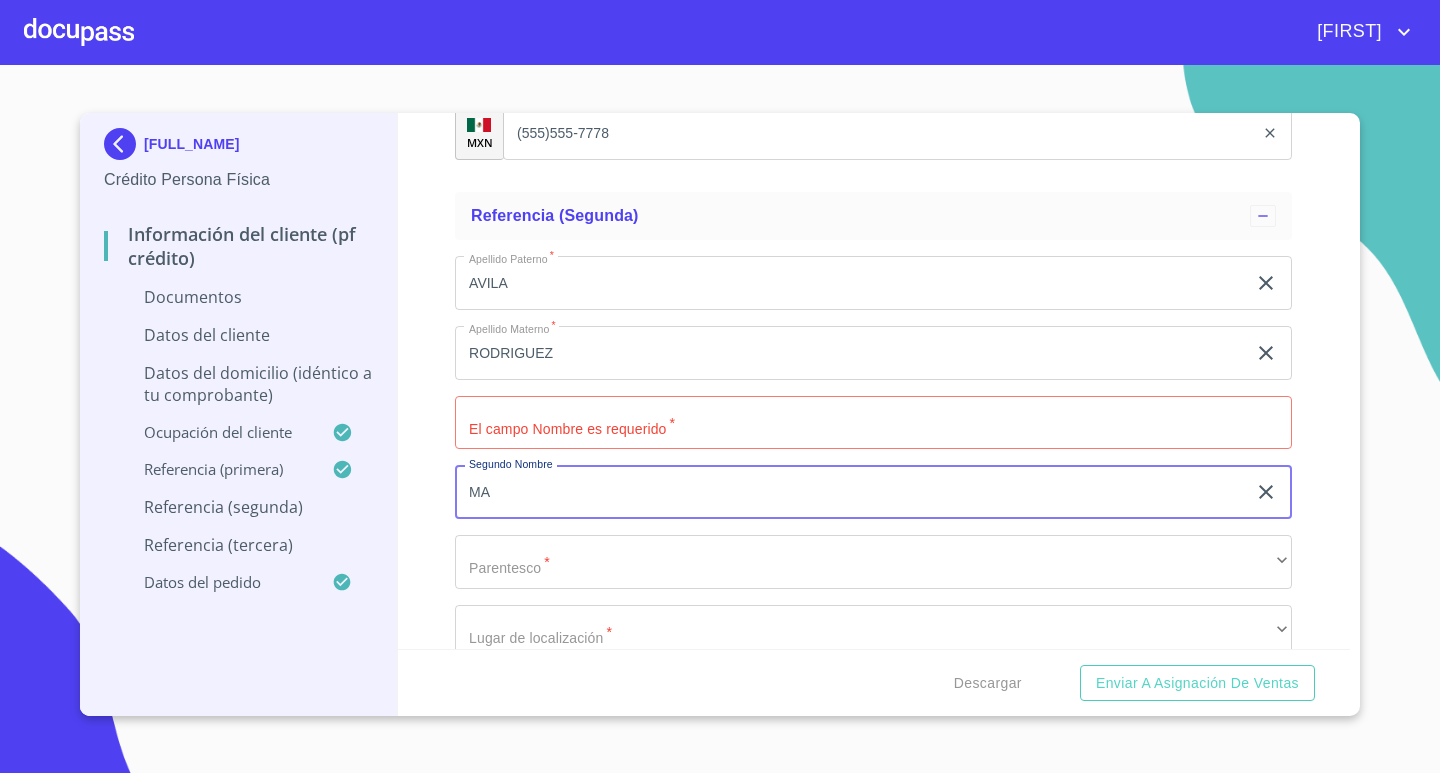 type on "M" 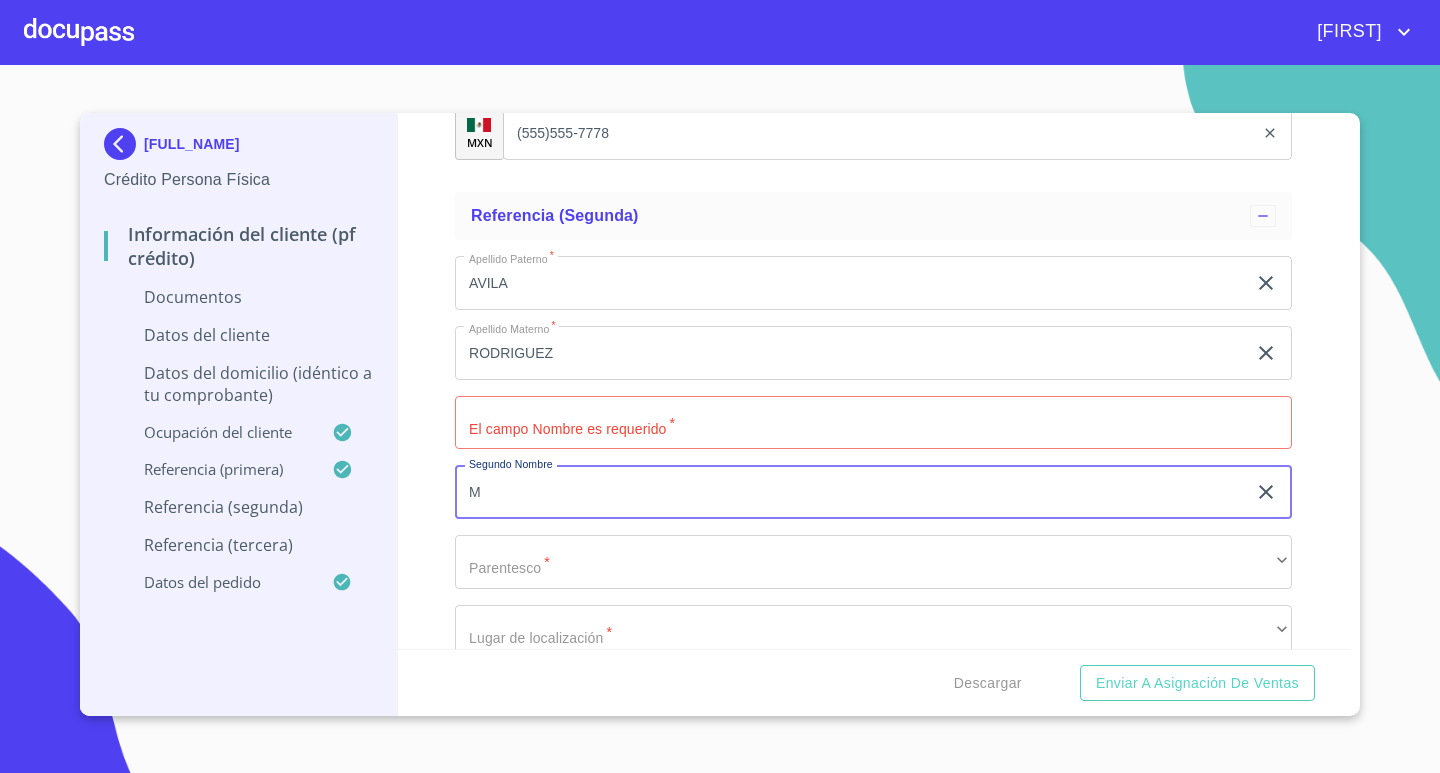 type 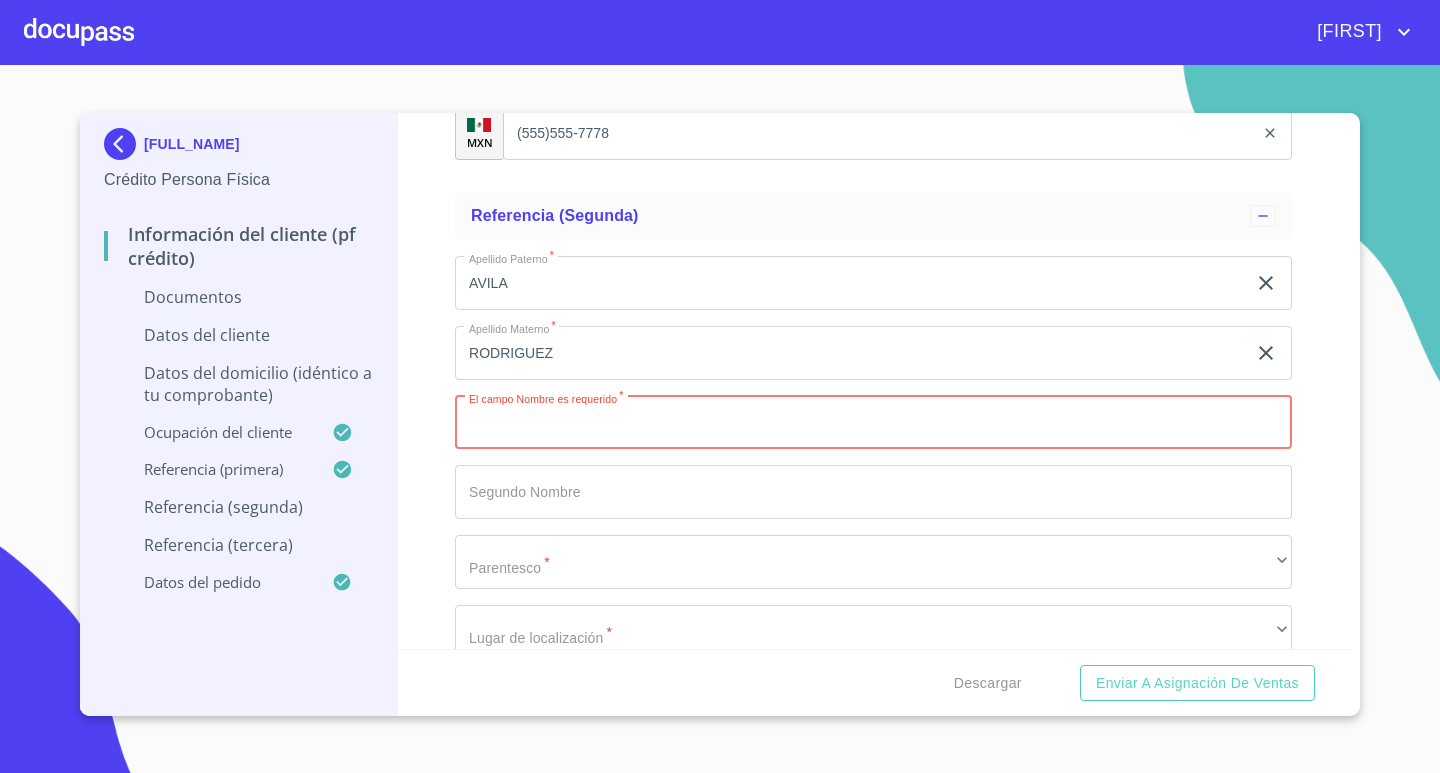 click on "Documento de identificación.   *" at bounding box center [873, 423] 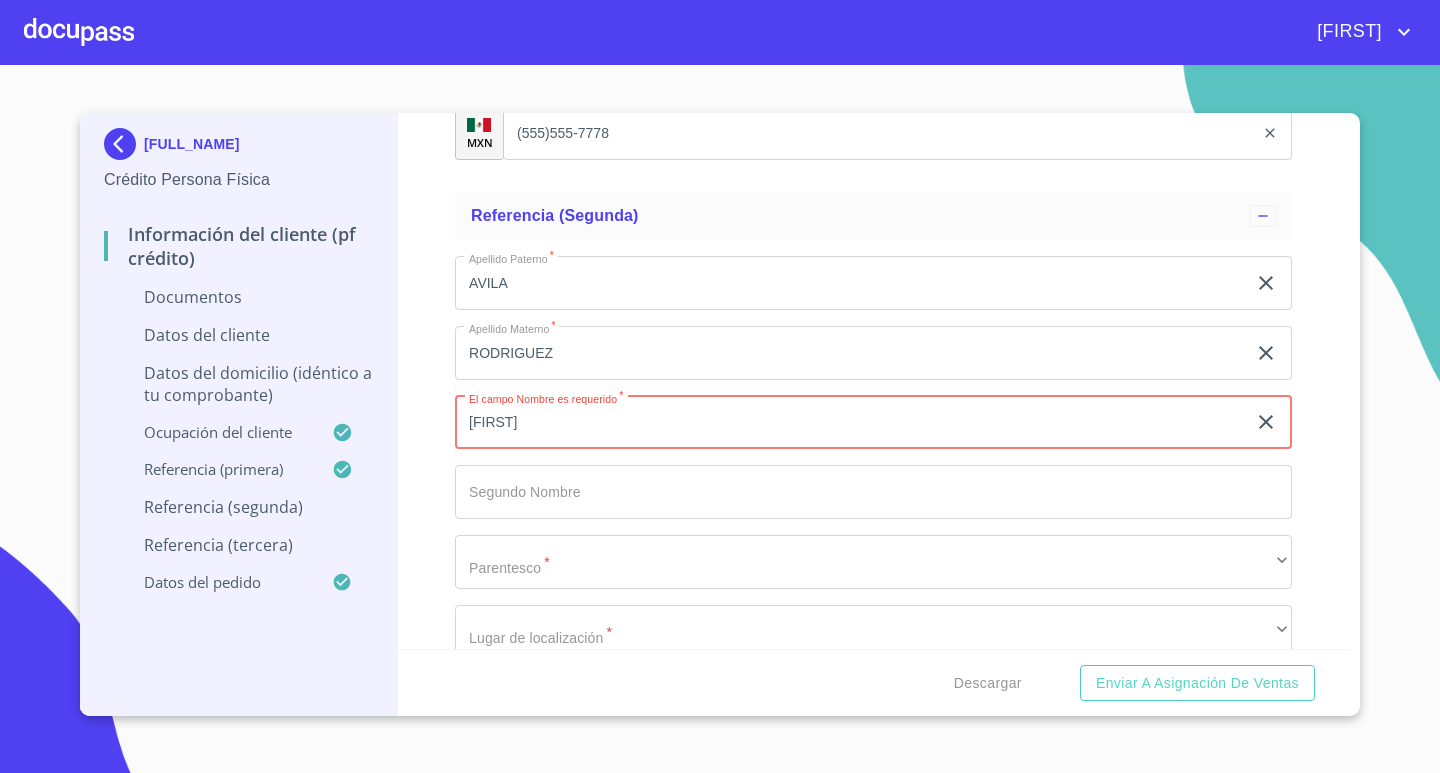 type on "[FIRST]" 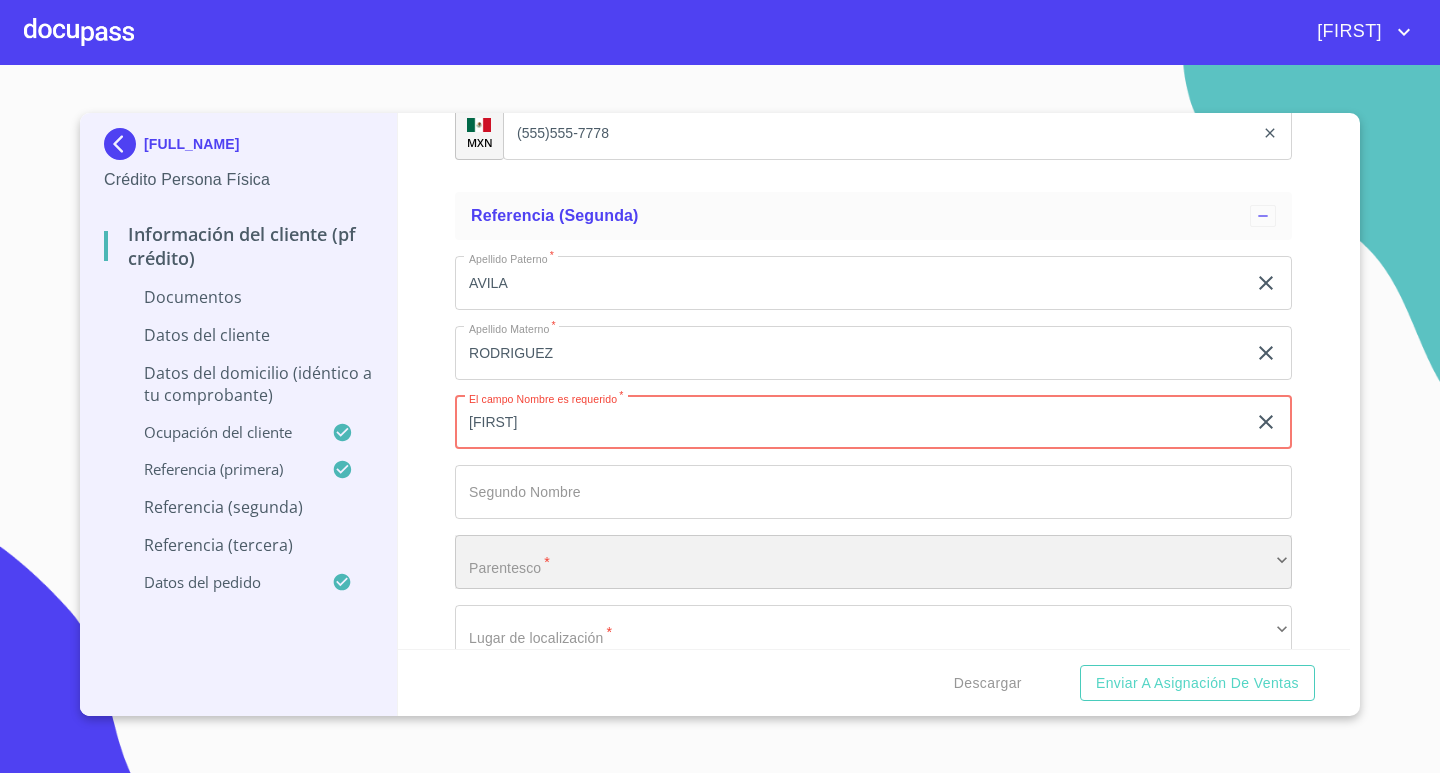 click on "​" at bounding box center (873, 562) 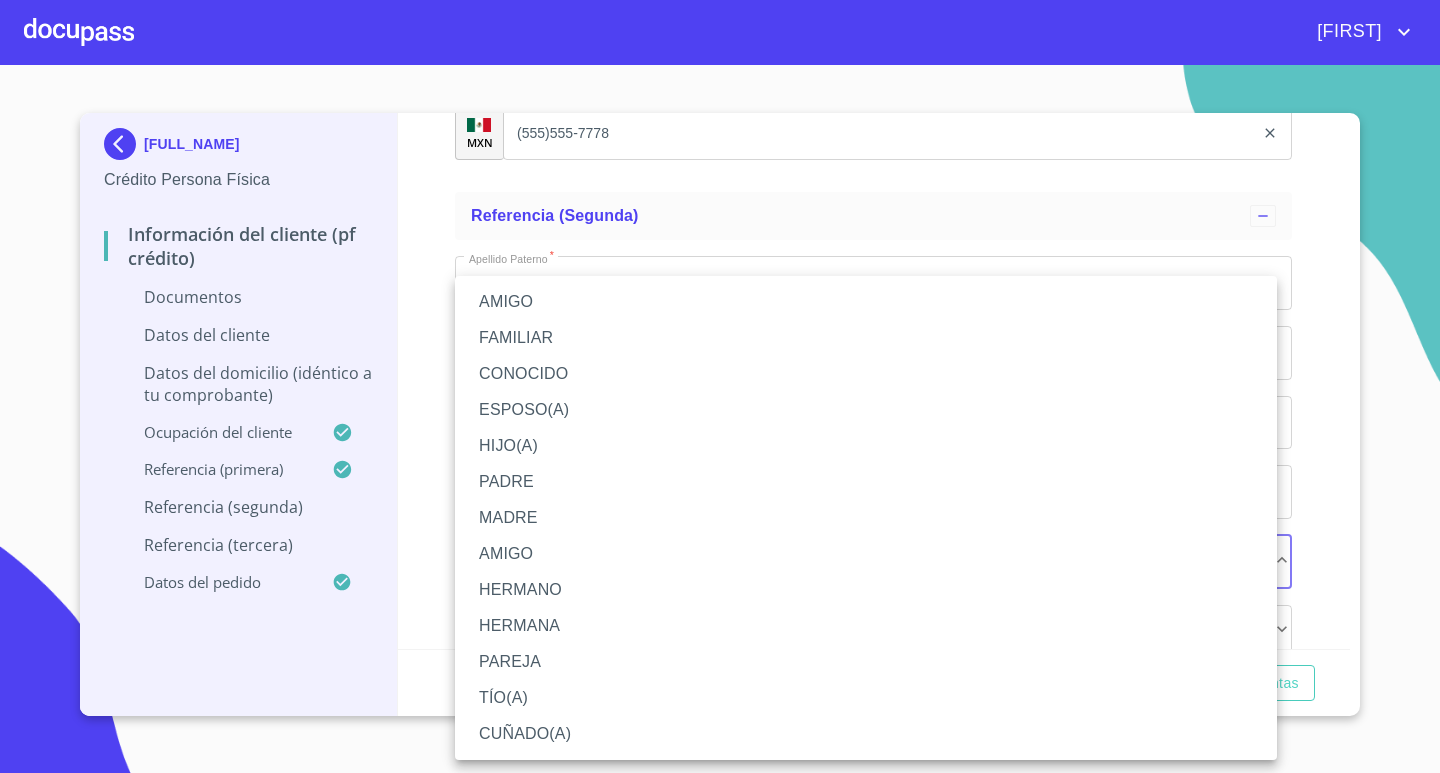 click on "HERMANA" at bounding box center [866, 626] 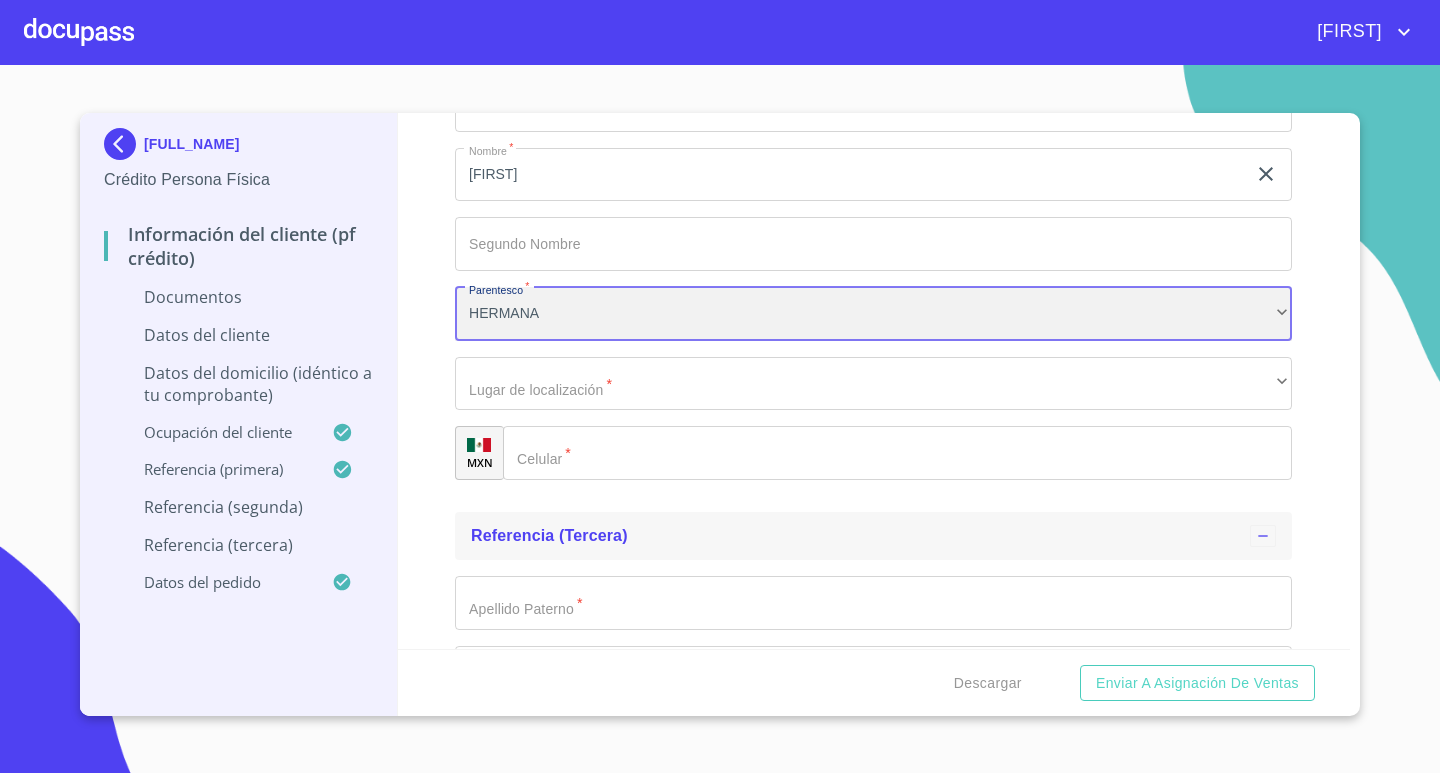 scroll, scrollTop: 7294, scrollLeft: 0, axis: vertical 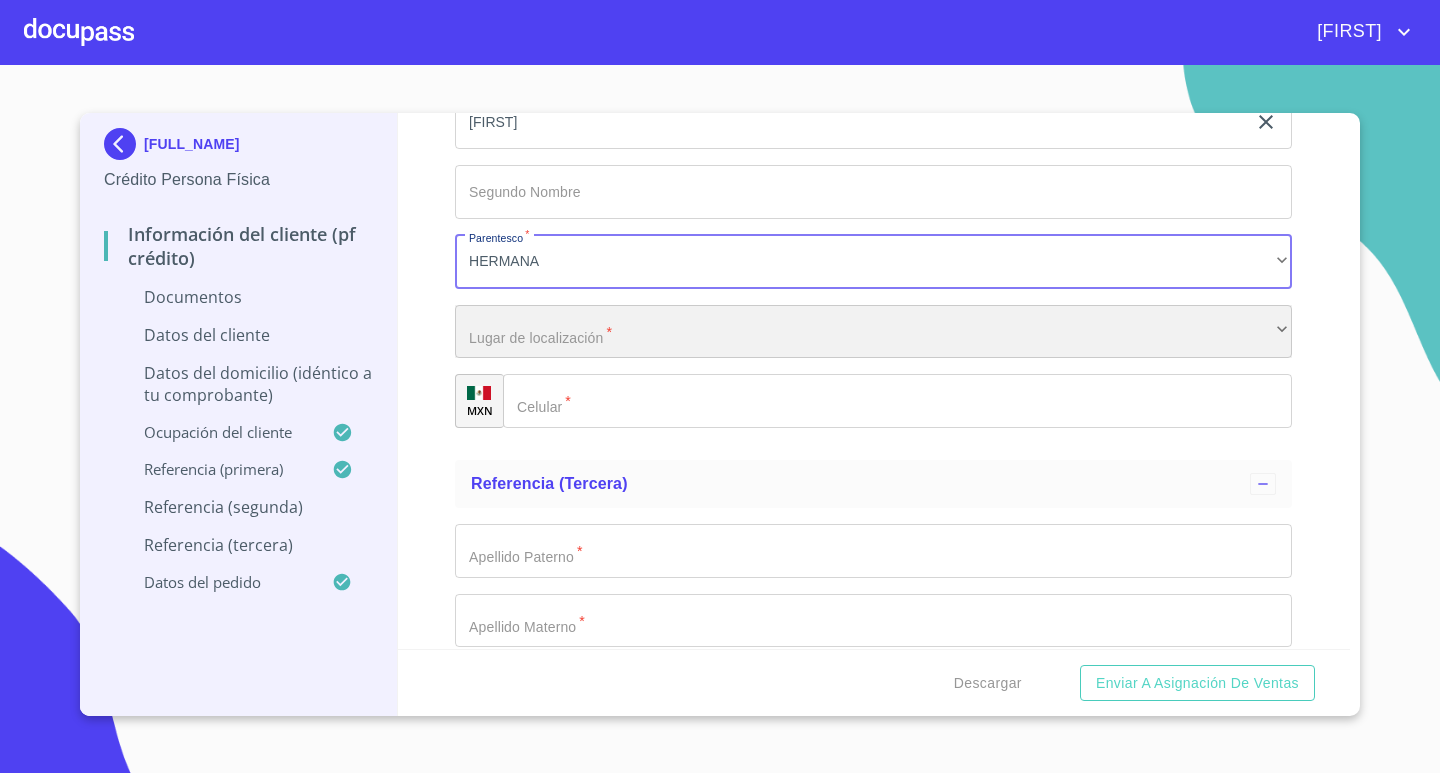 click on "​" at bounding box center (873, 332) 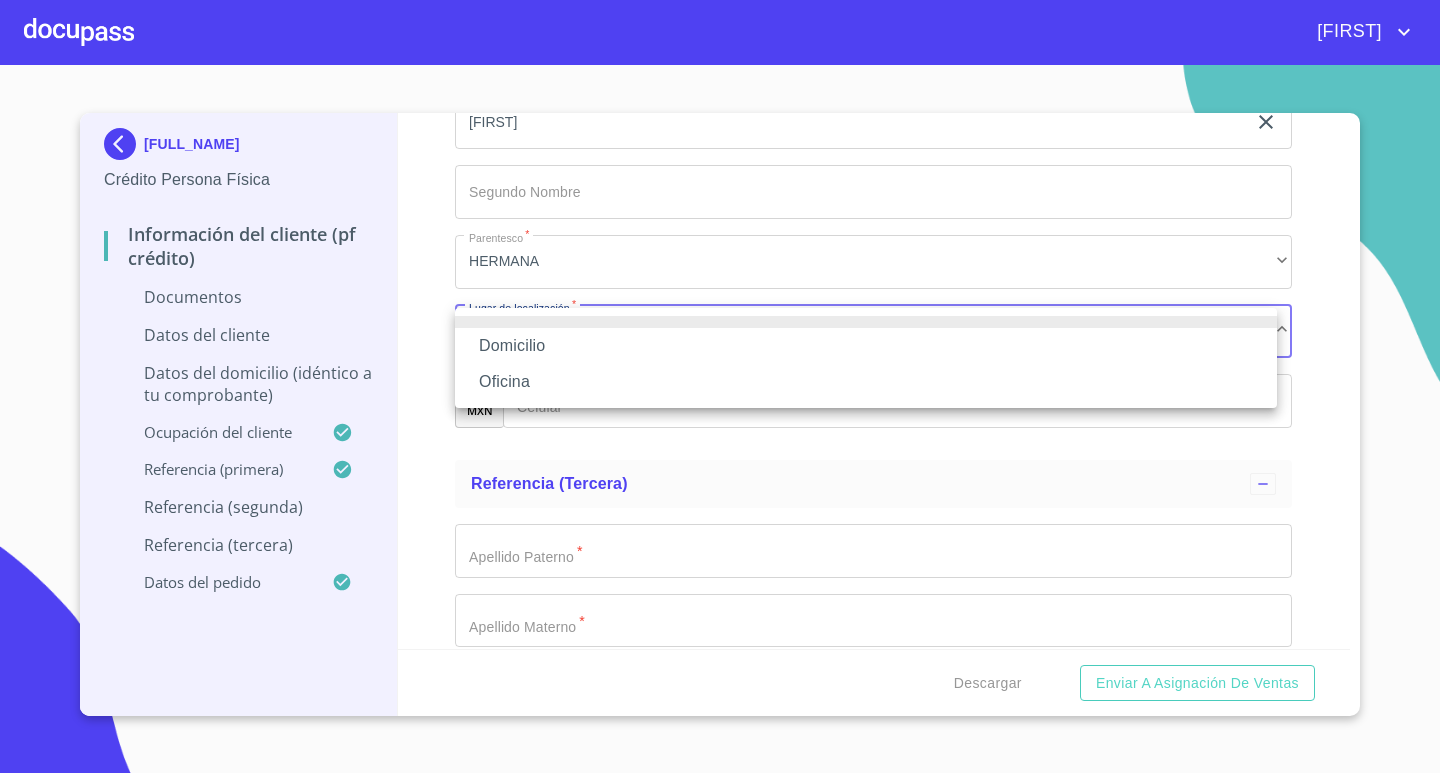 click on "Domicilio" at bounding box center [866, 346] 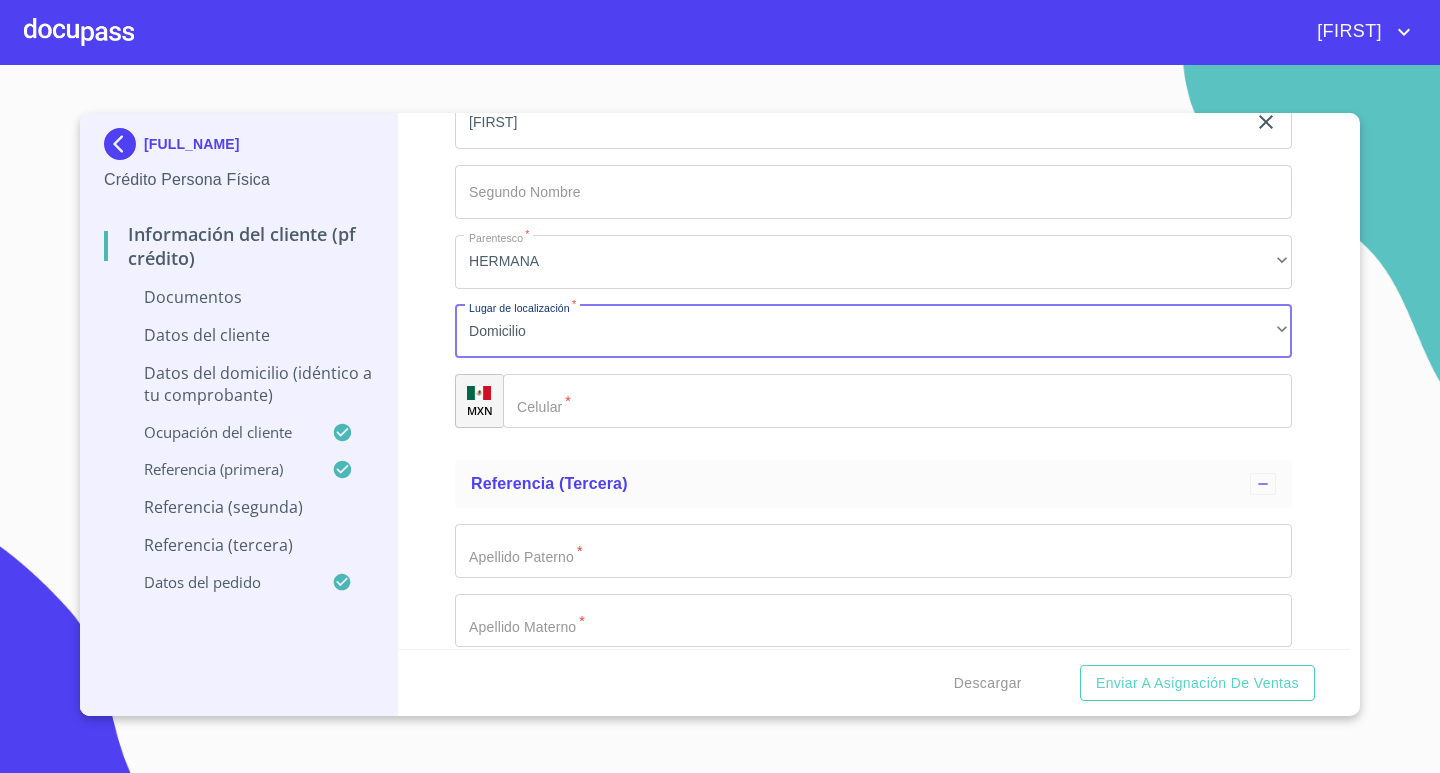 click on "Documento de identificación.   *" 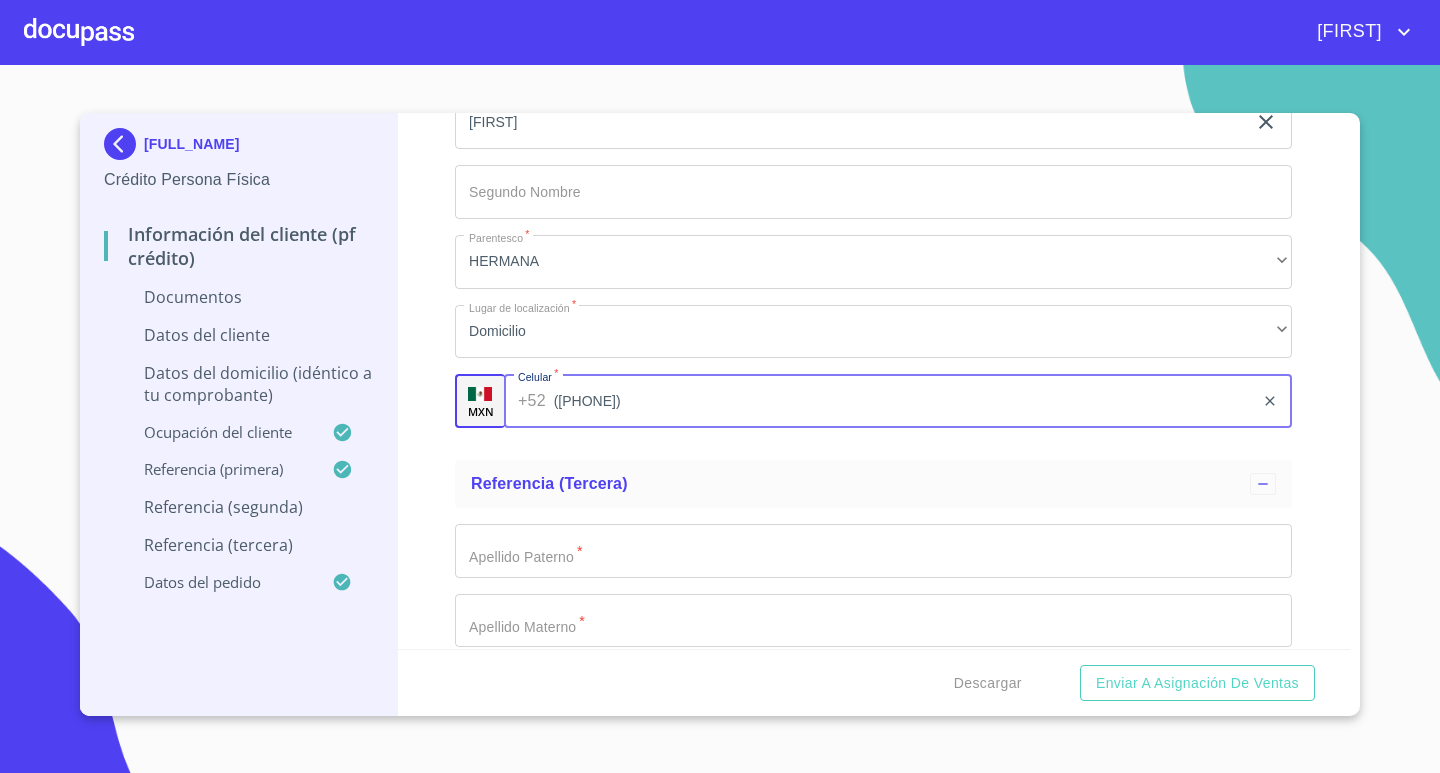 type on "([PHONE])" 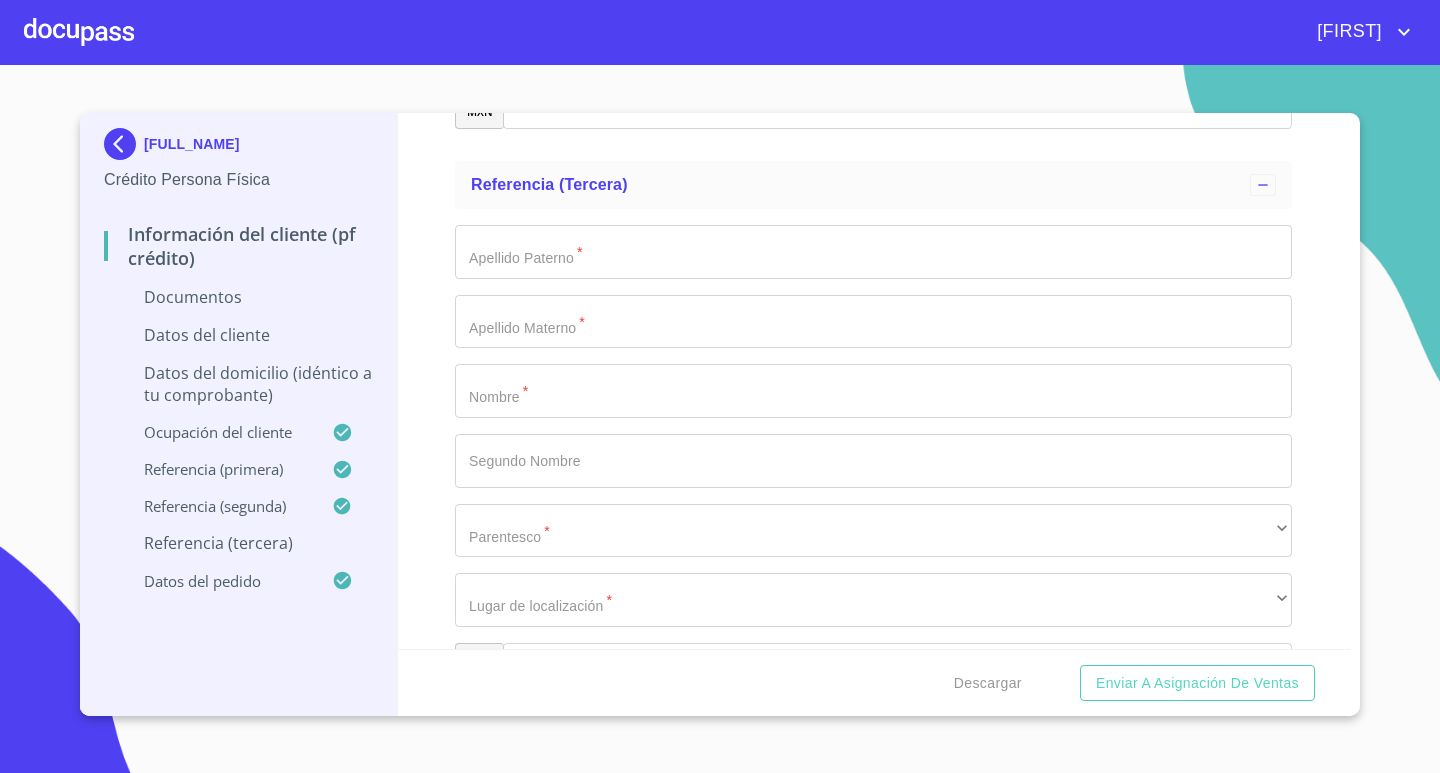 scroll, scrollTop: 7493, scrollLeft: 0, axis: vertical 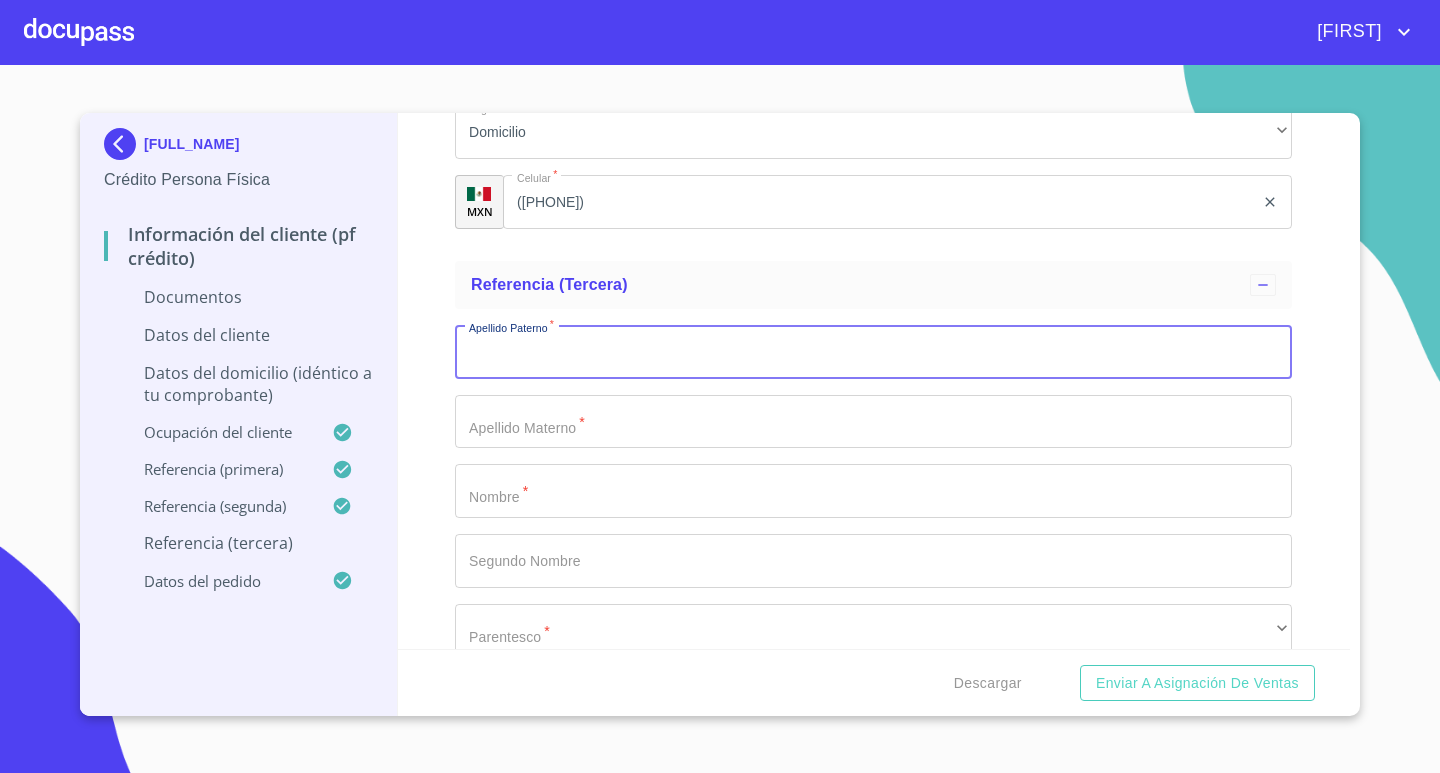 click on "Documento de identificación.   *" at bounding box center (873, 352) 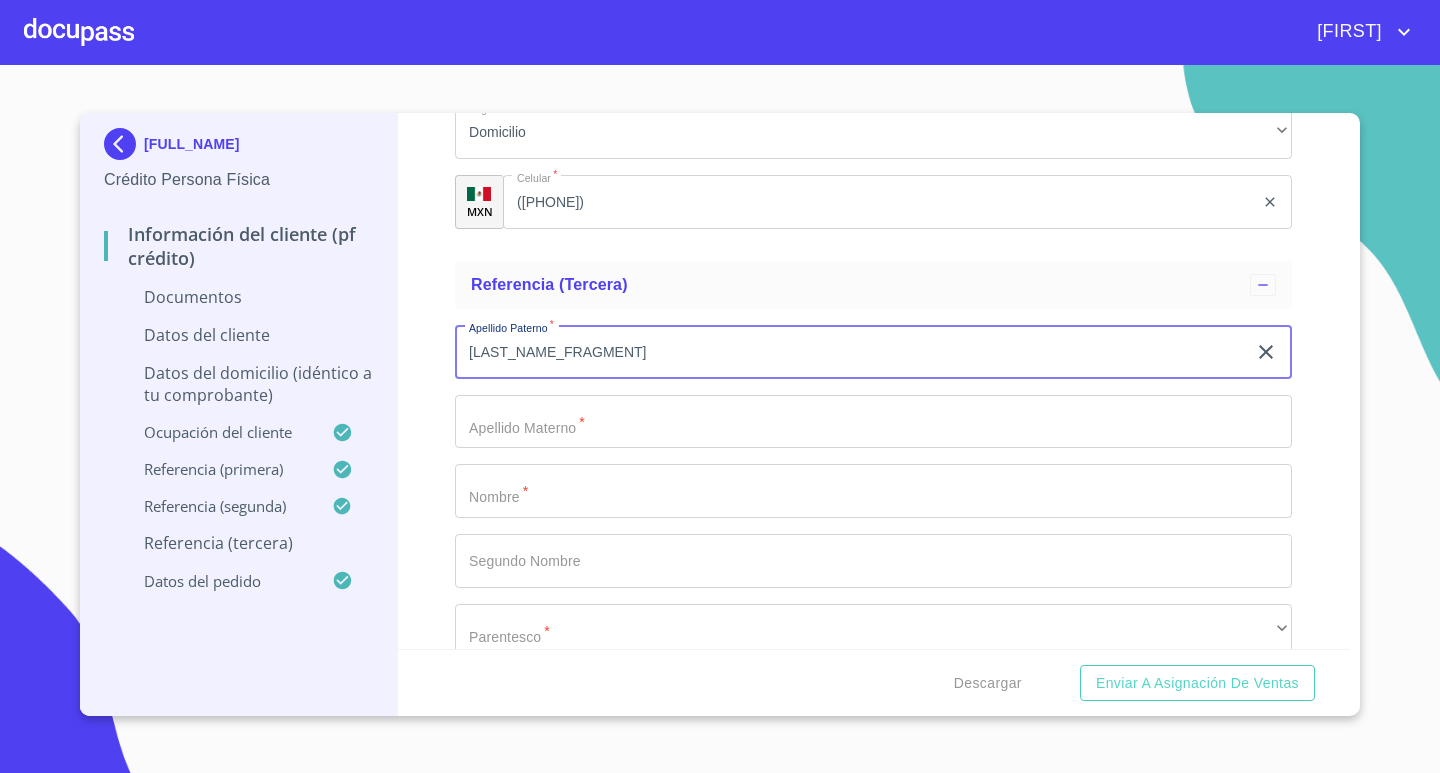 type on "[LAST_NAME_FRAGMENT]" 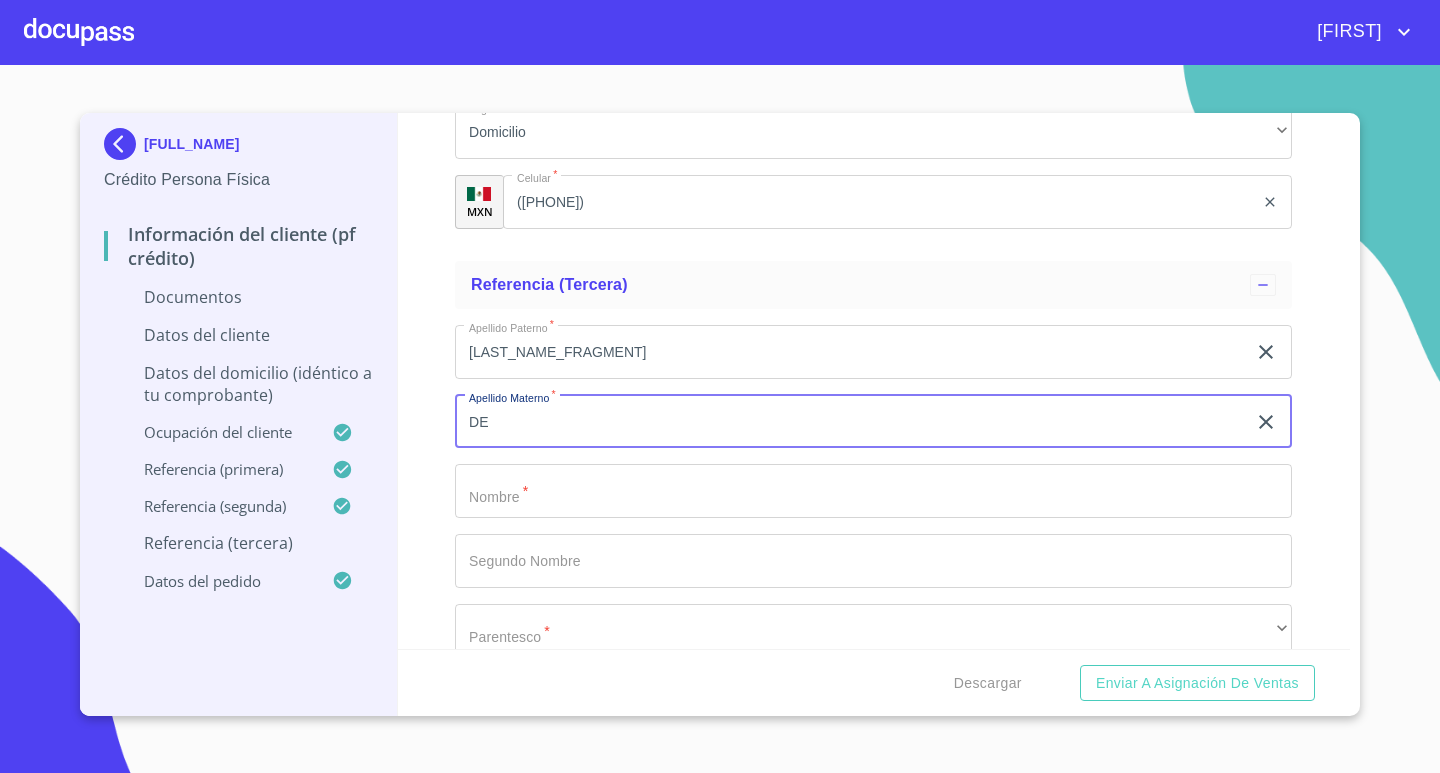 type on "D" 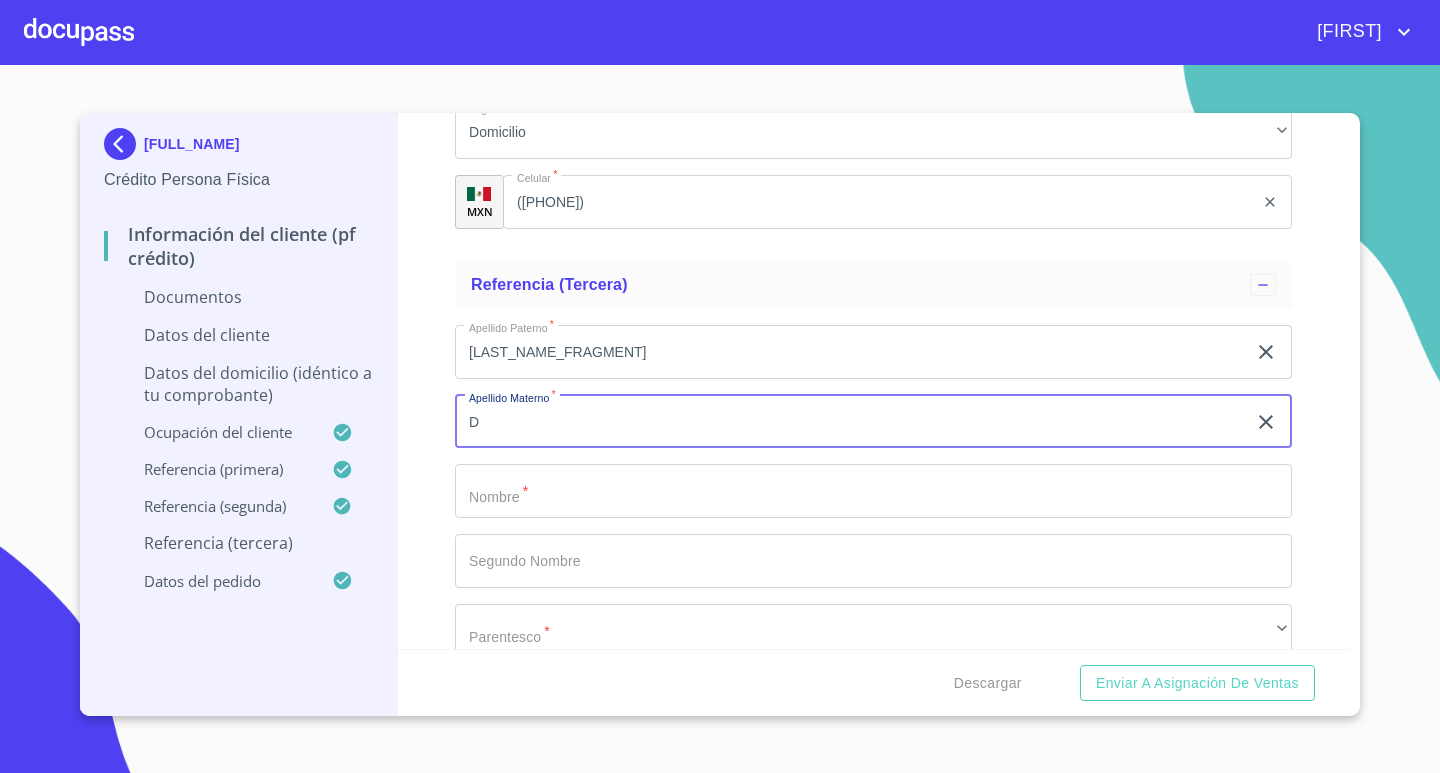 type 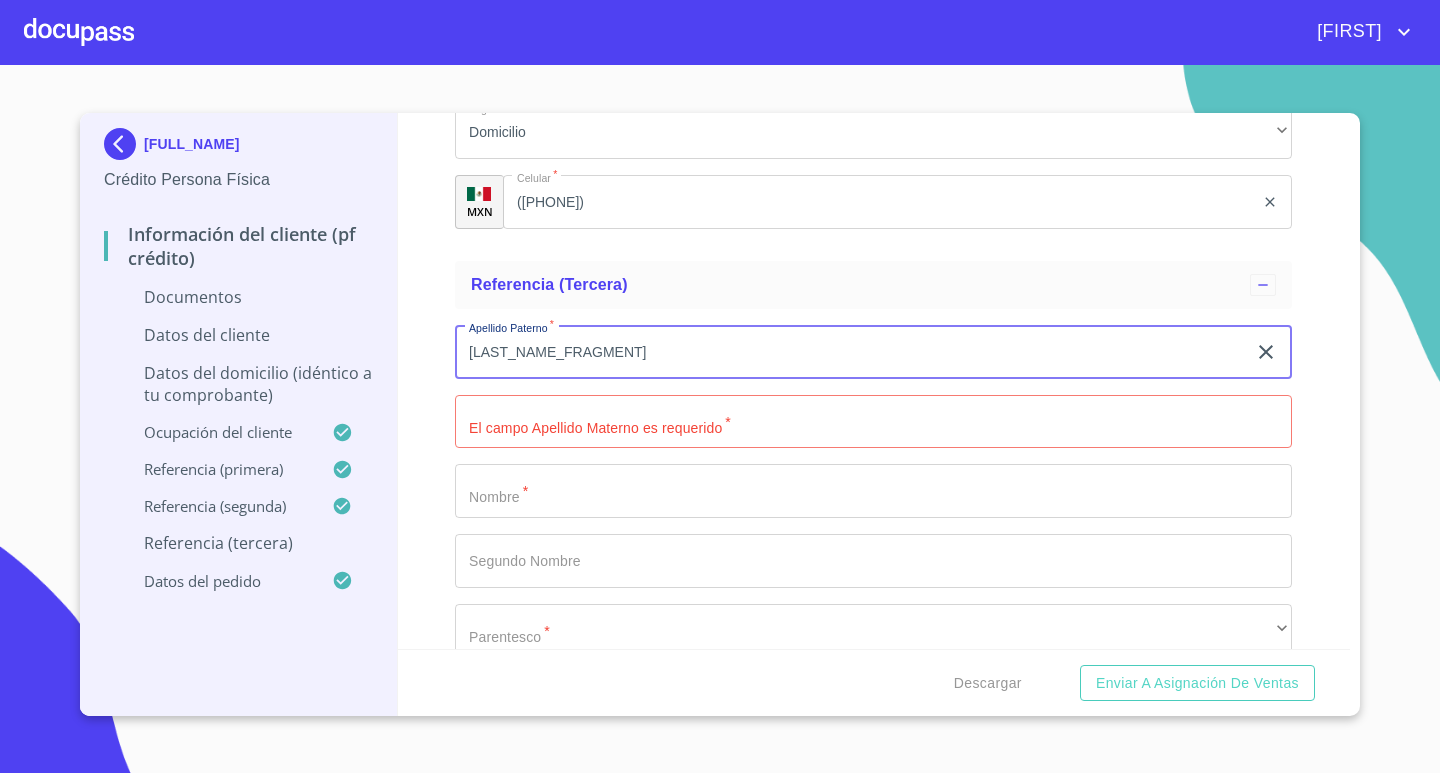 click on "[LAST_NAME_FRAGMENT]" at bounding box center [850, 352] 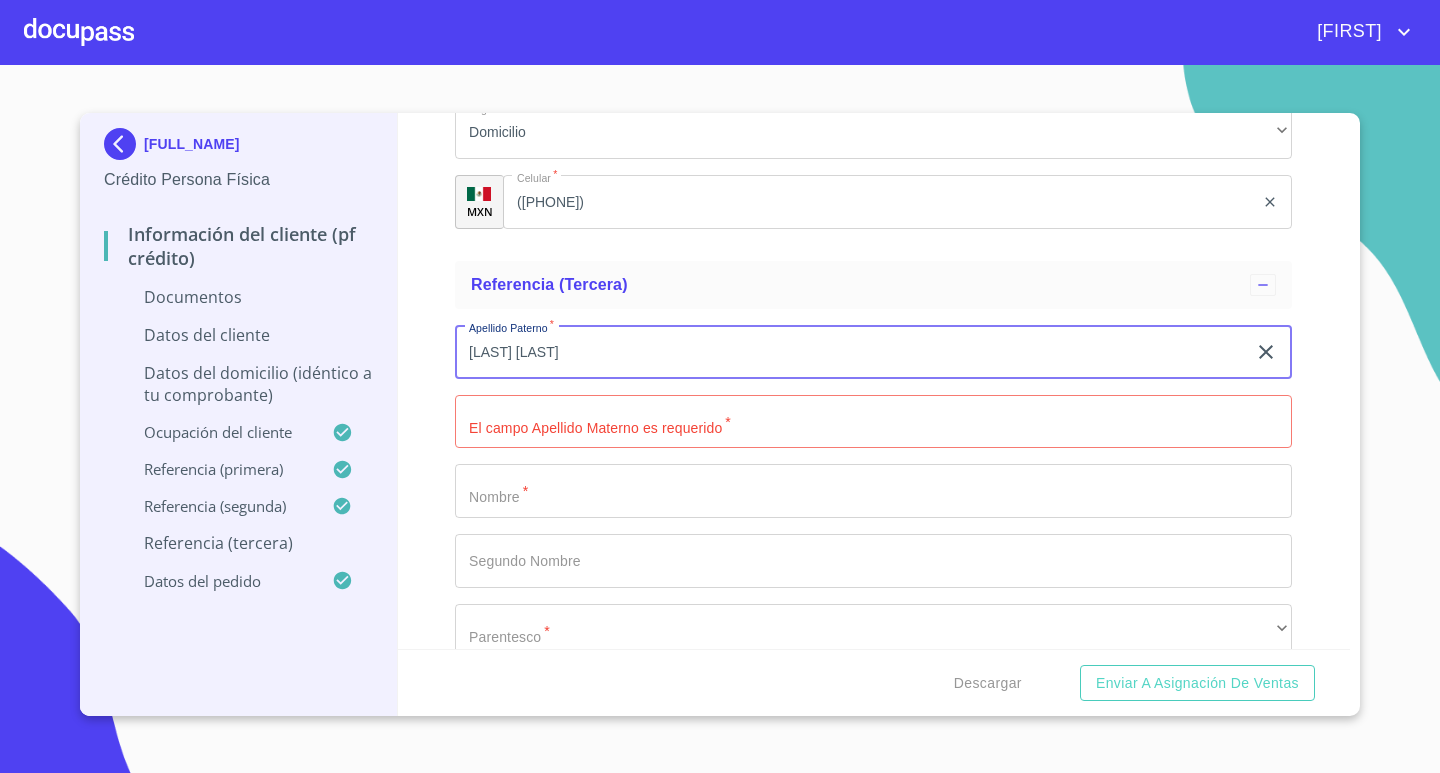 type on "[LAST] [LAST]" 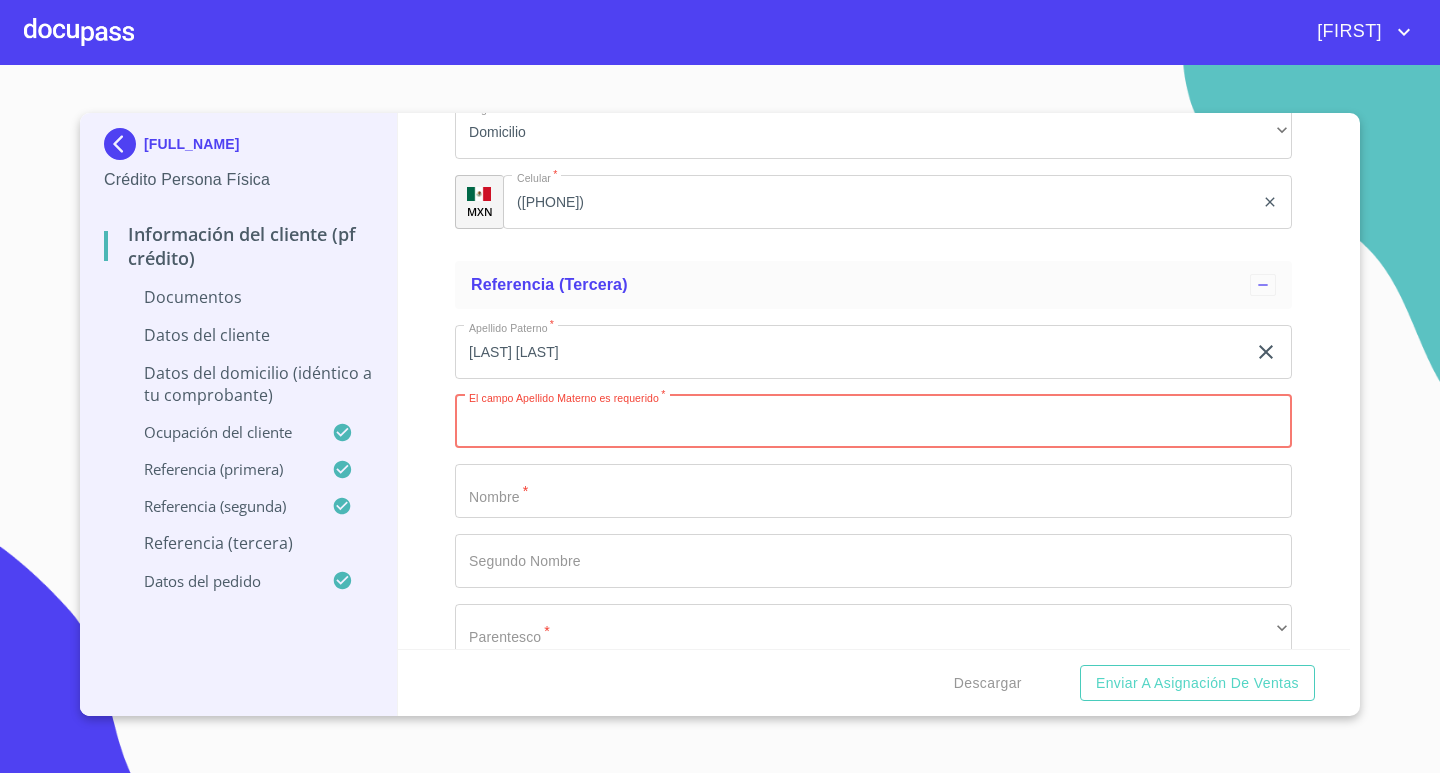 click on "Documento de identificación.   *" at bounding box center (873, 422) 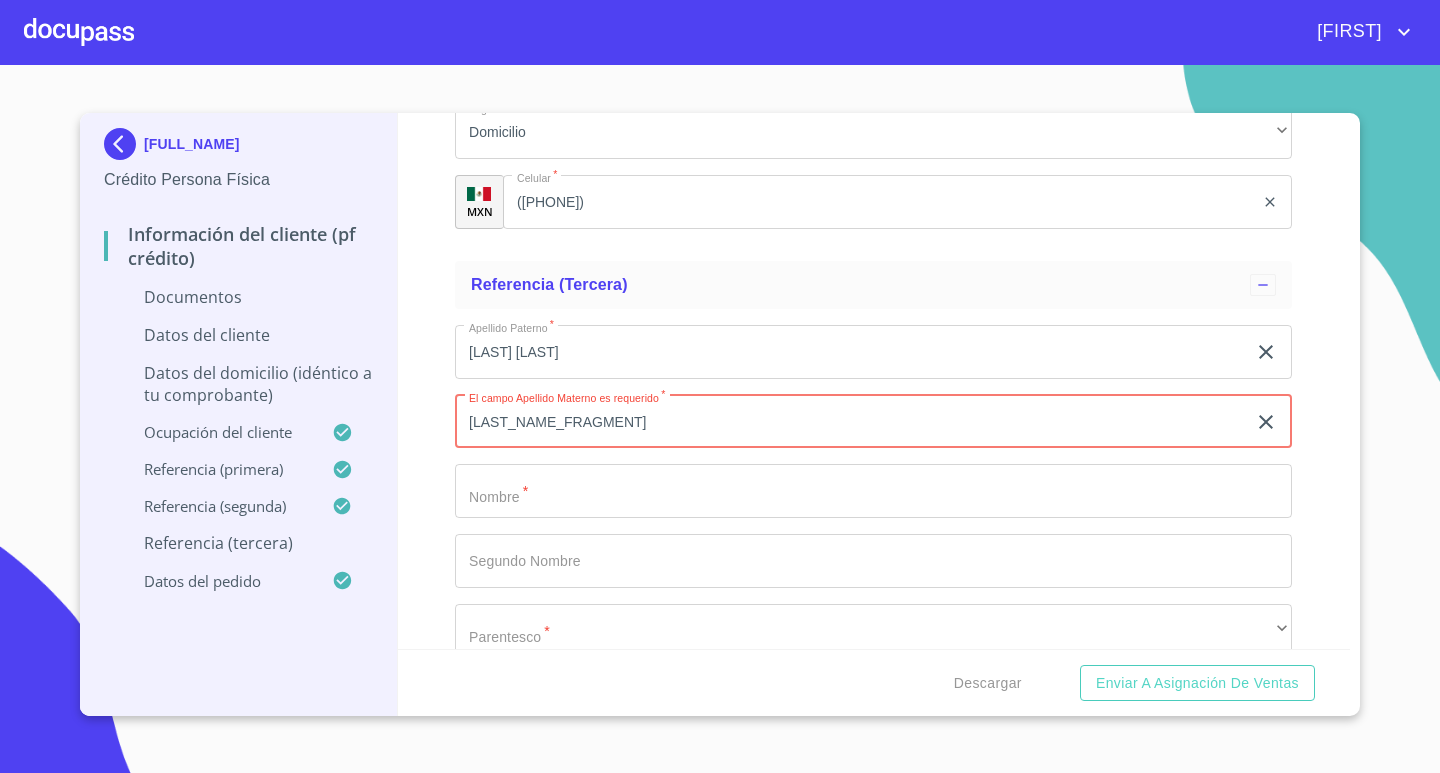 type on "[LAST_NAME_FRAGMENT]" 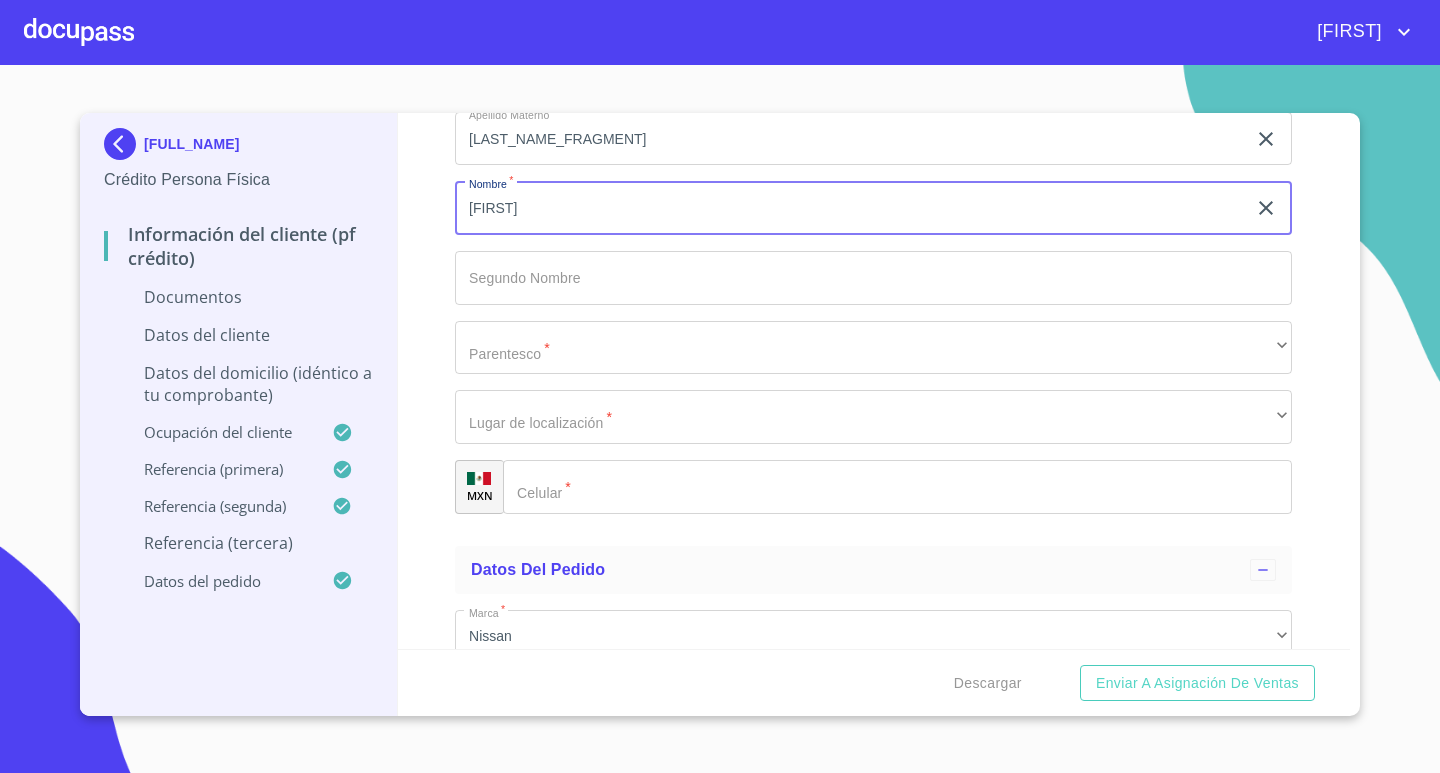 scroll, scrollTop: 7793, scrollLeft: 0, axis: vertical 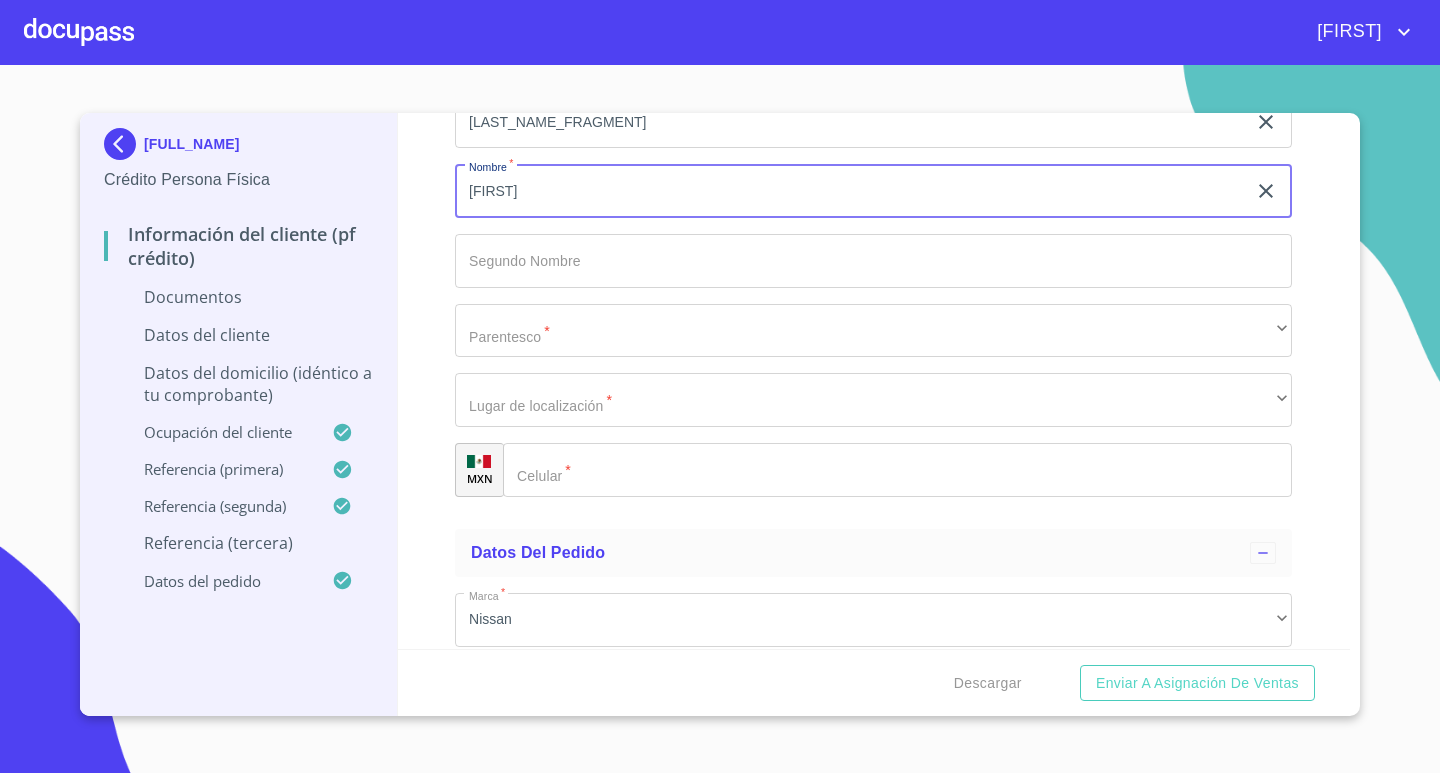 type on "[FIRST]" 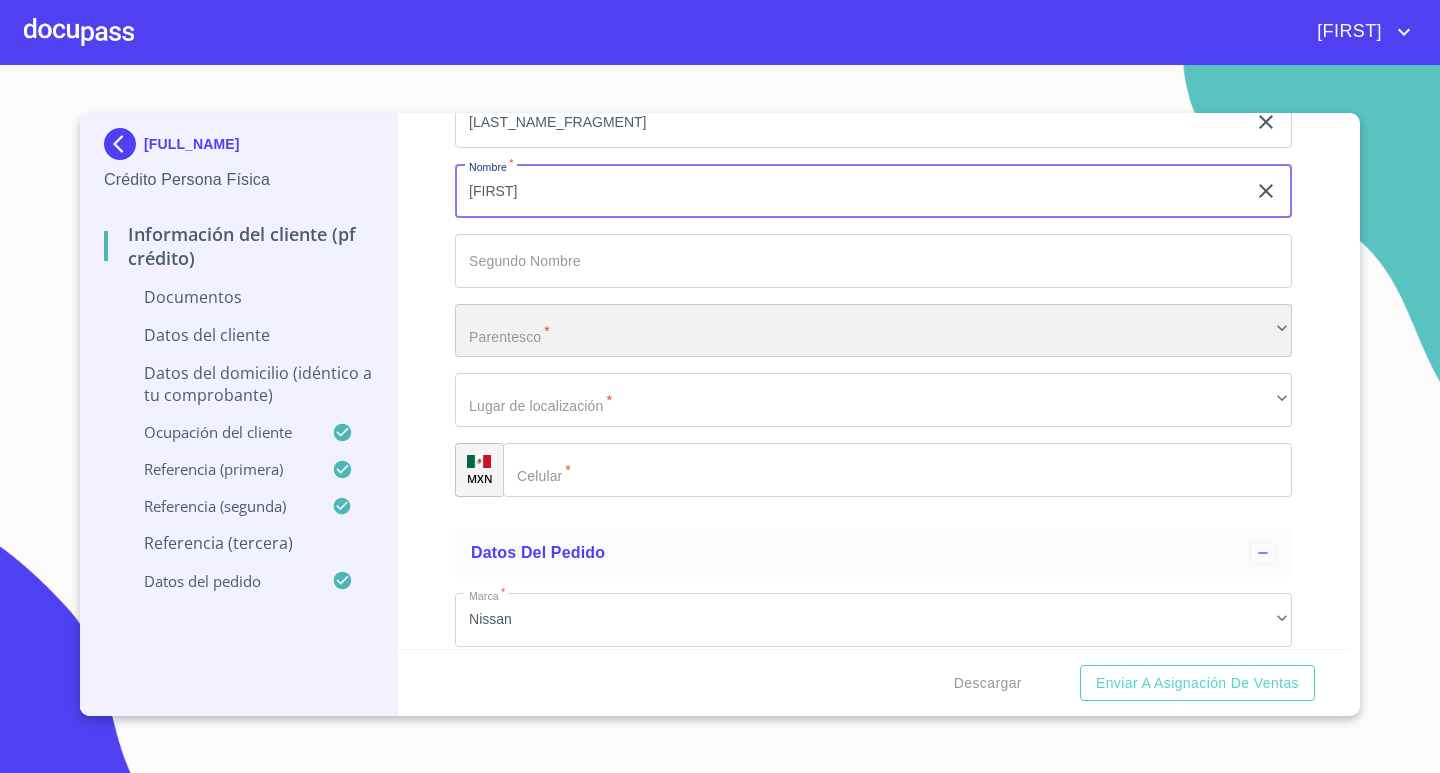 click on "​" at bounding box center (873, 331) 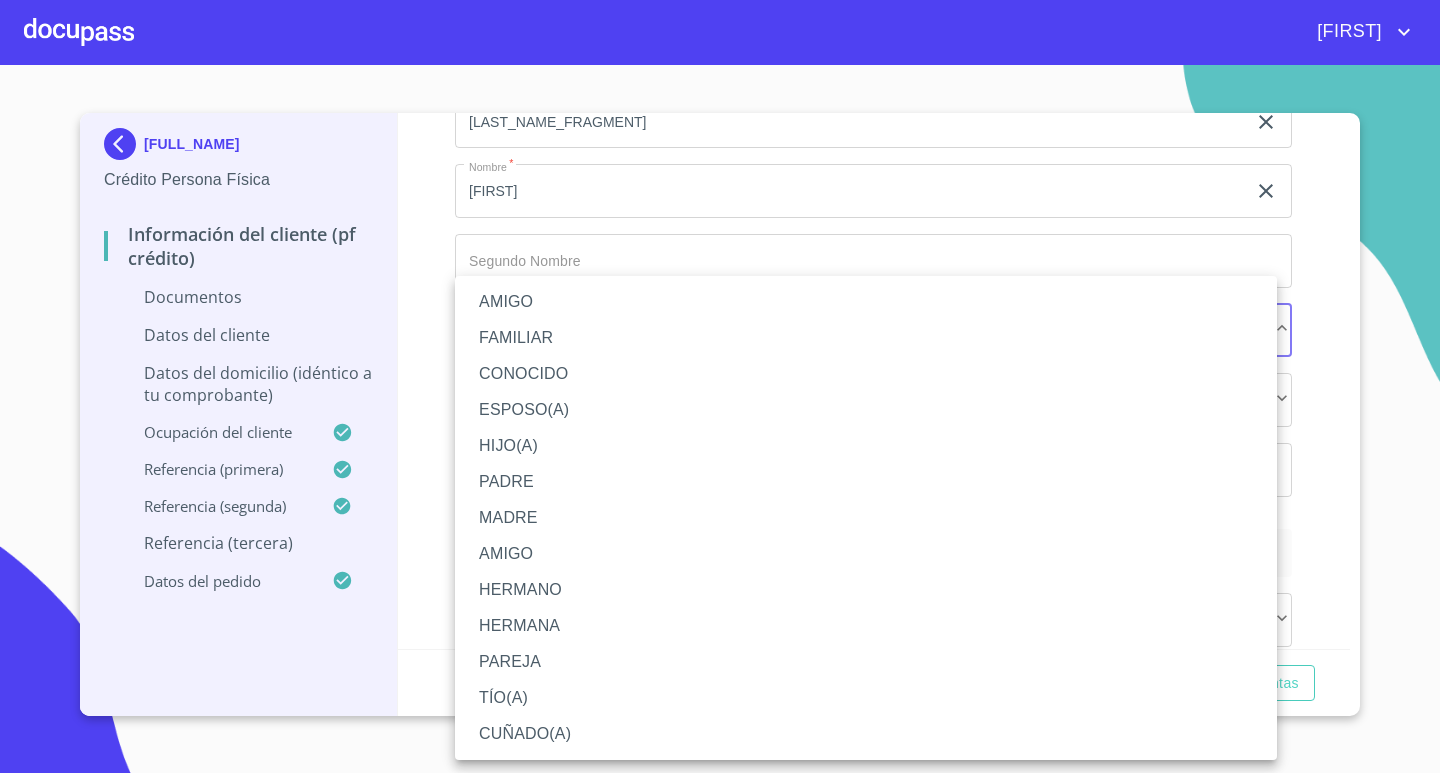 click on "AMIGO FAMILIAR CONOCIDO ESPOSO(A) HIJO(A) PADRE MADRE AMIGO HERMANO HERMANA PAREJA TÍO(A) CUÑADO(A)" at bounding box center (866, 518) 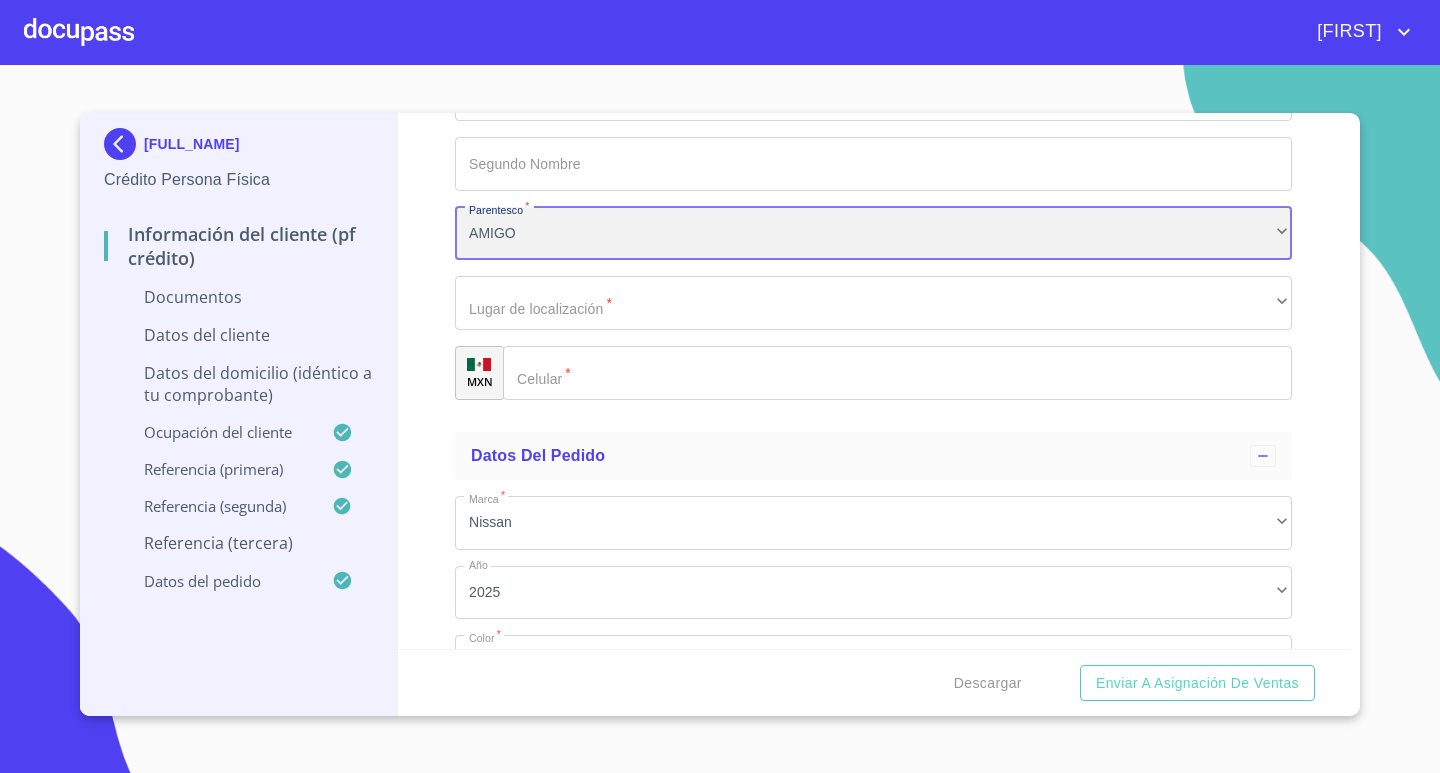 scroll, scrollTop: 7993, scrollLeft: 0, axis: vertical 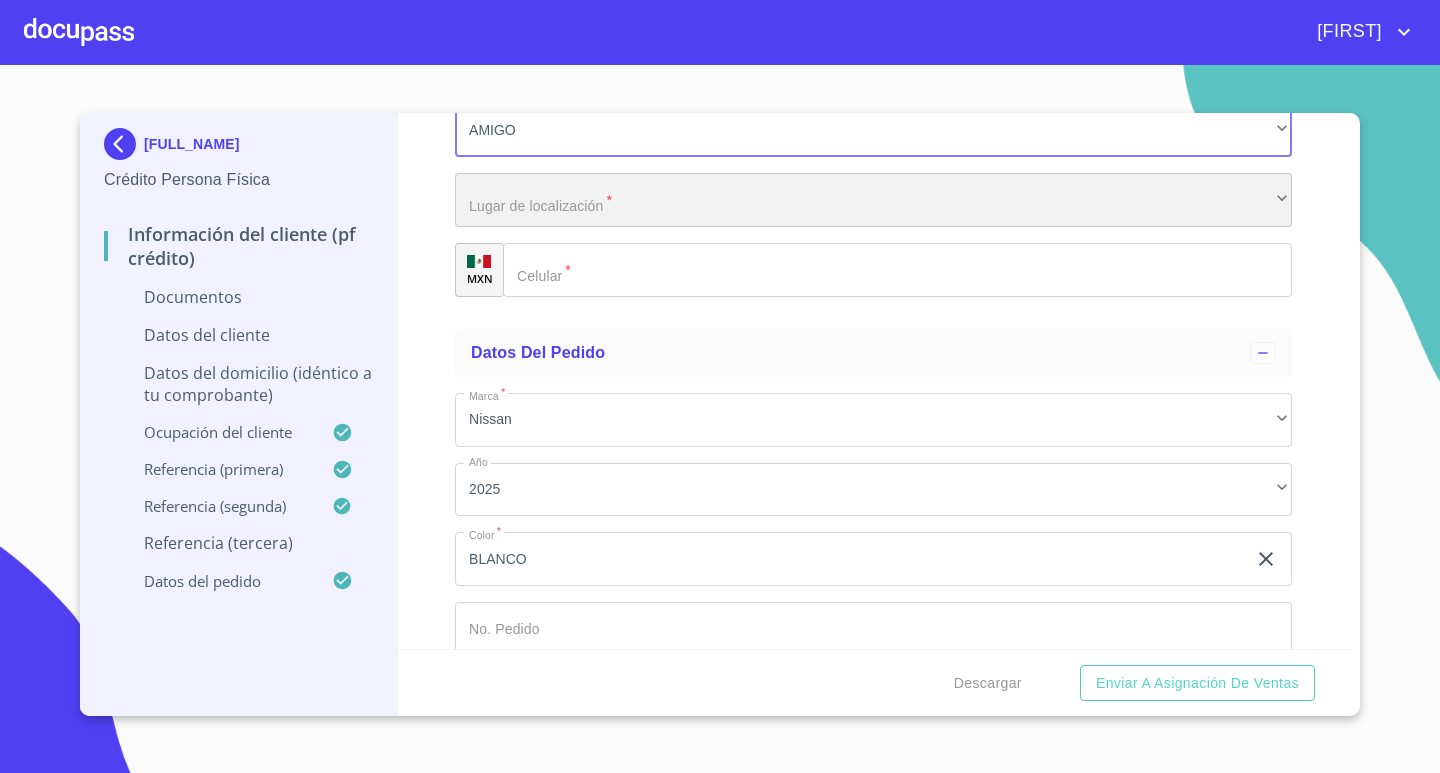 click on "​" at bounding box center (873, 200) 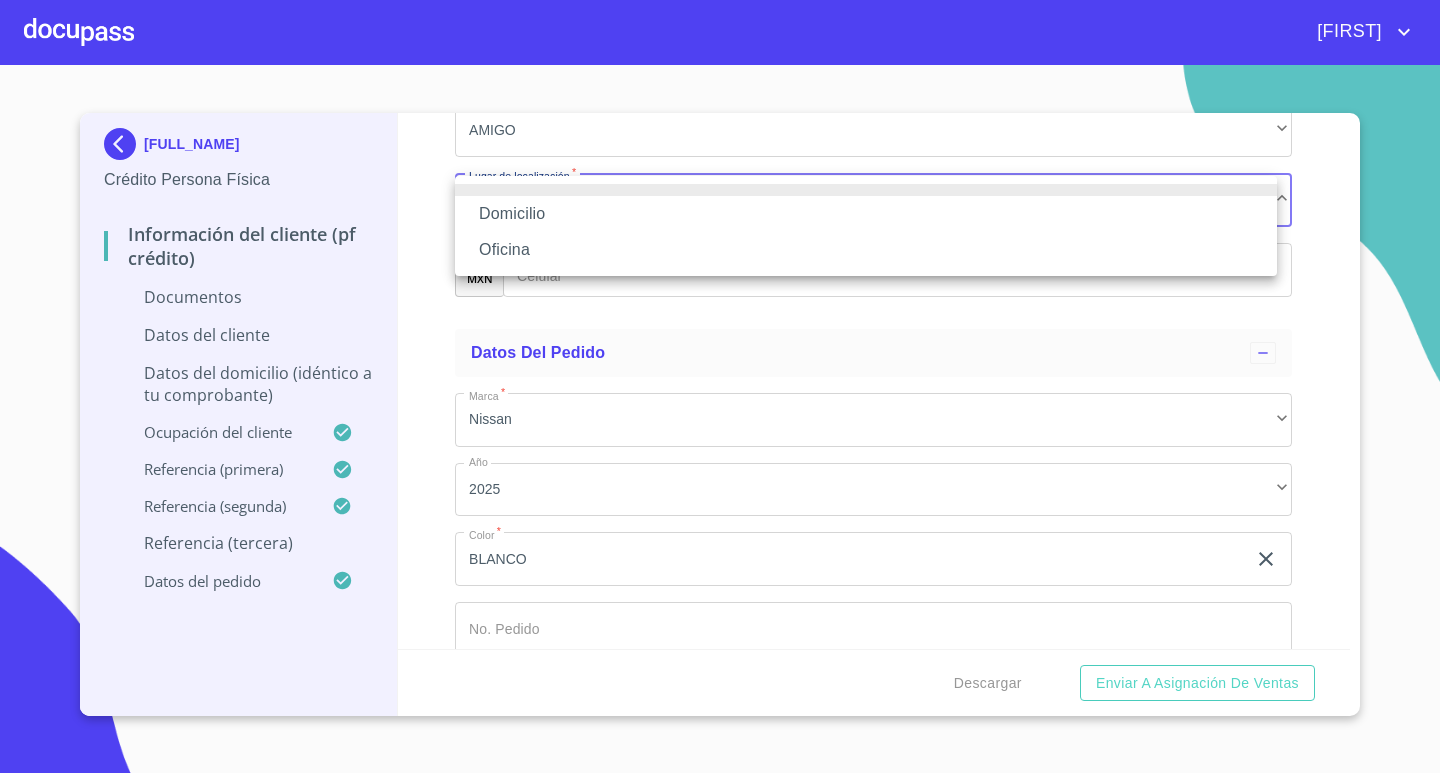 click on "Oficina" at bounding box center (866, 250) 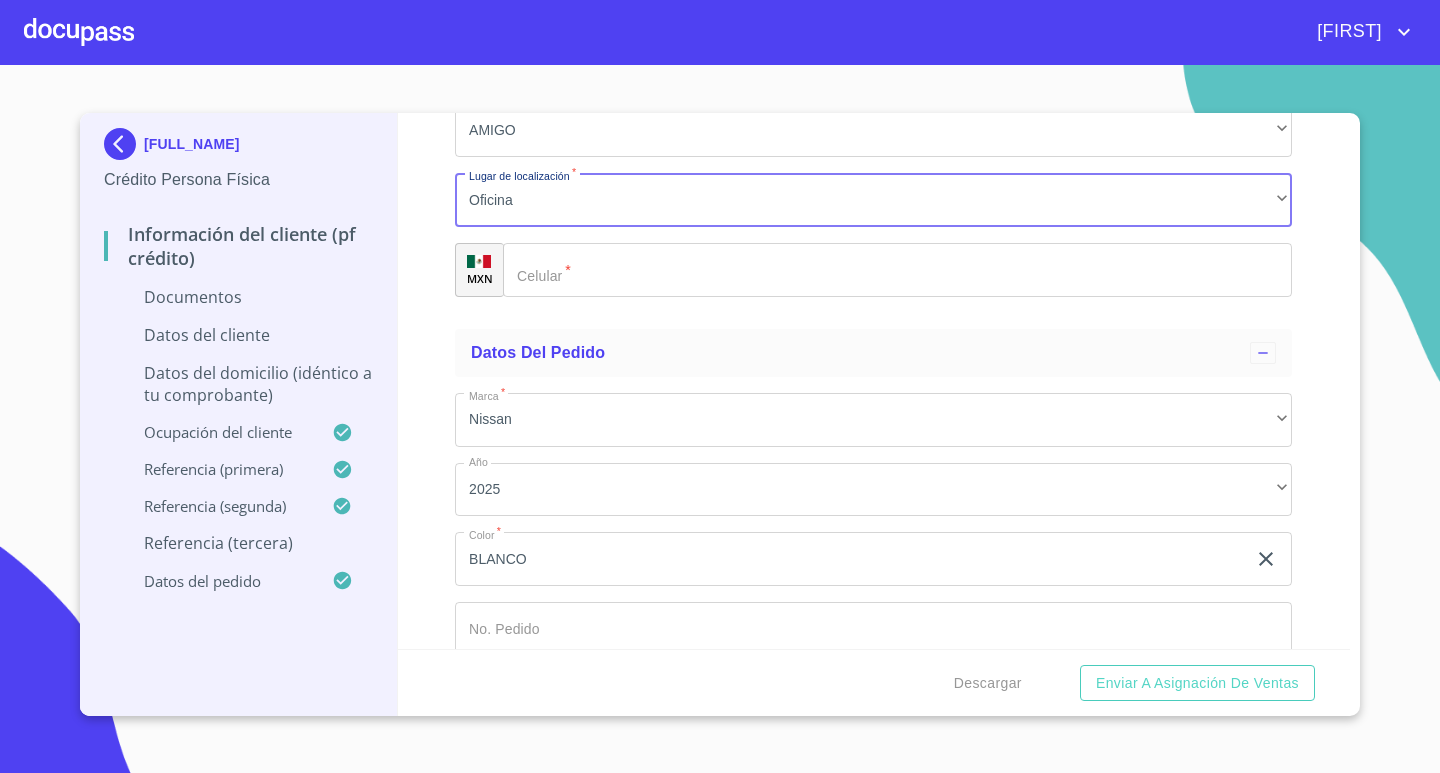 click on "Documento de identificación.   *" 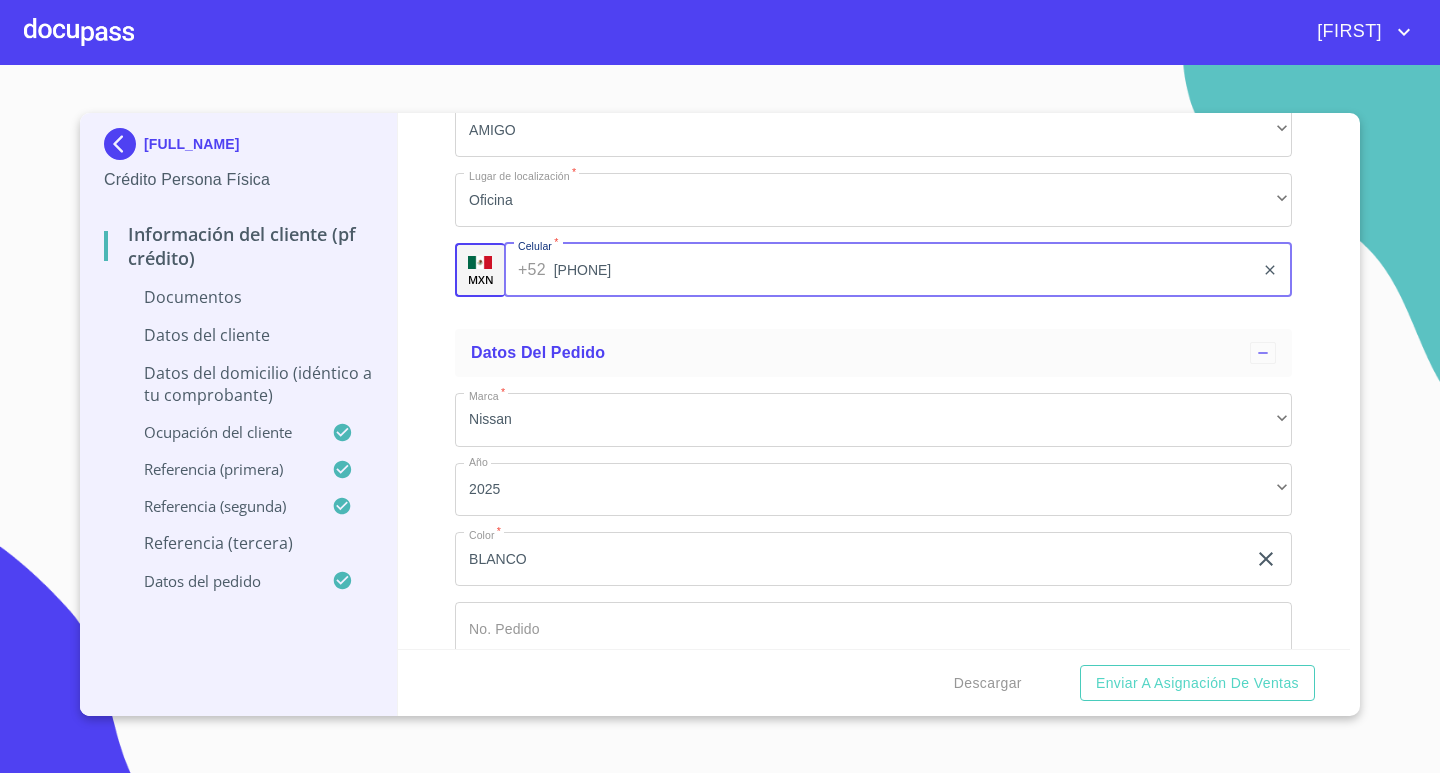 type on "[PHONE]" 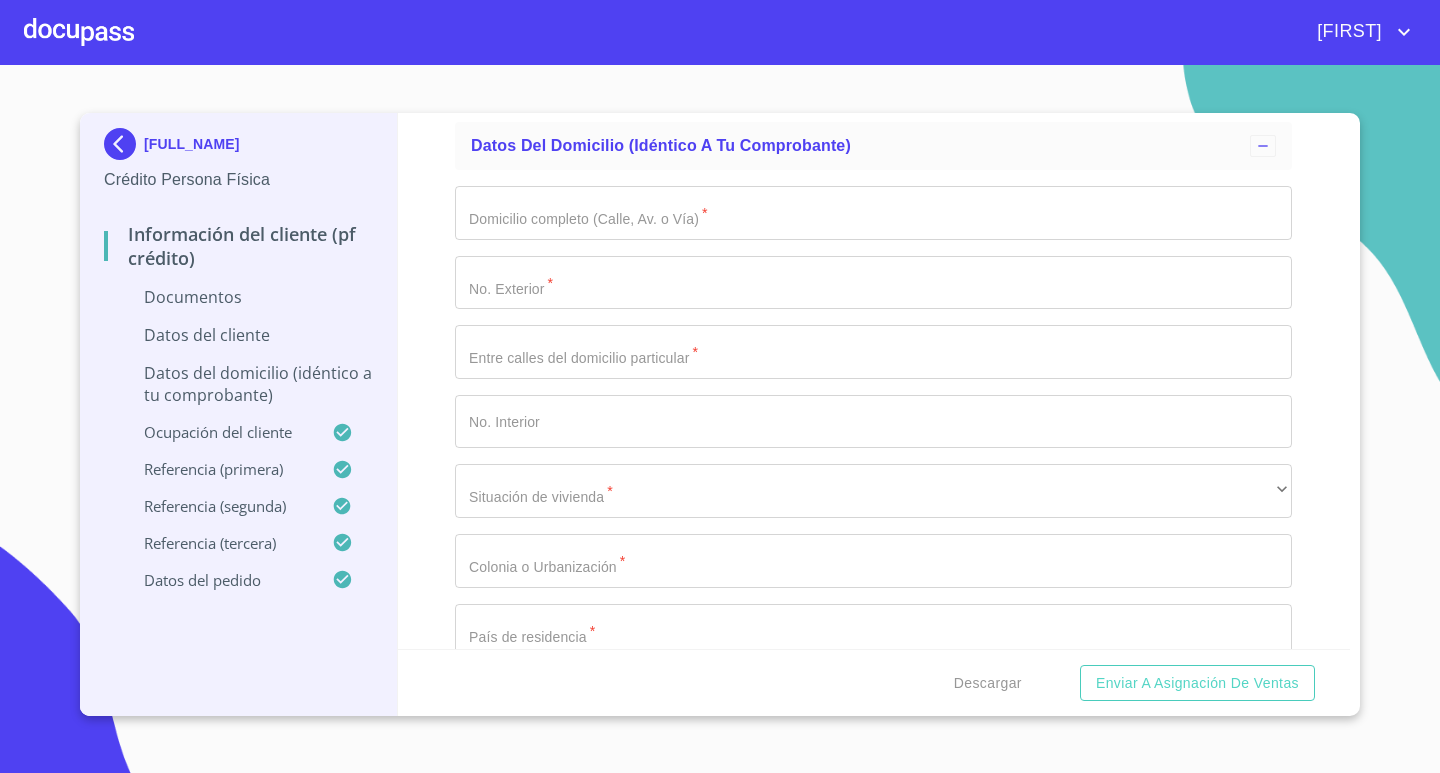 scroll, scrollTop: 4093, scrollLeft: 0, axis: vertical 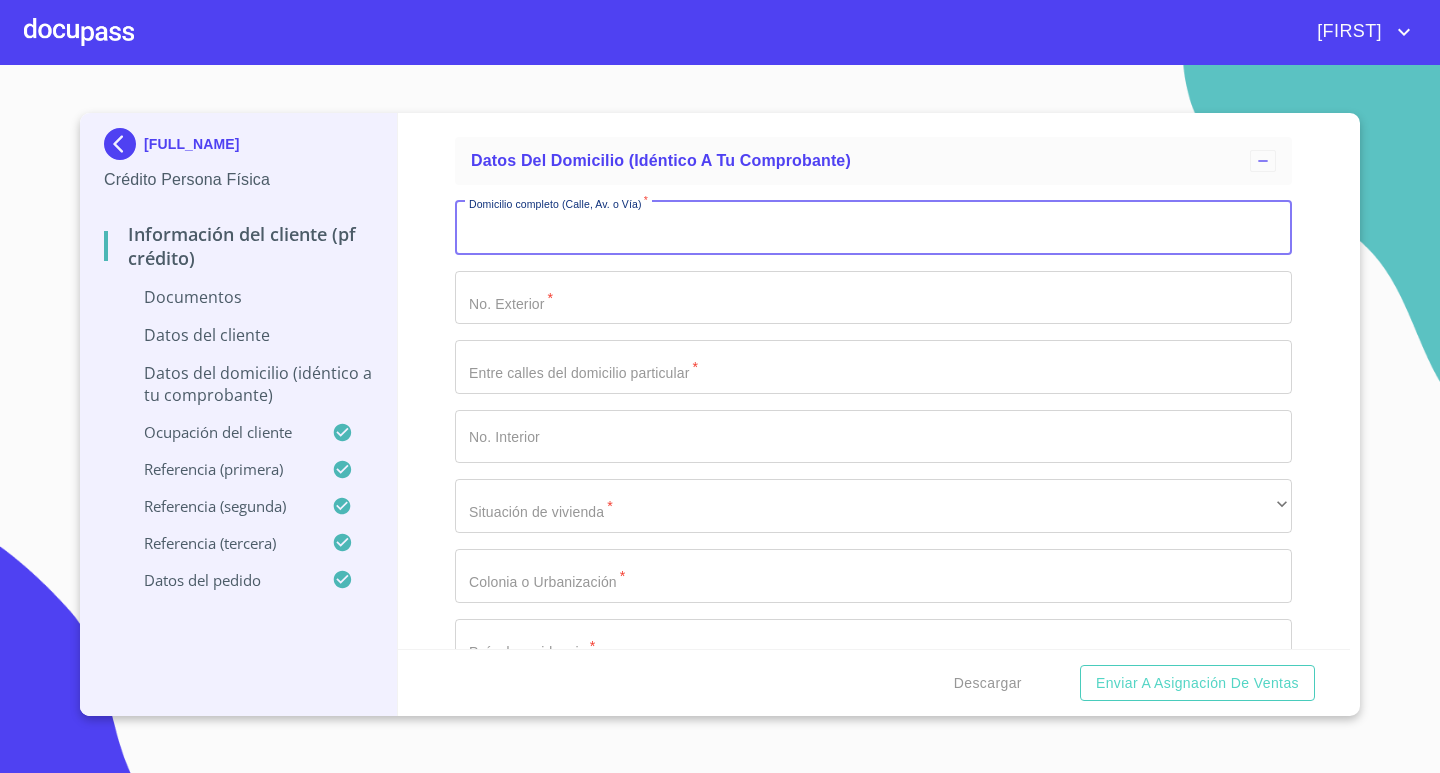 click on "Documento de identificación.   *" at bounding box center (873, 228) 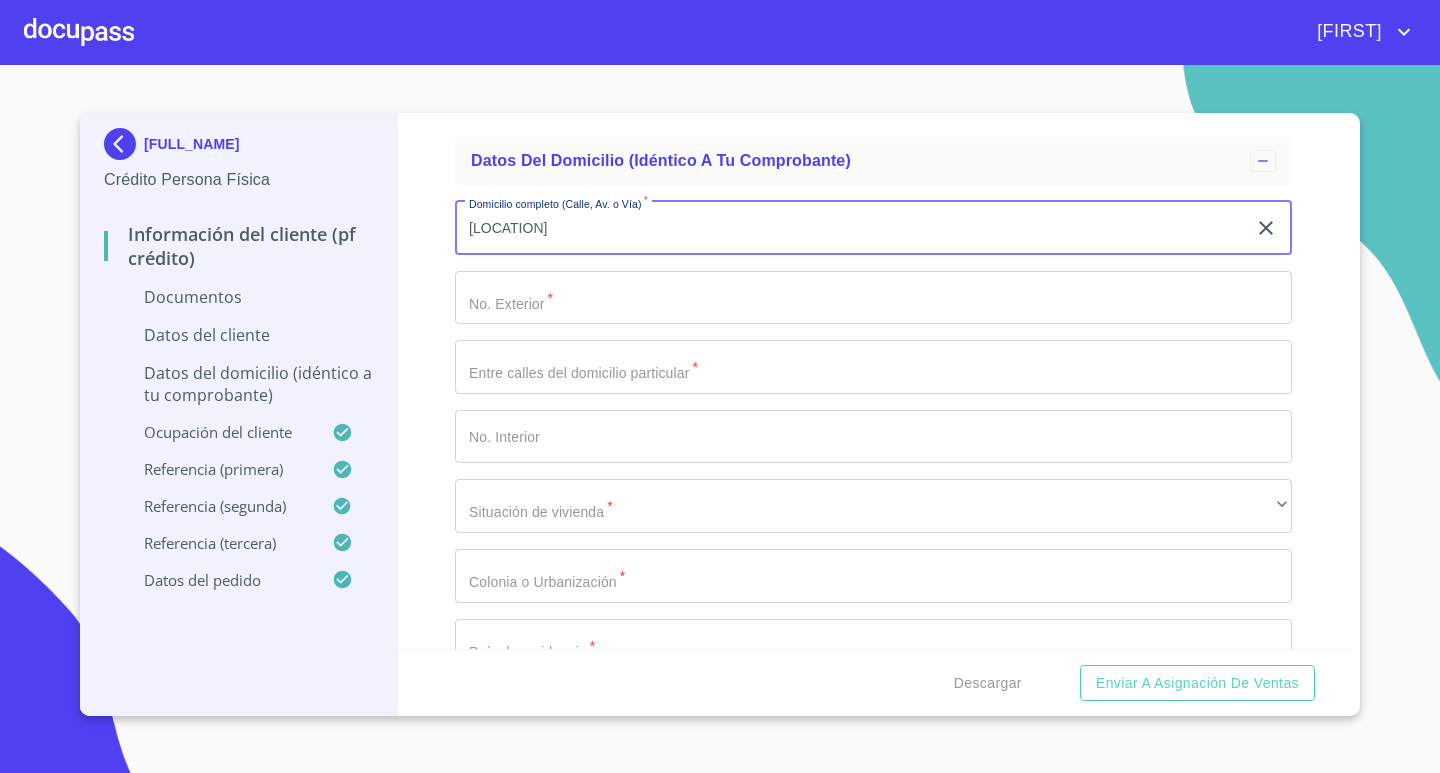 type on "[LOCATION]" 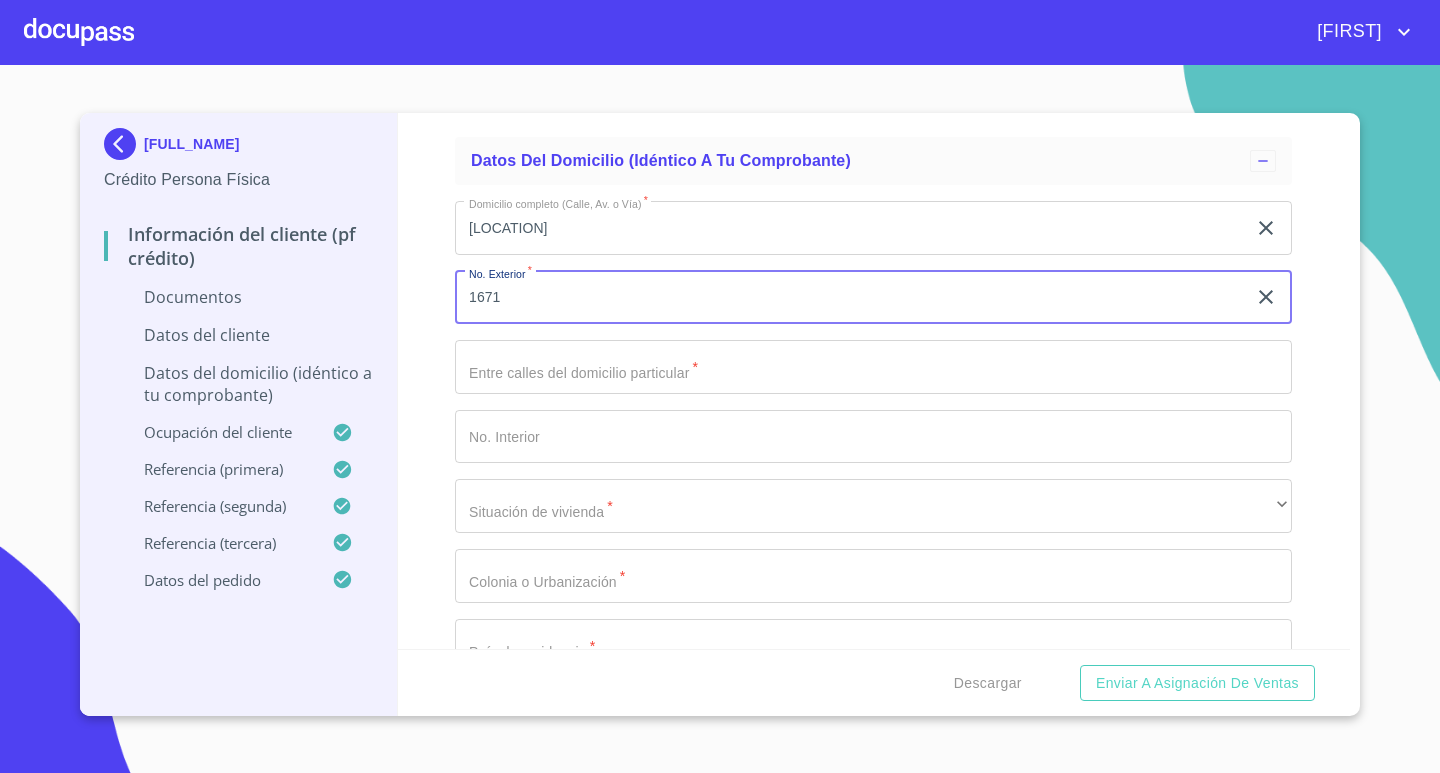 type on "1671" 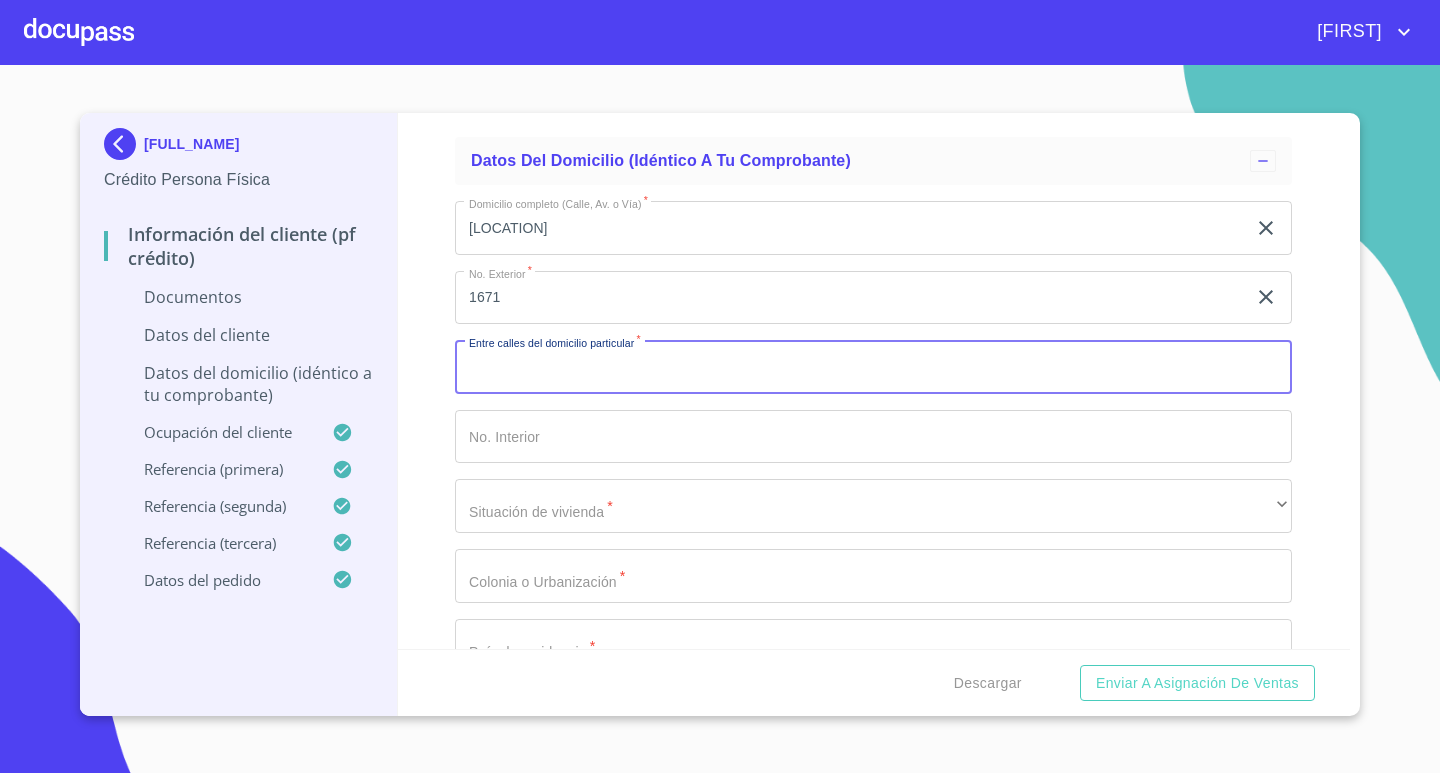 click on "Documento de identificación.   *" at bounding box center (873, 367) 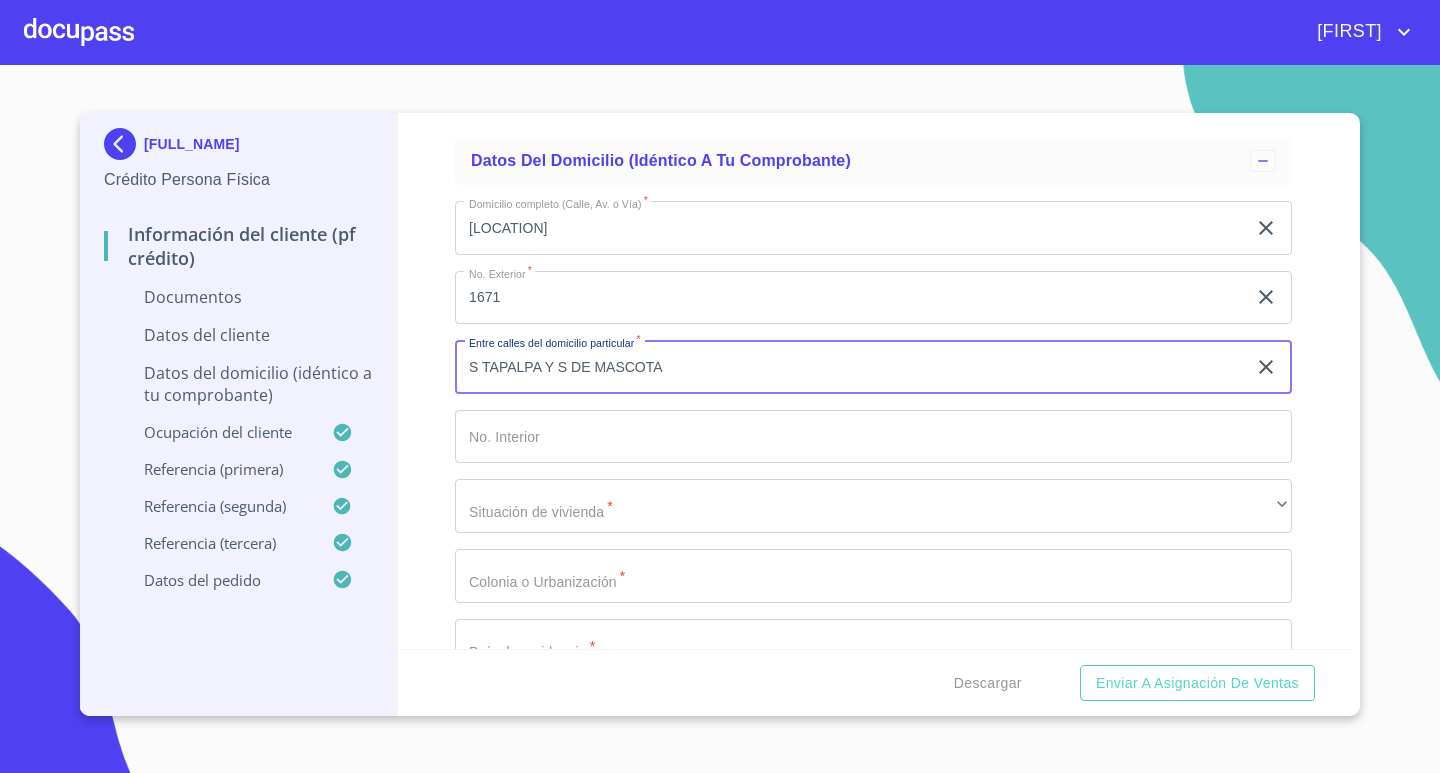 type on "S TAPALPA Y S DE MASCOTA" 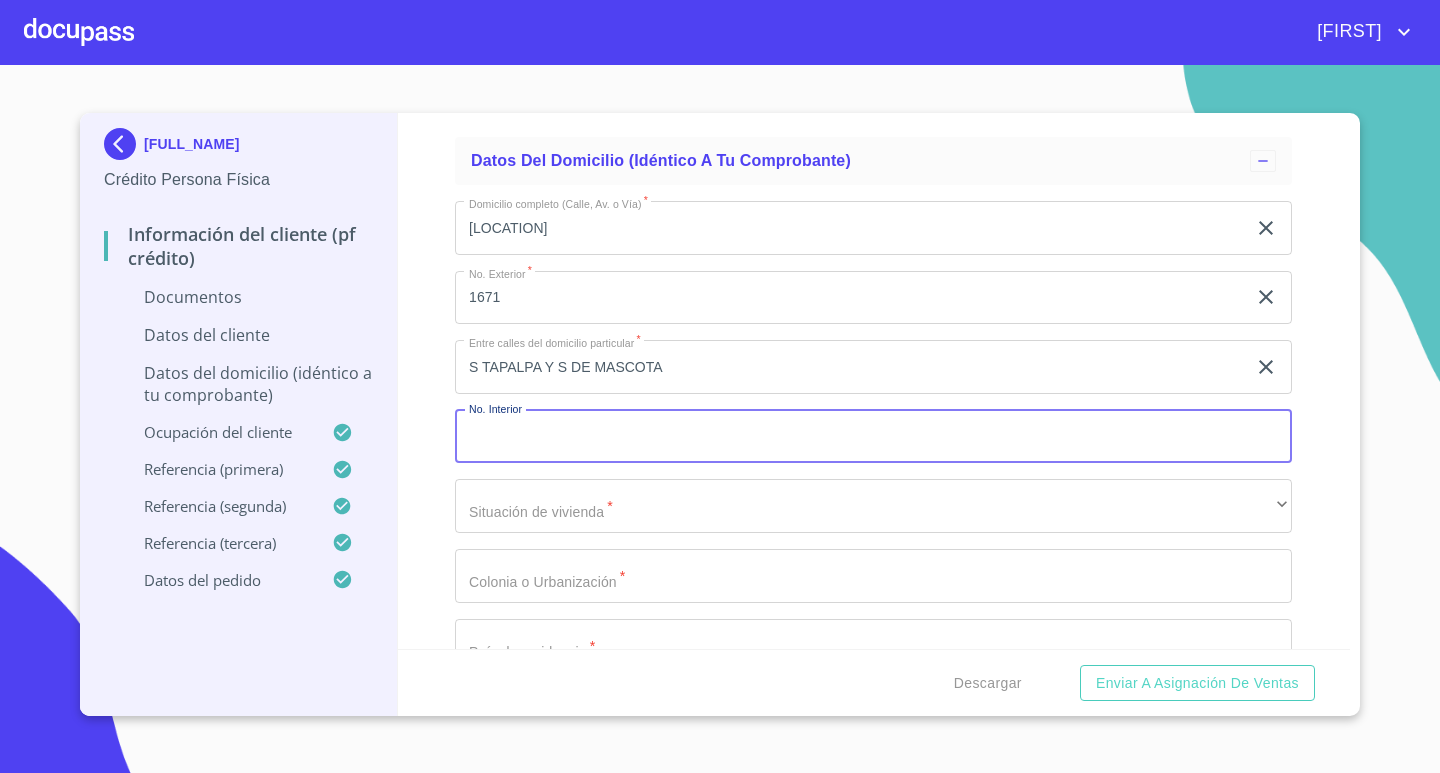click on "Documento de identificación.   *" at bounding box center [873, 437] 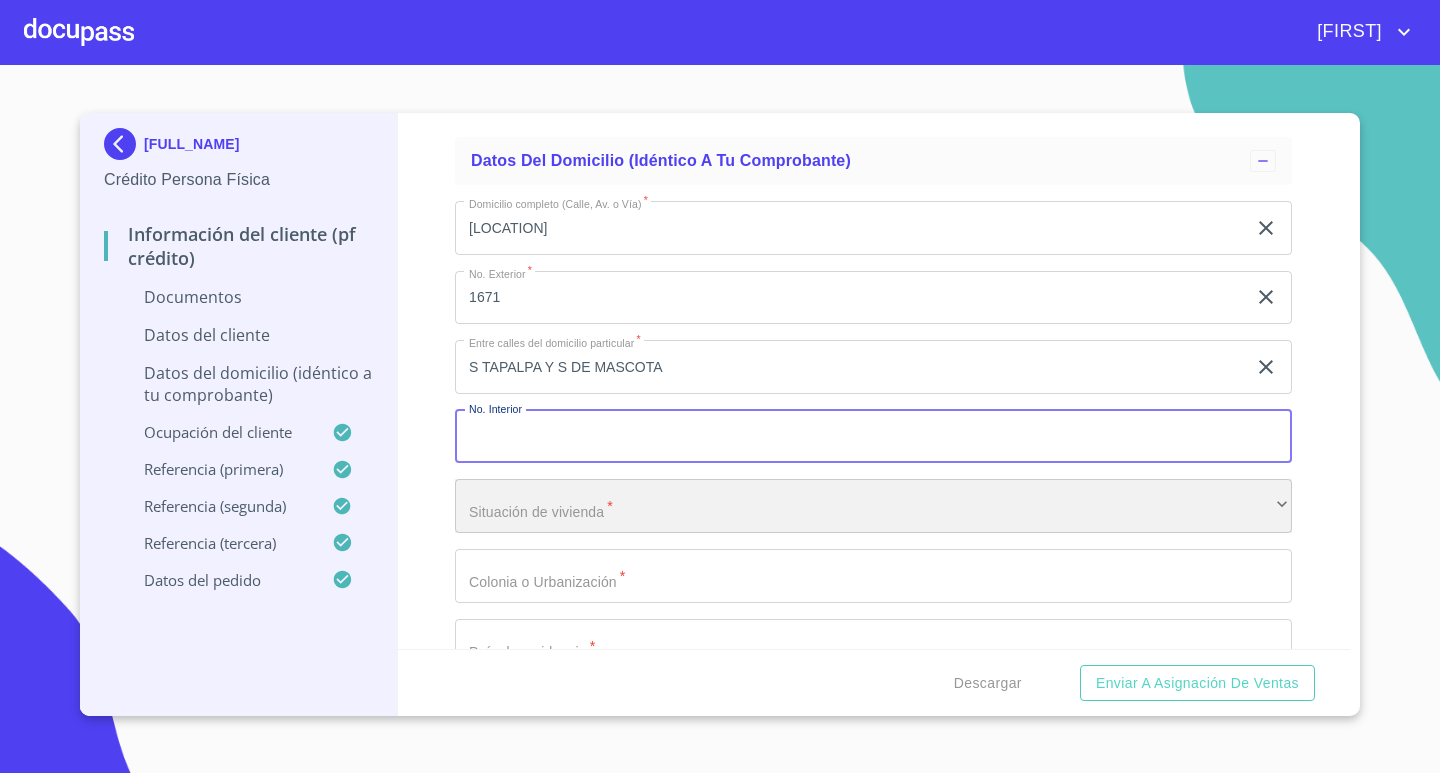 click on "​" at bounding box center [873, 506] 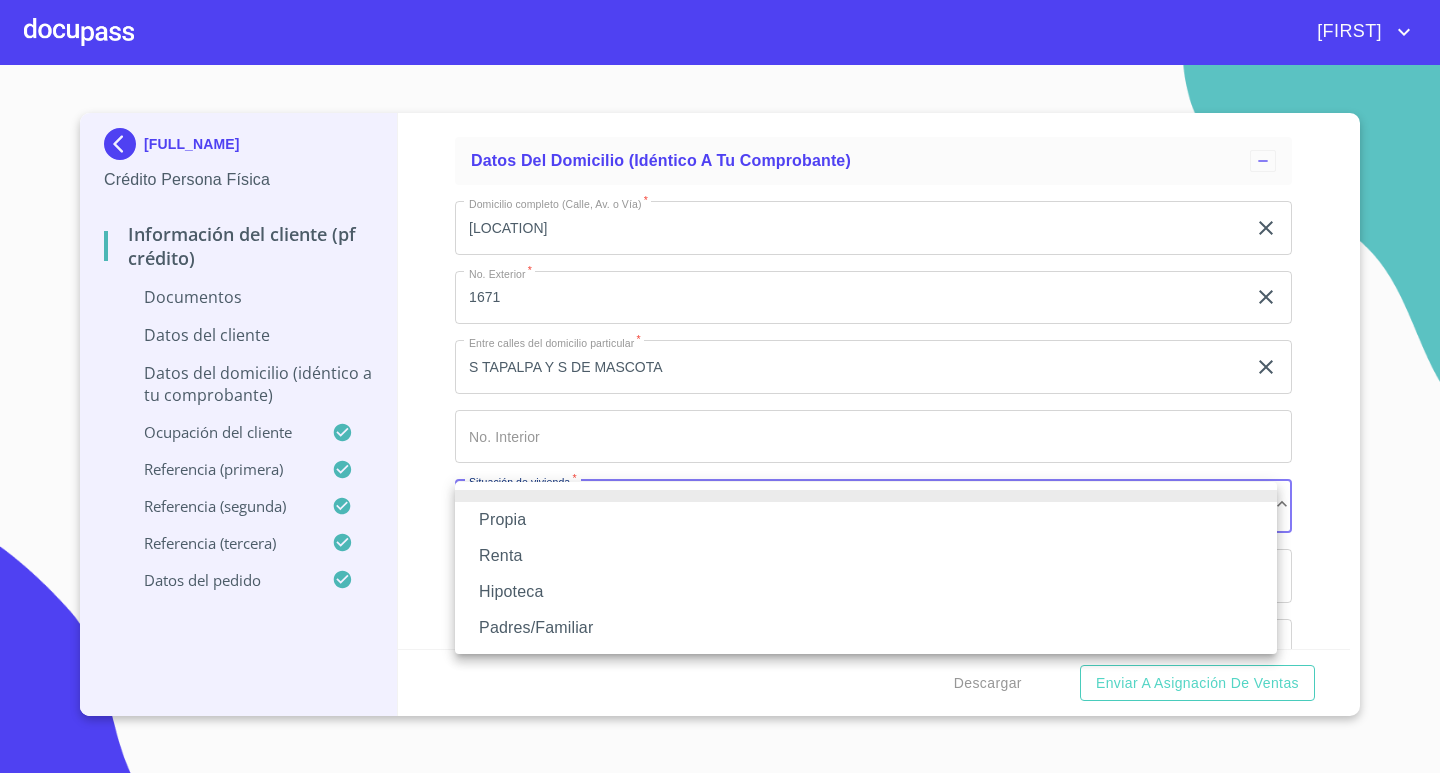 click on "Renta" at bounding box center [866, 556] 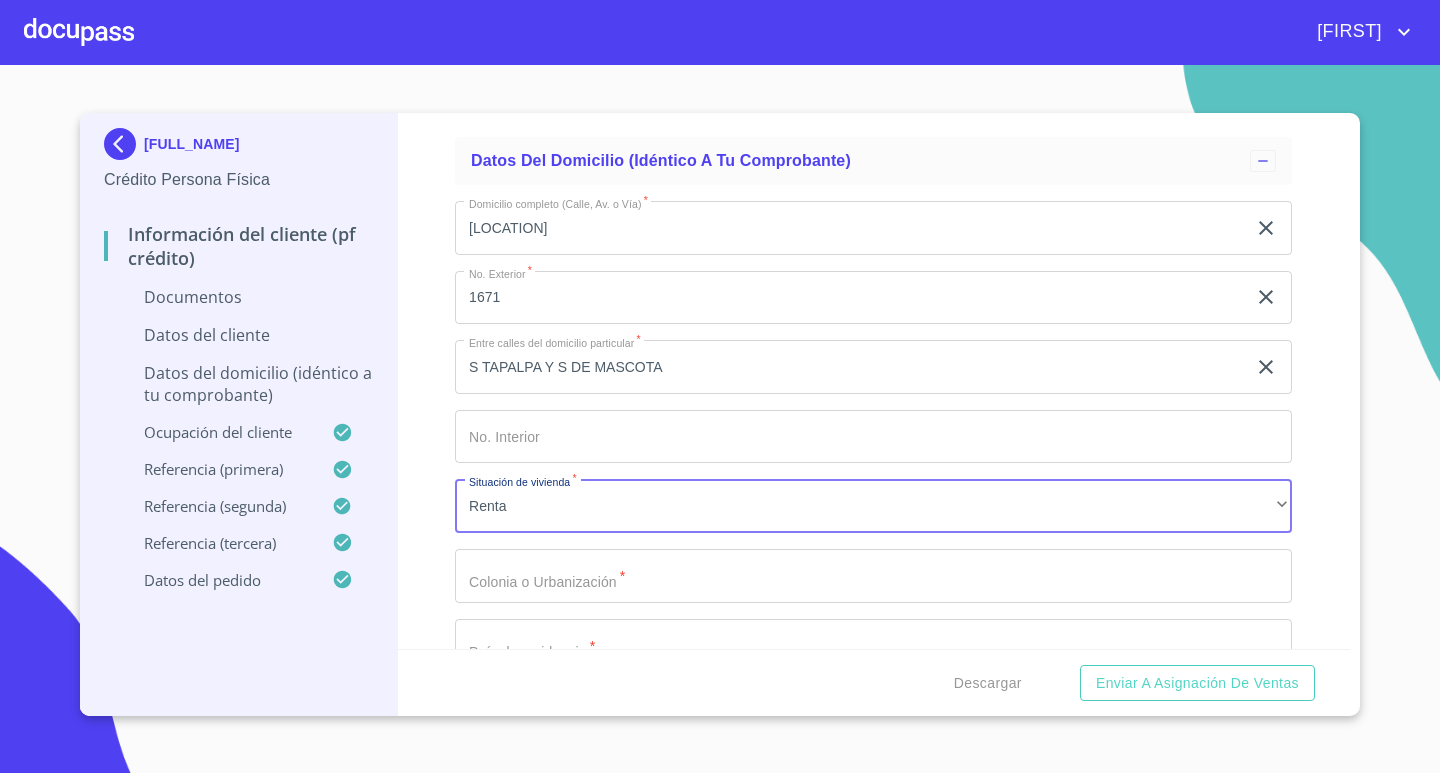 click on "Documento de identificación.   *" at bounding box center (850, -907) 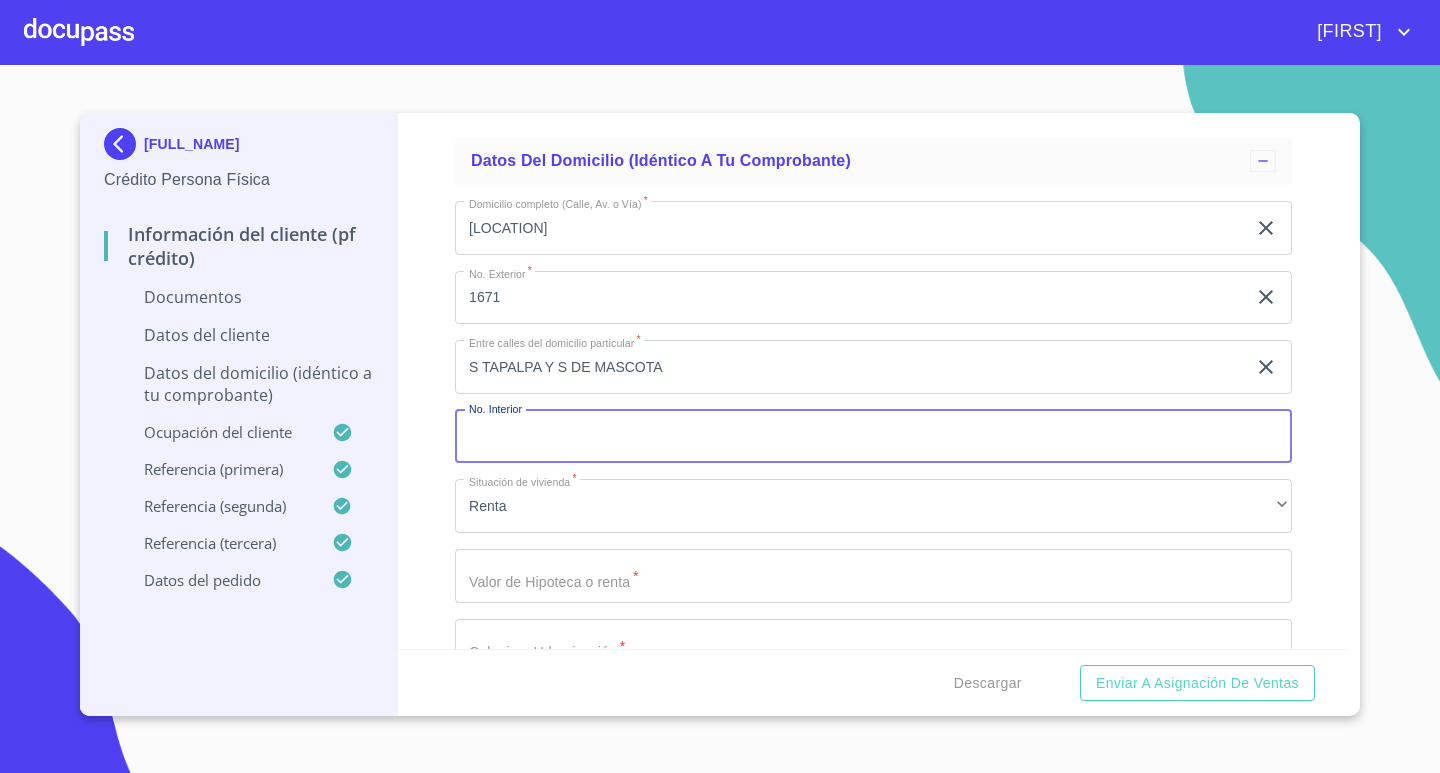 click on "Documento de identificación.   *" at bounding box center (850, -907) 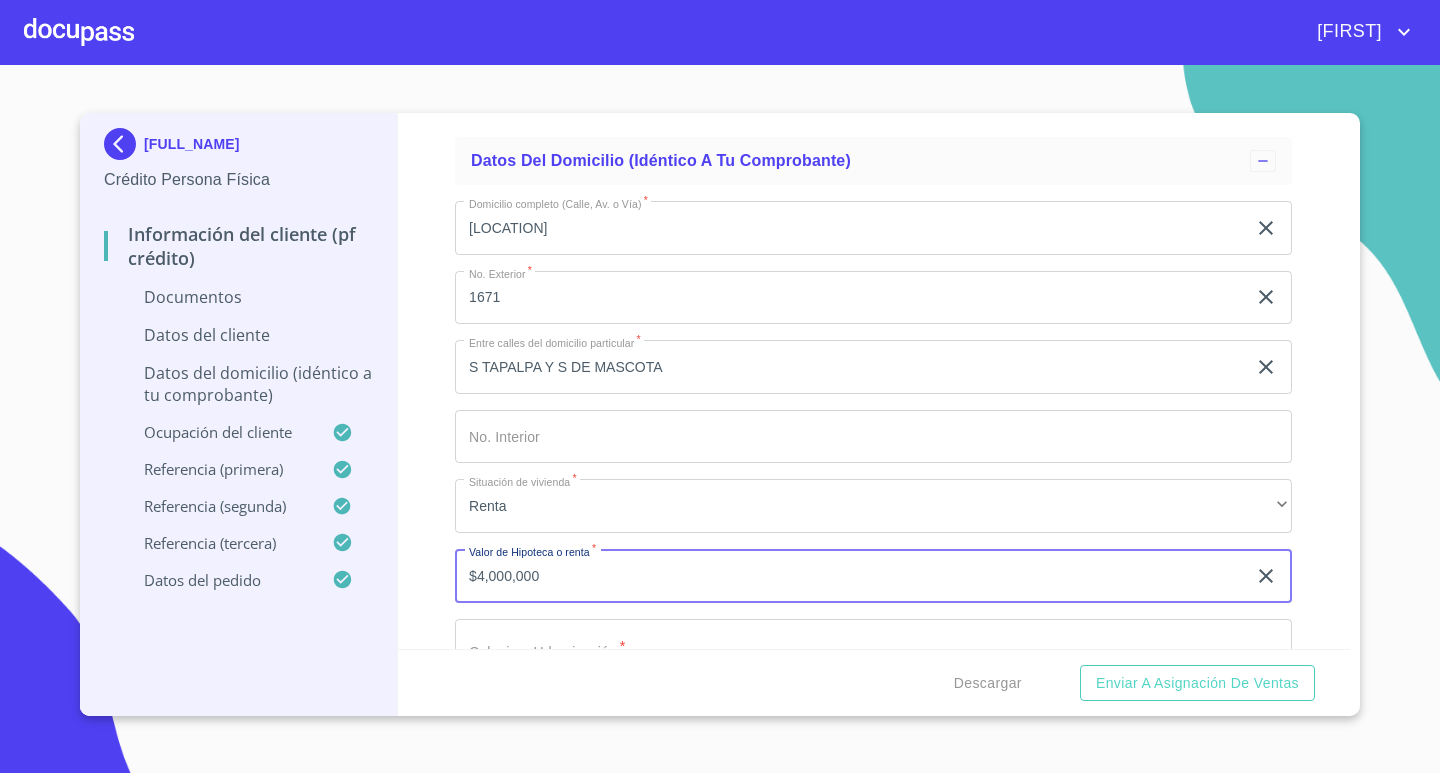scroll, scrollTop: 4193, scrollLeft: 0, axis: vertical 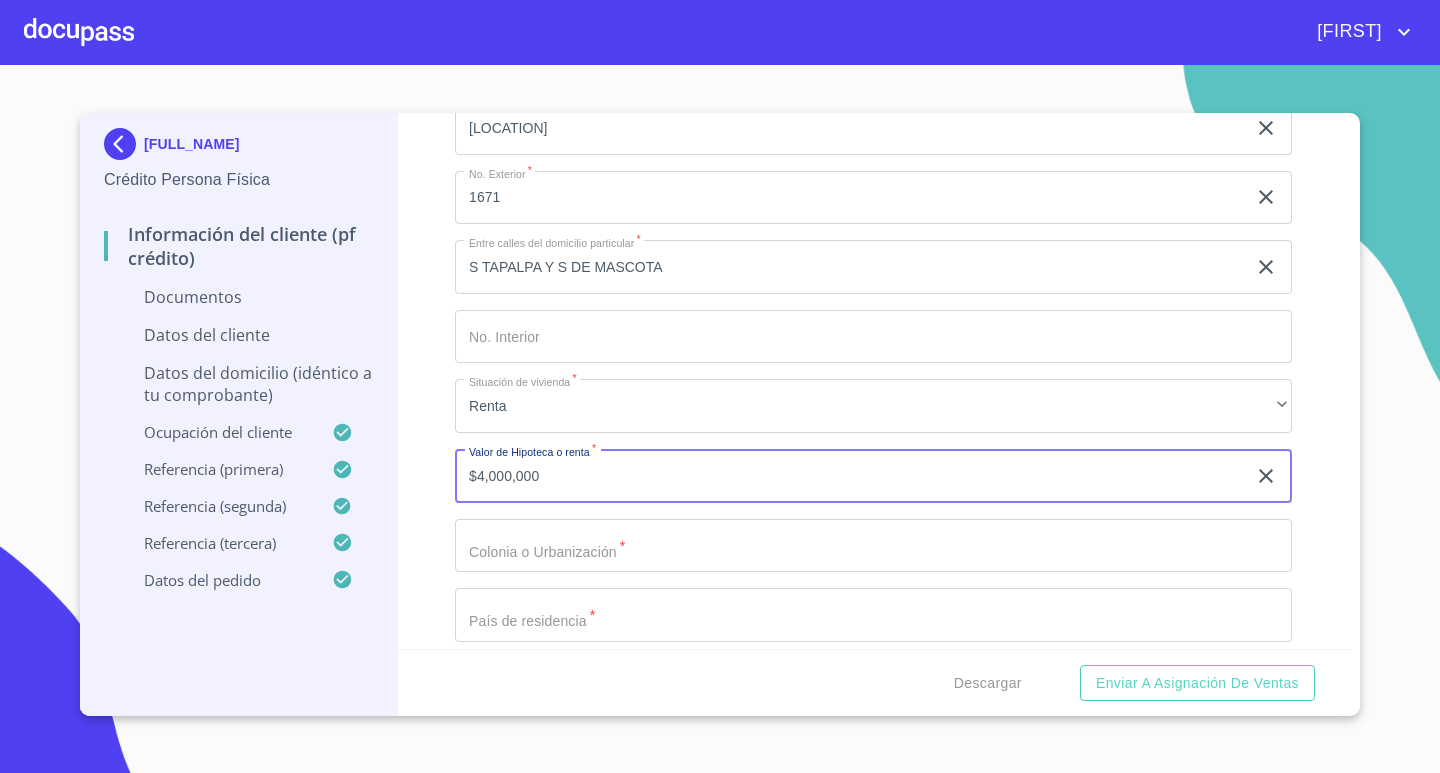 type on "$4,000,000" 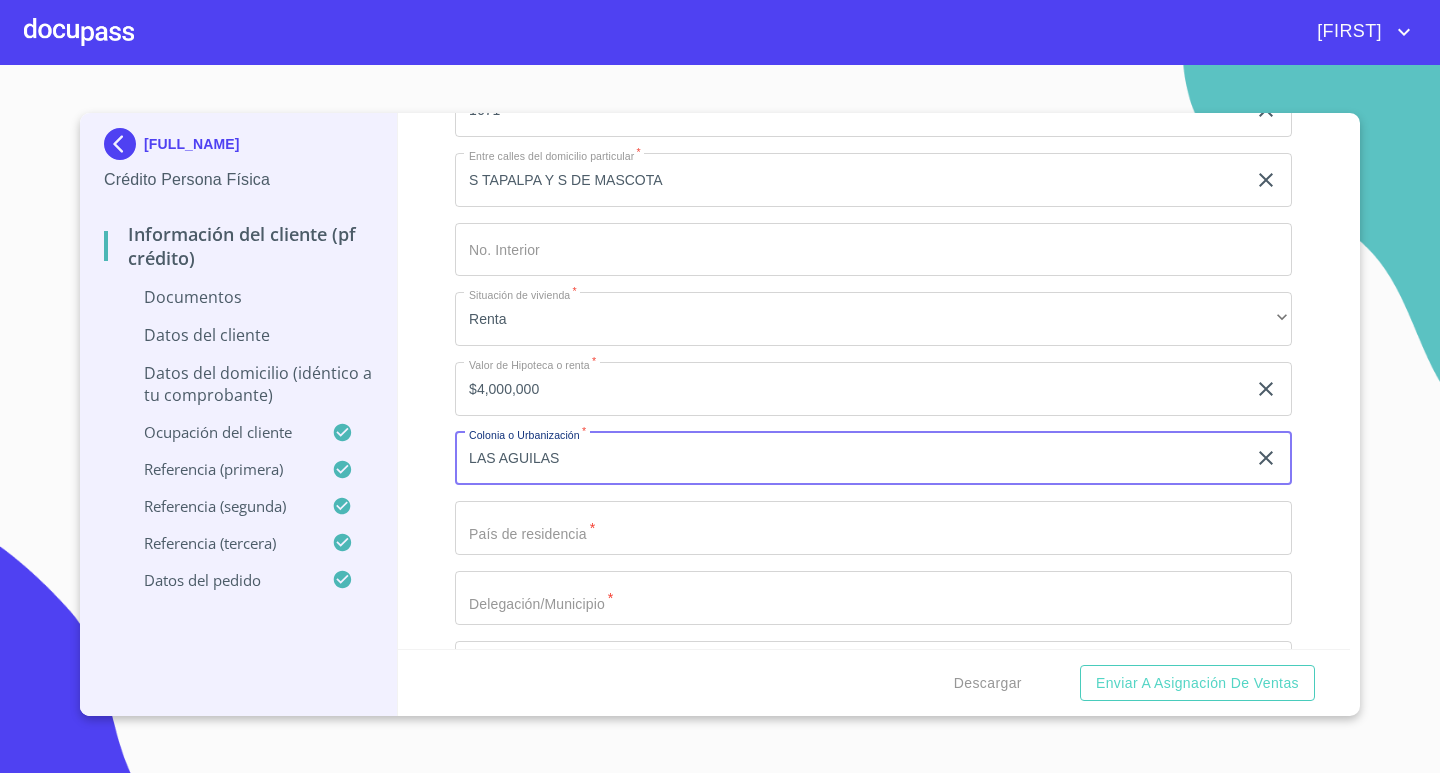 scroll, scrollTop: 4393, scrollLeft: 0, axis: vertical 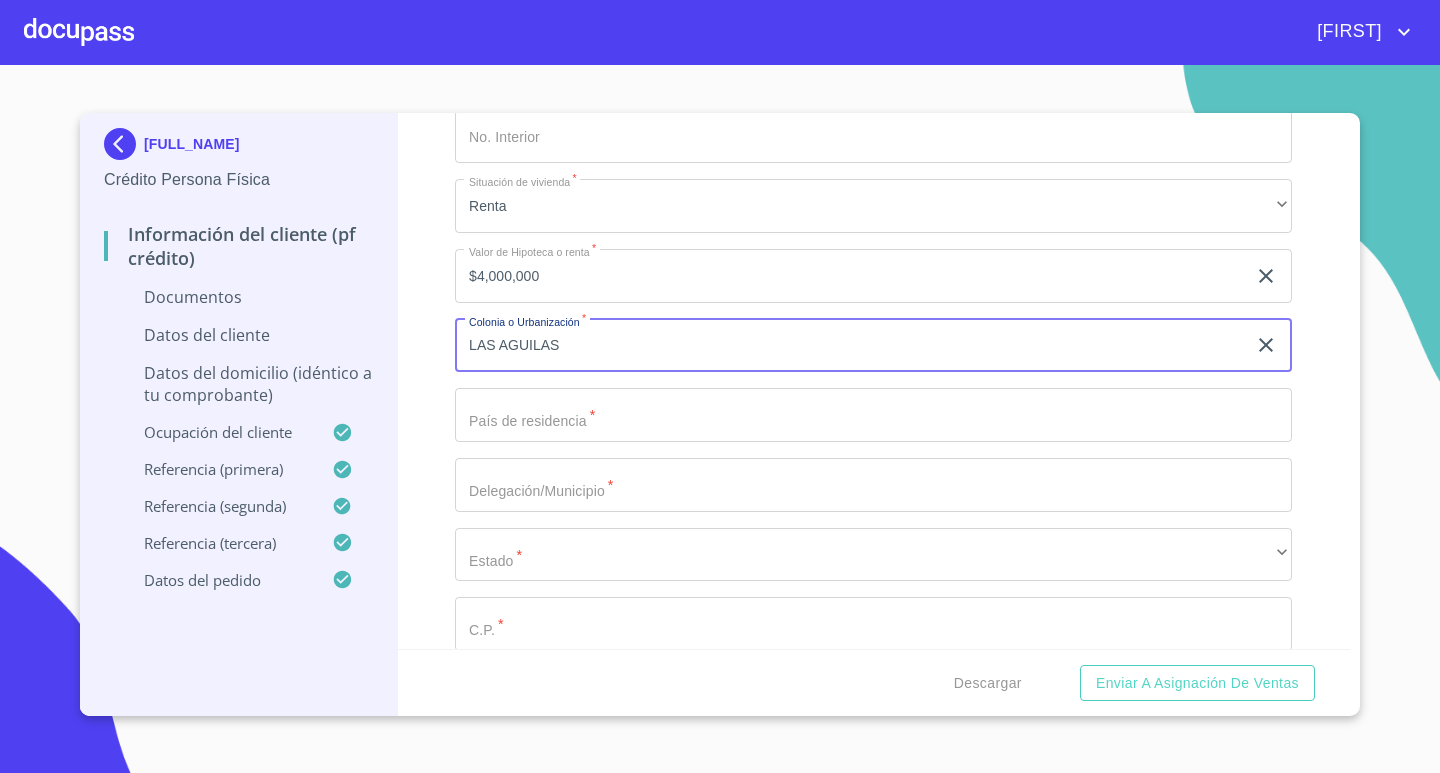 type on "LAS AGUILAS" 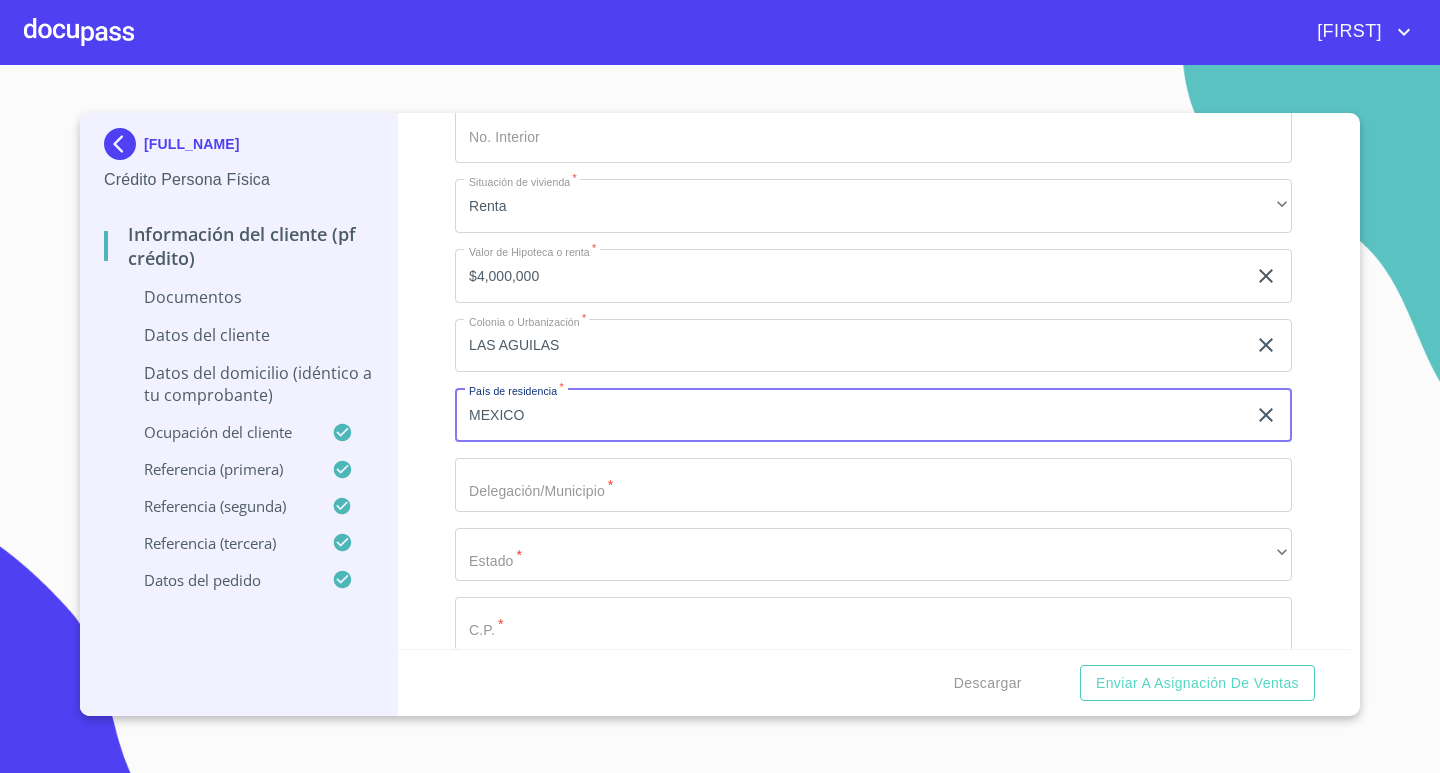 type on "México" 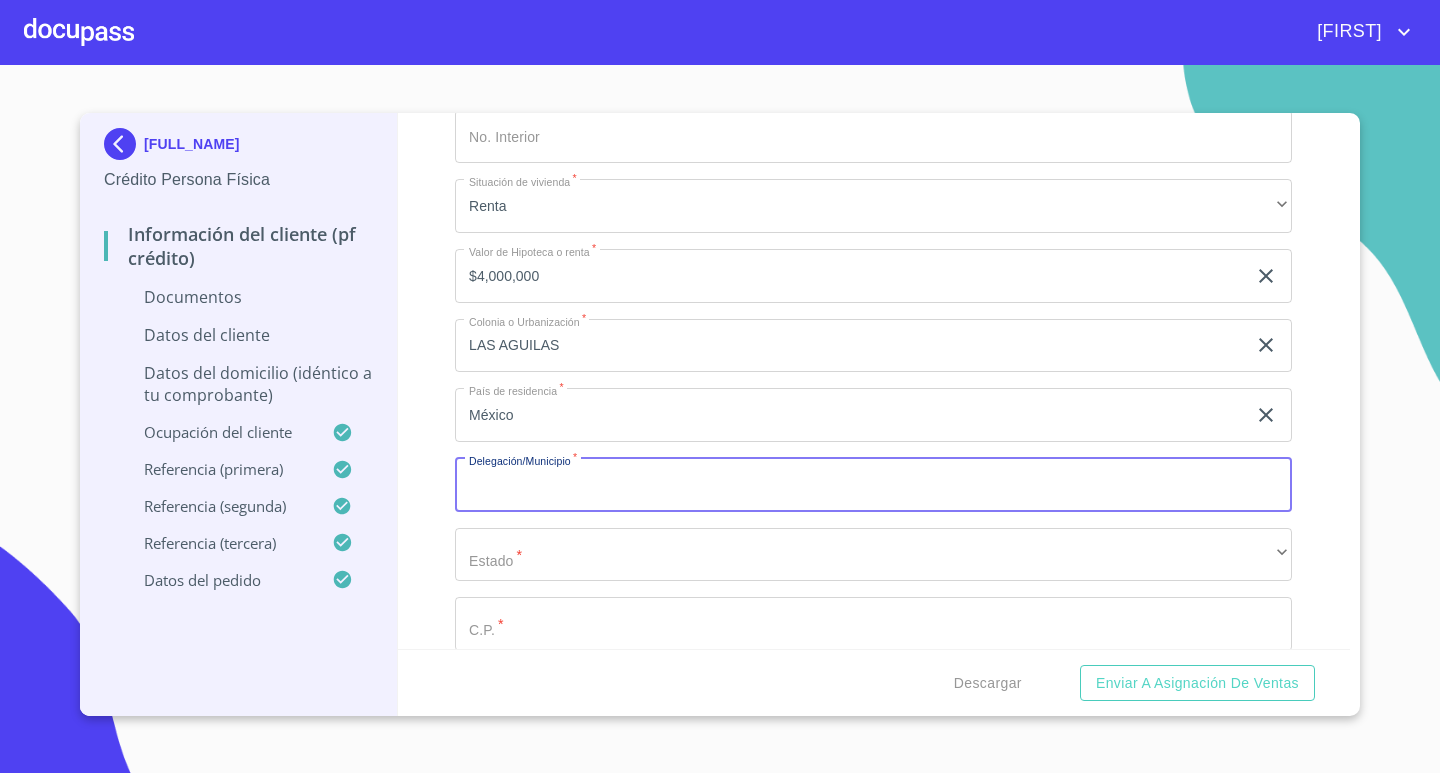 click on "Documento de identificación.   *" at bounding box center (873, 485) 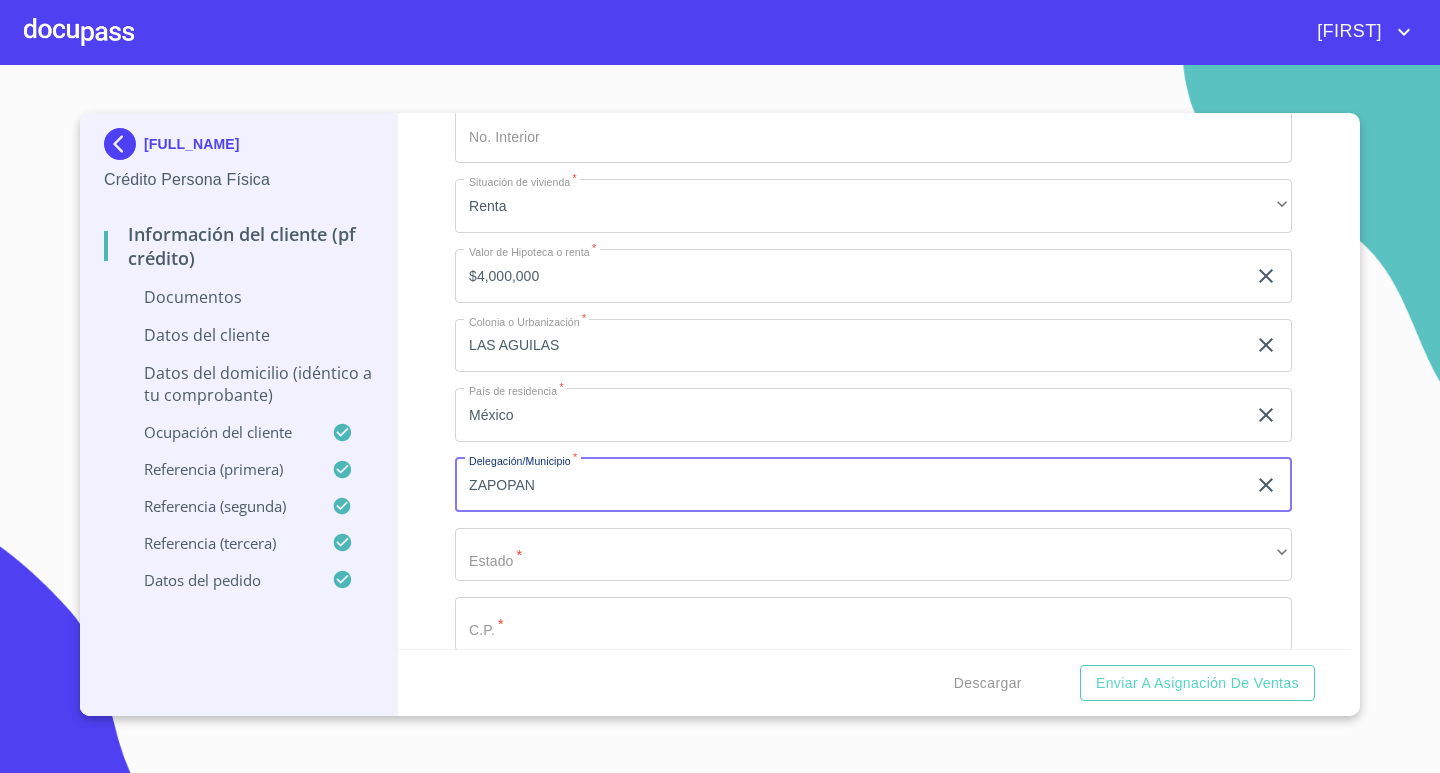 type on "ZAPOPAN" 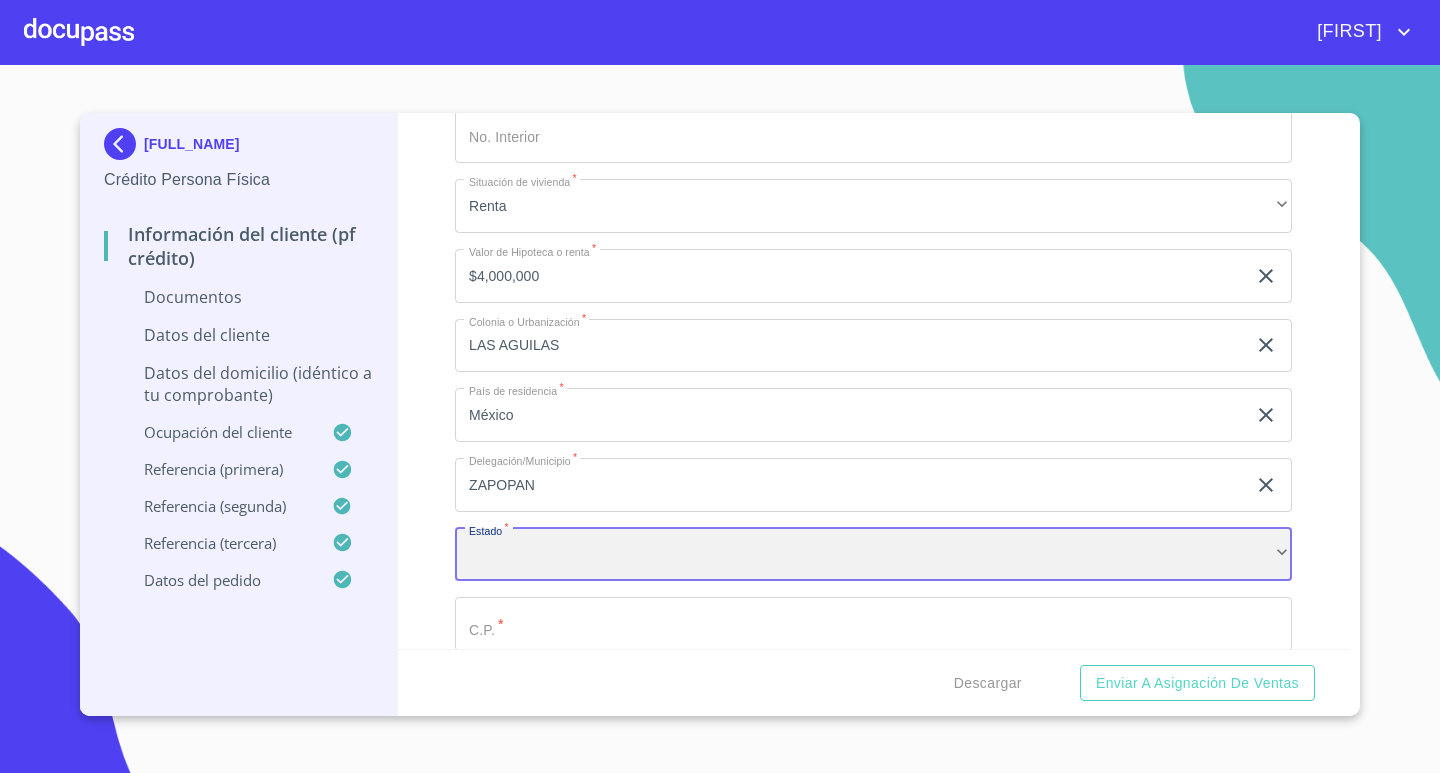 click on "​" at bounding box center (873, 555) 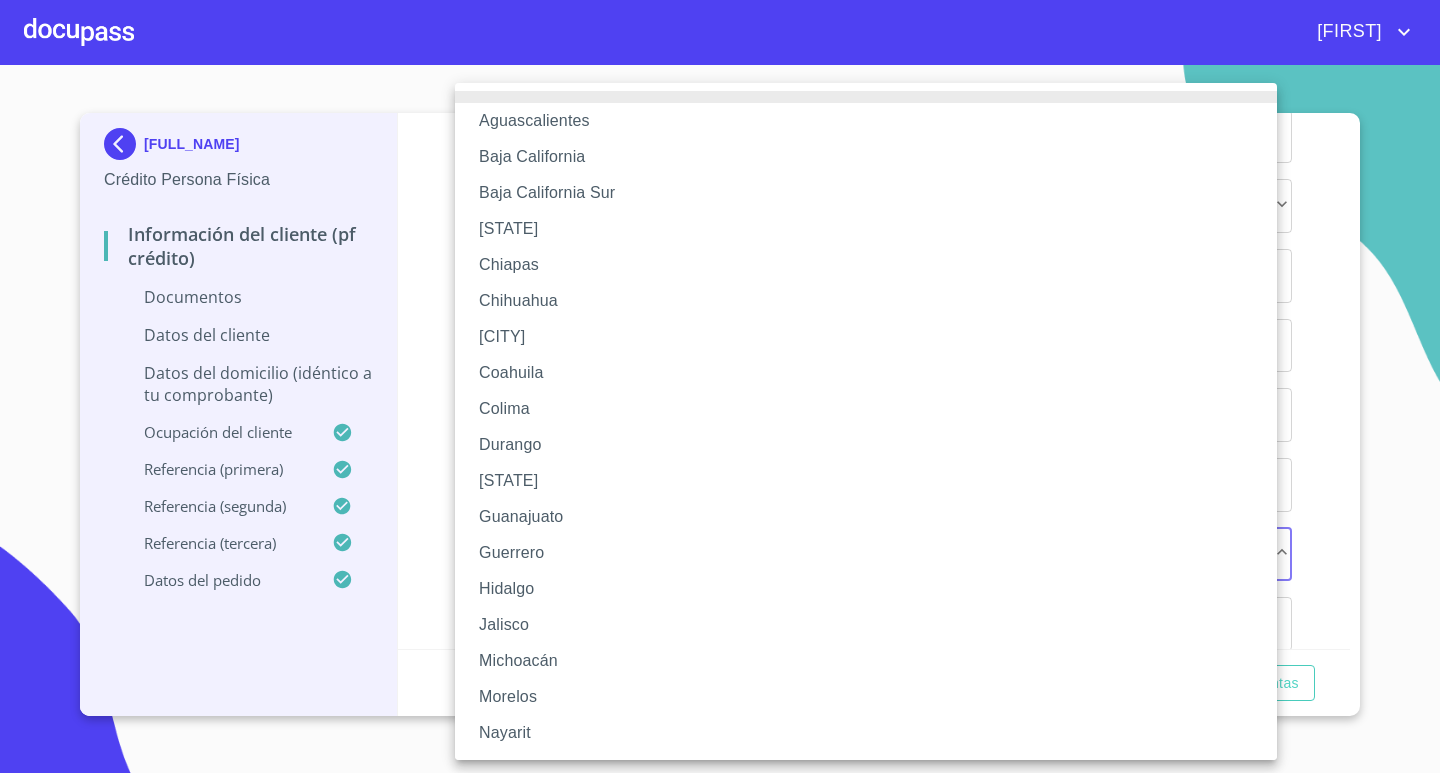 click on "Jalisco" at bounding box center [873, 625] 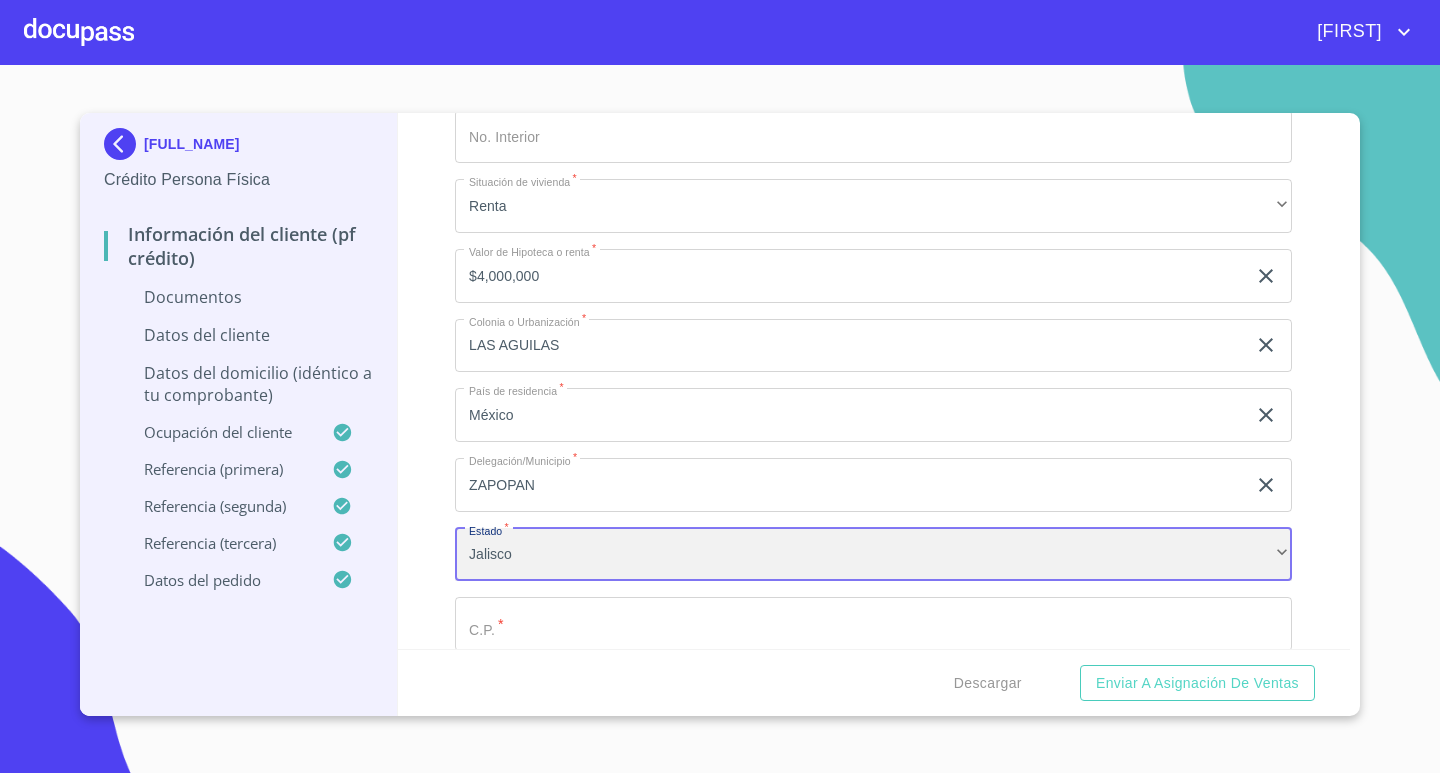 scroll, scrollTop: 0, scrollLeft: 0, axis: both 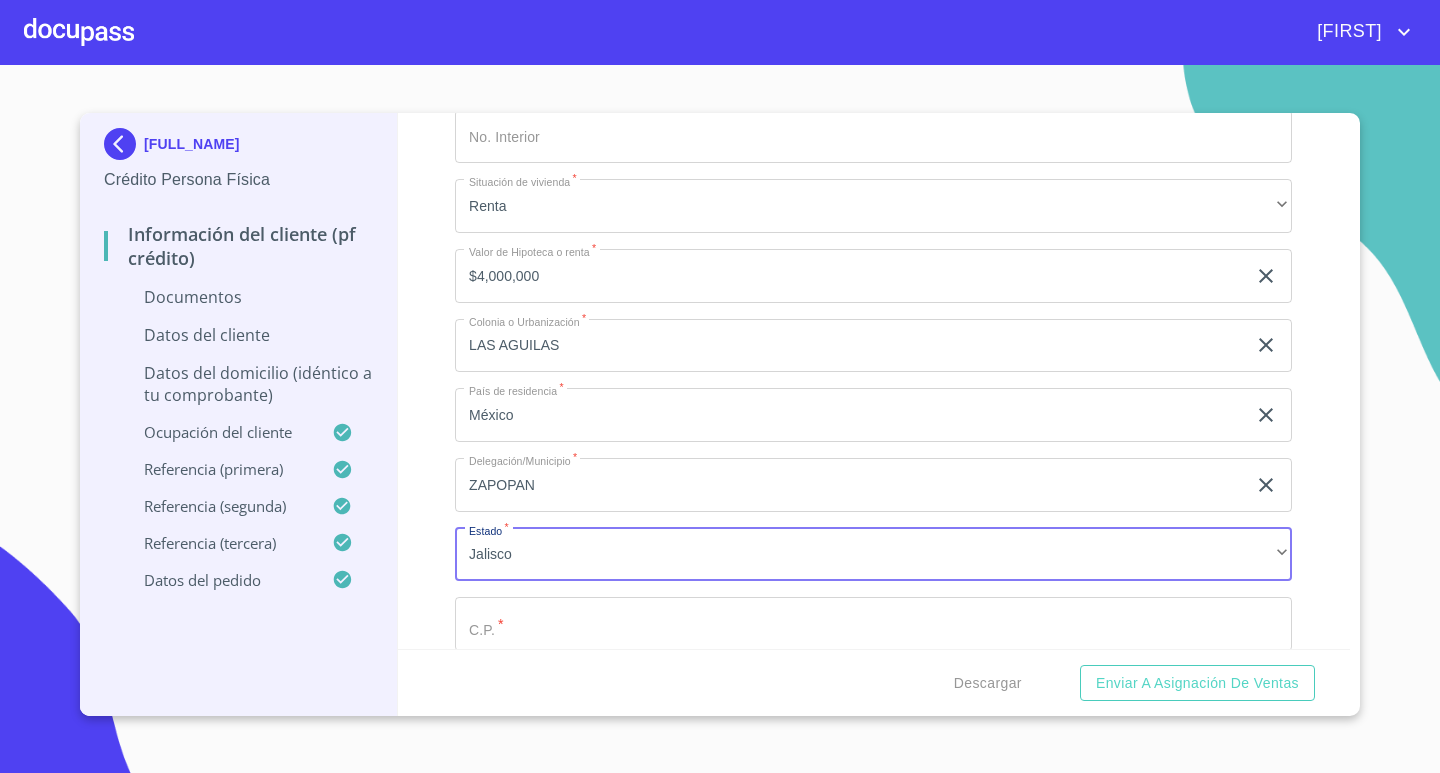 click on "Documento de identificación.   *" at bounding box center (850, -1207) 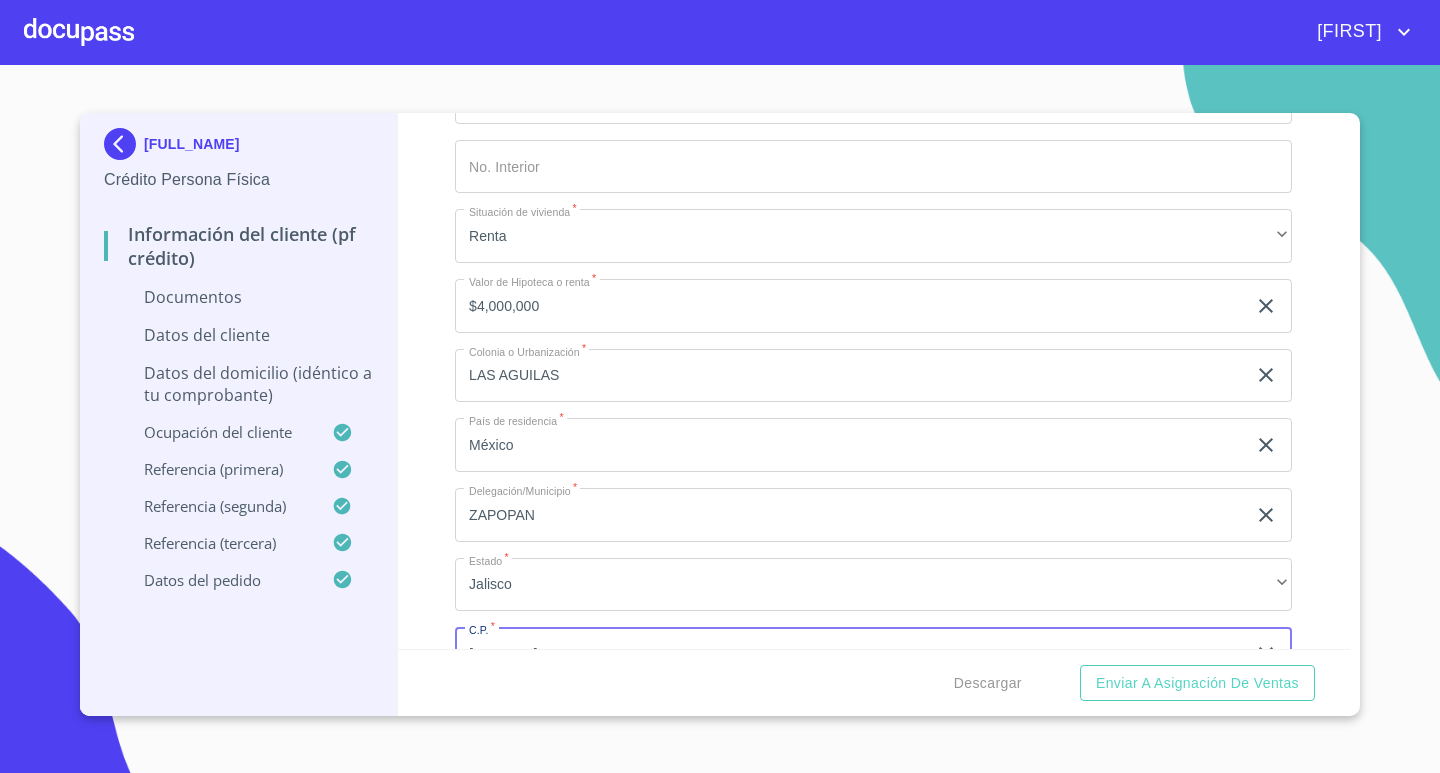 scroll, scrollTop: 4593, scrollLeft: 0, axis: vertical 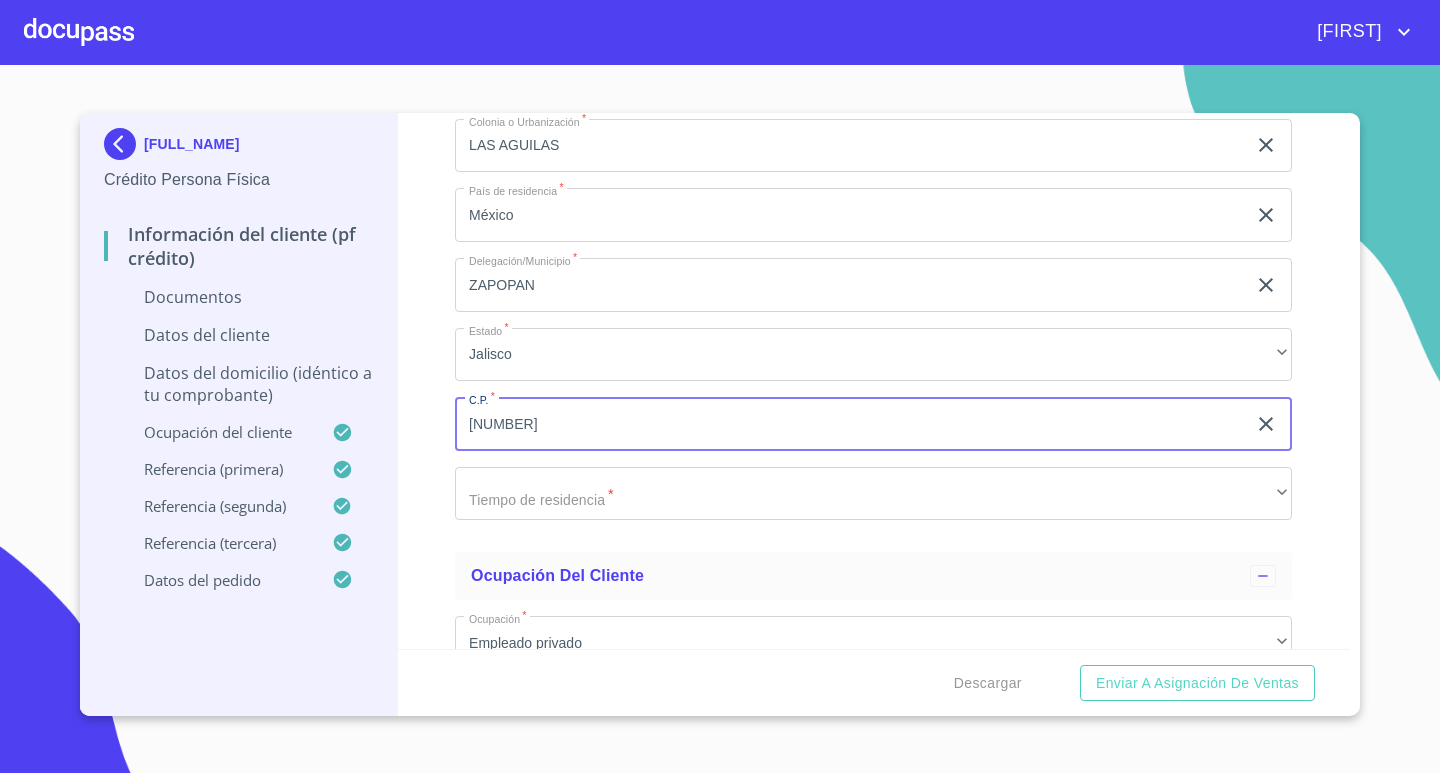 type on "[NUMBER]" 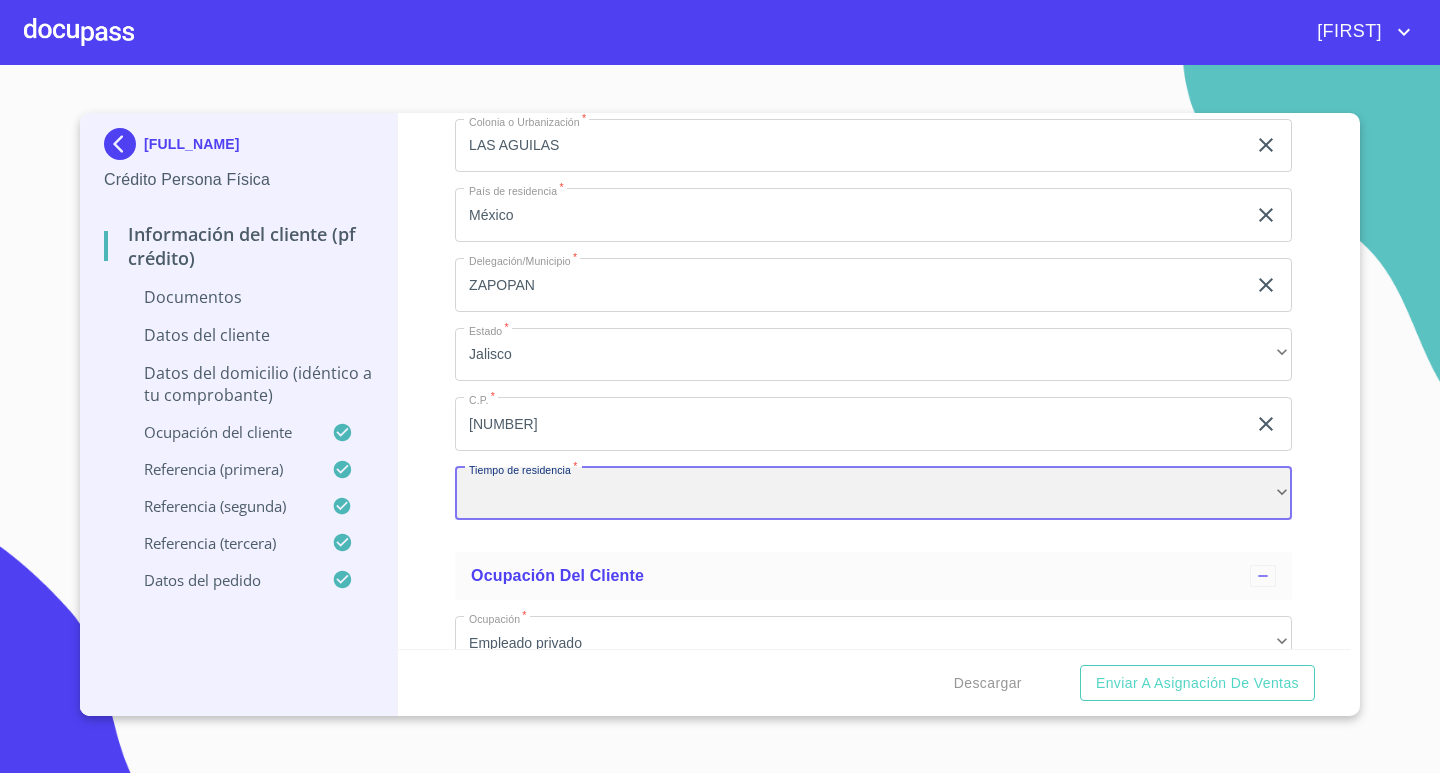 click on "​" at bounding box center (873, 494) 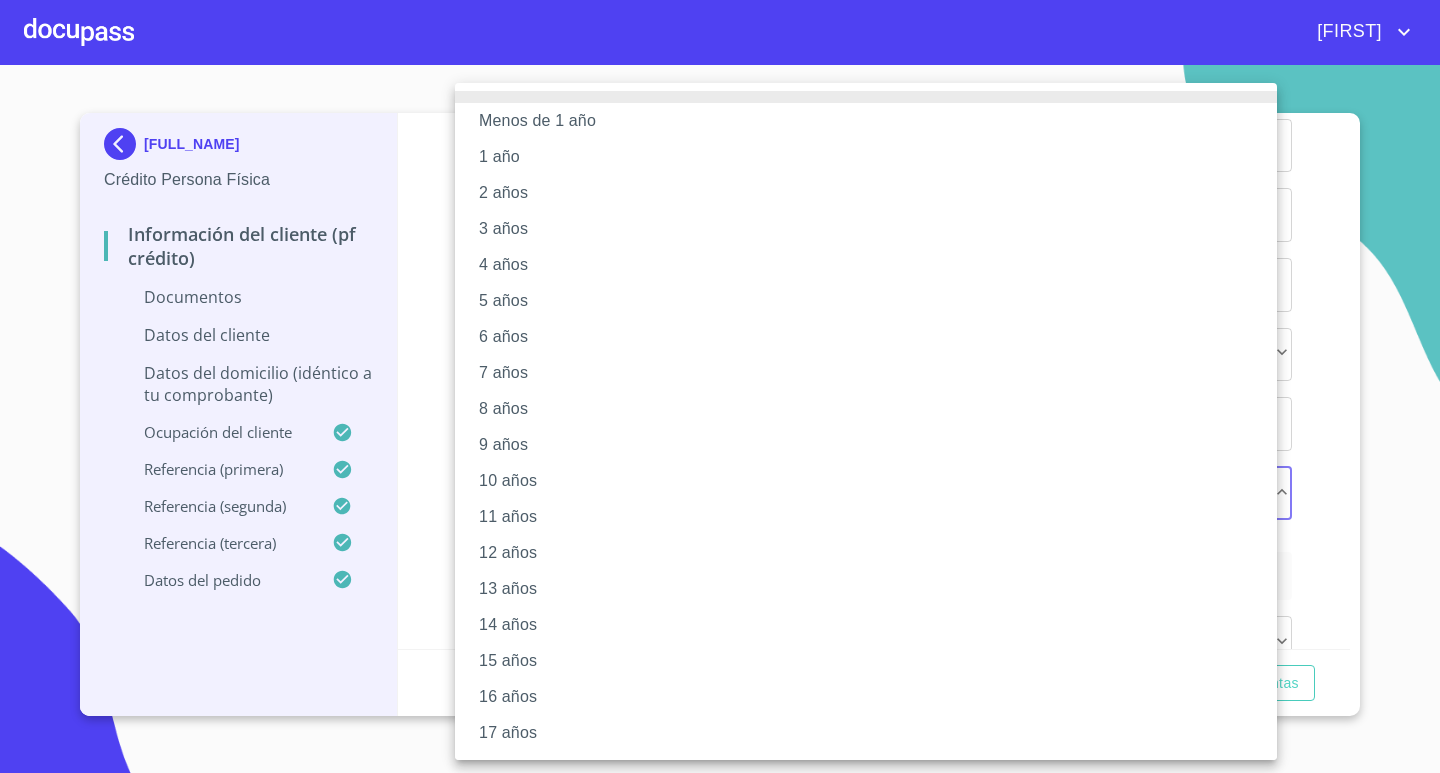 scroll, scrollTop: 107, scrollLeft: 0, axis: vertical 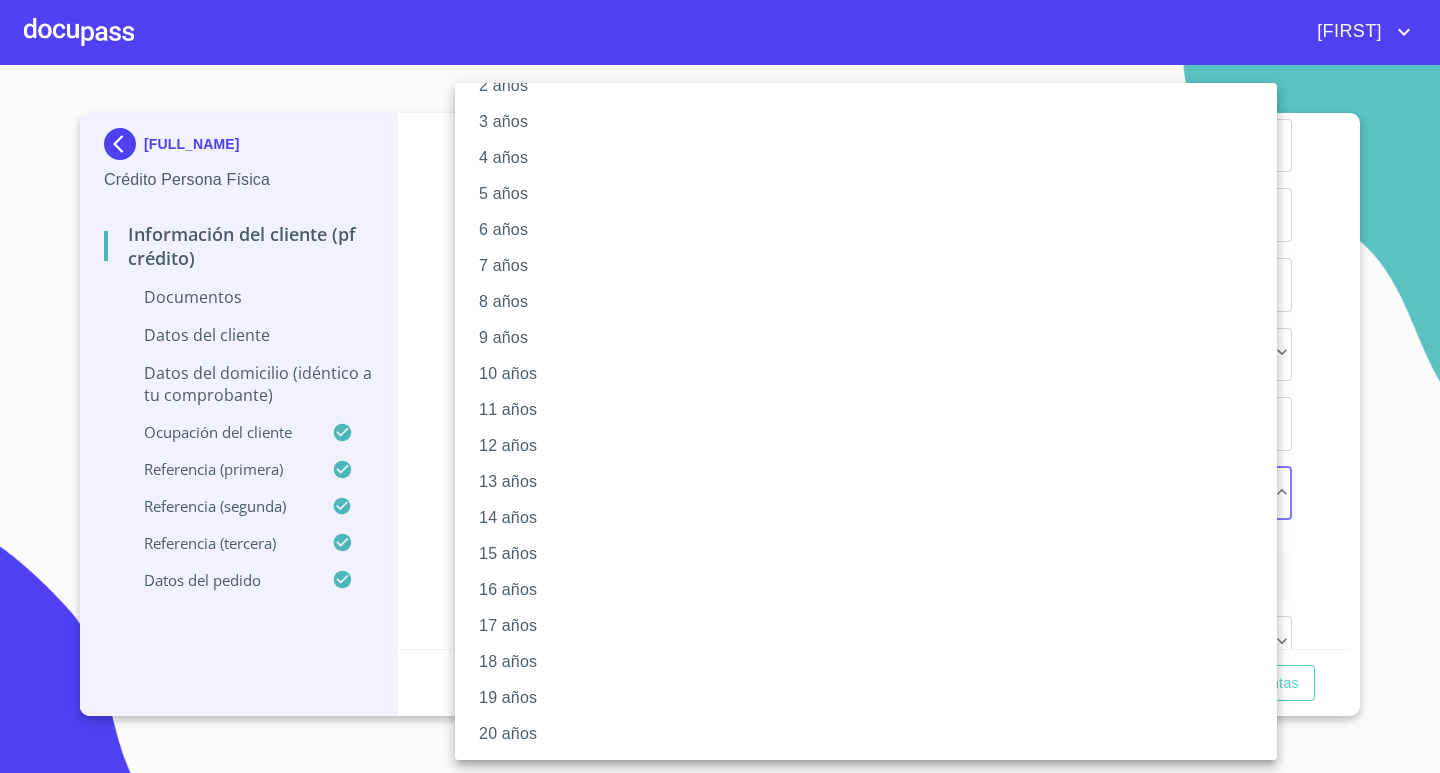 click on "8 años" at bounding box center (873, 302) 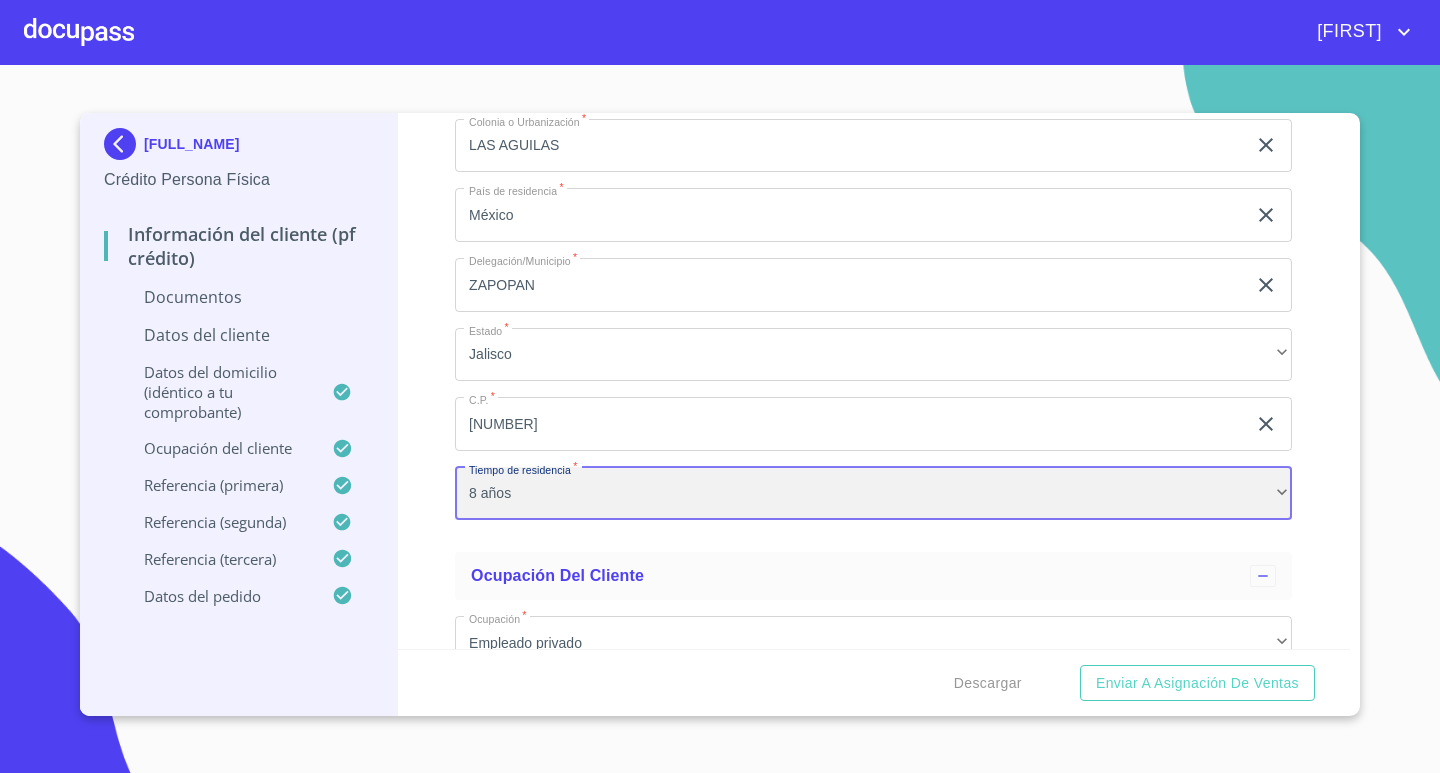 scroll, scrollTop: 106, scrollLeft: 0, axis: vertical 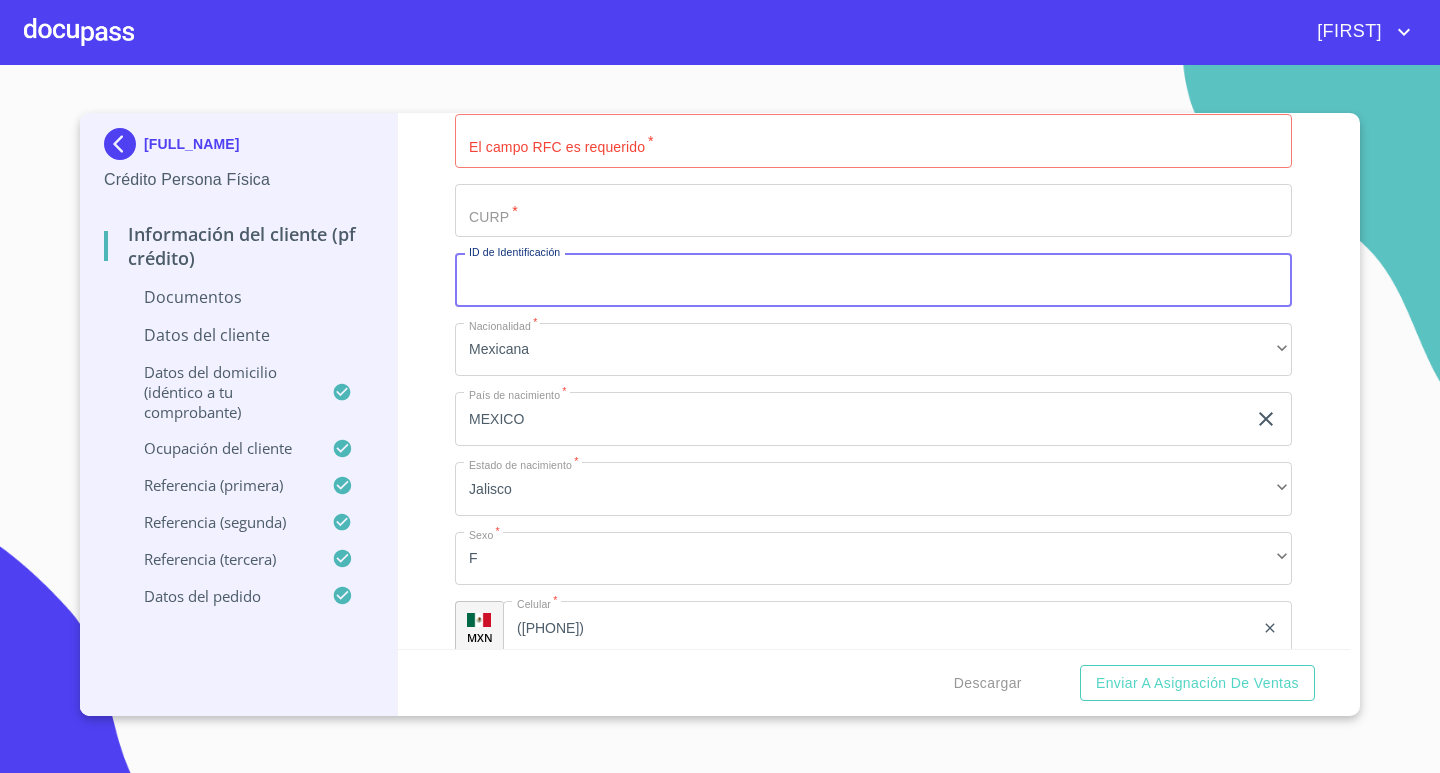 click on "Documento de identificación.   *" at bounding box center (873, 280) 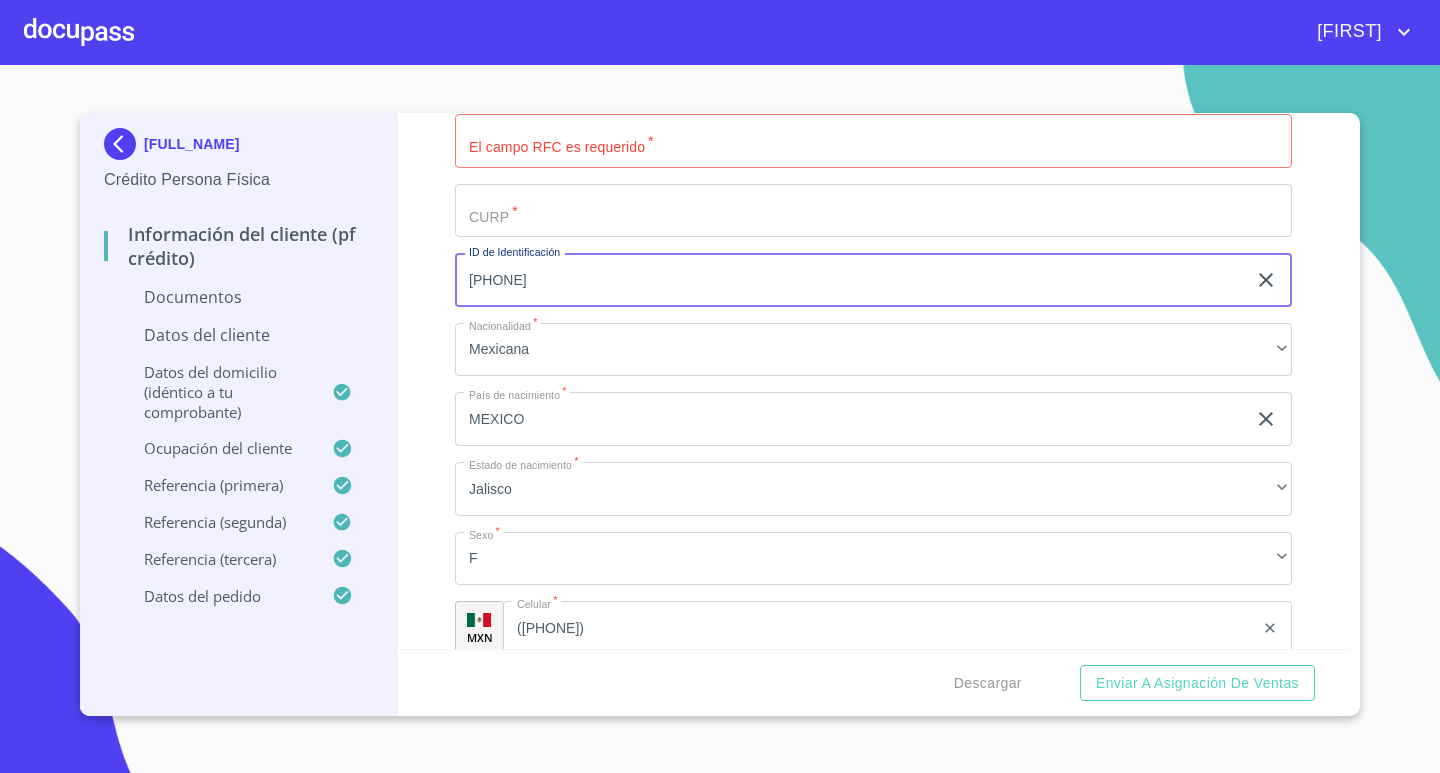 type on "[PHONE]" 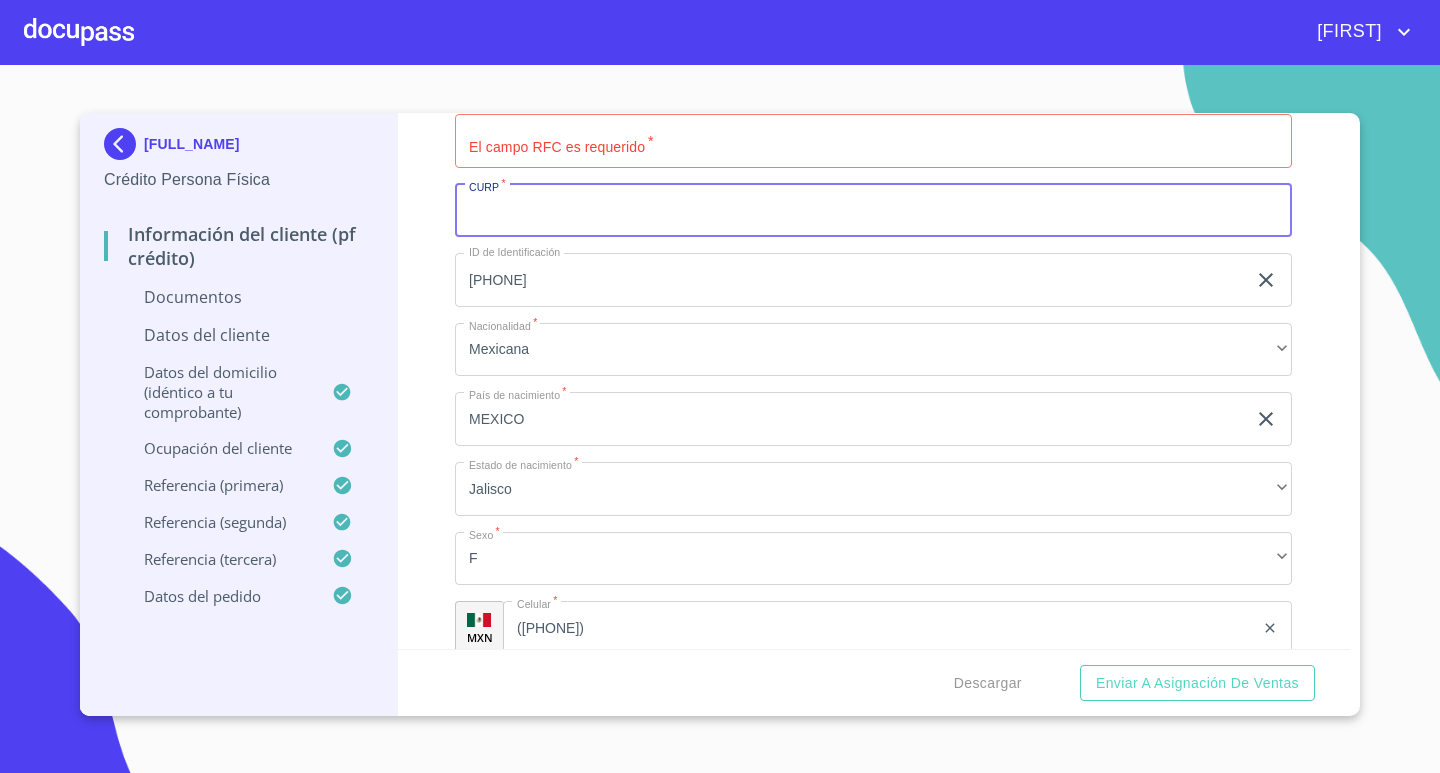 click on "Documento de identificación.   *" at bounding box center [873, 211] 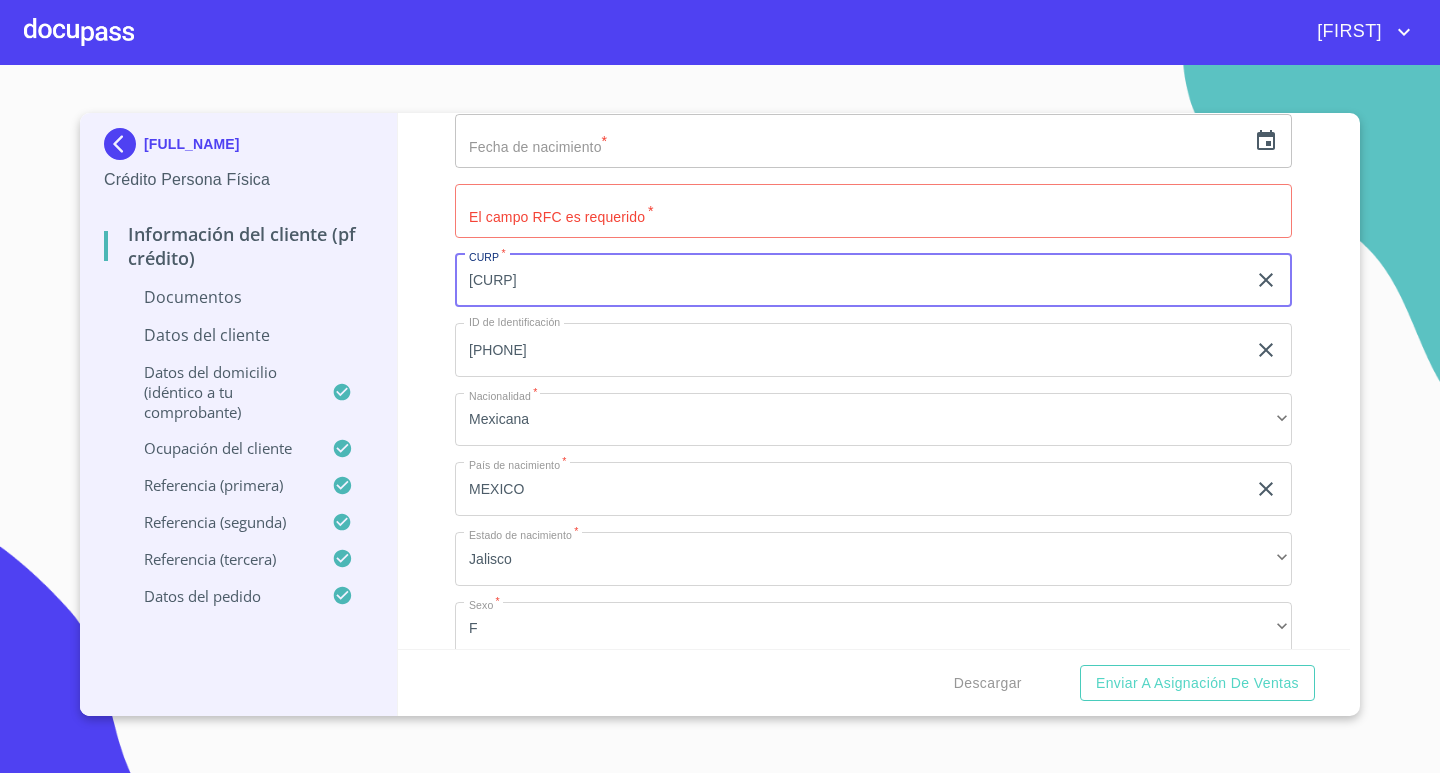 scroll, scrollTop: 3293, scrollLeft: 0, axis: vertical 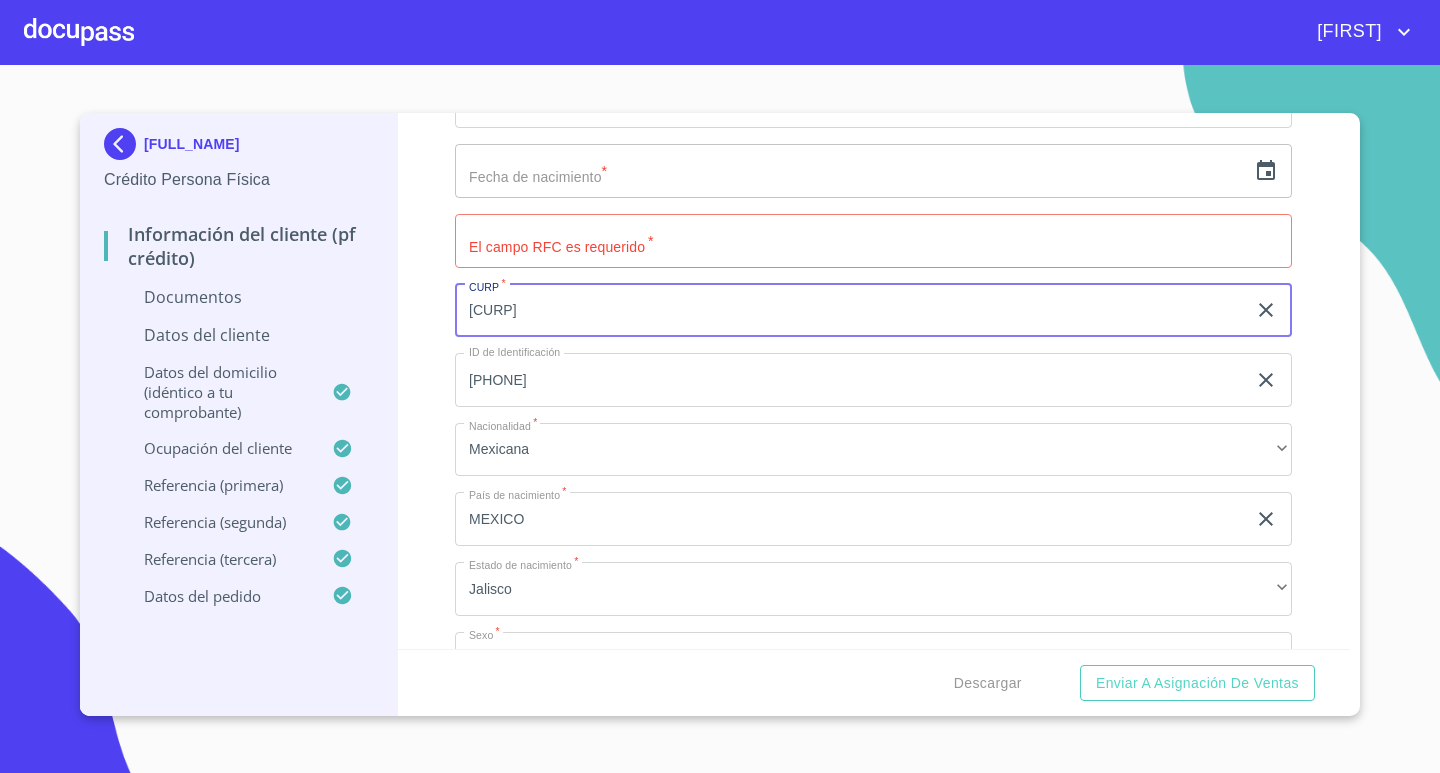 type on "[CURP]" 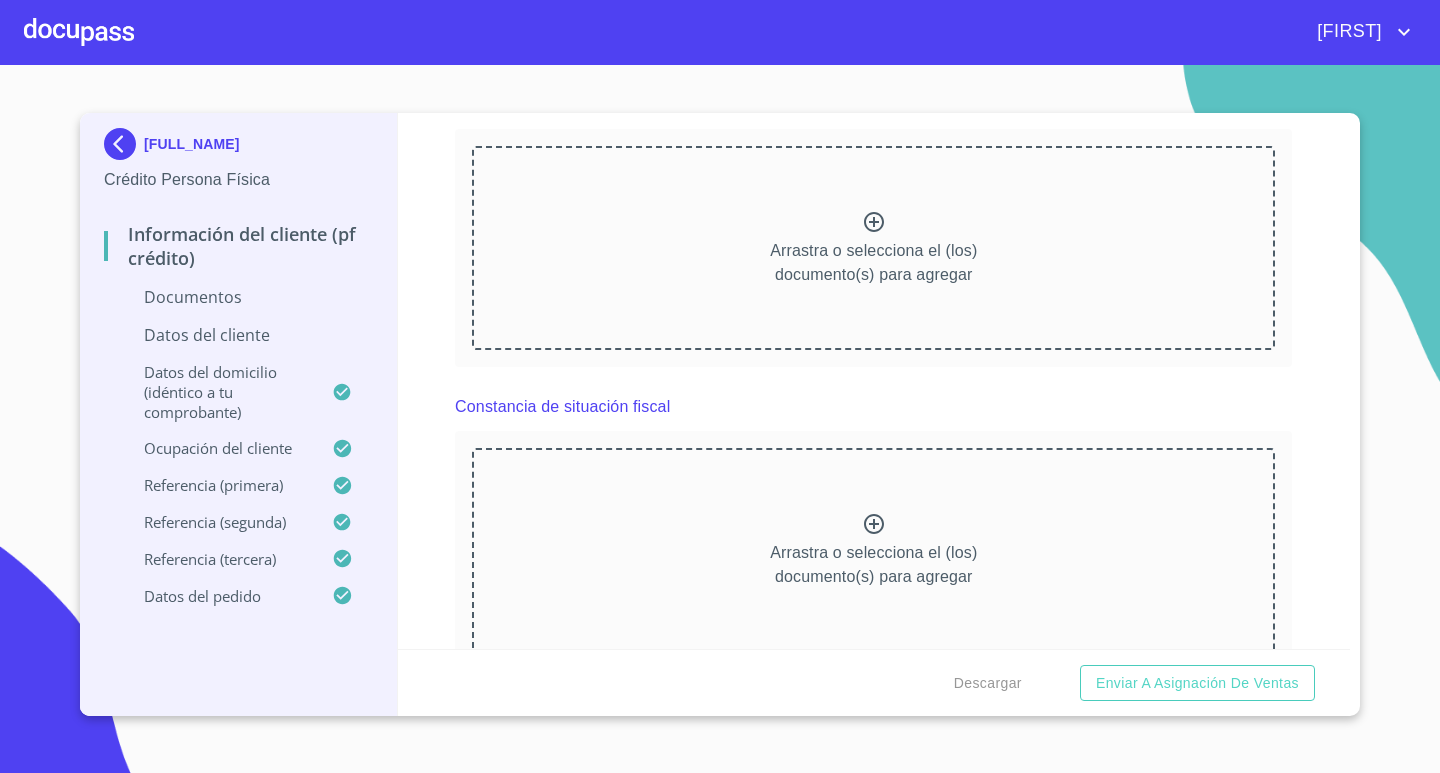 scroll, scrollTop: 2593, scrollLeft: 0, axis: vertical 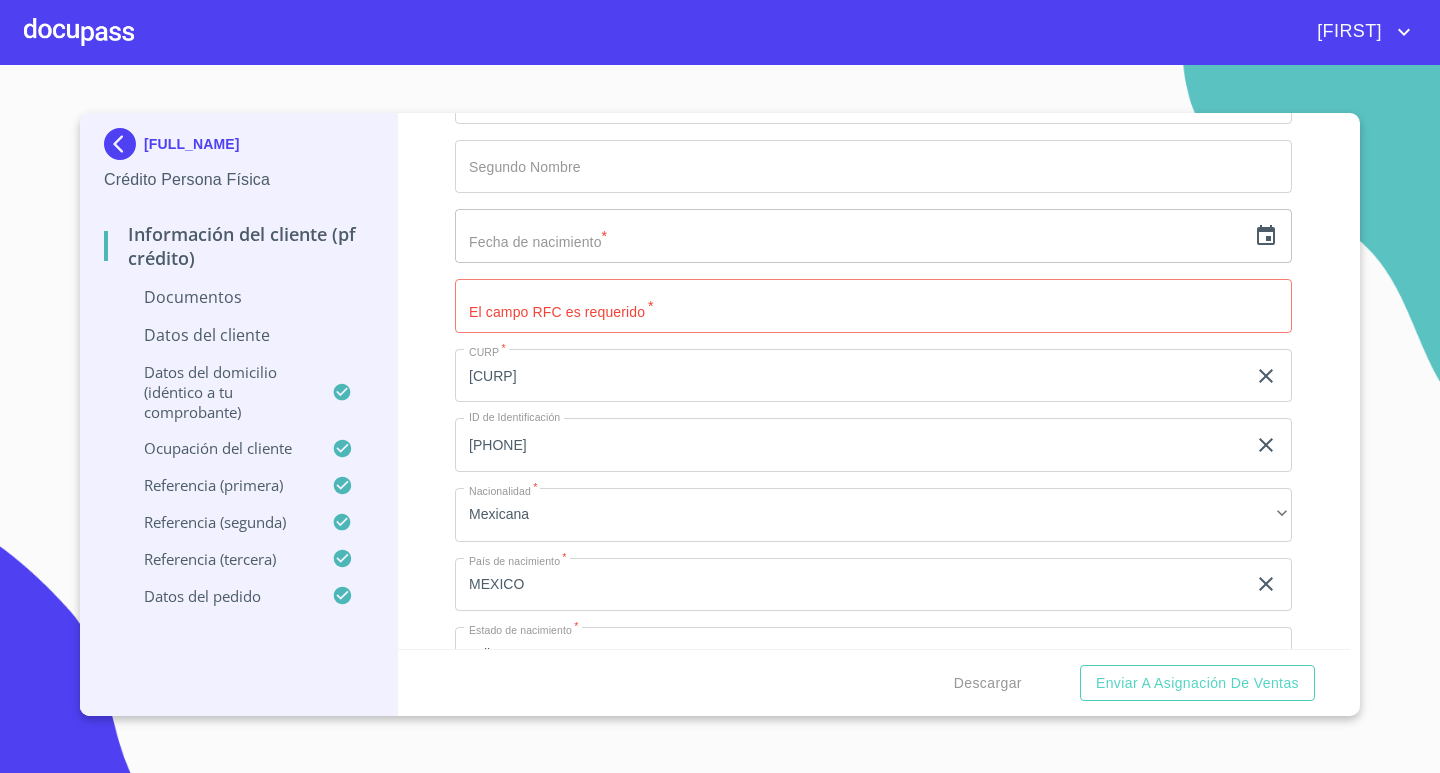 click on "Documento de identificación.   *" at bounding box center [873, 306] 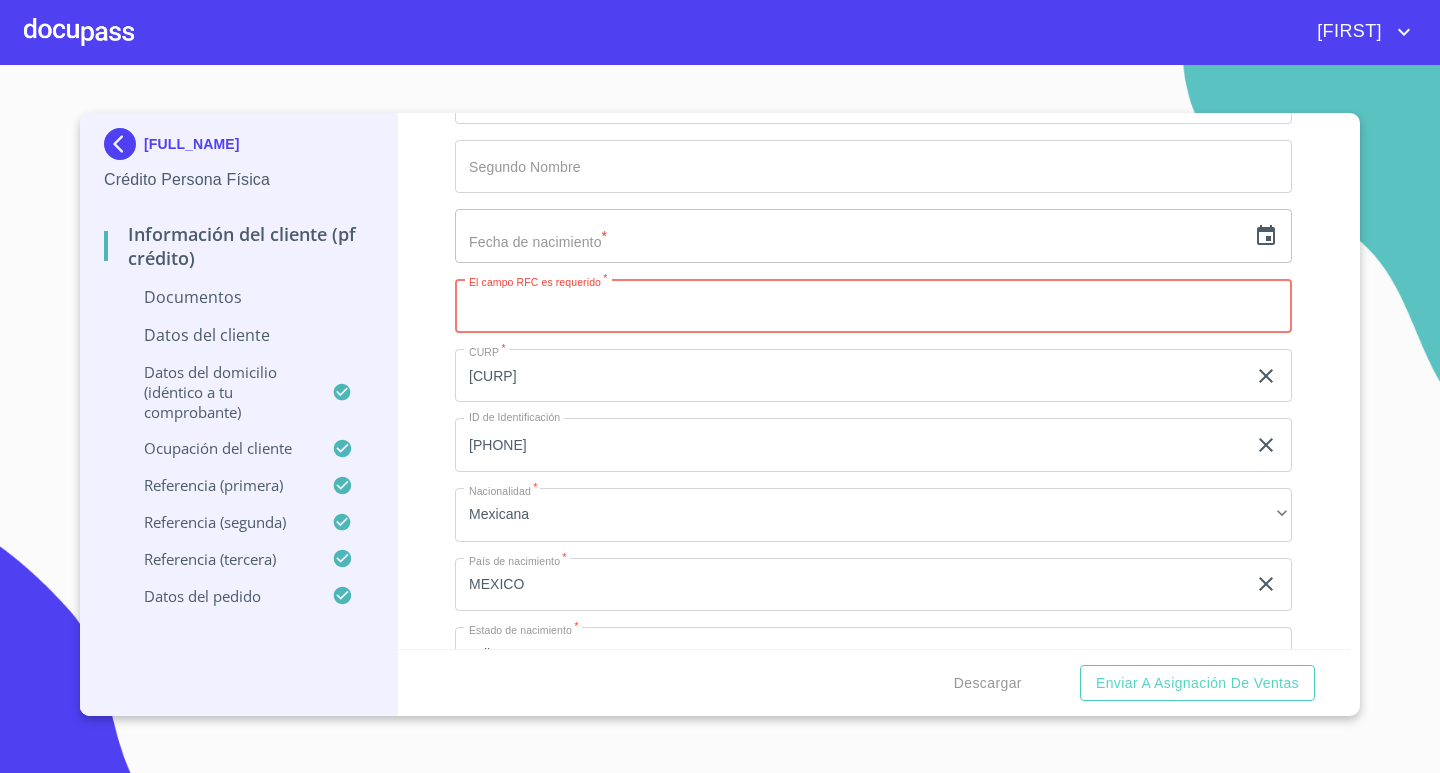 paste on "[FIRST] [LAST] [LAST]" 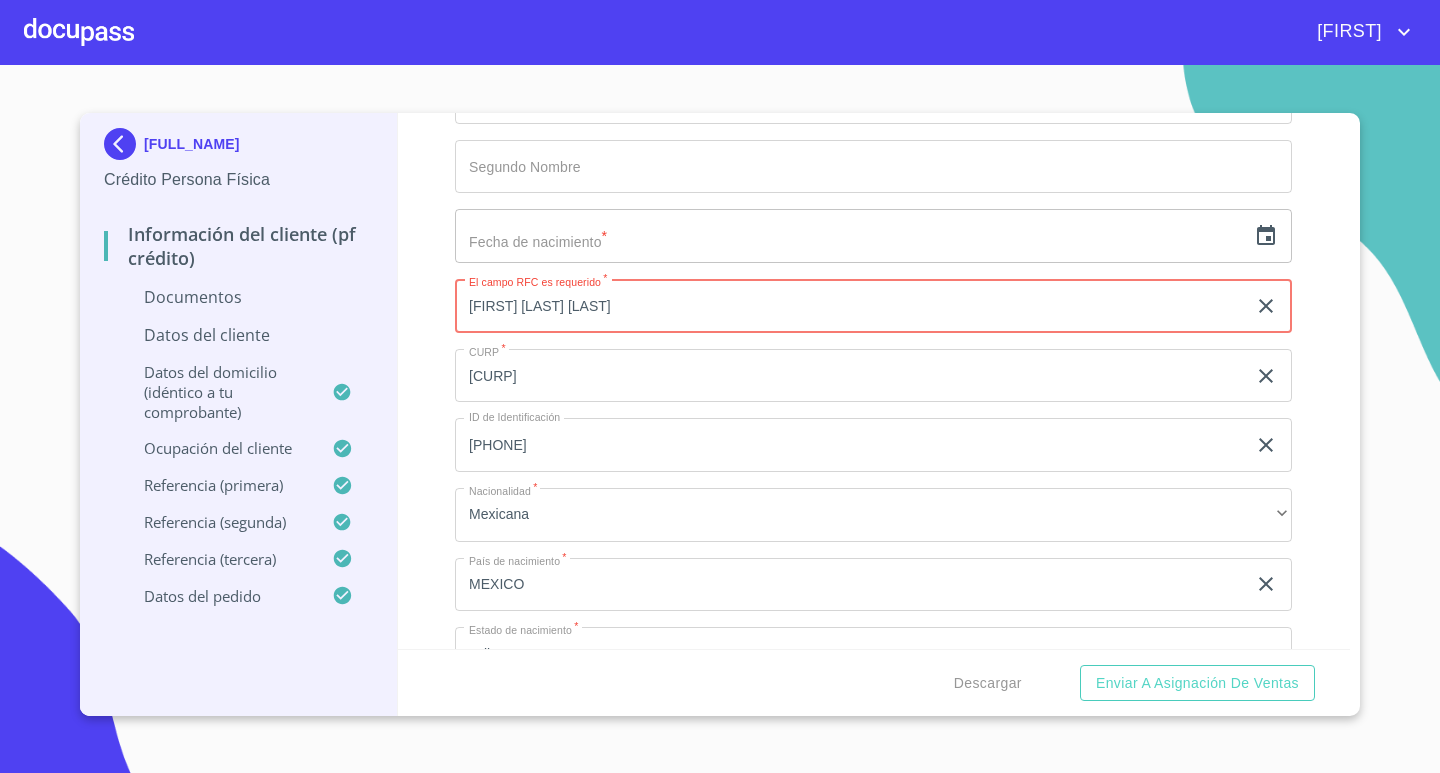 drag, startPoint x: 700, startPoint y: 310, endPoint x: 469, endPoint y: 330, distance: 231.86418 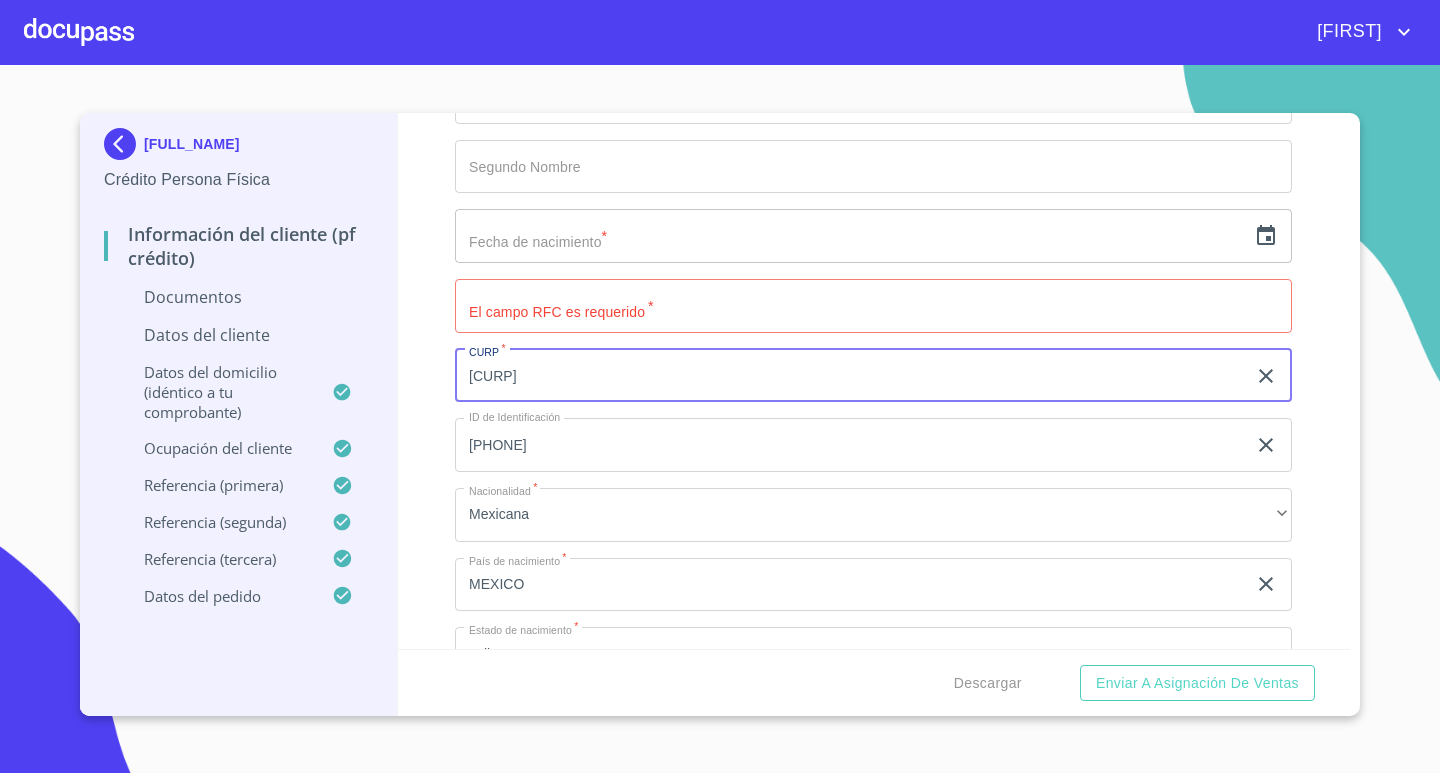 drag, startPoint x: 466, startPoint y: 380, endPoint x: 626, endPoint y: 384, distance: 160.04999 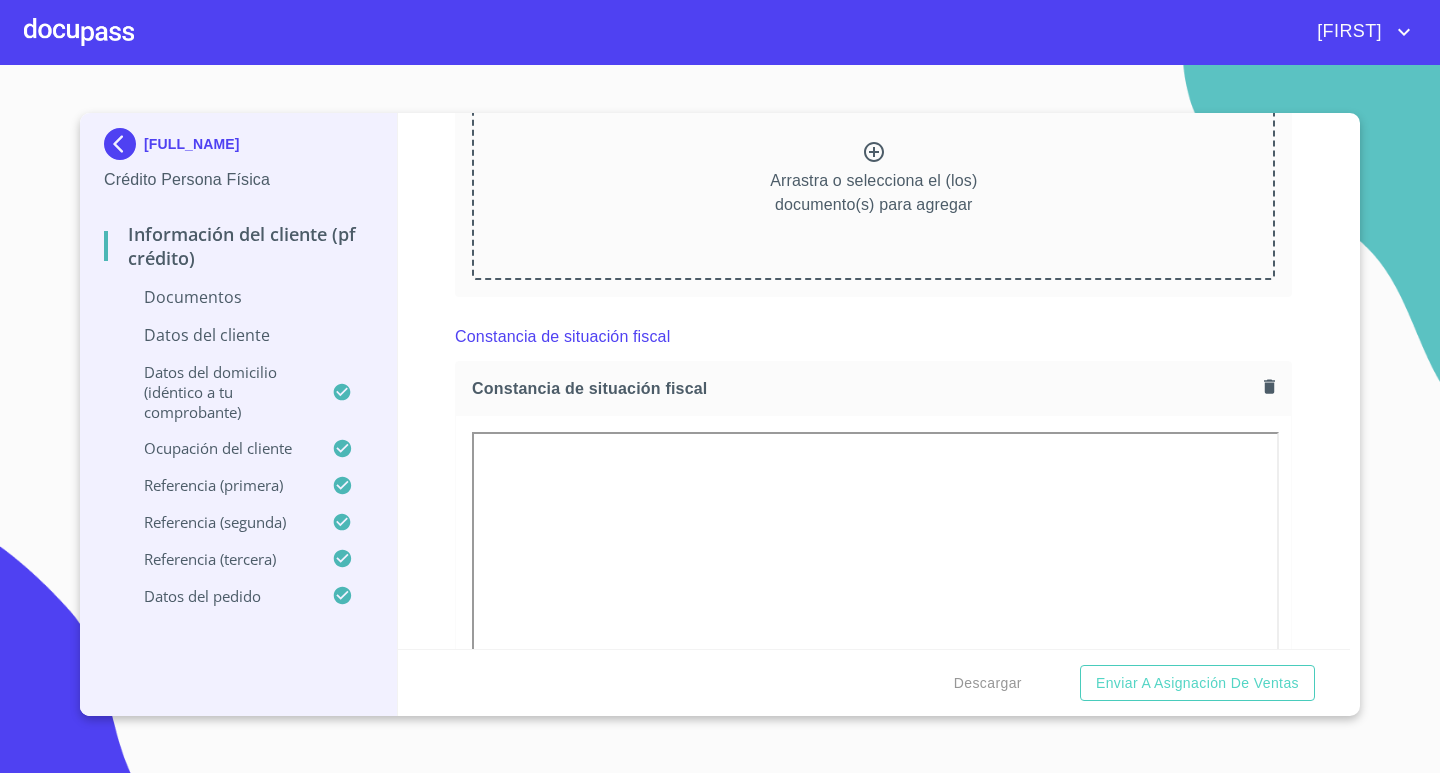 scroll, scrollTop: 2293, scrollLeft: 0, axis: vertical 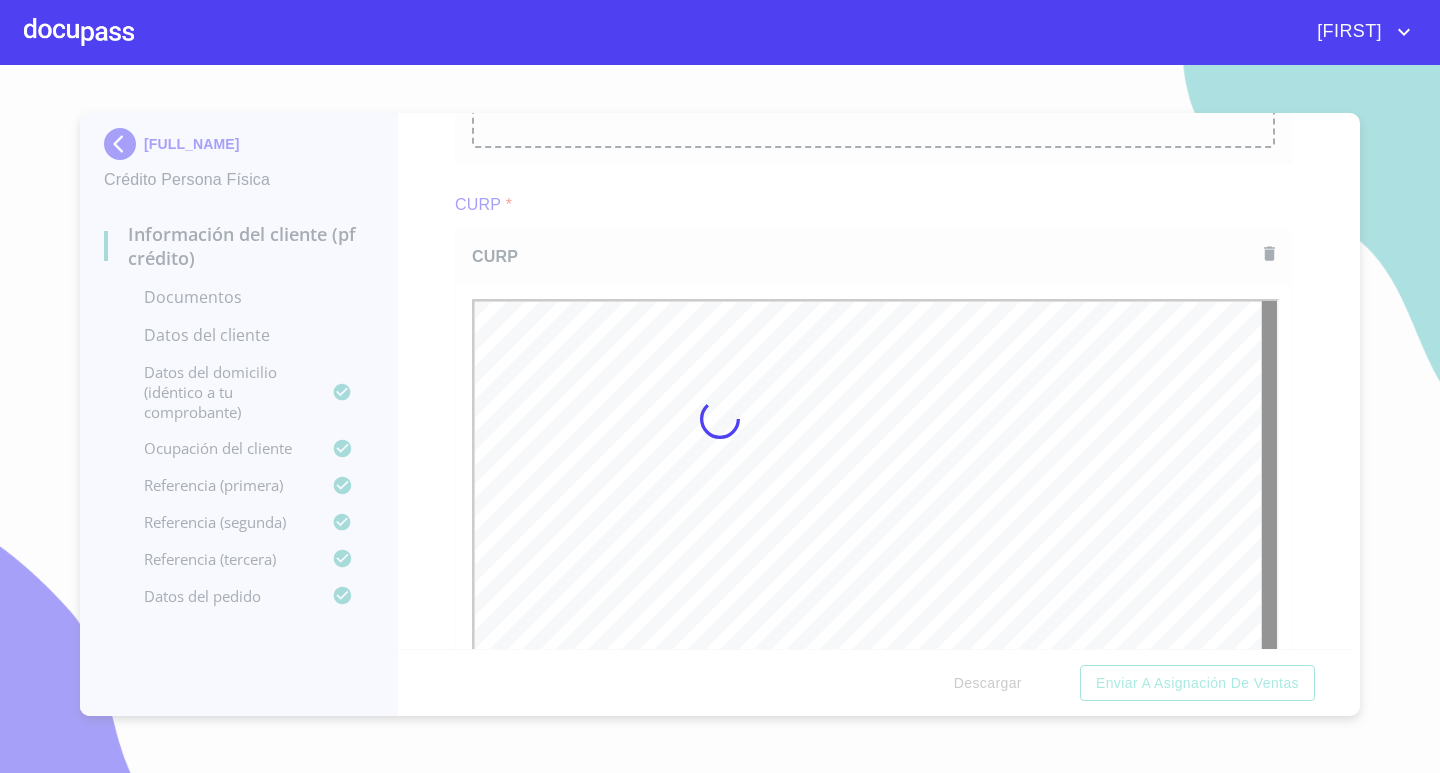 click on "Información del cliente (PF crédito)   Documentos Documento de identificación.   * INE ​ Identificación Oficial * Identificación Oficial Identificación Oficial Comprobante de Domicilio * Arrastra o selecciona el (los) documento(s) para agregar Fuente de ingresos   * Independiente/Dueño de negocio/Persona Moral ​ Comprobante de Ingresos mes 1 * Arrastra o selecciona el (los) documento(s) para agregar Comprobante de Ingresos mes 2 * Arrastra o selecciona el (los) documento(s) para agregar Comprobante de Ingresos mes 3 * Arrastra o selecciona el (los) documento(s) para agregar CURP * CURP CURP Constancia de situación fiscal Constancia de situación fiscal Constancia de situación fiscal Datos del cliente Apellido Paterno   * [LAST] ​ Apellido Materno   * [LAST] ​ Primer nombre   * [FIRST] ​ Segundo Nombre ​ Fecha de nacimiento * ​ El campo RFC es requerido   * ​ CURP   * [CURP] ​ ID de Identificación [NUMBER] ​ Nacionalidad   * Mexicana ​   * ​ *" at bounding box center [874, 381] 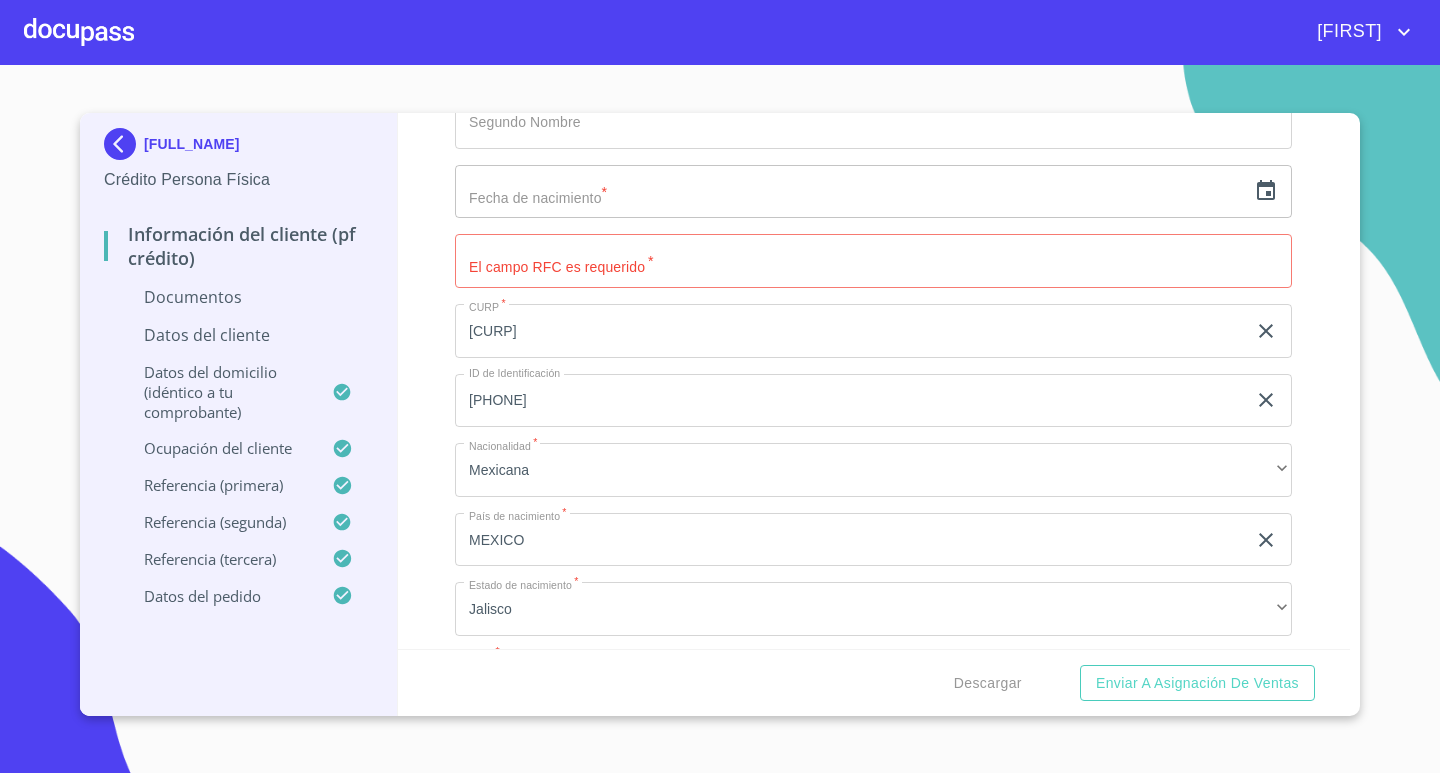 scroll, scrollTop: 4393, scrollLeft: 0, axis: vertical 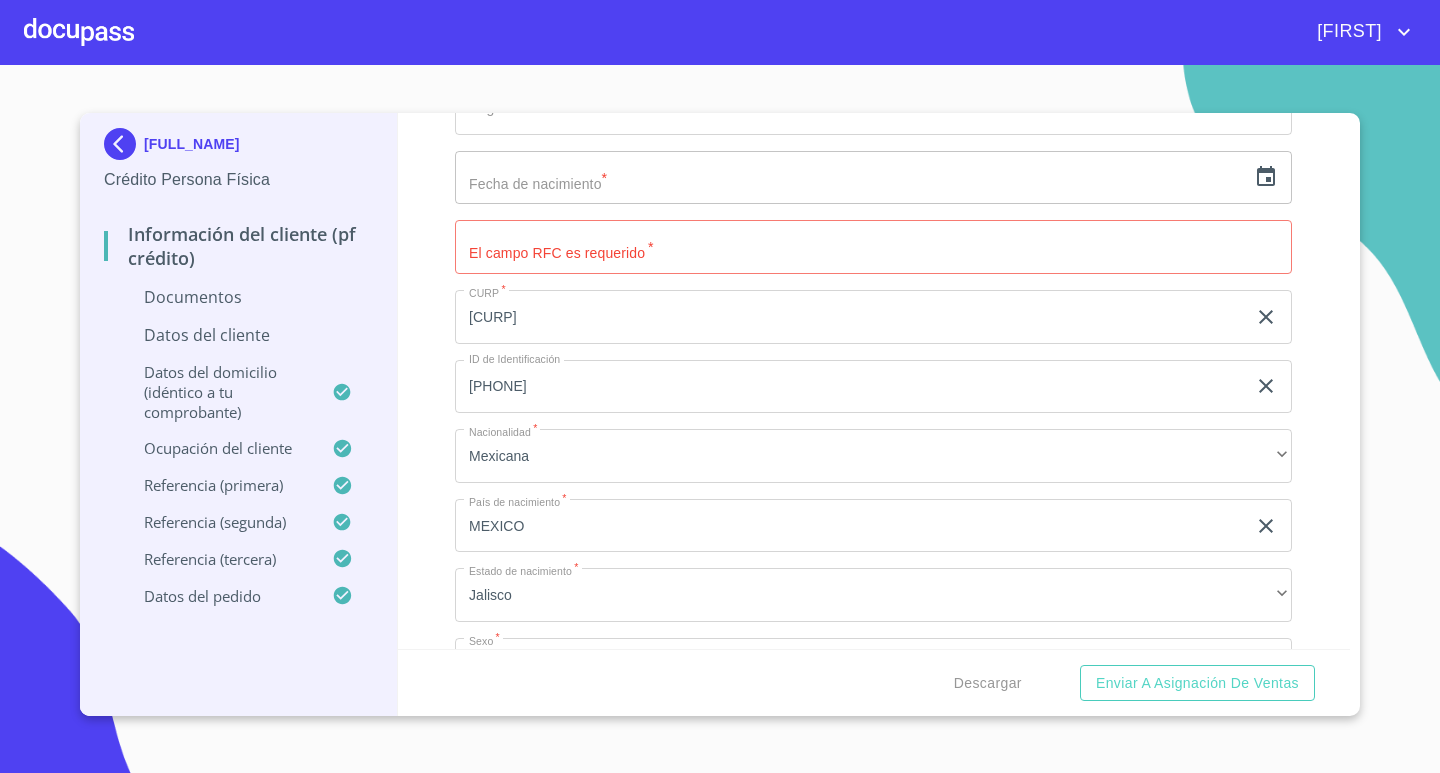 click on "Documento de identificación.   *" at bounding box center (873, 247) 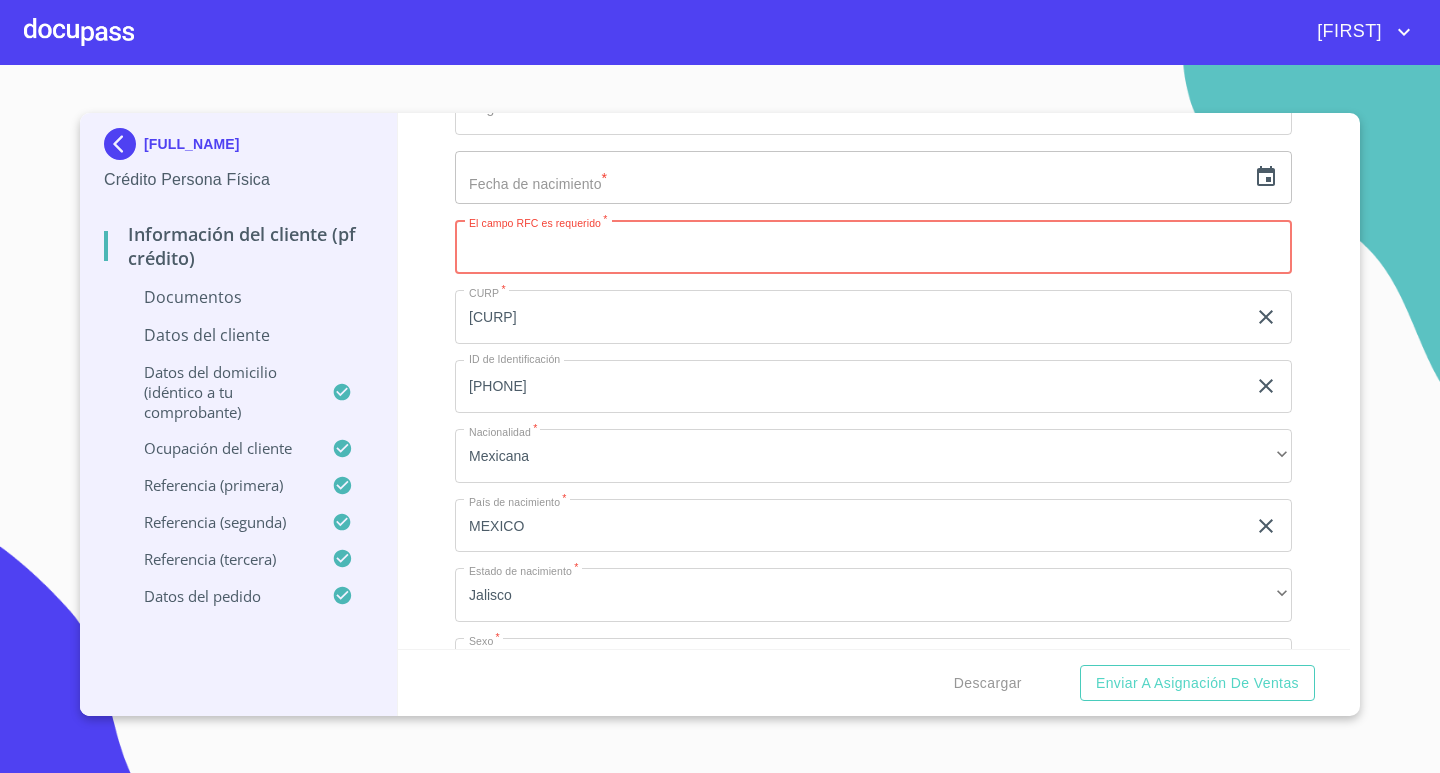 paste on "[CURP]" 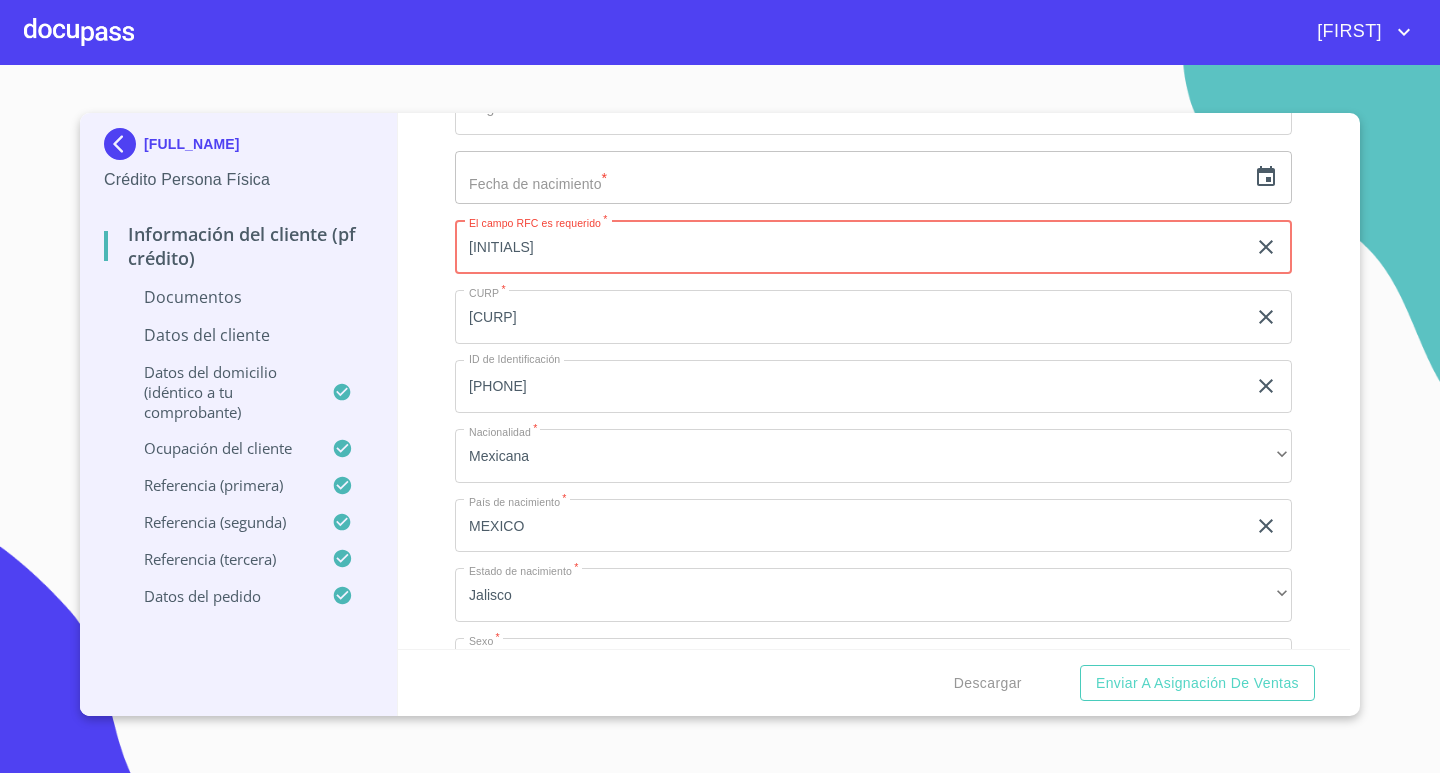 type on "A" 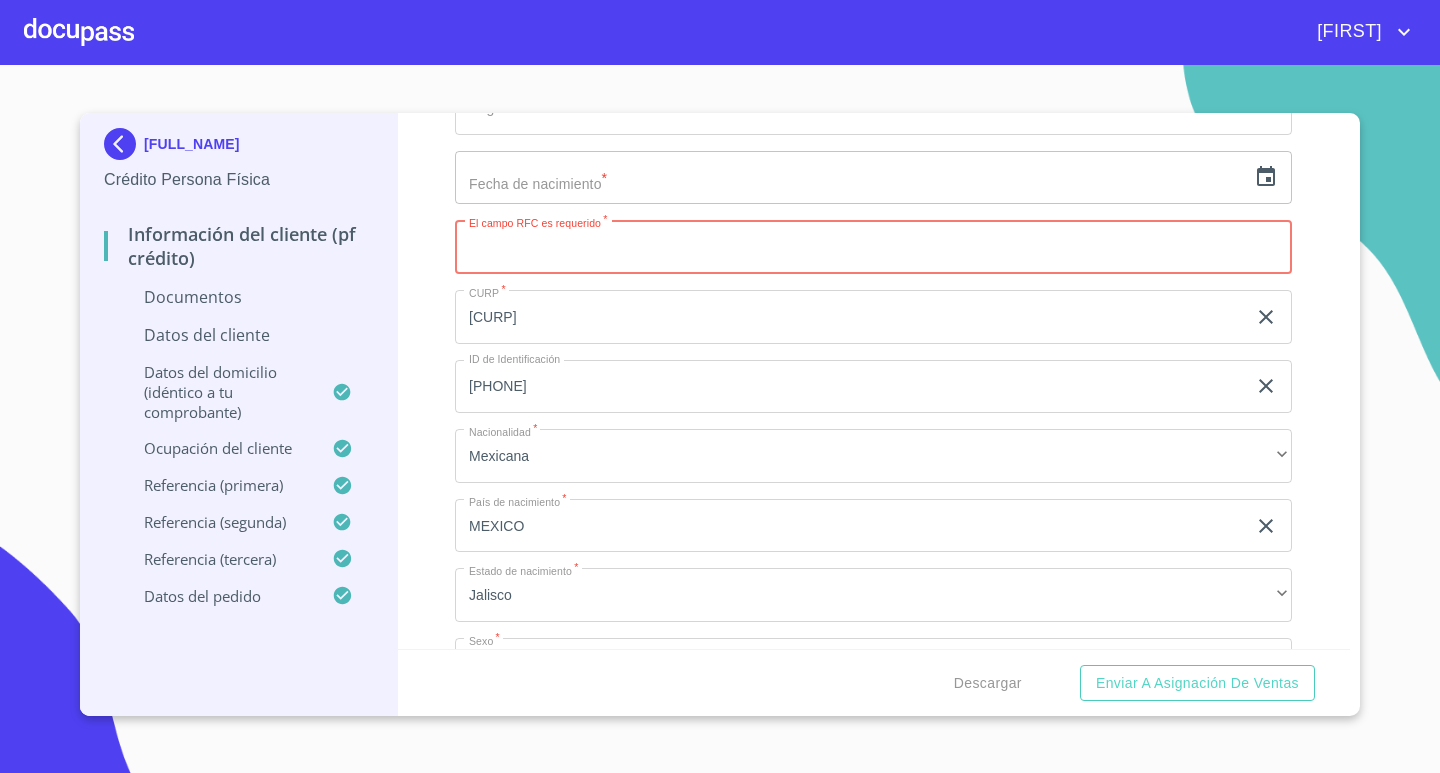 click on "Documento de identificación.   *" at bounding box center (873, 247) 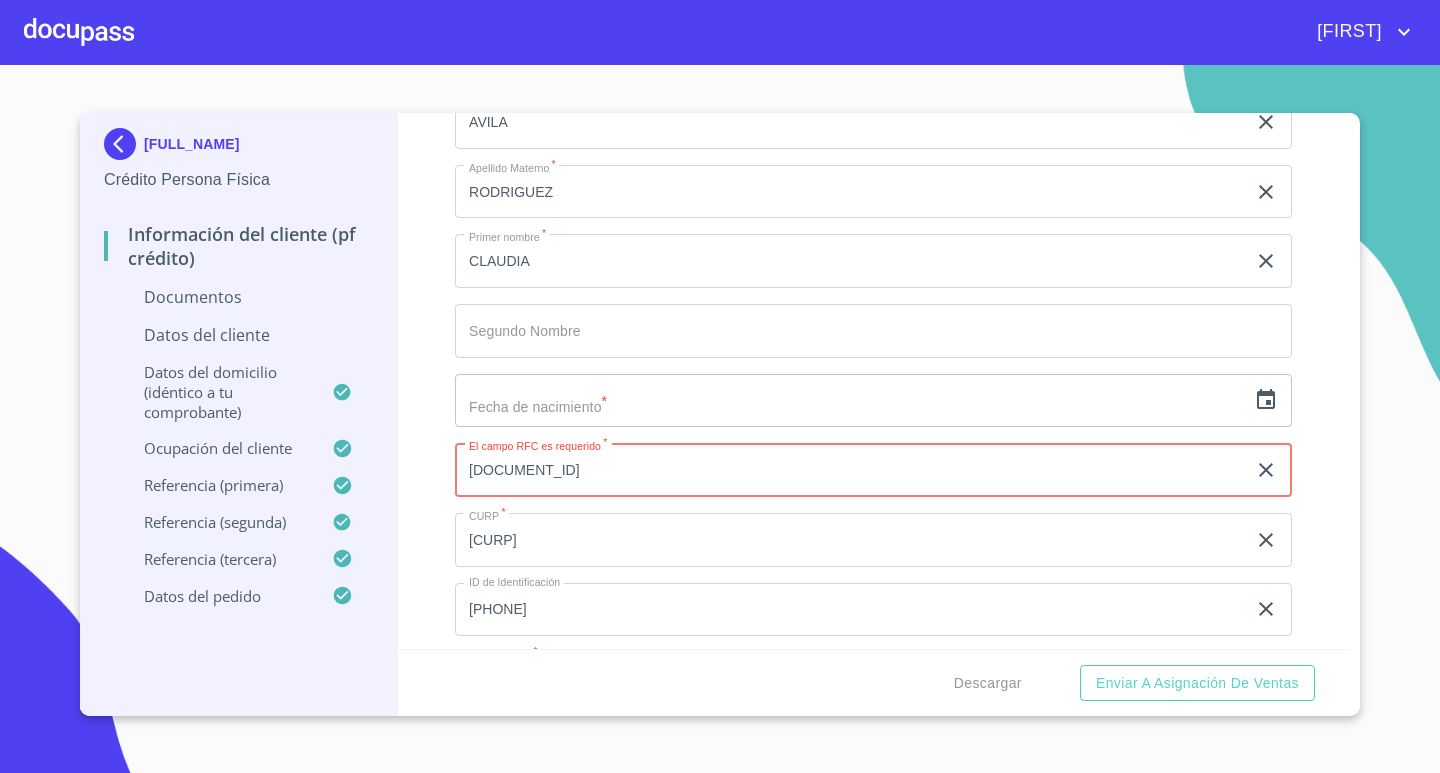 scroll, scrollTop: 4093, scrollLeft: 0, axis: vertical 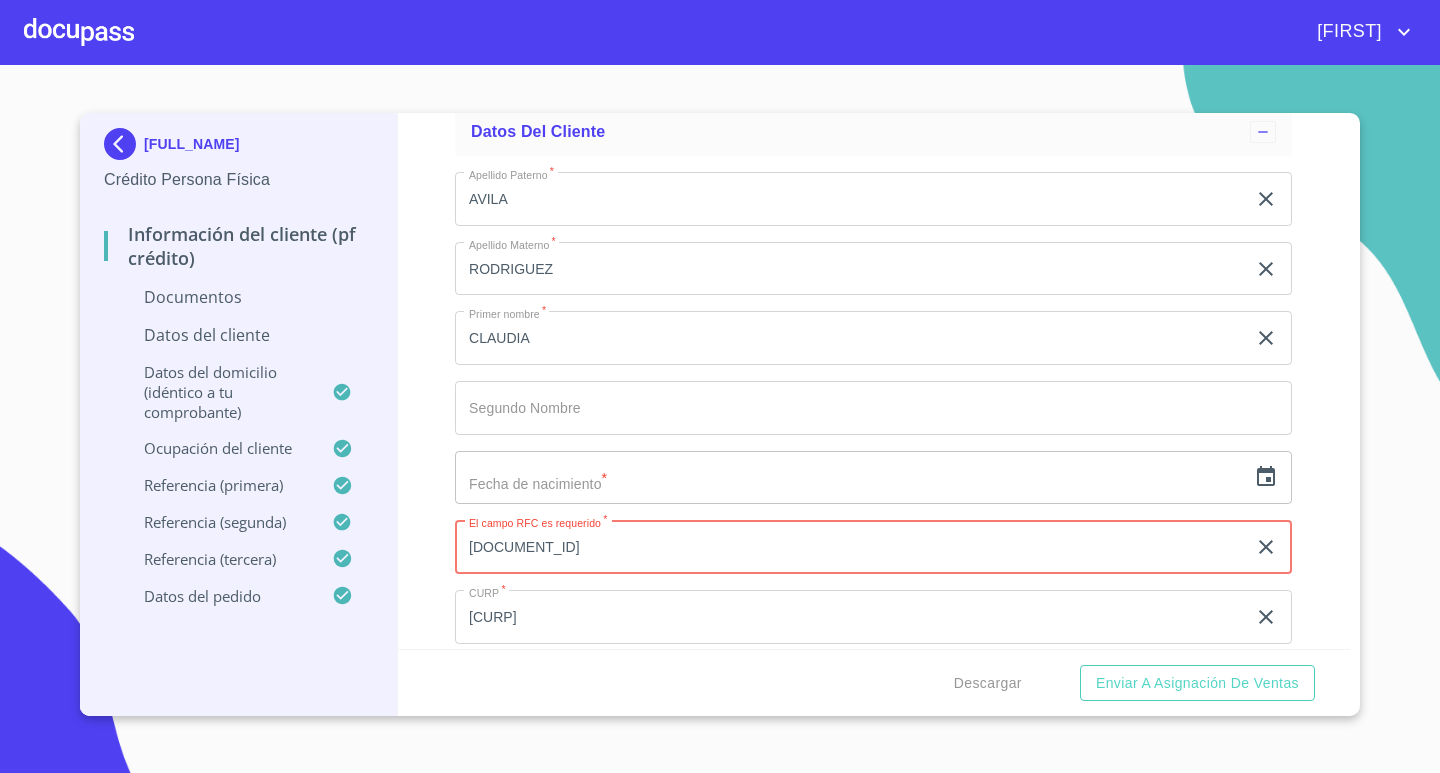 type on "[DOCUMENT_ID]" 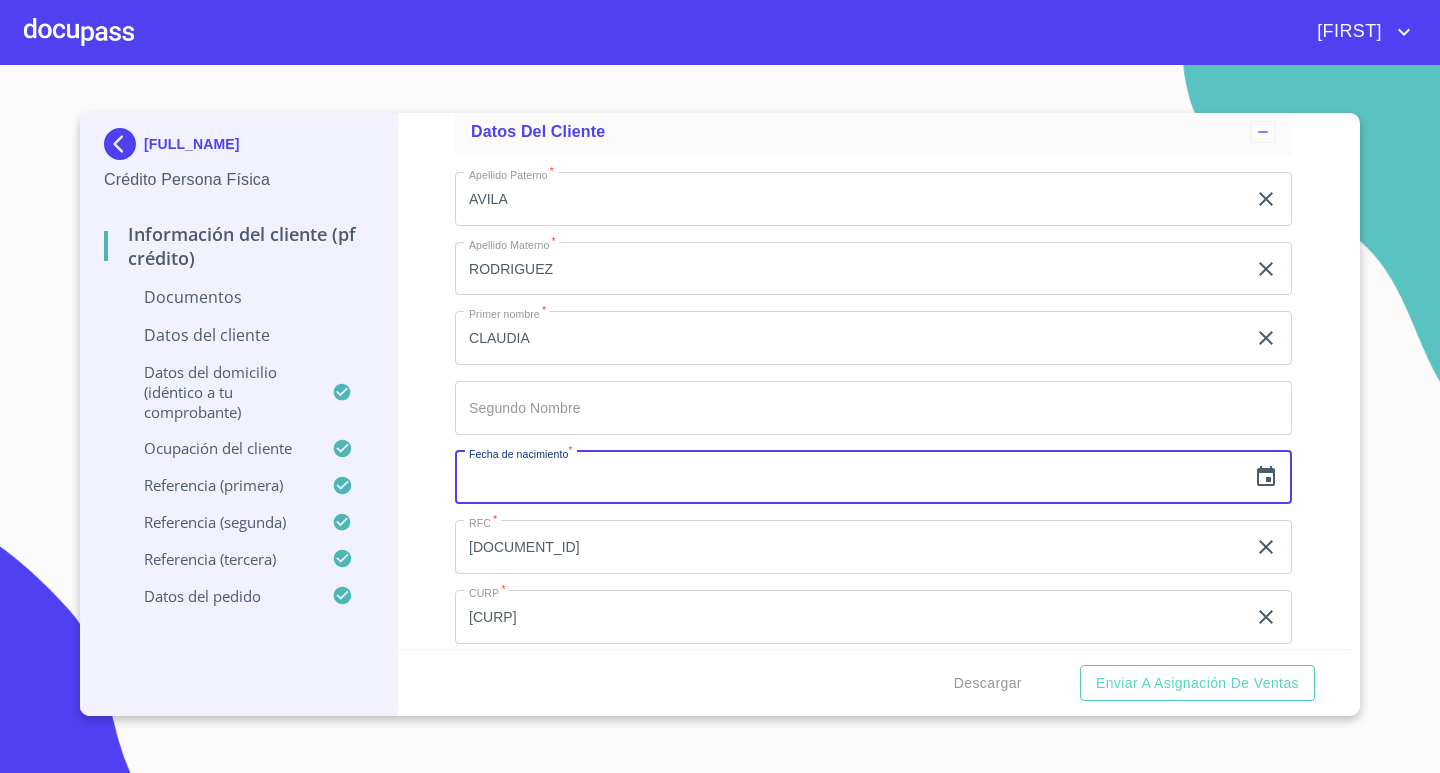 click at bounding box center [850, 478] 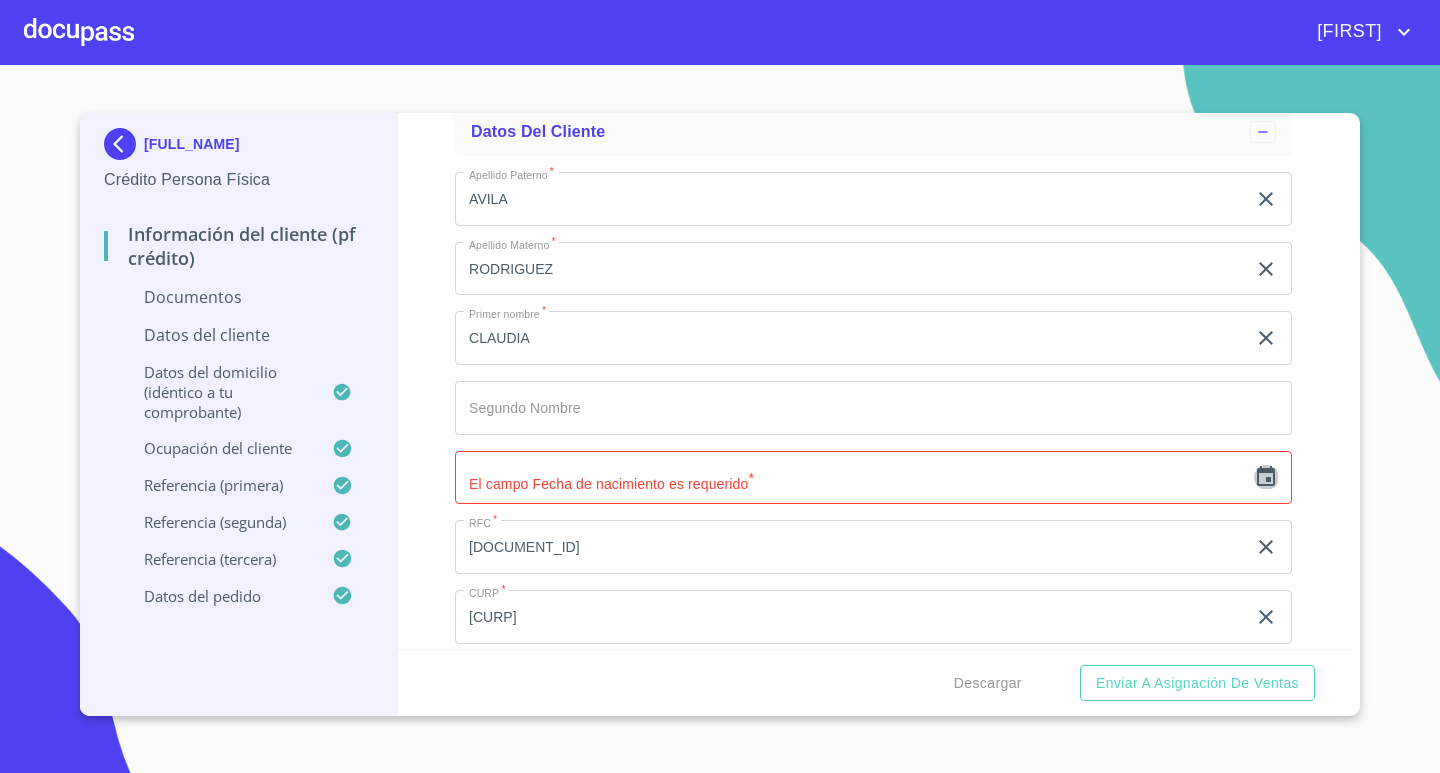 click 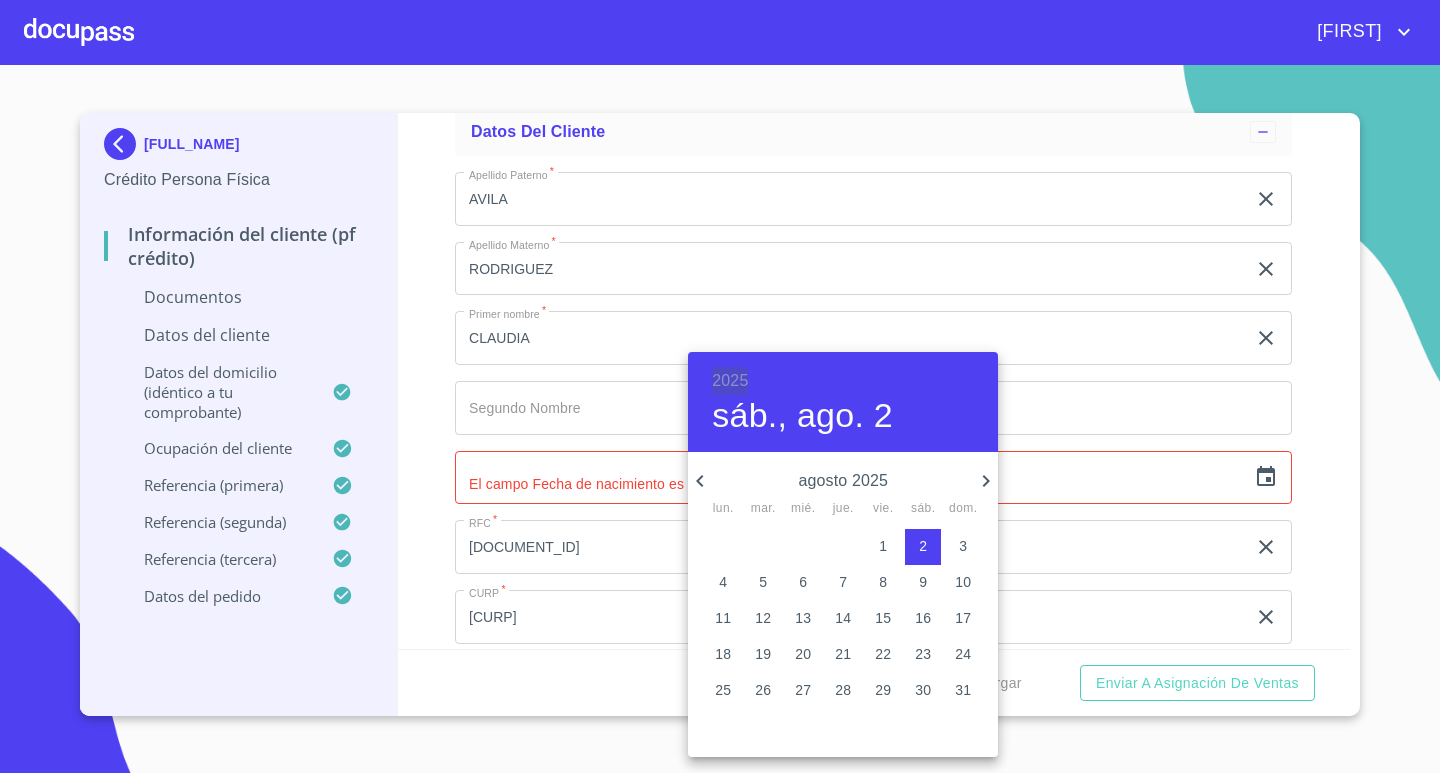 click on "2025" at bounding box center (730, 381) 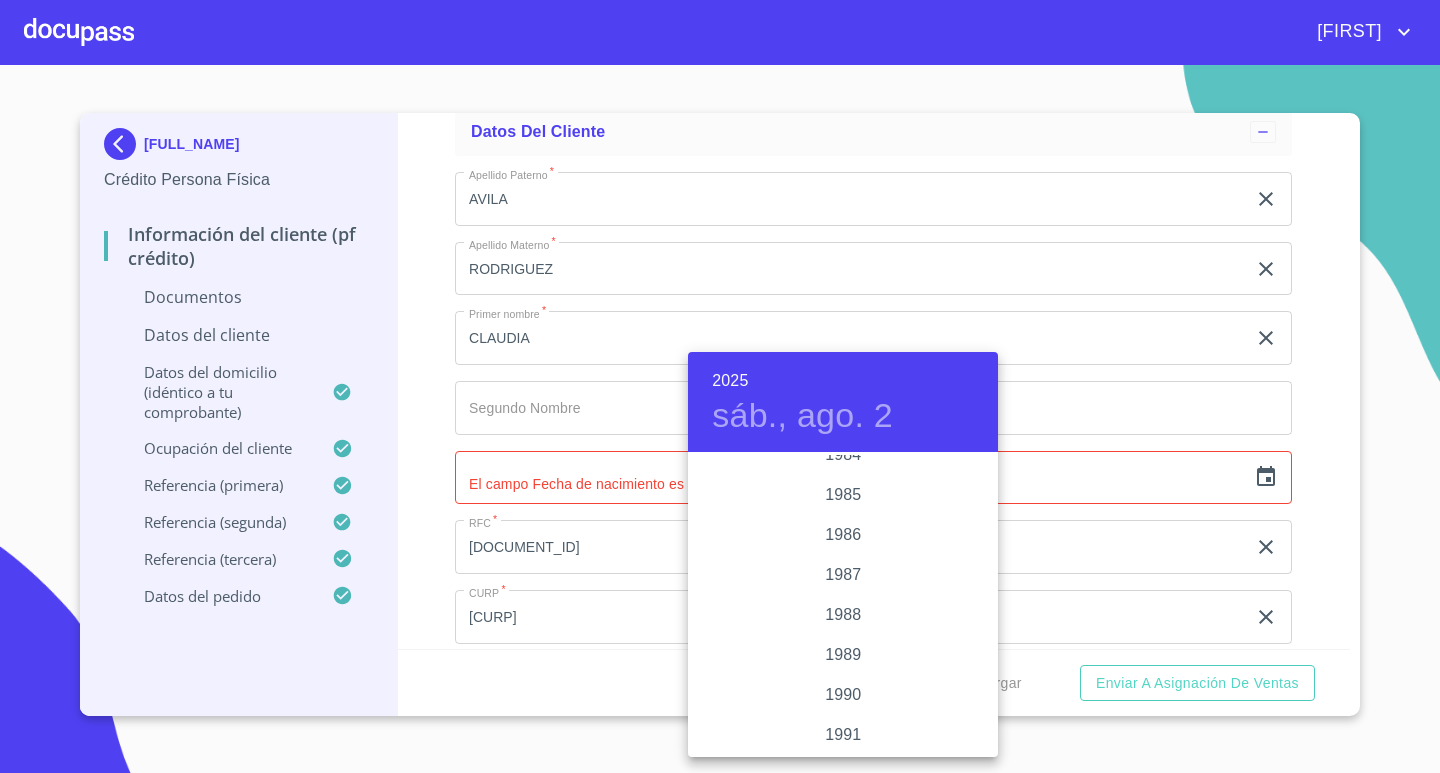 scroll, scrollTop: 2280, scrollLeft: 0, axis: vertical 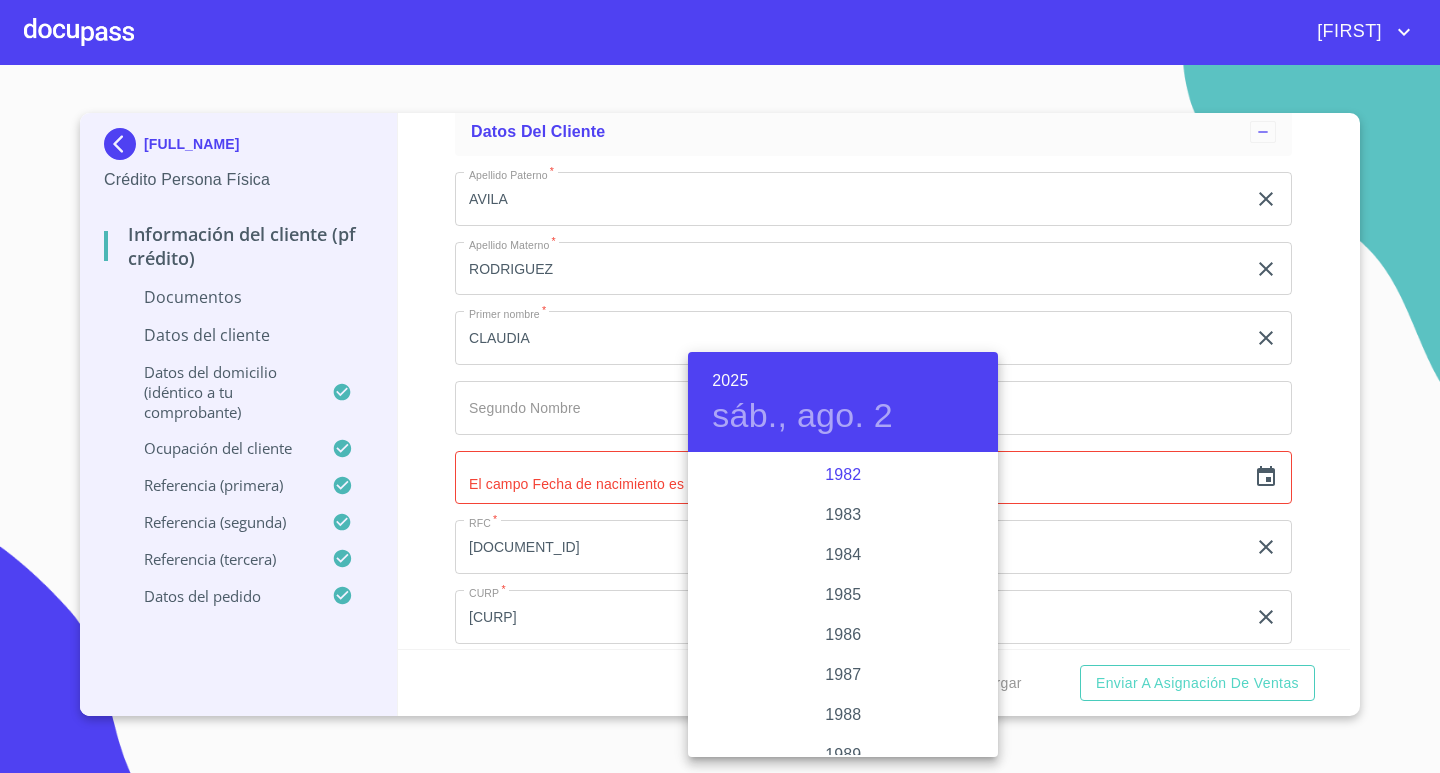 click on "1982" at bounding box center [843, 475] 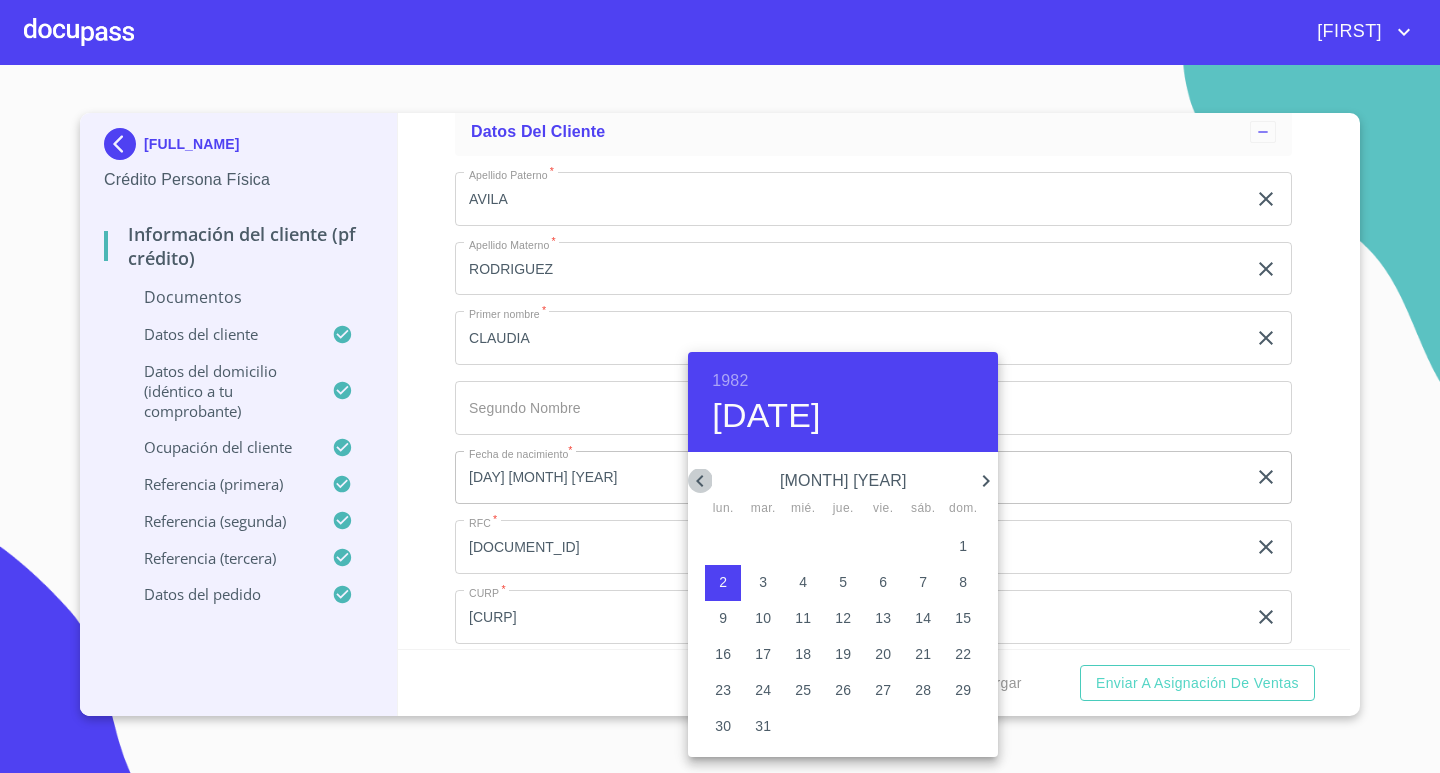 click 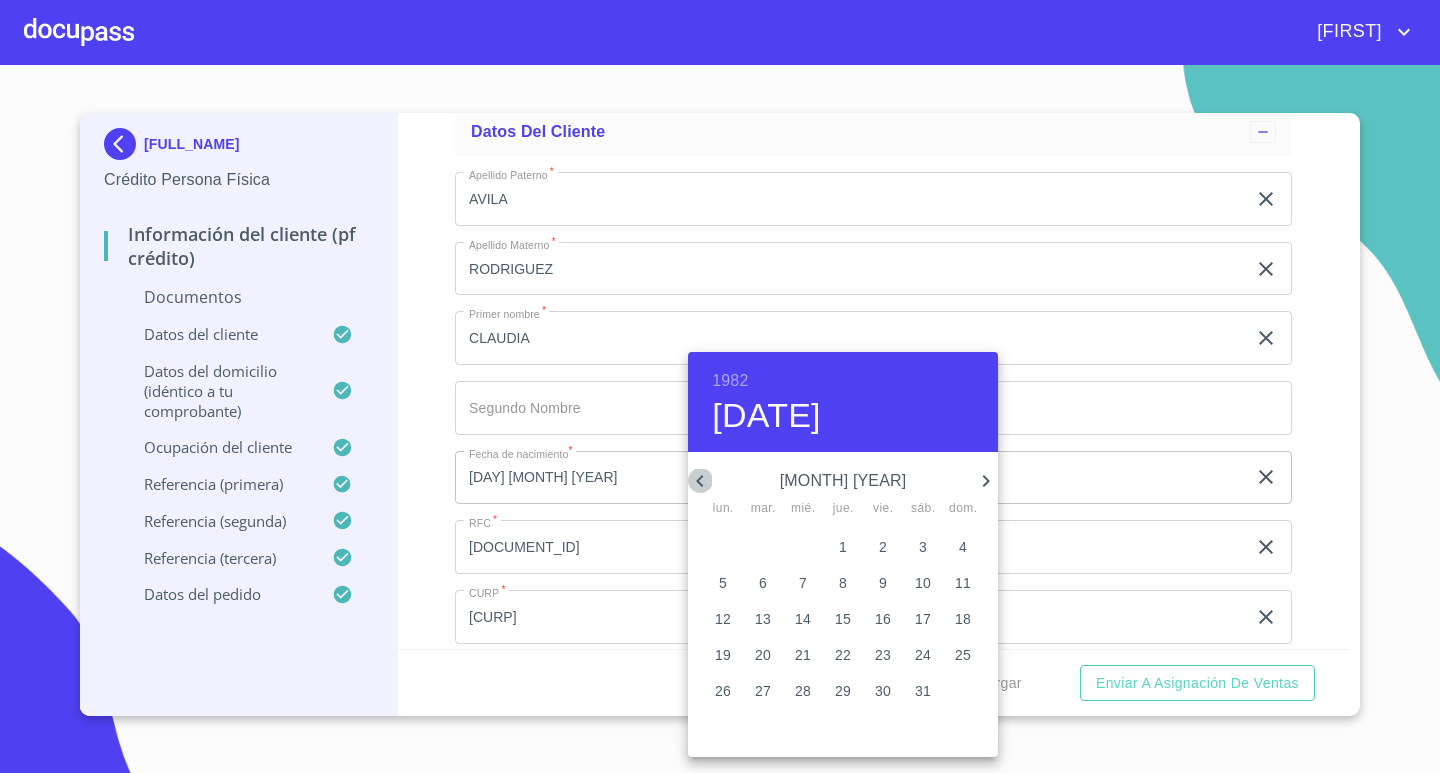 click 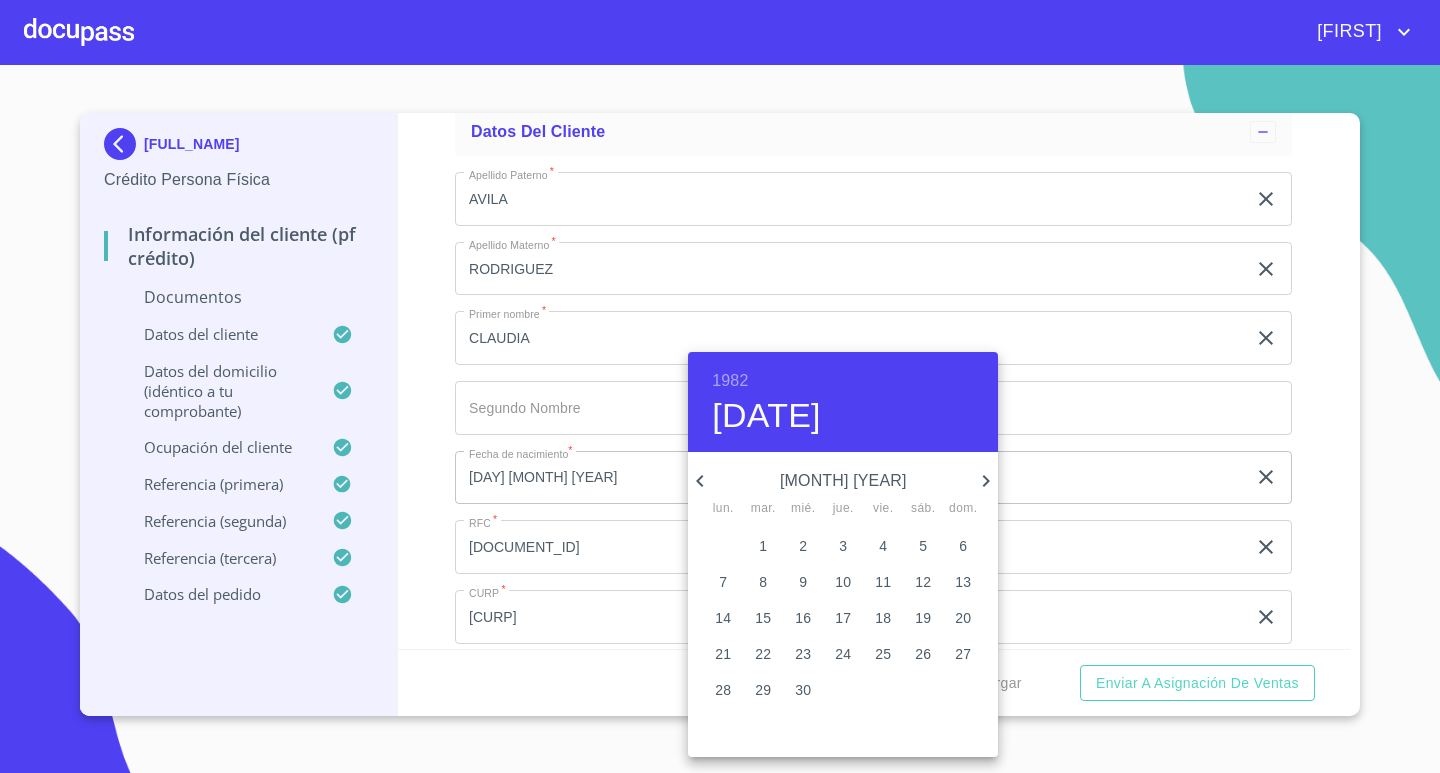 click 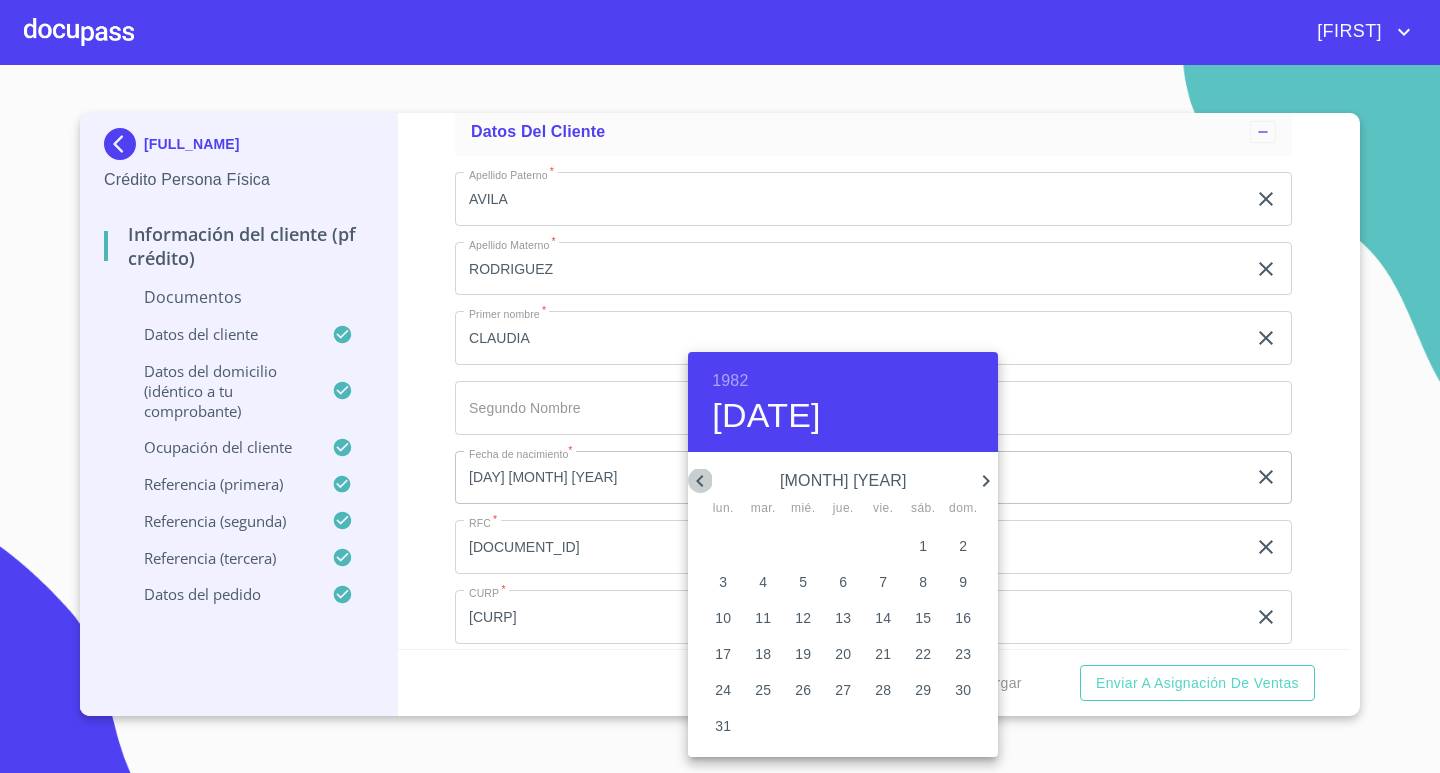 click 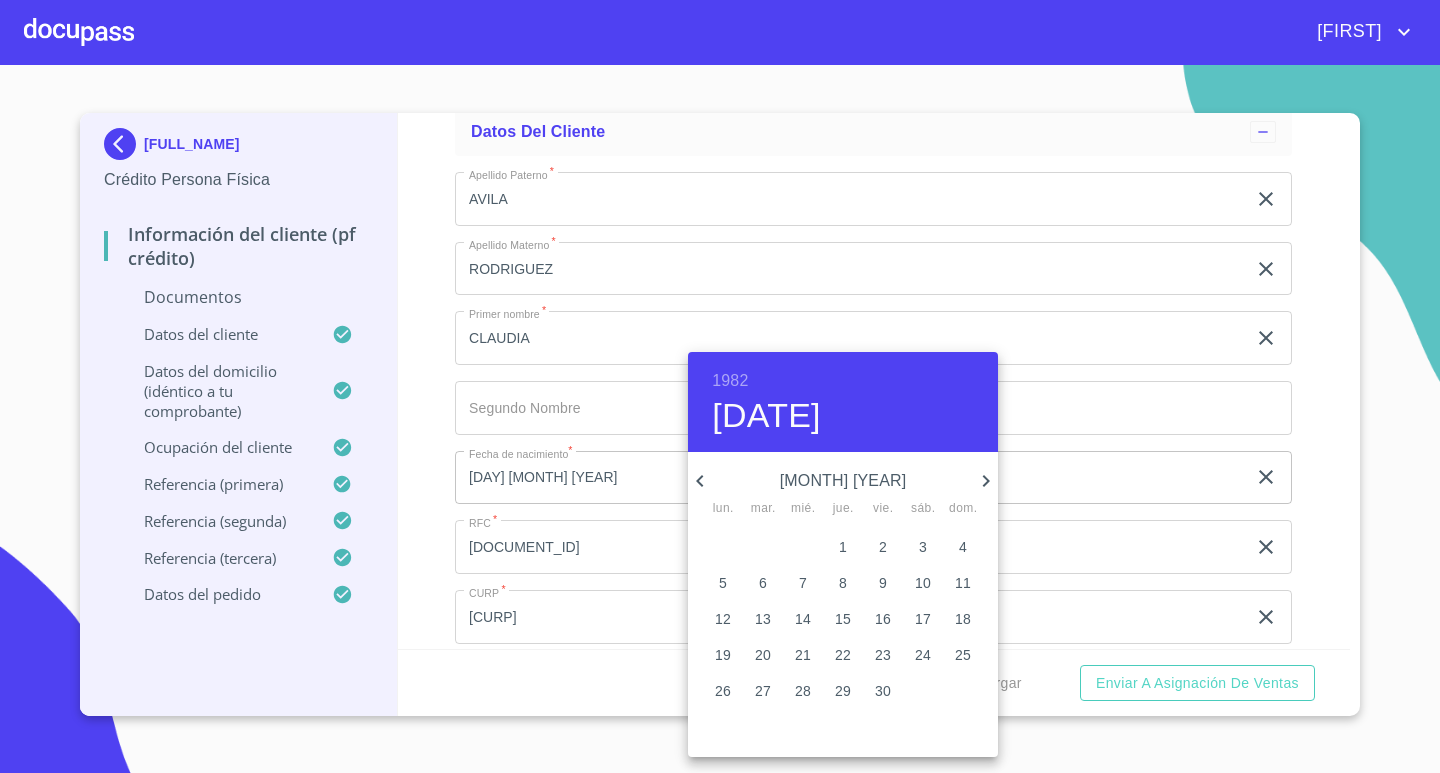 click 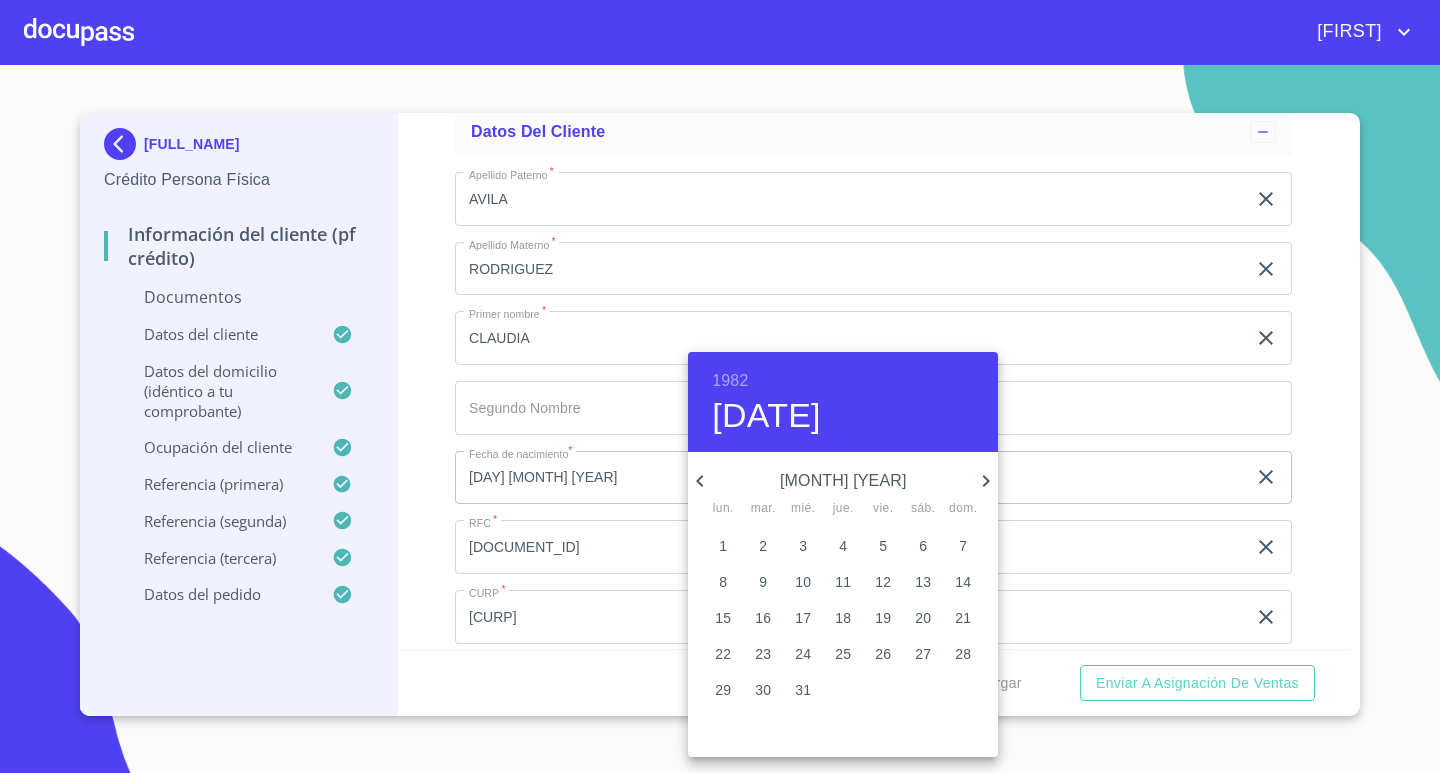 click on "9" at bounding box center (763, 582) 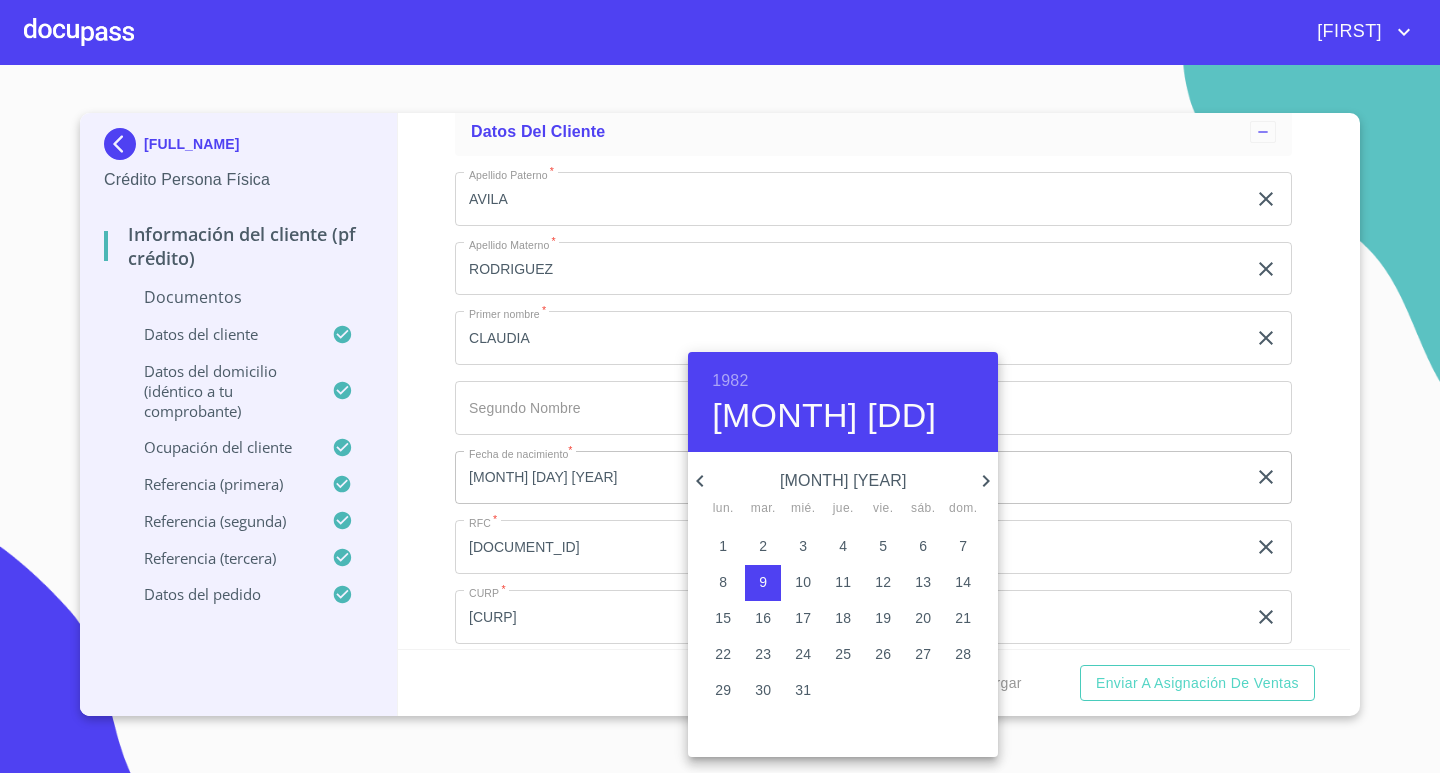 click at bounding box center [720, 386] 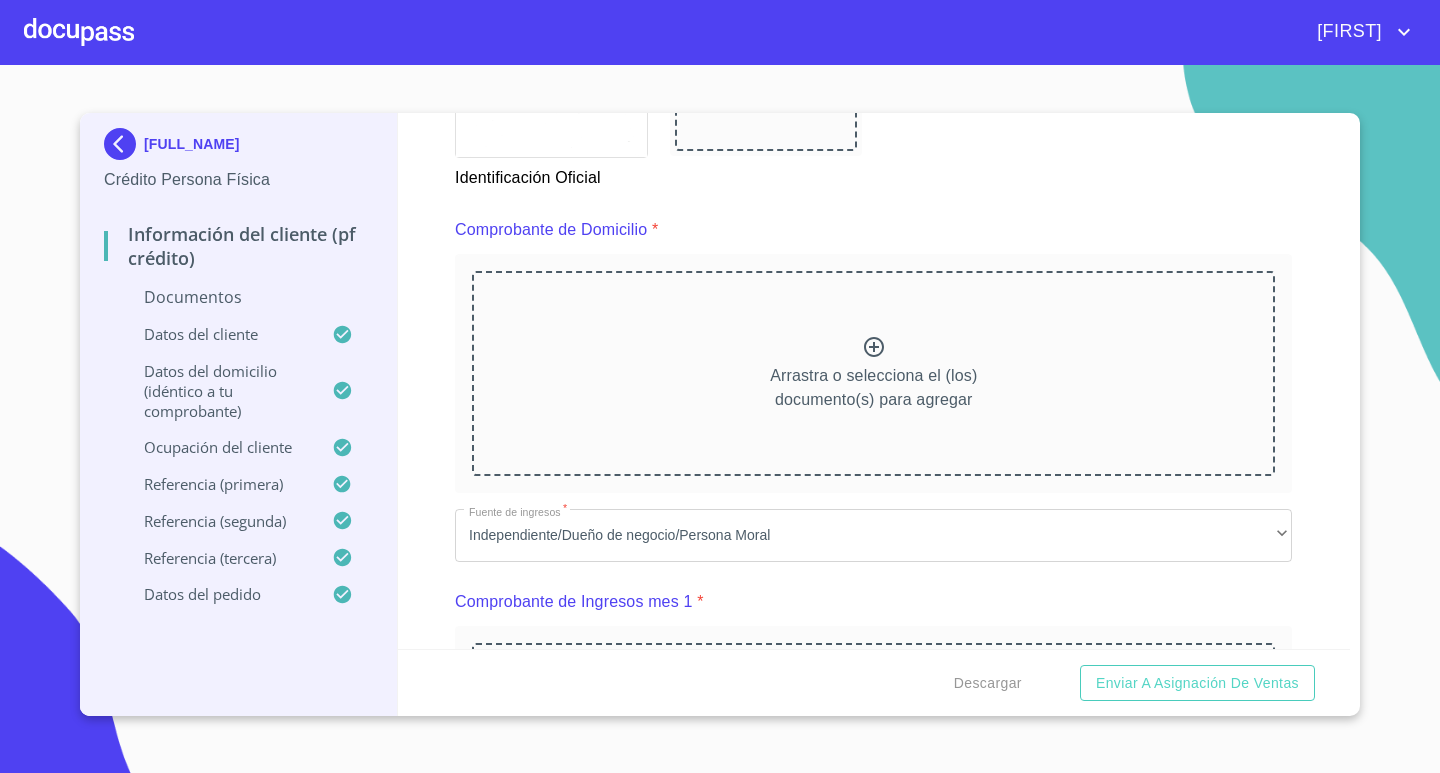 scroll, scrollTop: 993, scrollLeft: 0, axis: vertical 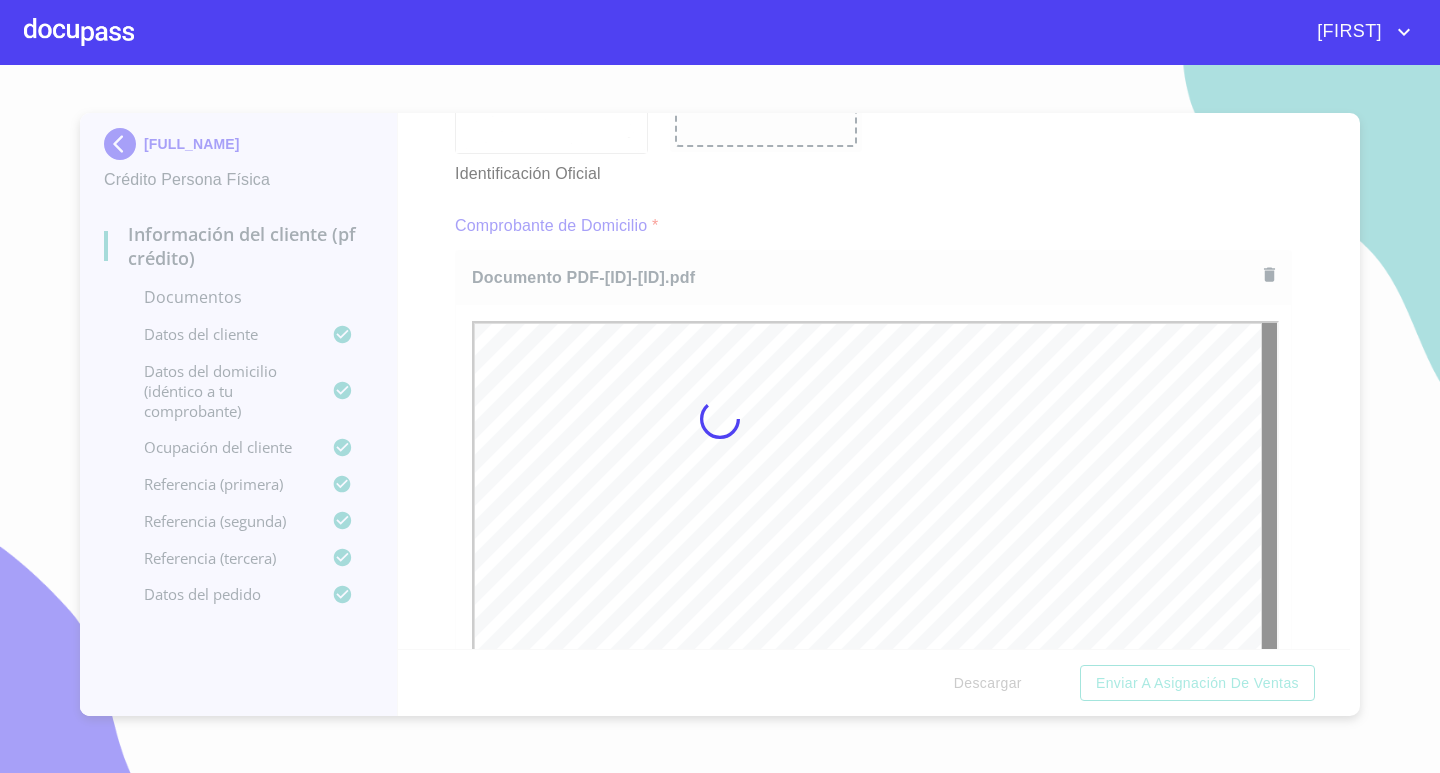 click at bounding box center (720, 419) 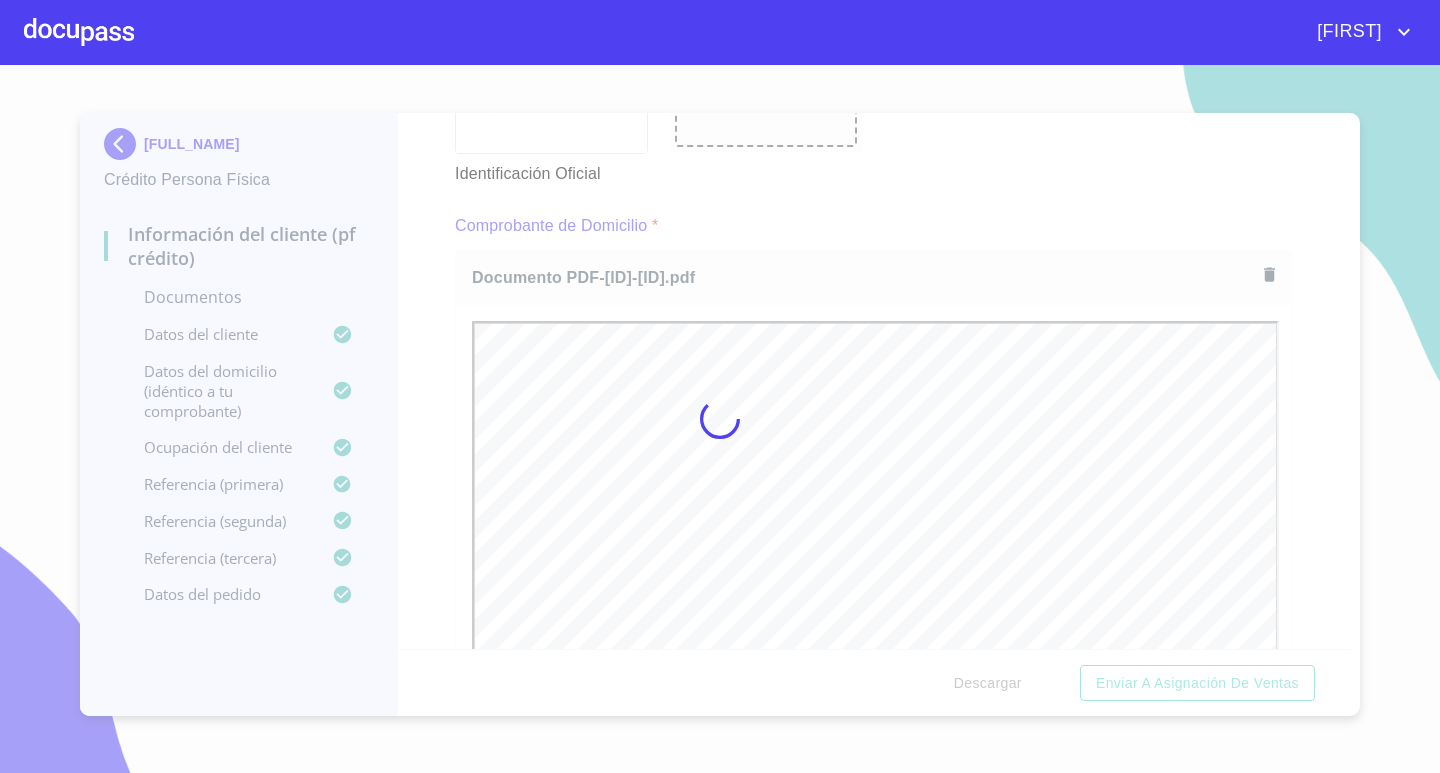 scroll, scrollTop: 0, scrollLeft: 0, axis: both 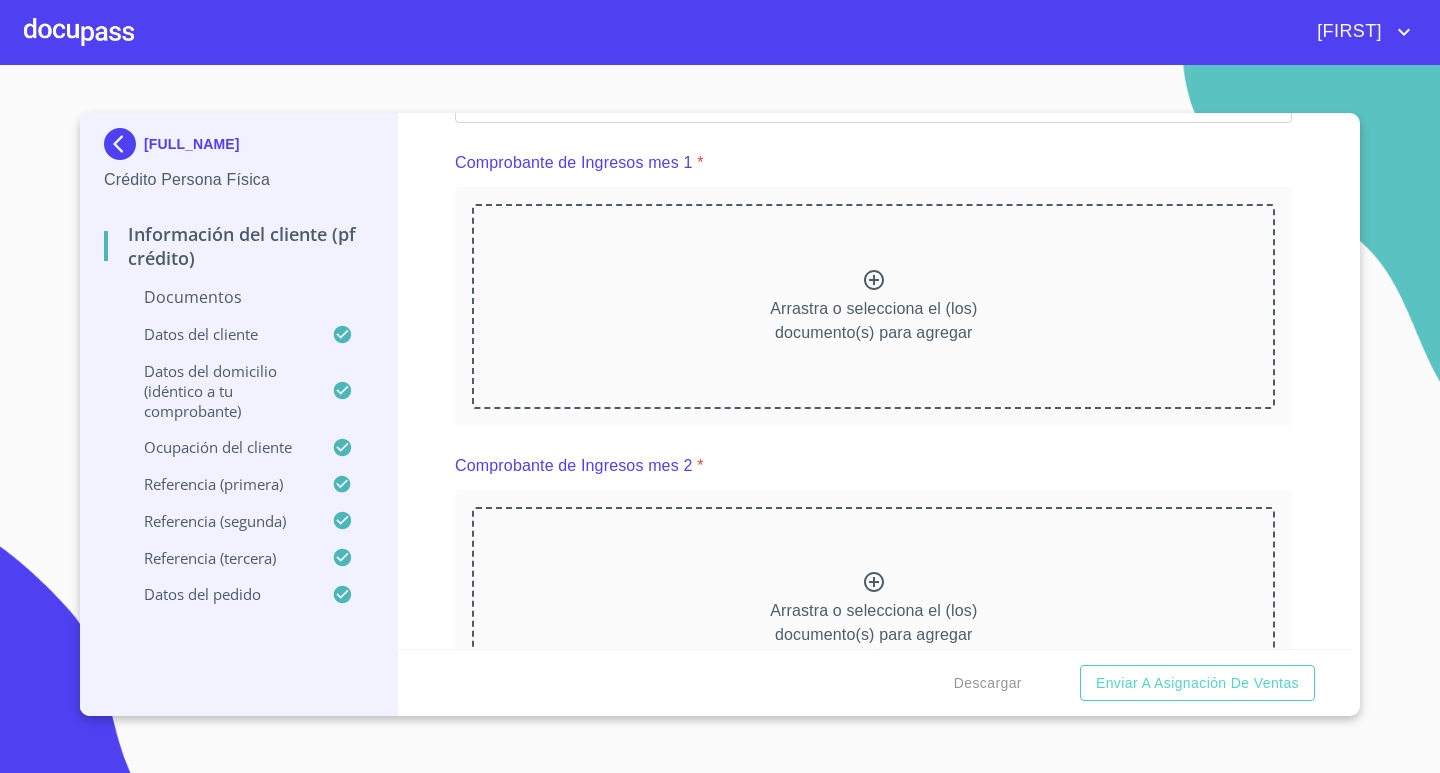 click 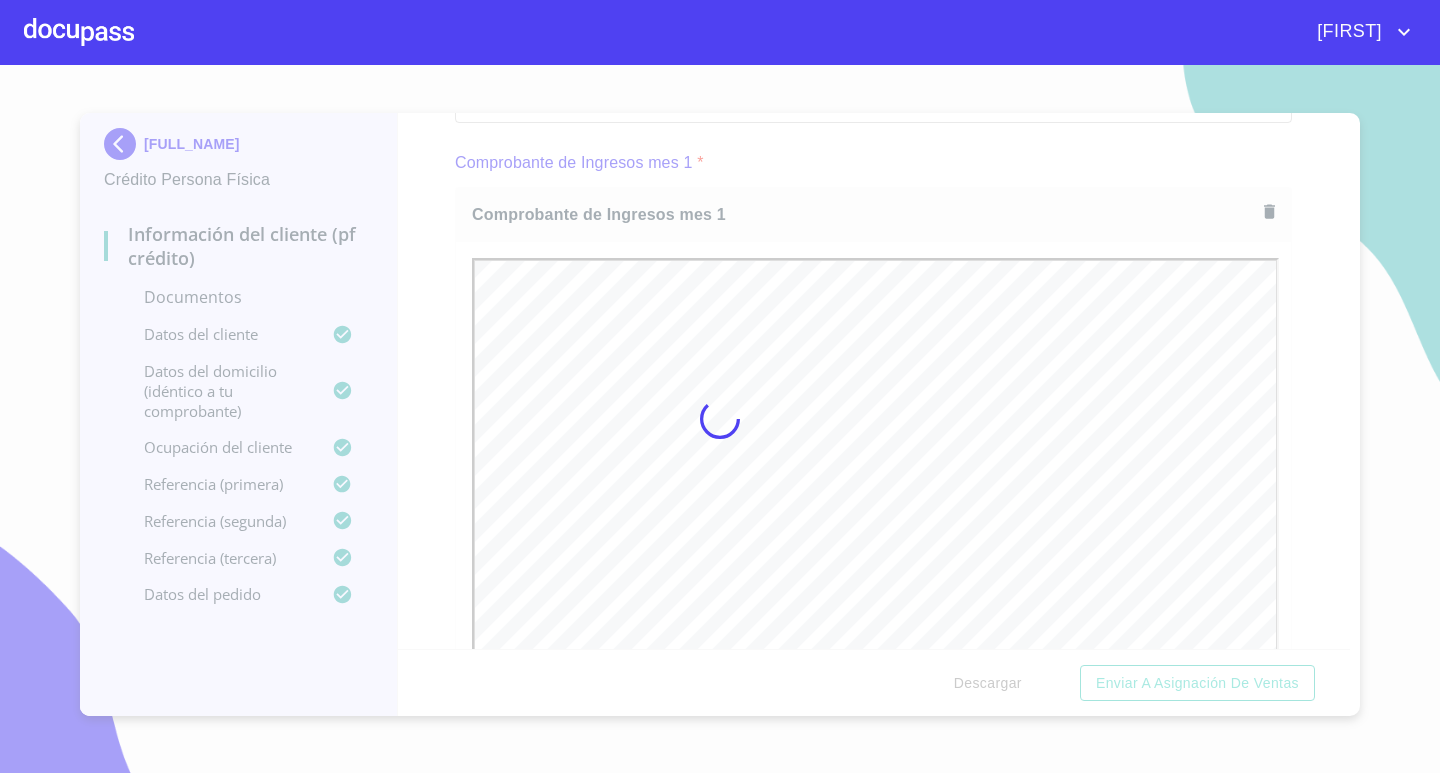 scroll, scrollTop: 0, scrollLeft: 0, axis: both 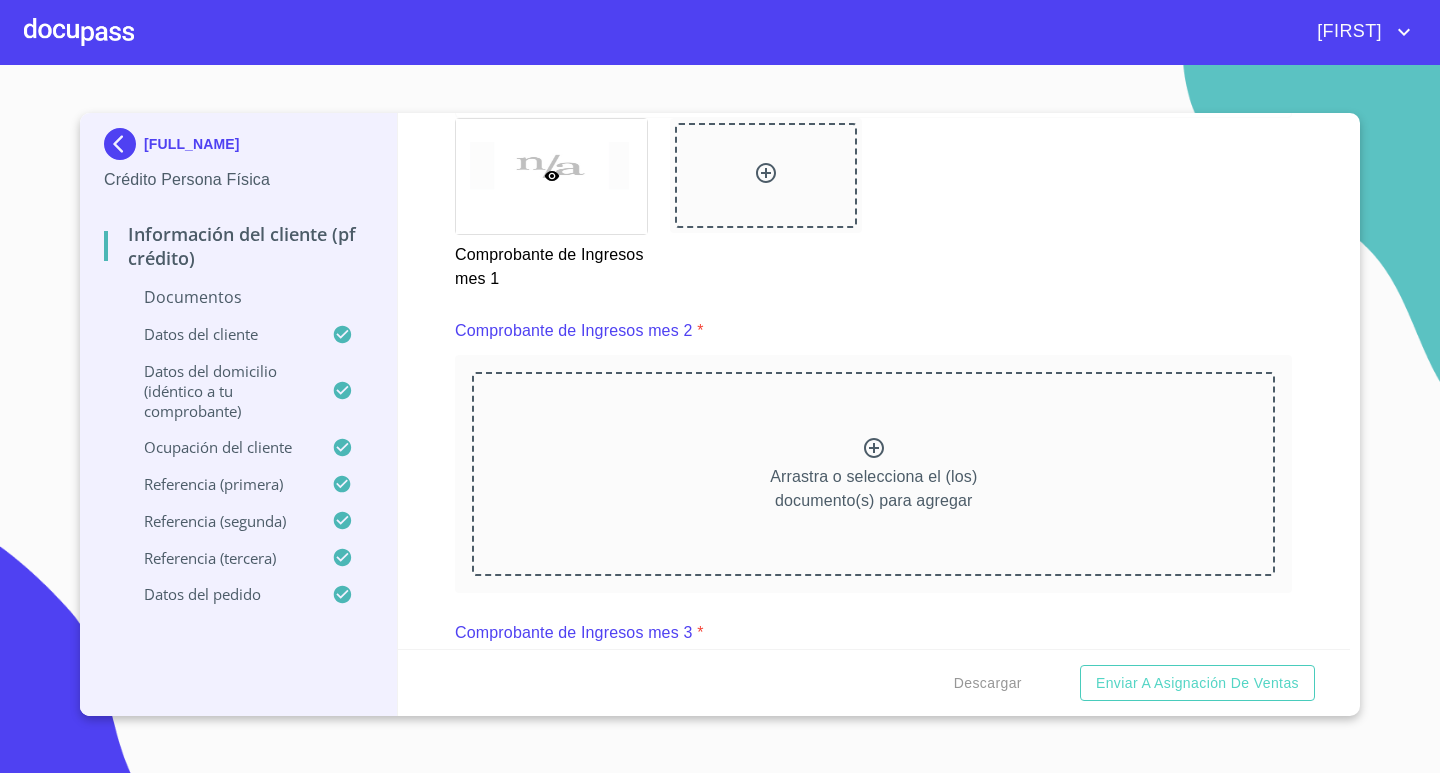 click 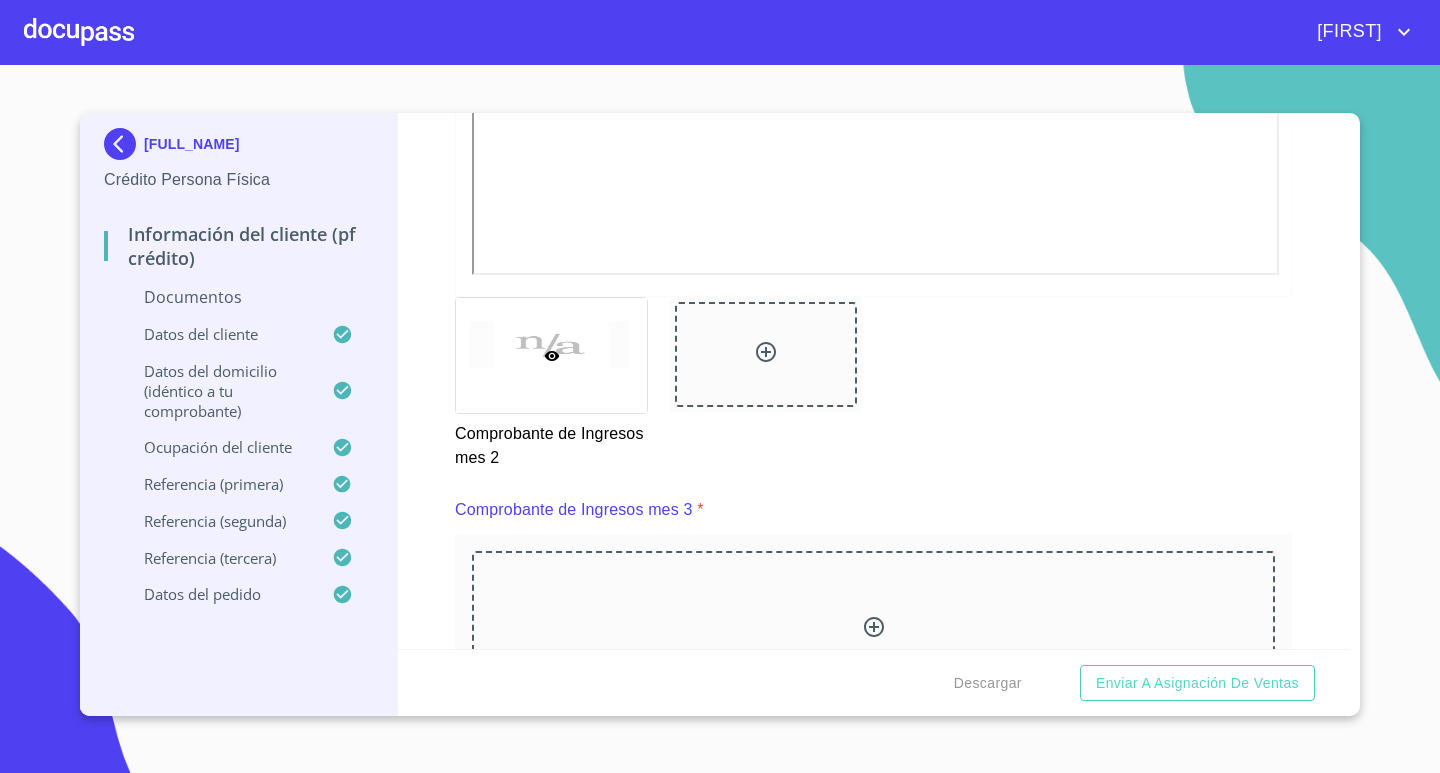scroll, scrollTop: 3693, scrollLeft: 0, axis: vertical 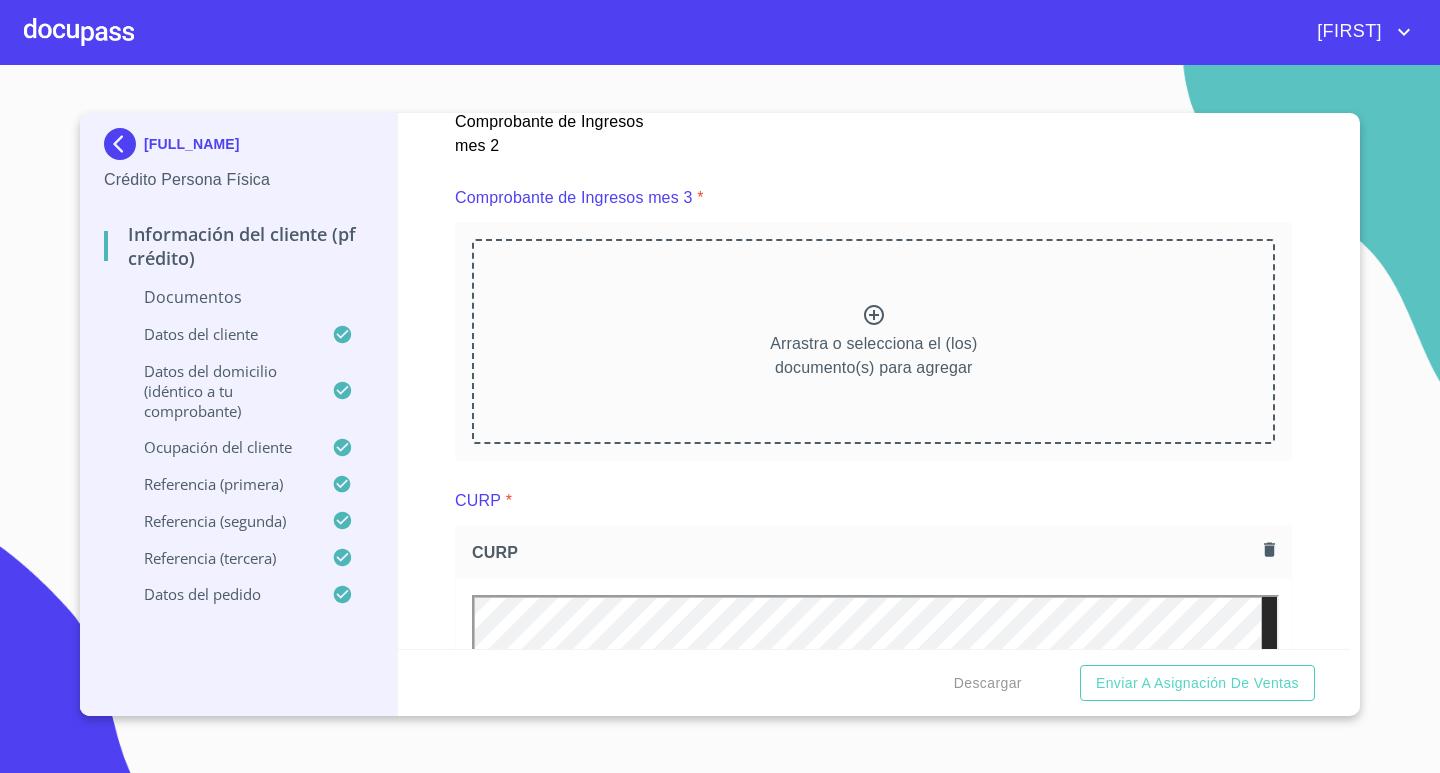click 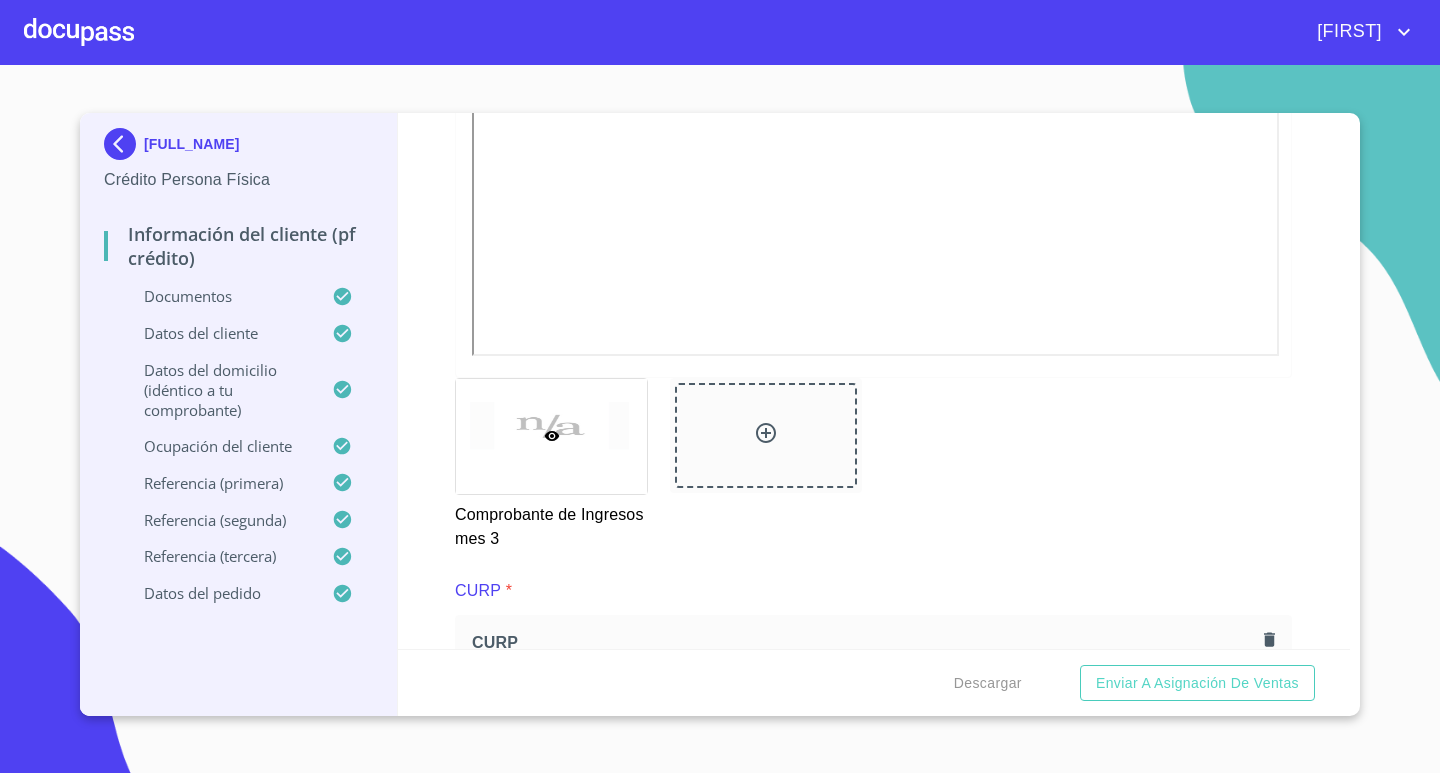 scroll, scrollTop: 4193, scrollLeft: 0, axis: vertical 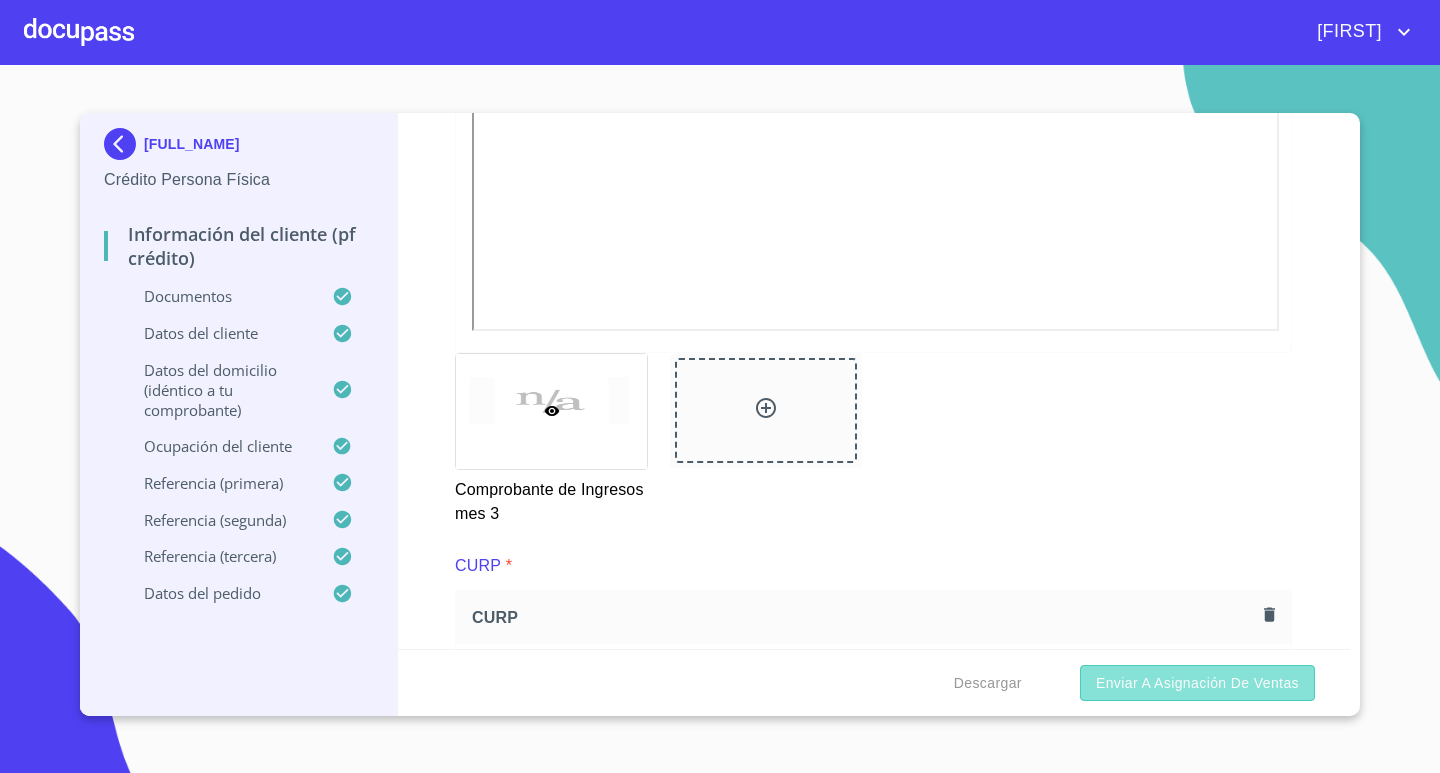 click on "Enviar a Asignación de Ventas" at bounding box center [1197, 683] 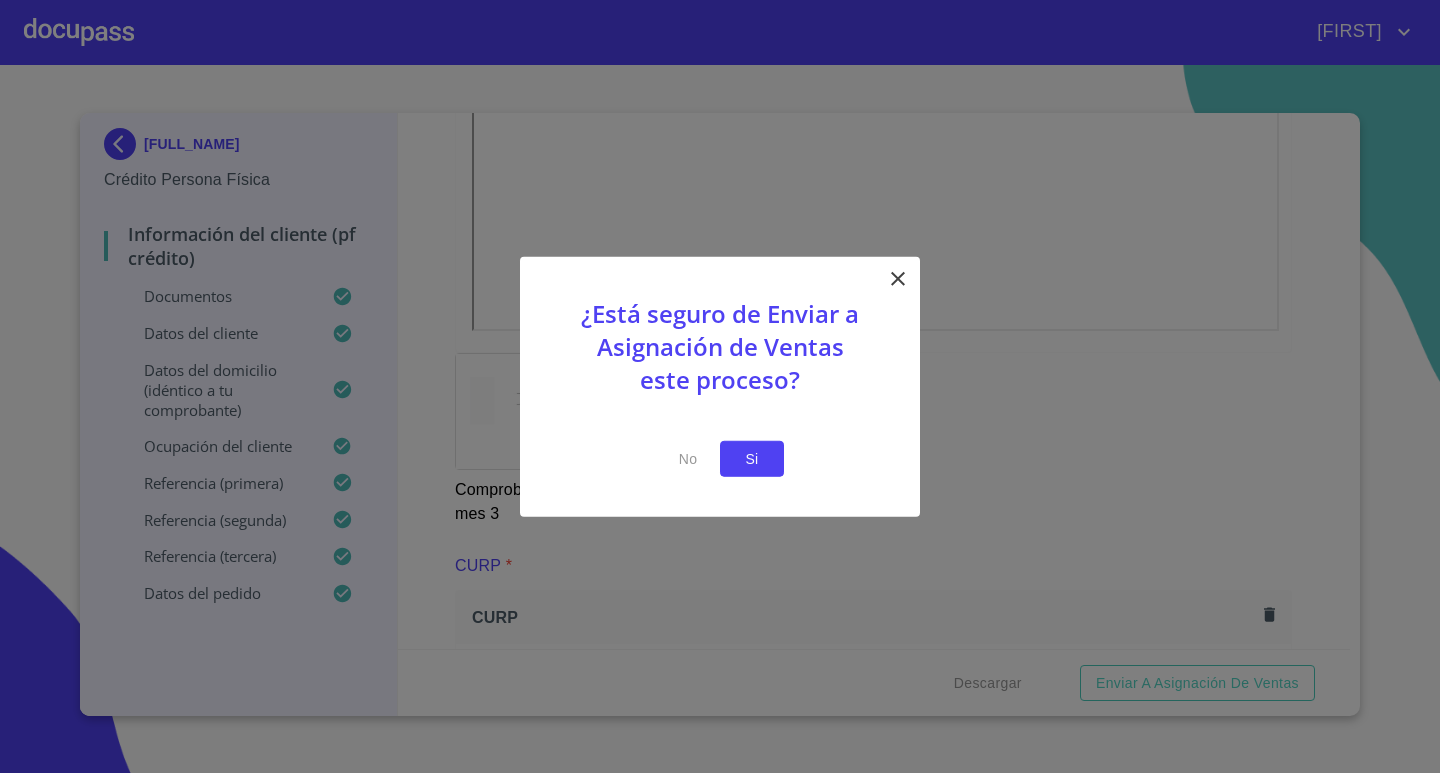 click on "Si" at bounding box center [752, 458] 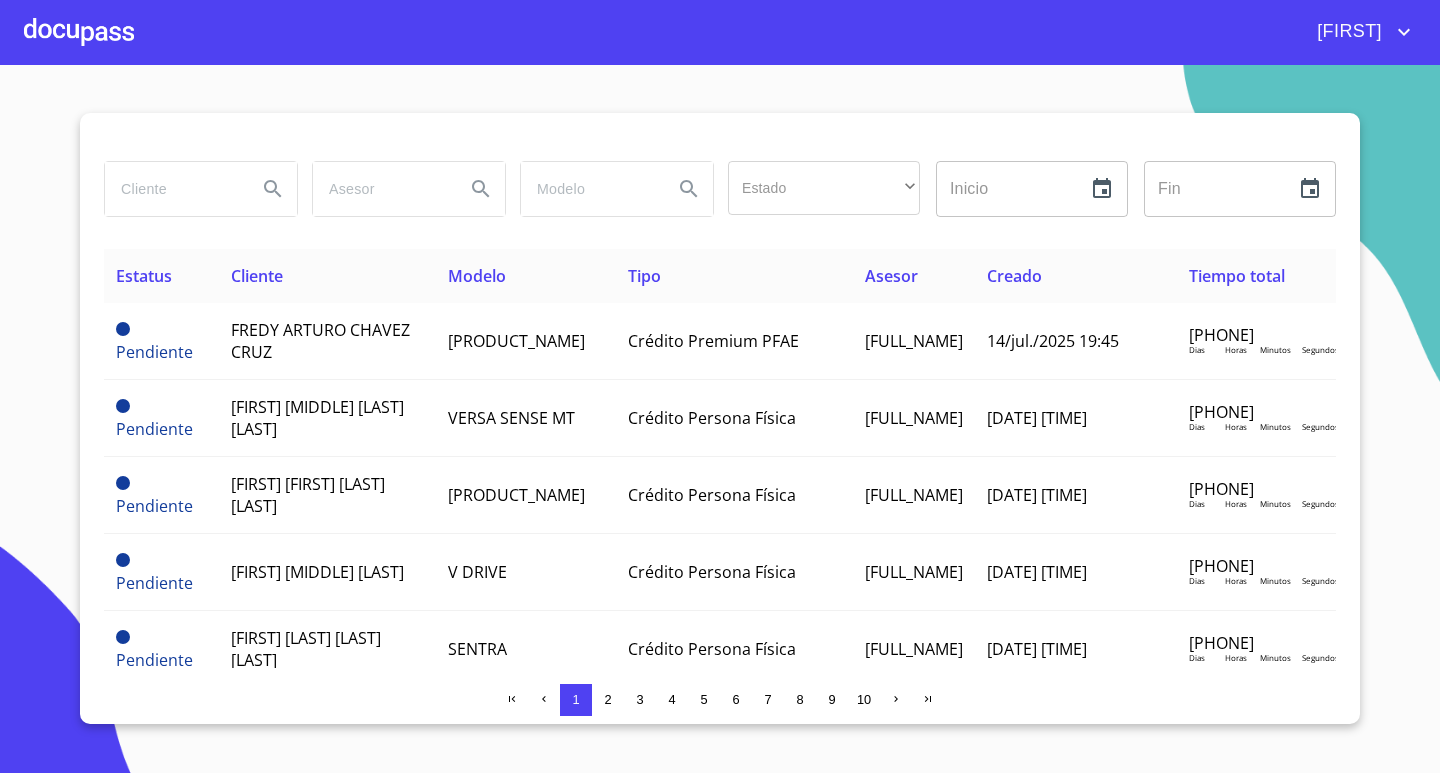 click at bounding box center [173, 189] 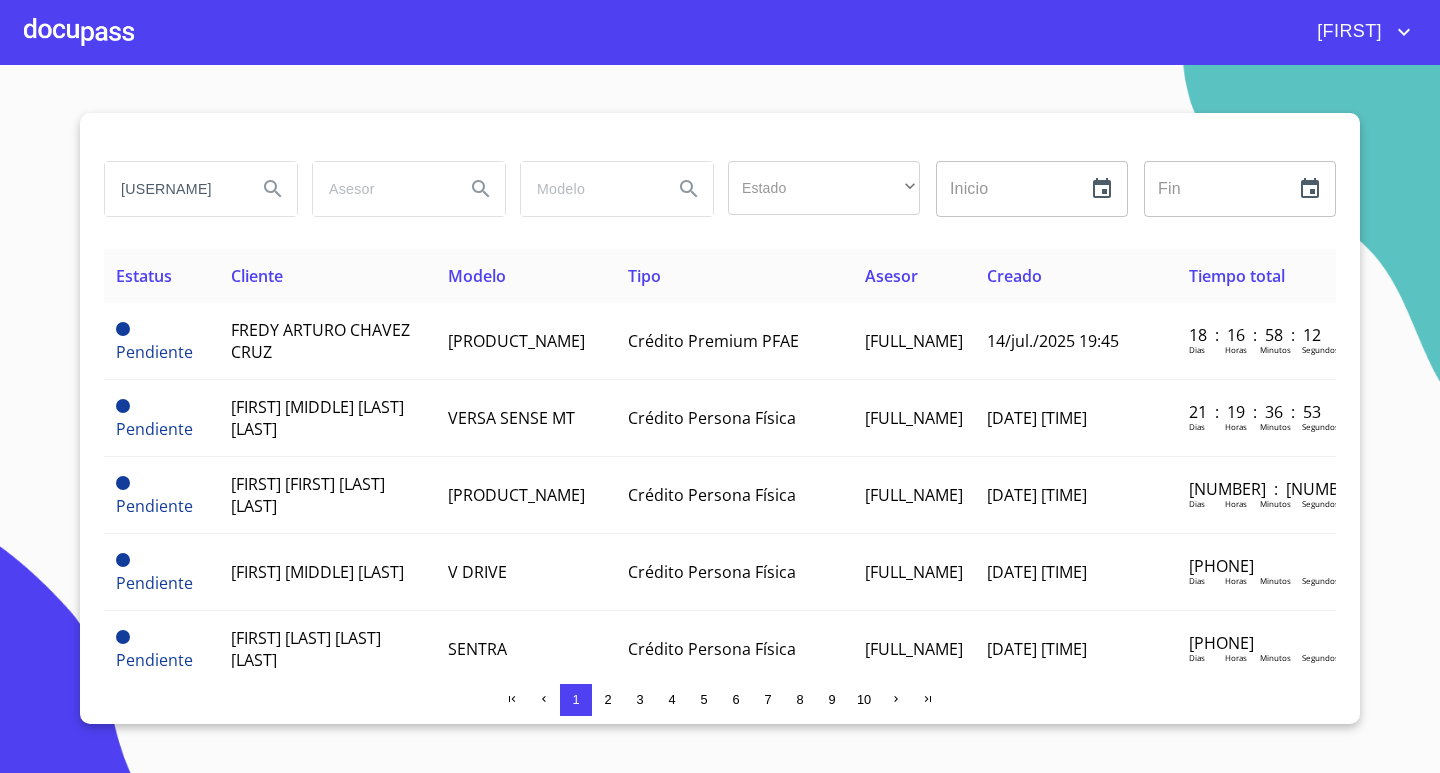 type on "C" 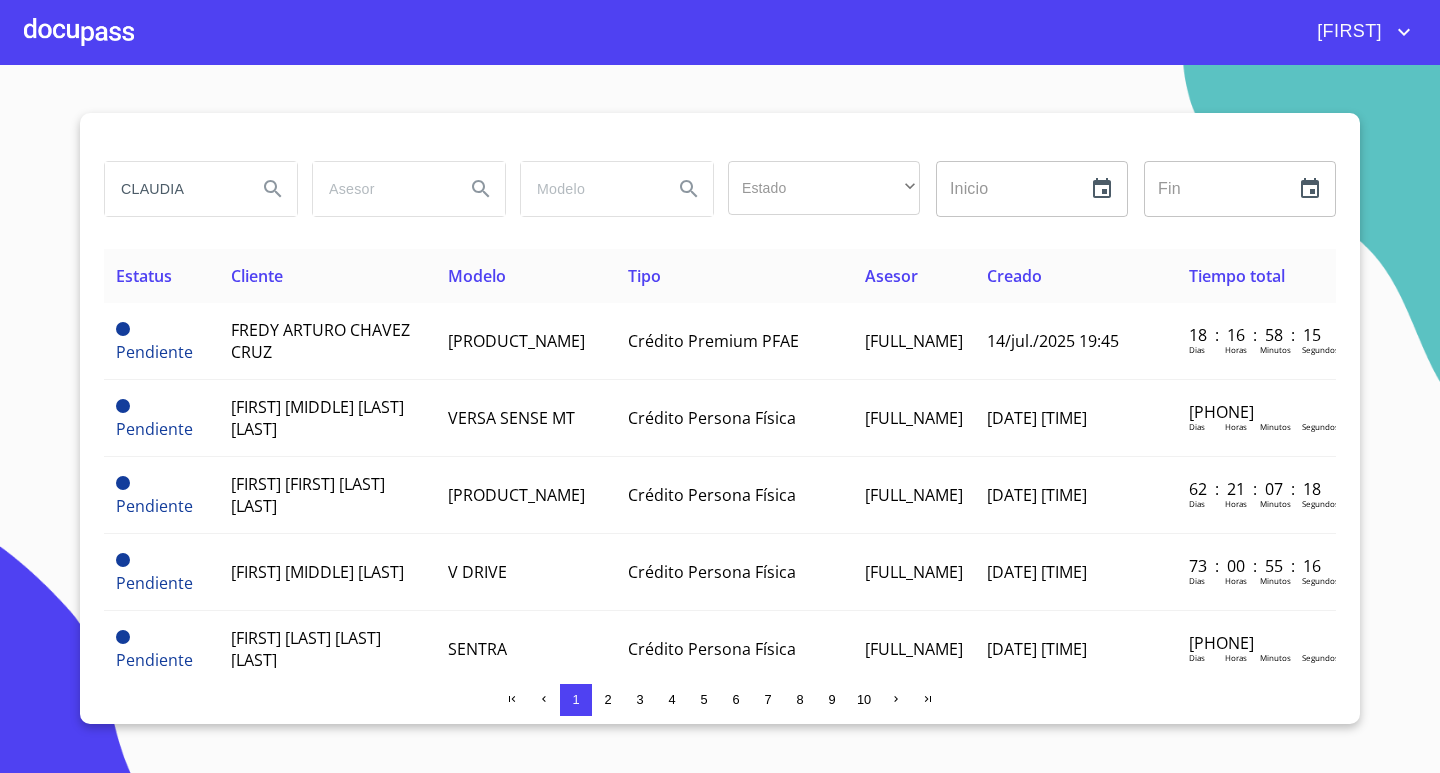 type on "CLAUDIA" 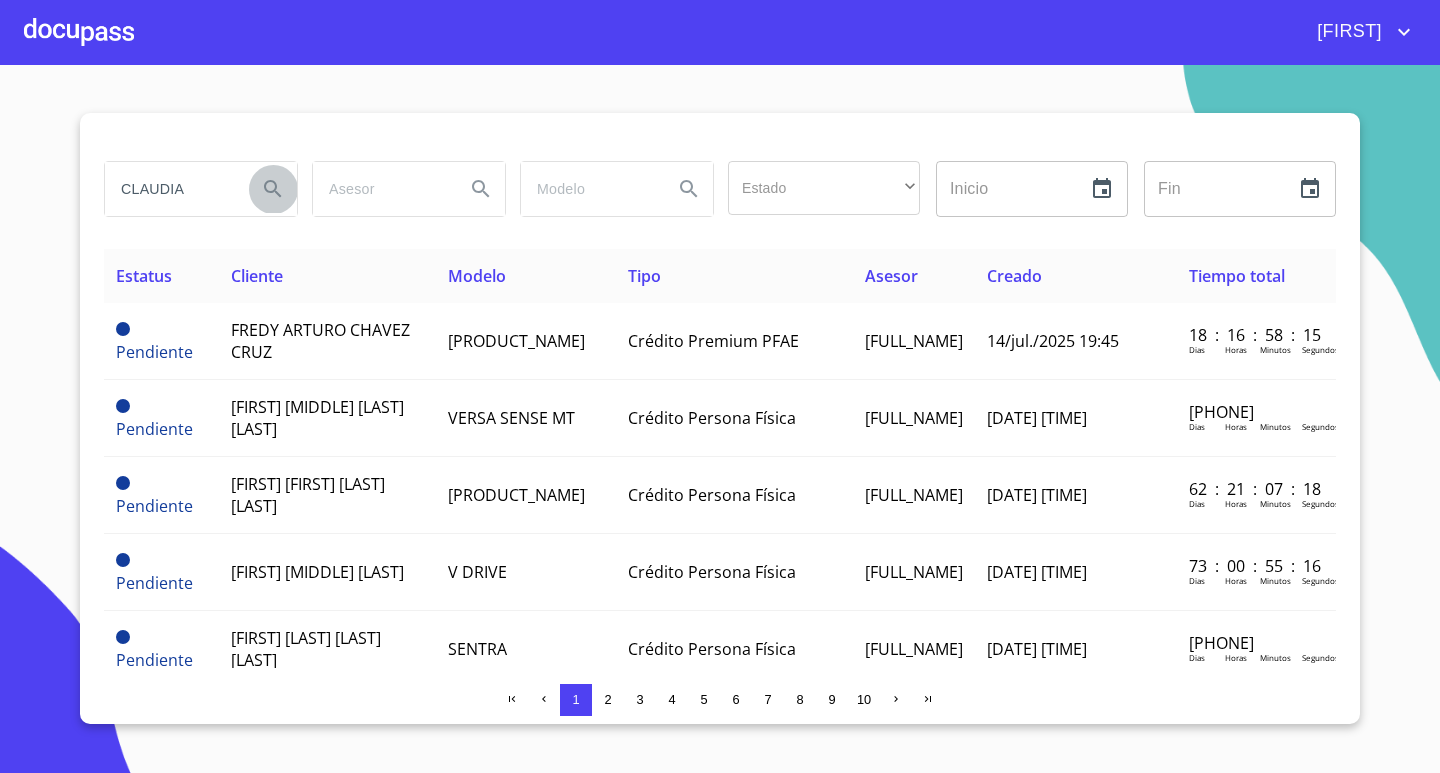 click 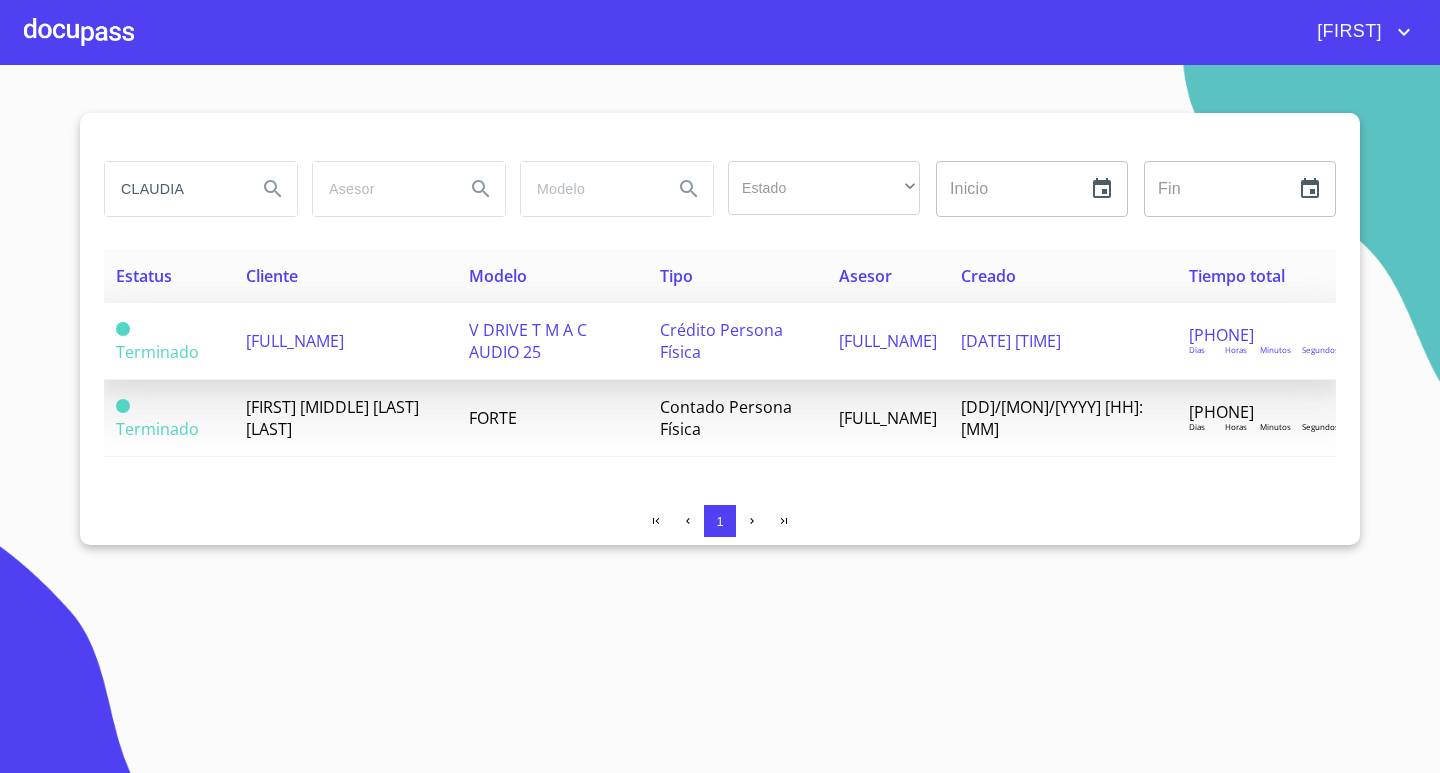 click on "[FULL_NAME]" at bounding box center (295, 341) 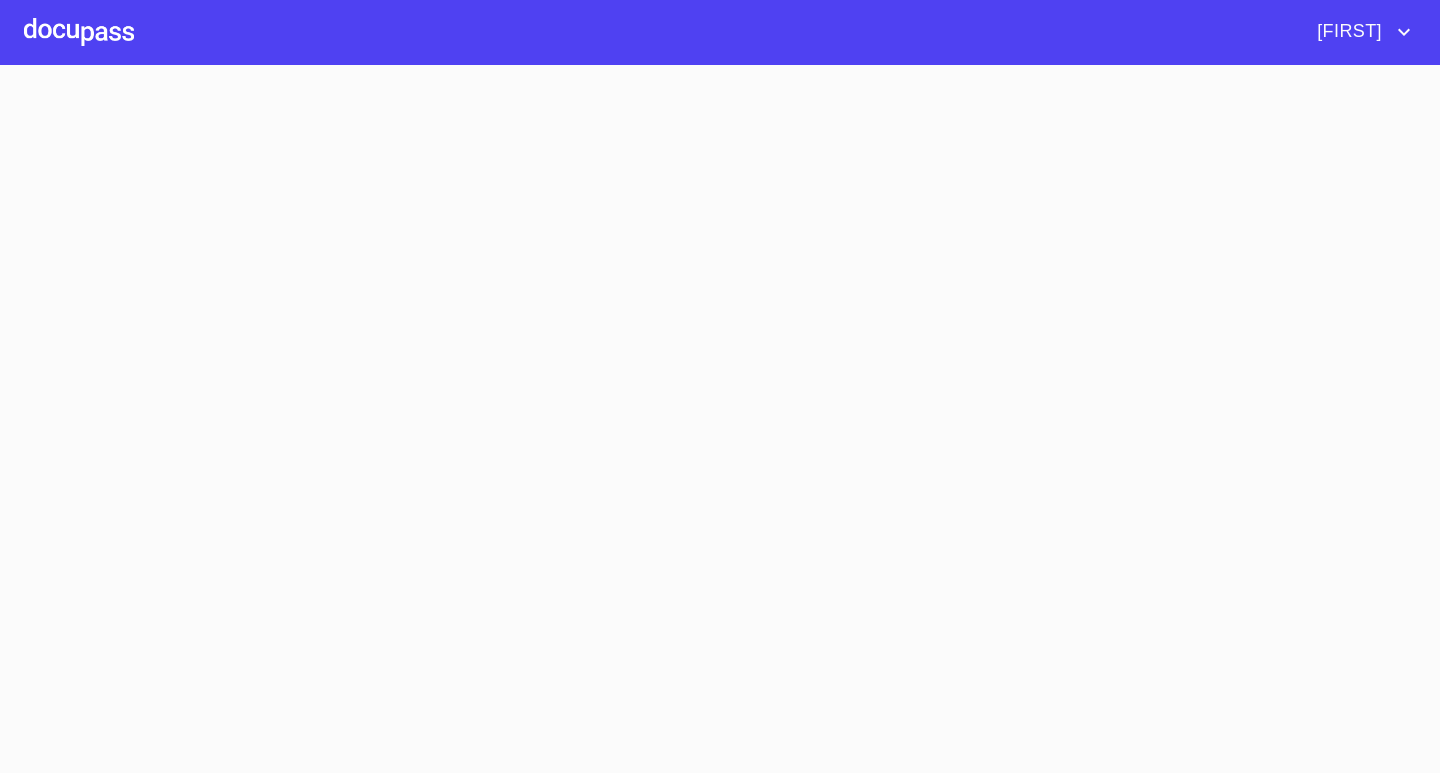 click at bounding box center [720, 419] 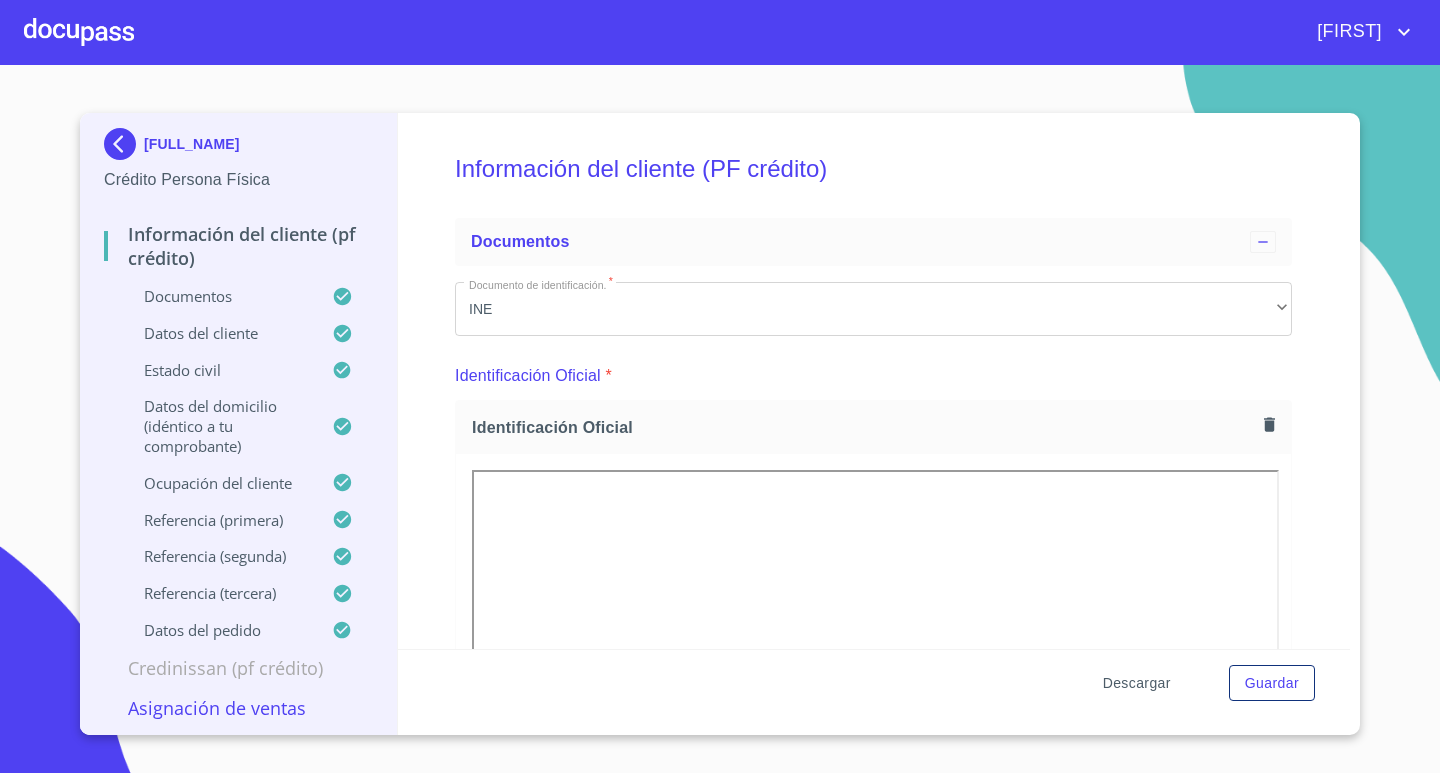 scroll, scrollTop: 0, scrollLeft: 0, axis: both 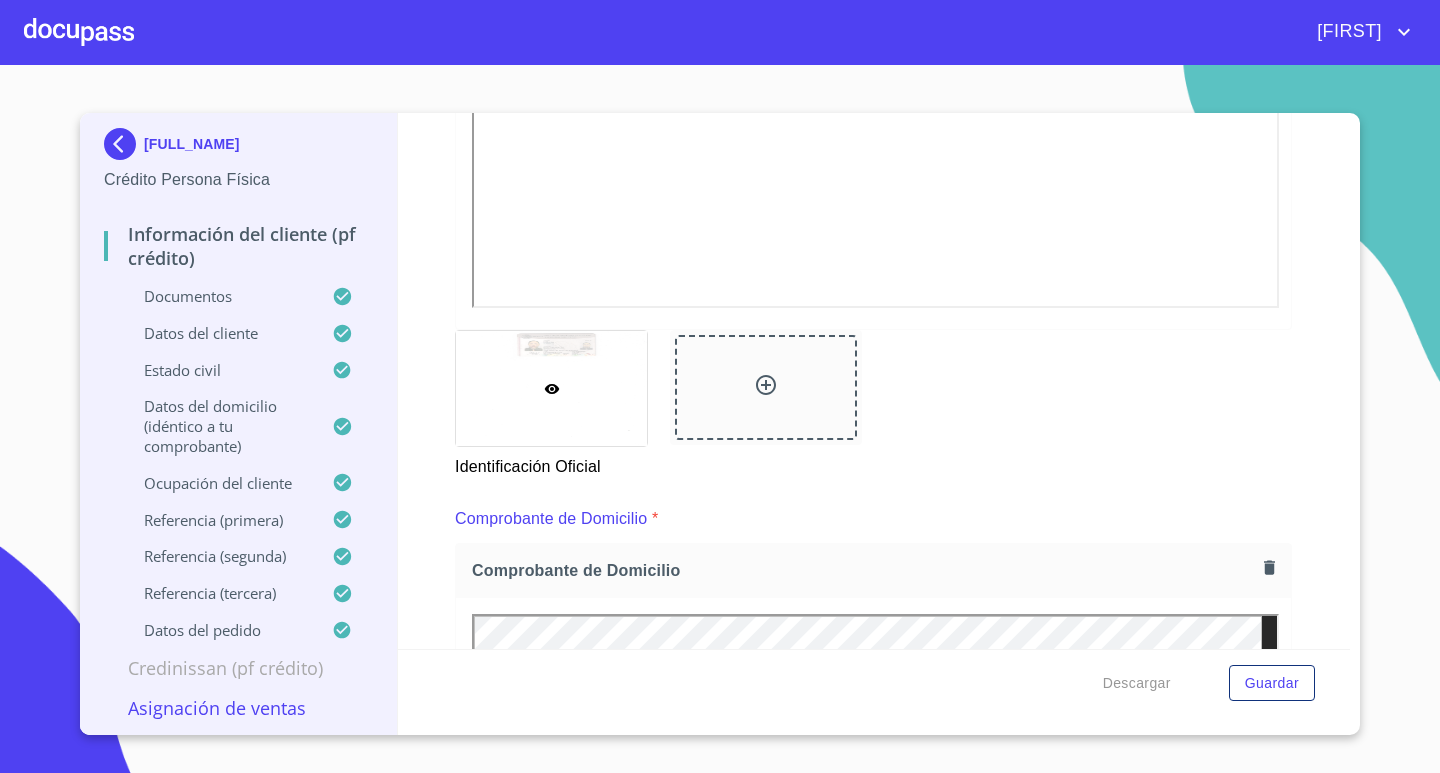 click 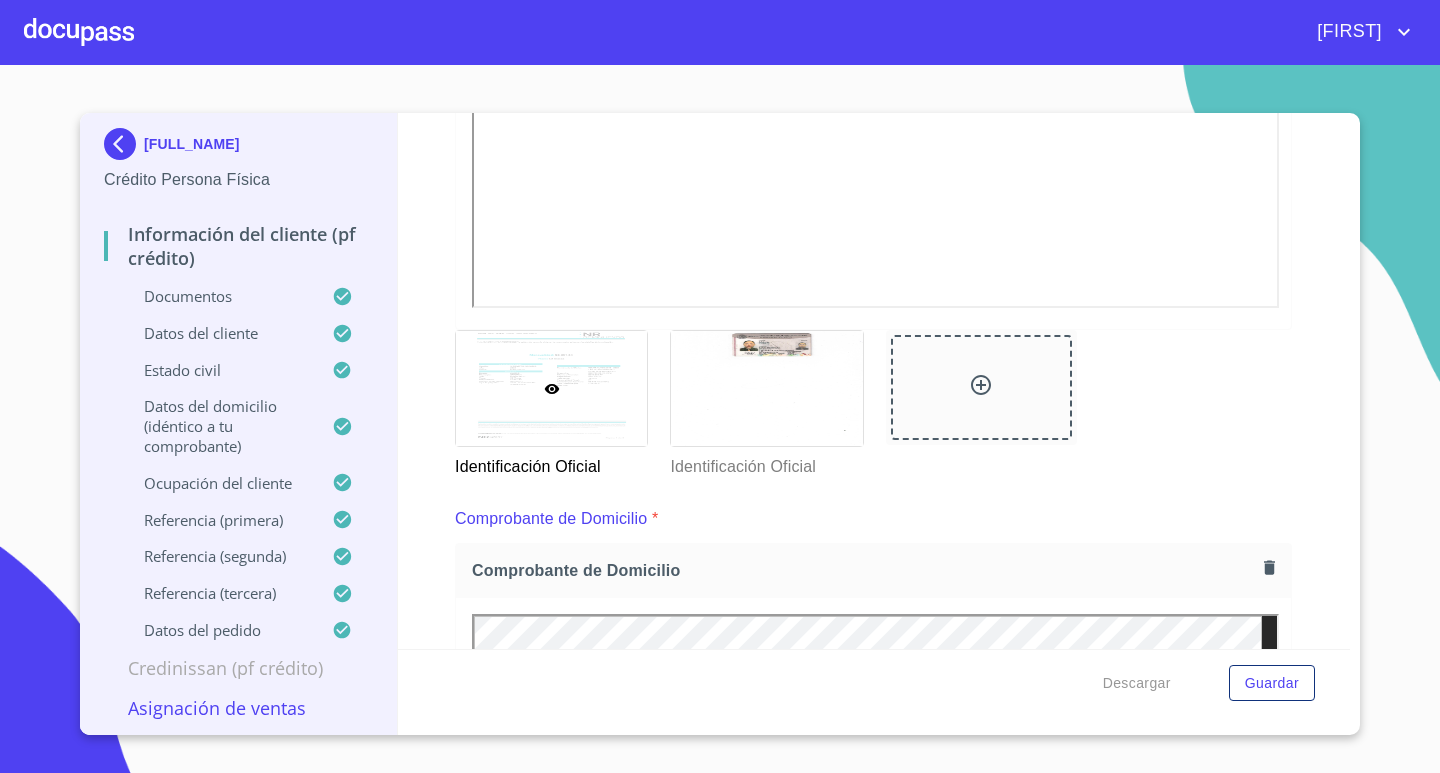 click on "Información del cliente (PF crédito)   Documentos Documento de identificación.   * INE ​ Identificación Oficial * Identificación Oficial Identificación Oficial Identificación Oficial Comprobante de Domicilio * Comprobante de Domicilio Comprobante de Domicilio Fuente de ingresos   * Independiente/Dueño de negocio/Persona Moral ​ Comprobante de Ingresos mes 1 * Comprobante de Ingresos mes 1 Comprobante de Ingresos mes 1 Comprobante de Ingresos mes 2 * Comprobante de Ingresos mes 2 Comprobante de Ingresos mes 2 Comprobante de Ingresos mes 3 * Comprobante de Ingresos mes 3 Comprobante de Ingresos mes 3 CURP * CURP CURP Constancia de situación fiscal Constancia de situación fiscal Constancia de situación fiscal Datos del cliente Apellido Paterno   * [LAST] ​ Apellido Materno   * [LAST] ​ Primer nombre   * [FIRST] ​ Segundo Nombre ​ Fecha de nacimiento * [DATE] ​ RFC   * [RFC] ​ CURP   * [CURP] ​ ID de Identificación [ID] ​   * *" at bounding box center [874, 381] 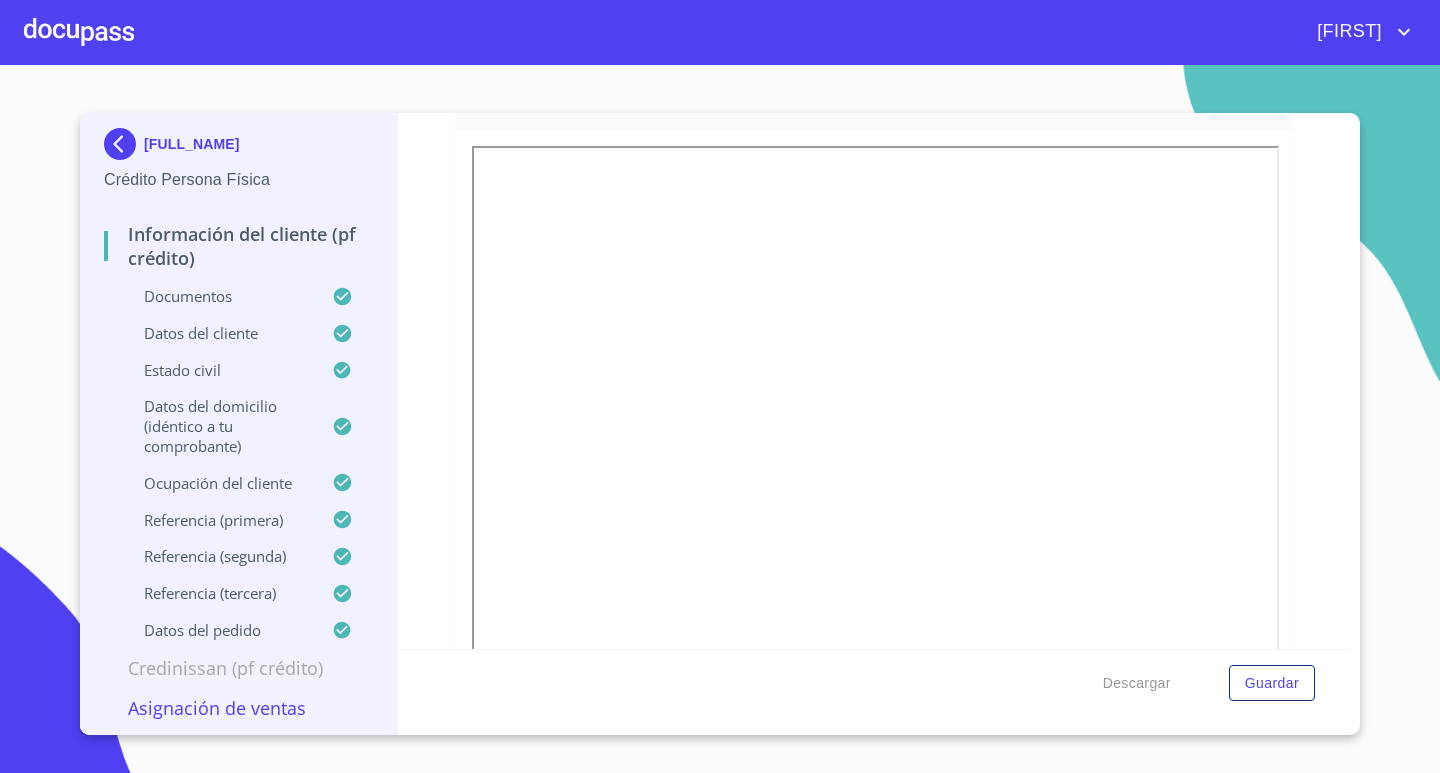 scroll, scrollTop: 1900, scrollLeft: 0, axis: vertical 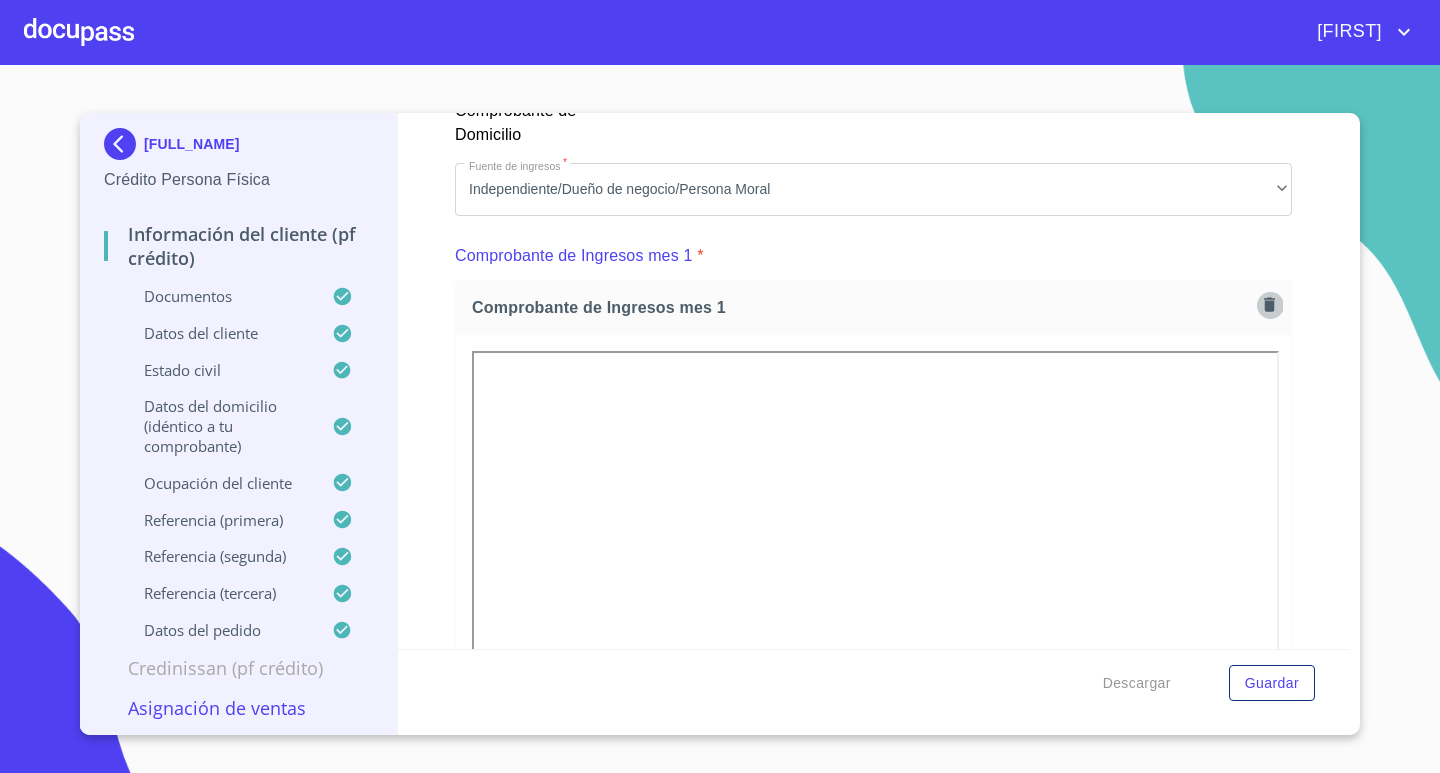click 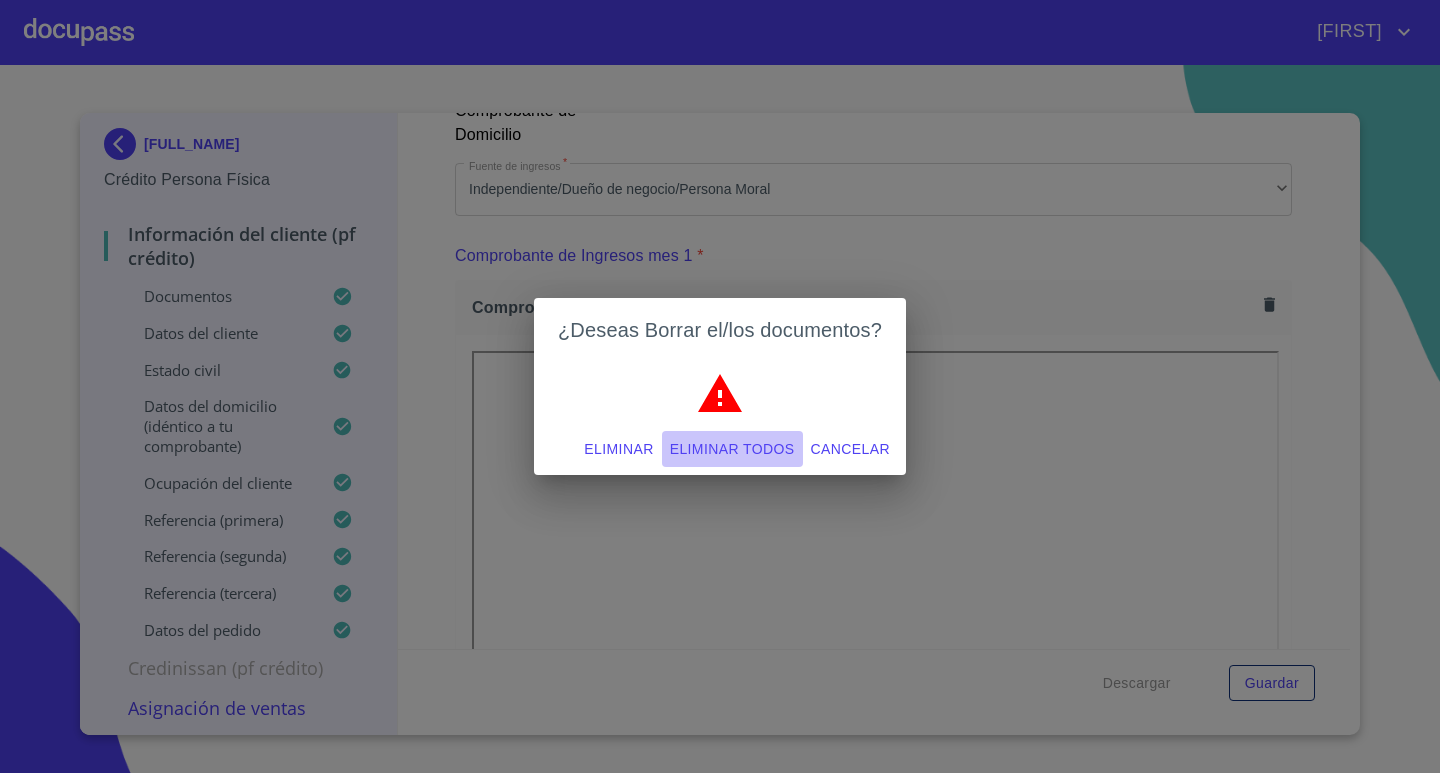 click on "Eliminar todos" at bounding box center (732, 449) 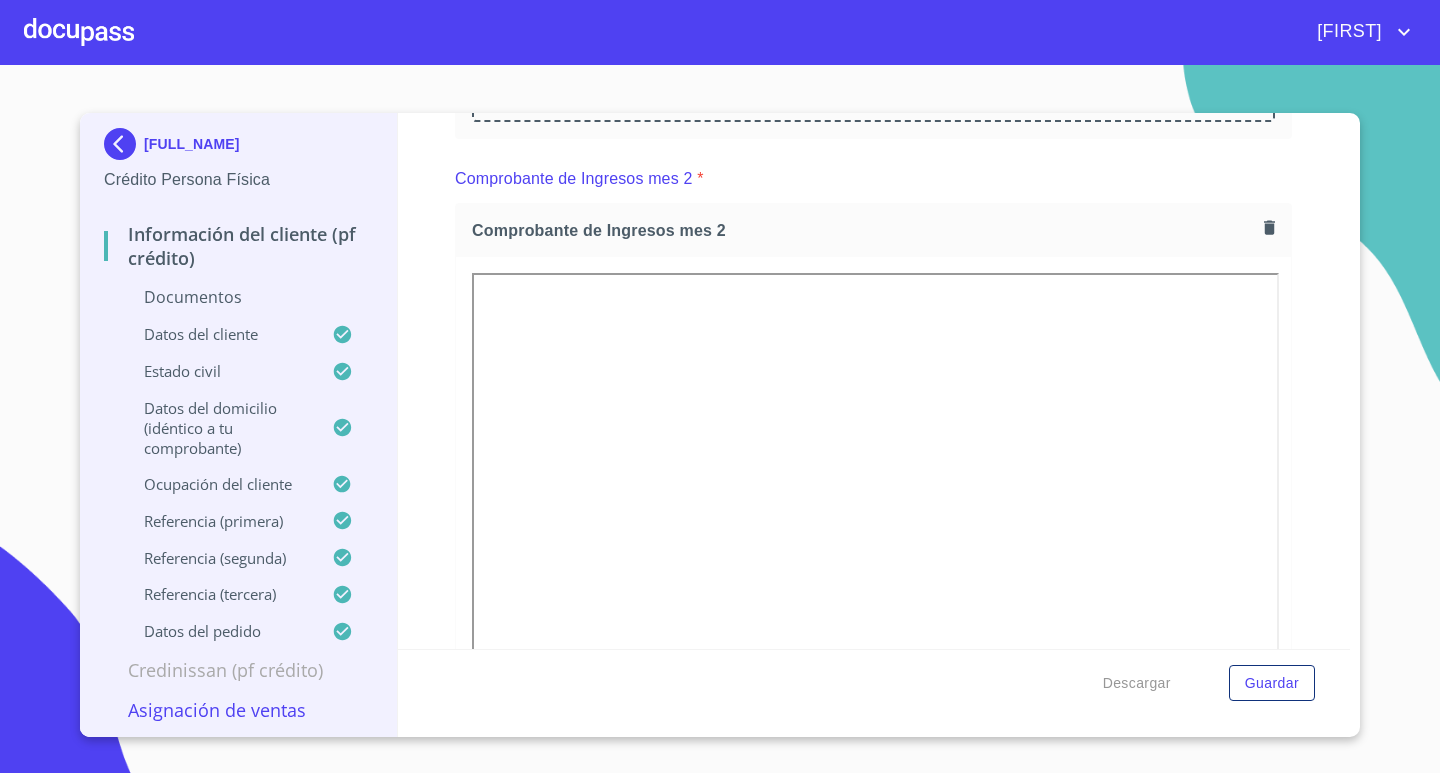 scroll, scrollTop: 2300, scrollLeft: 0, axis: vertical 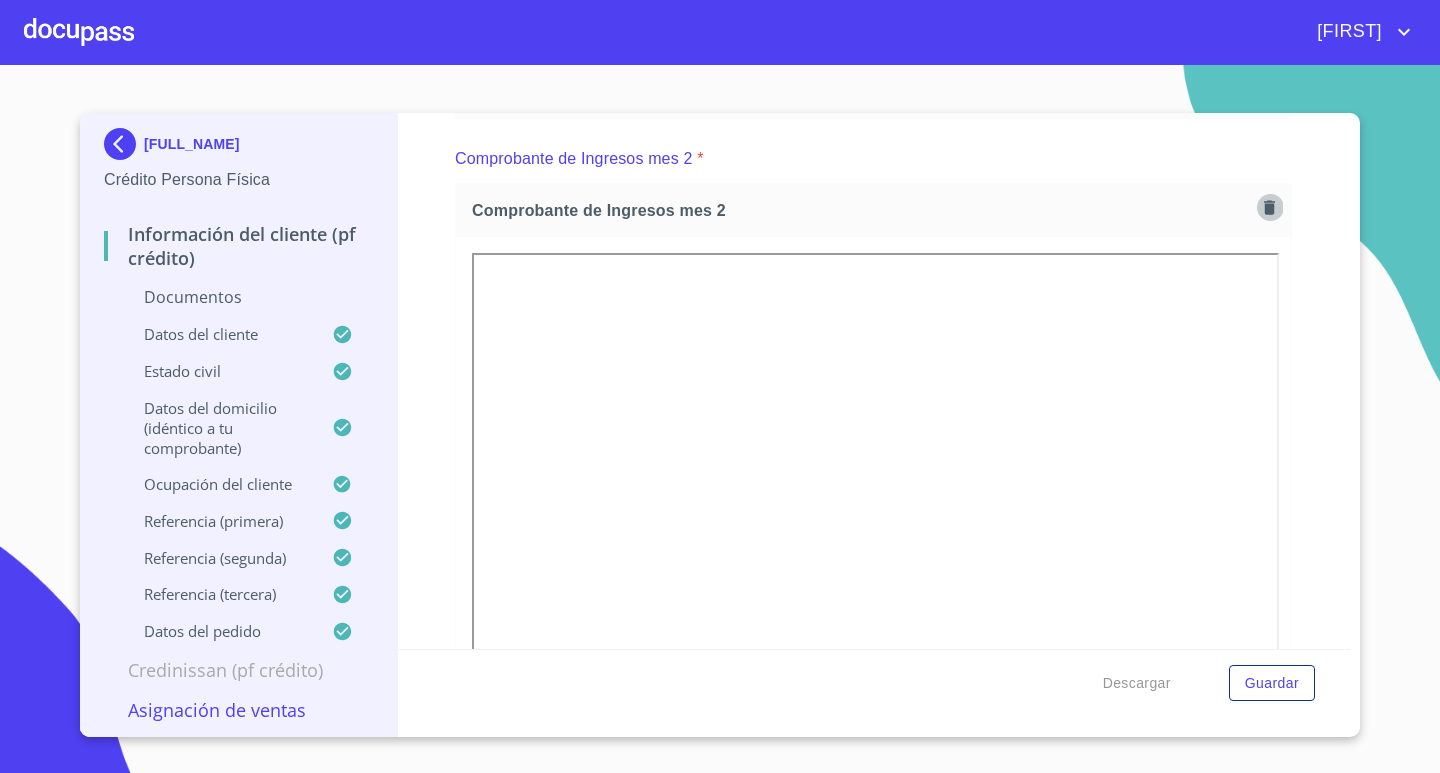 click 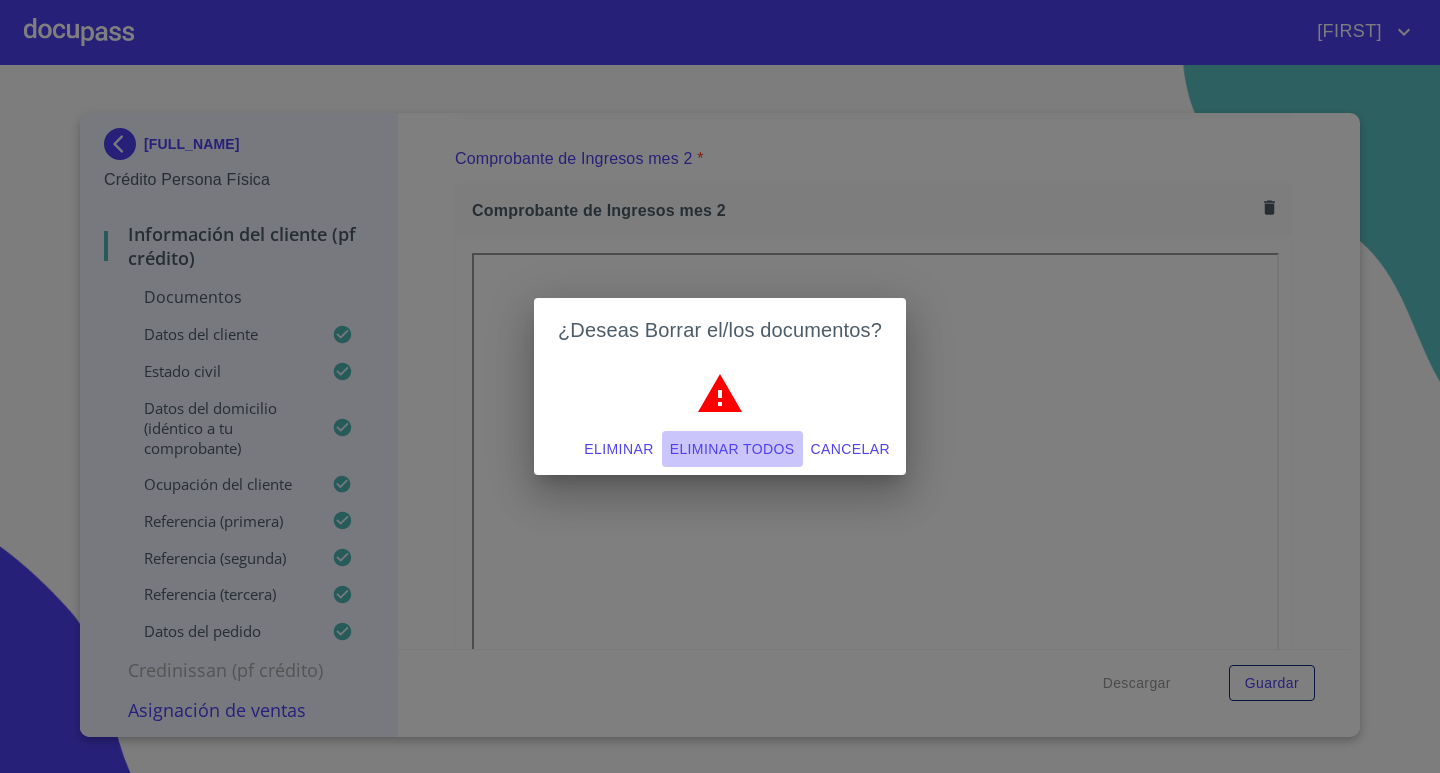 click on "Eliminar todos" at bounding box center [732, 449] 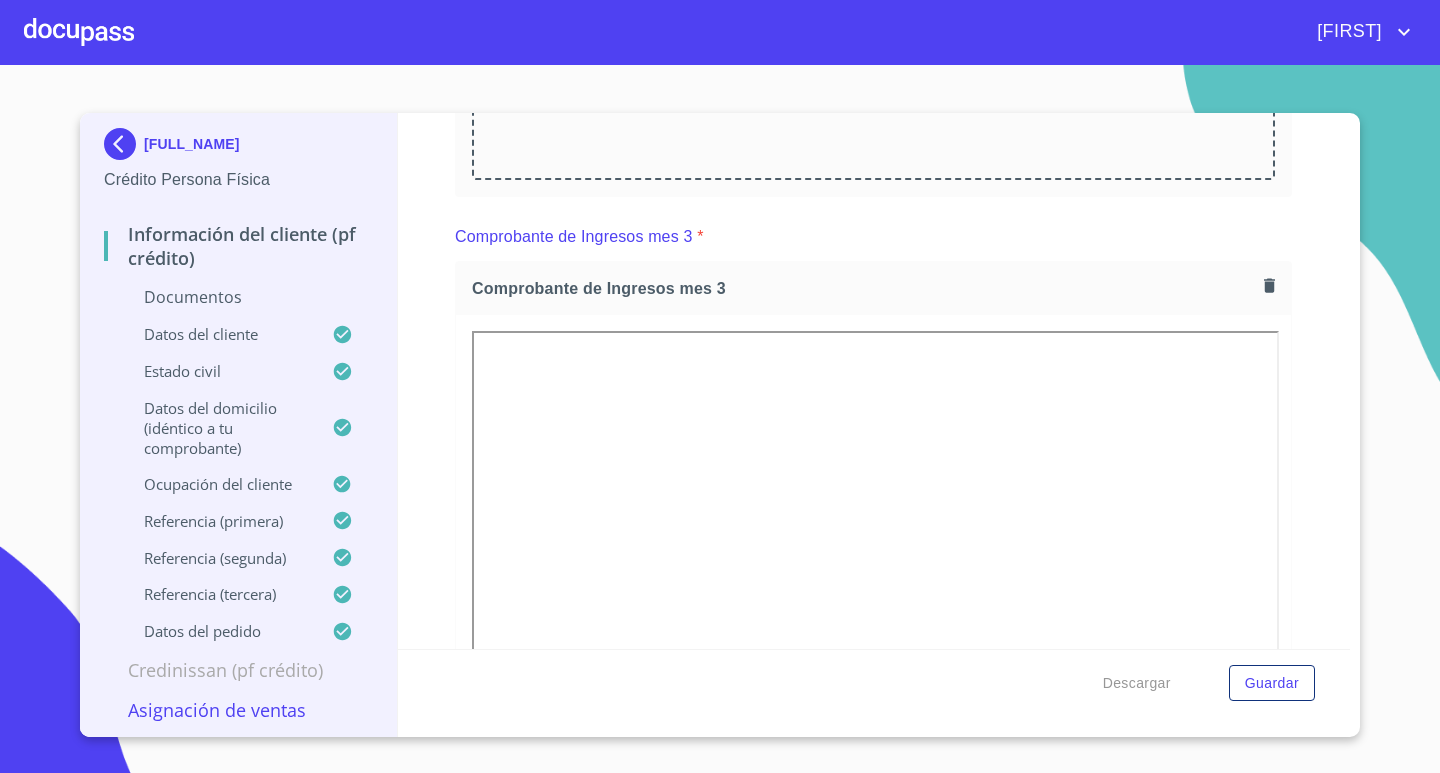 scroll, scrollTop: 2500, scrollLeft: 0, axis: vertical 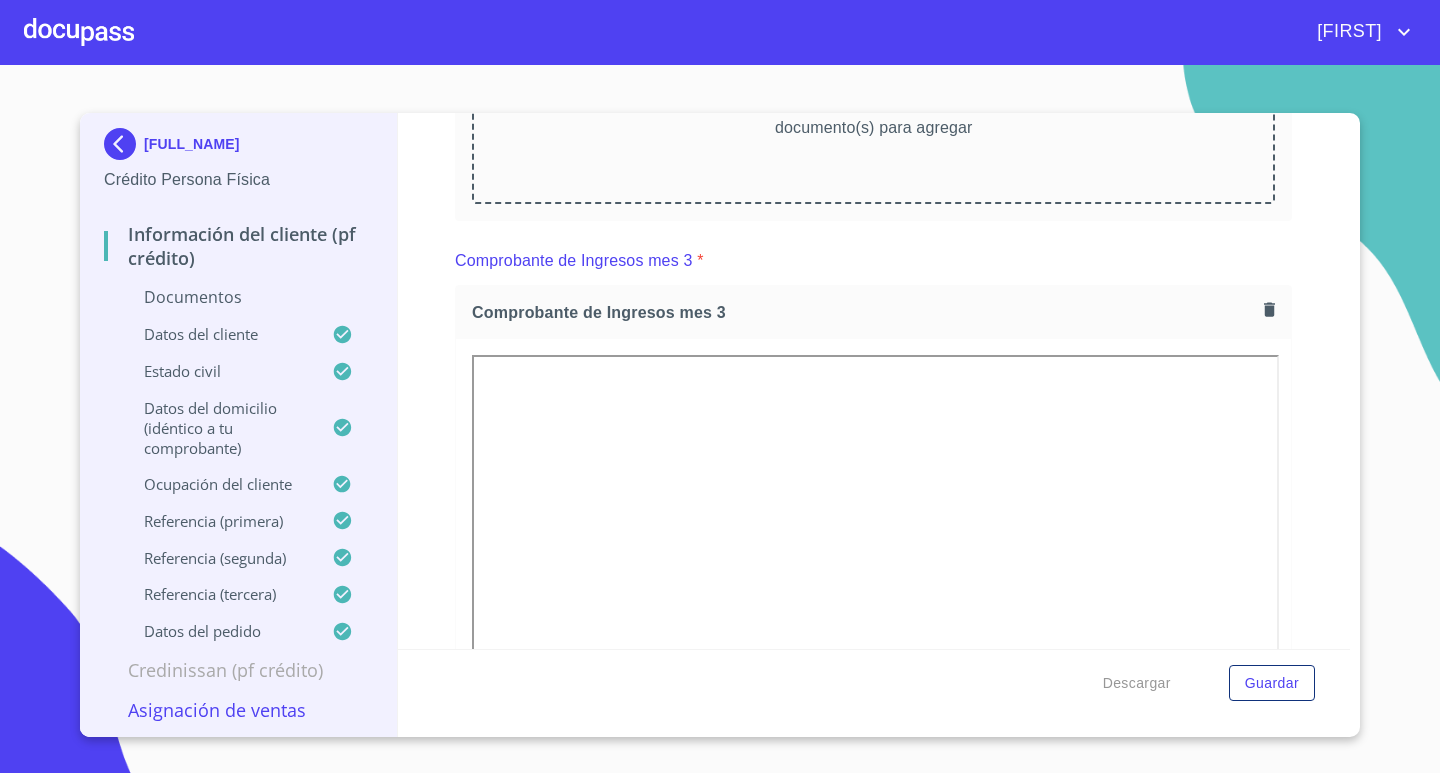 click 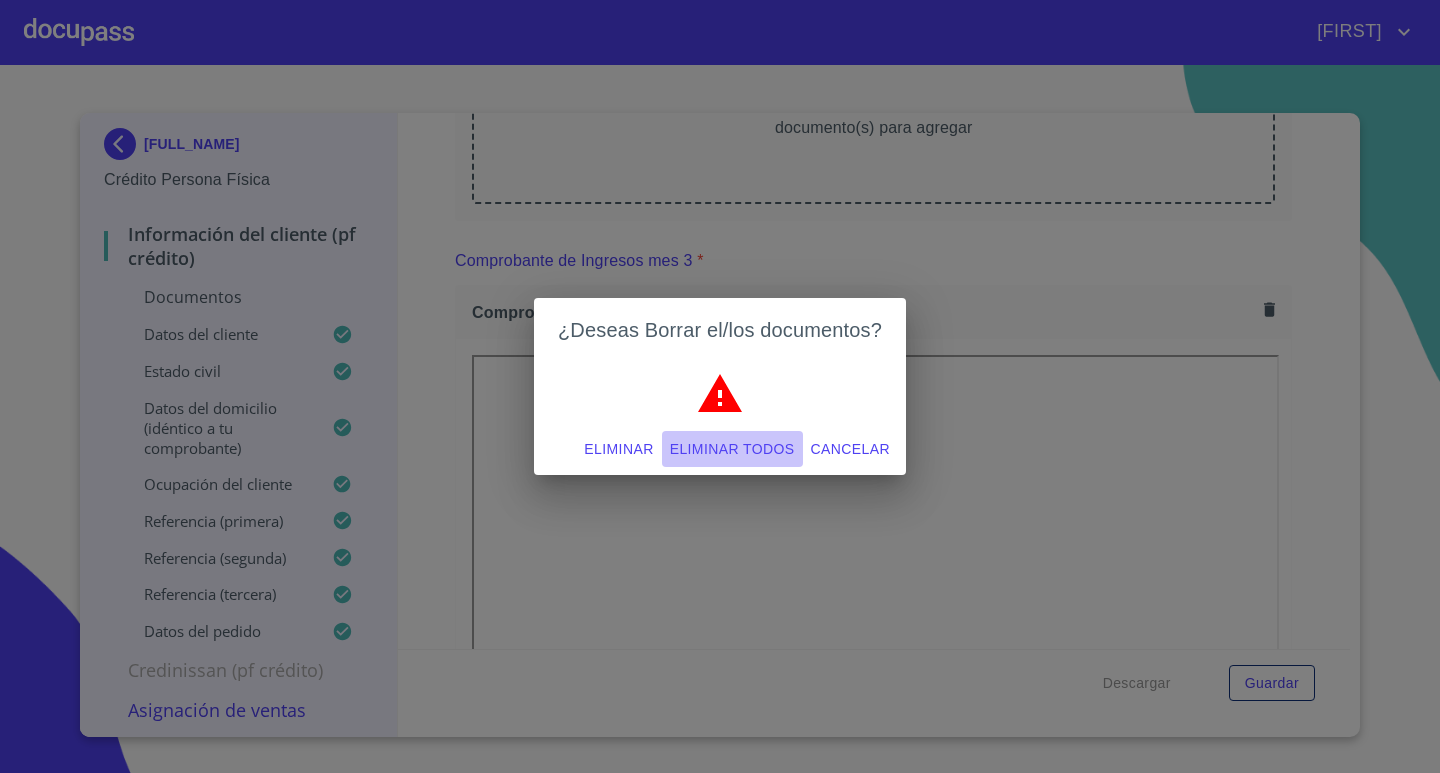 click on "Eliminar todos" at bounding box center [732, 449] 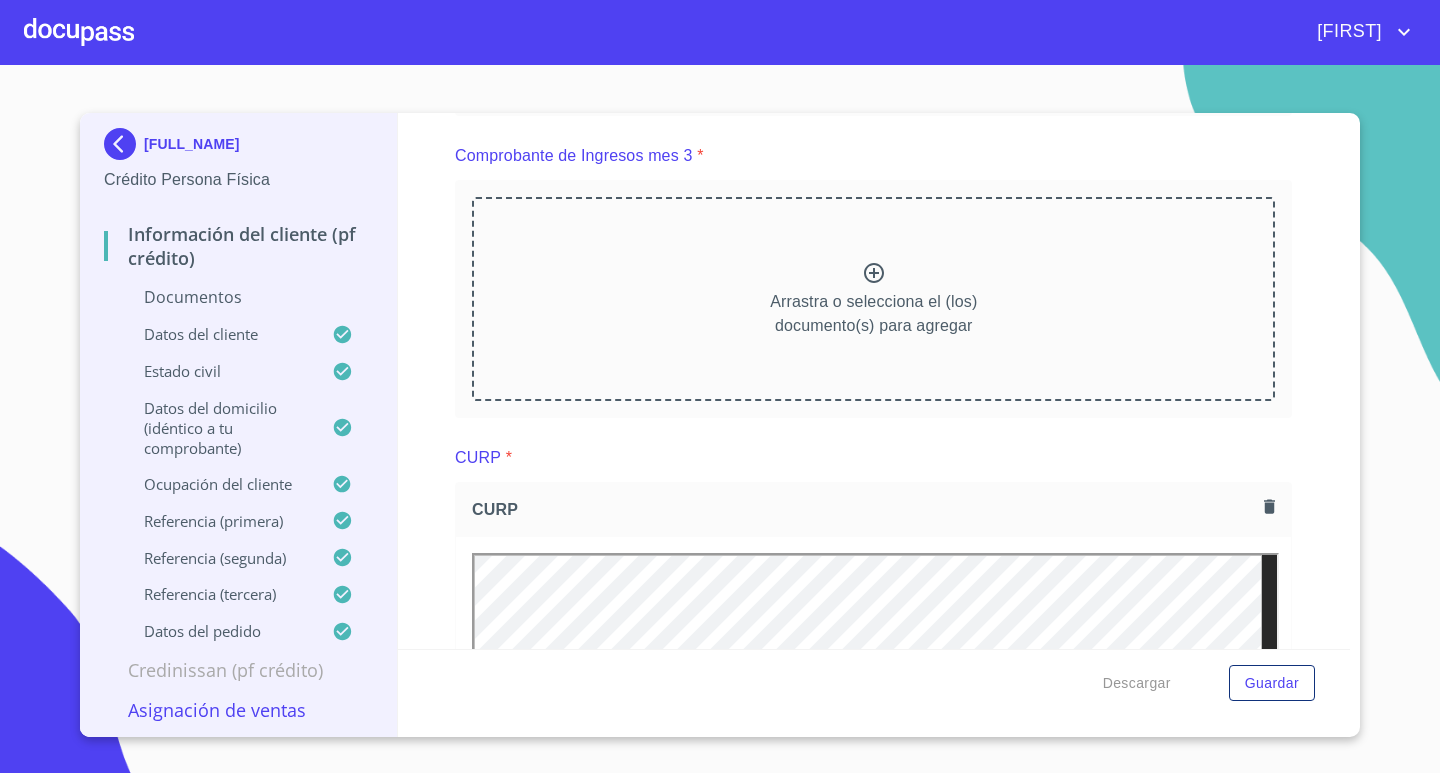 scroll, scrollTop: 2500, scrollLeft: 0, axis: vertical 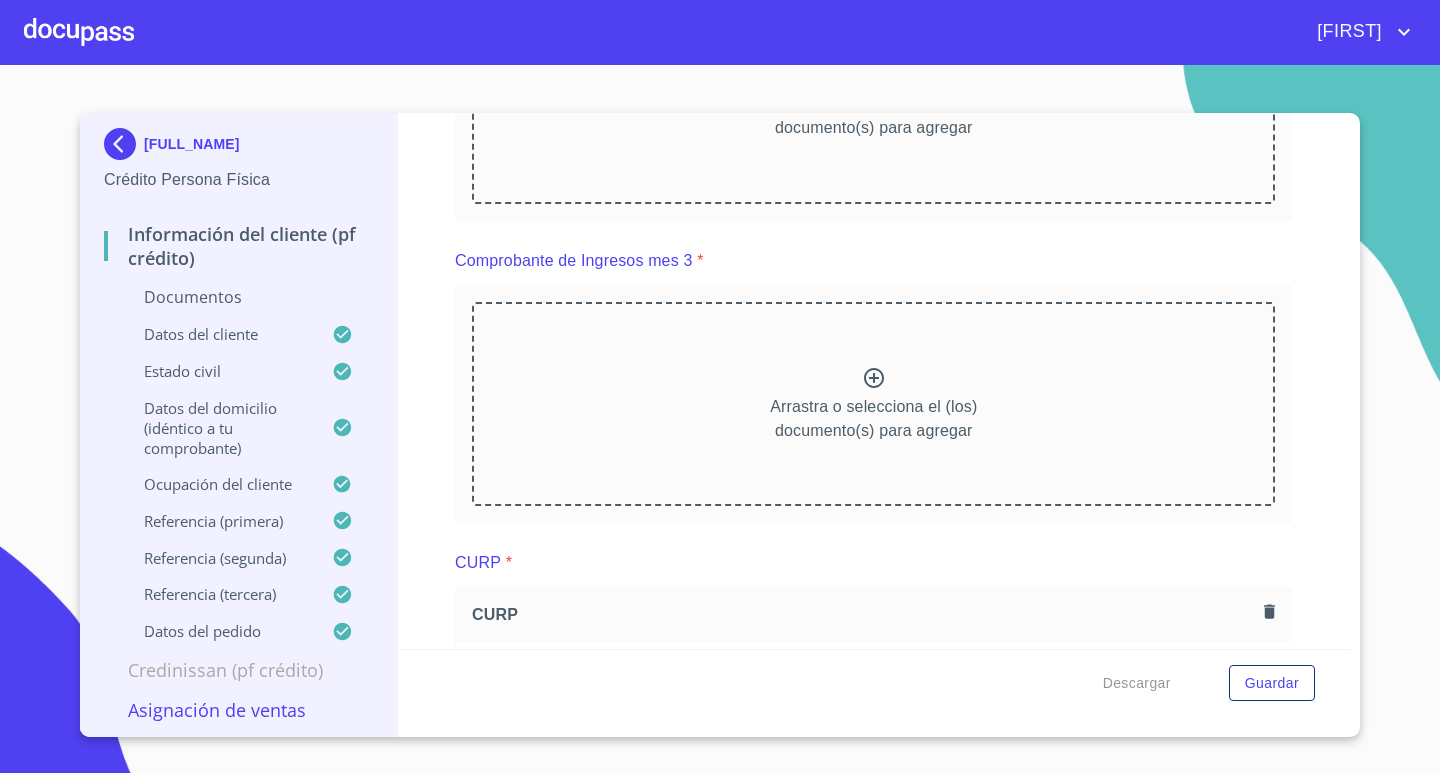 click 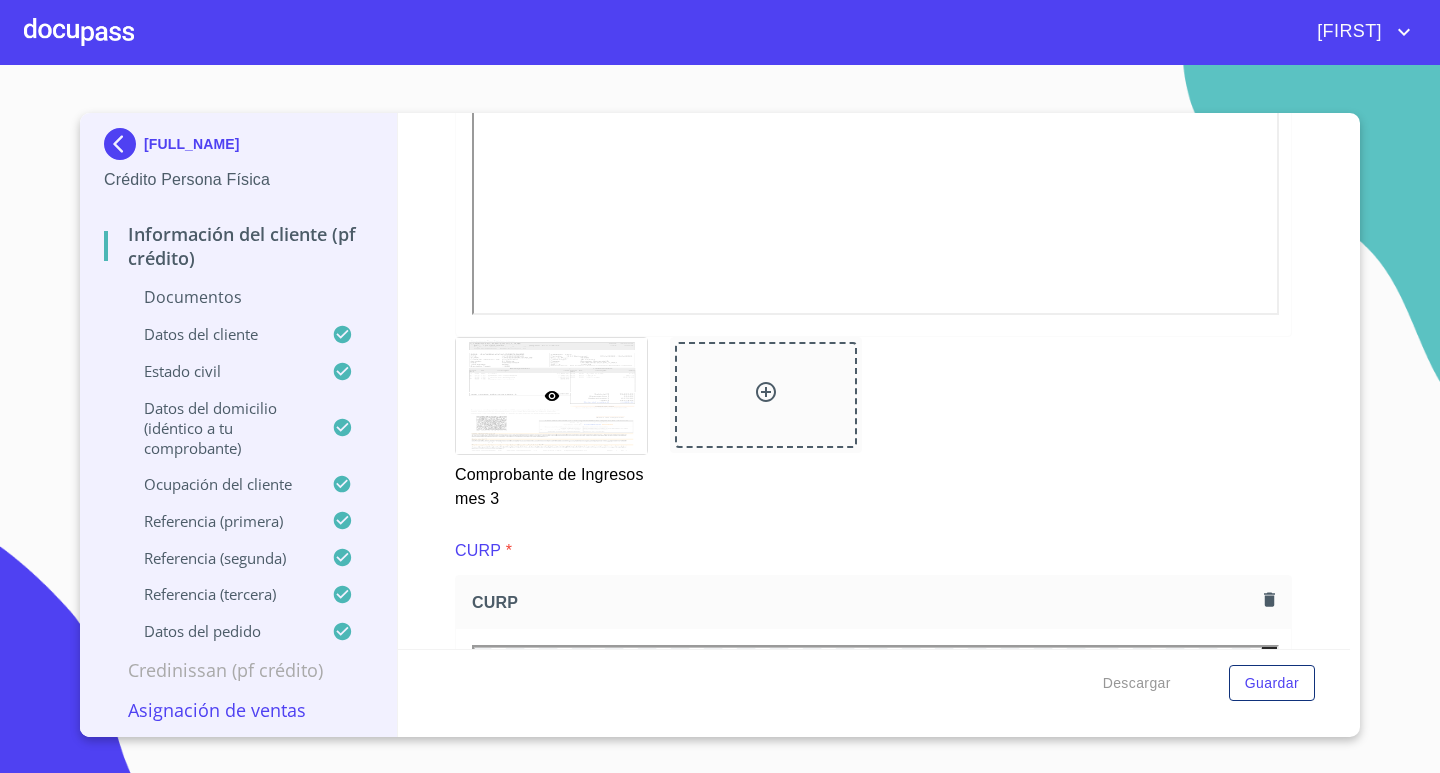 scroll, scrollTop: 3100, scrollLeft: 0, axis: vertical 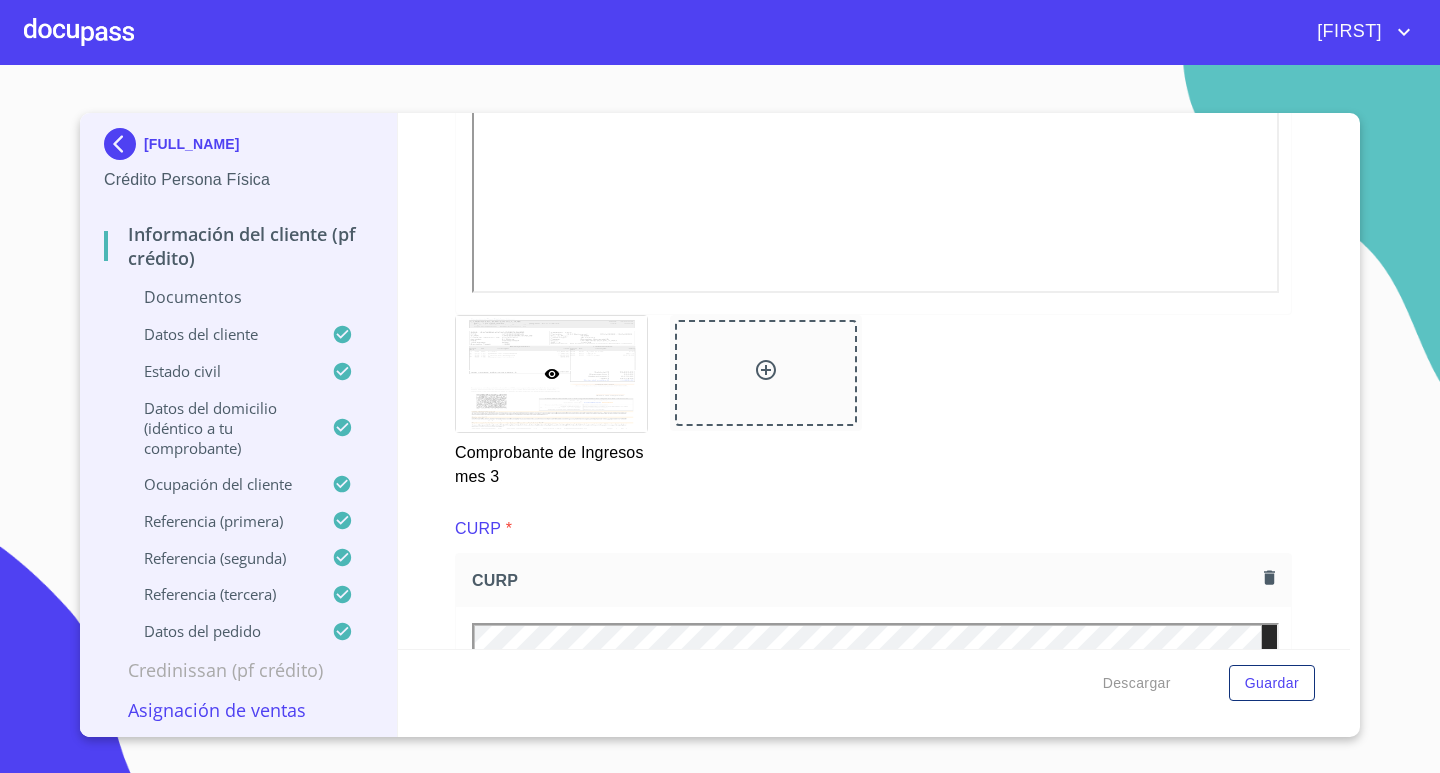 click 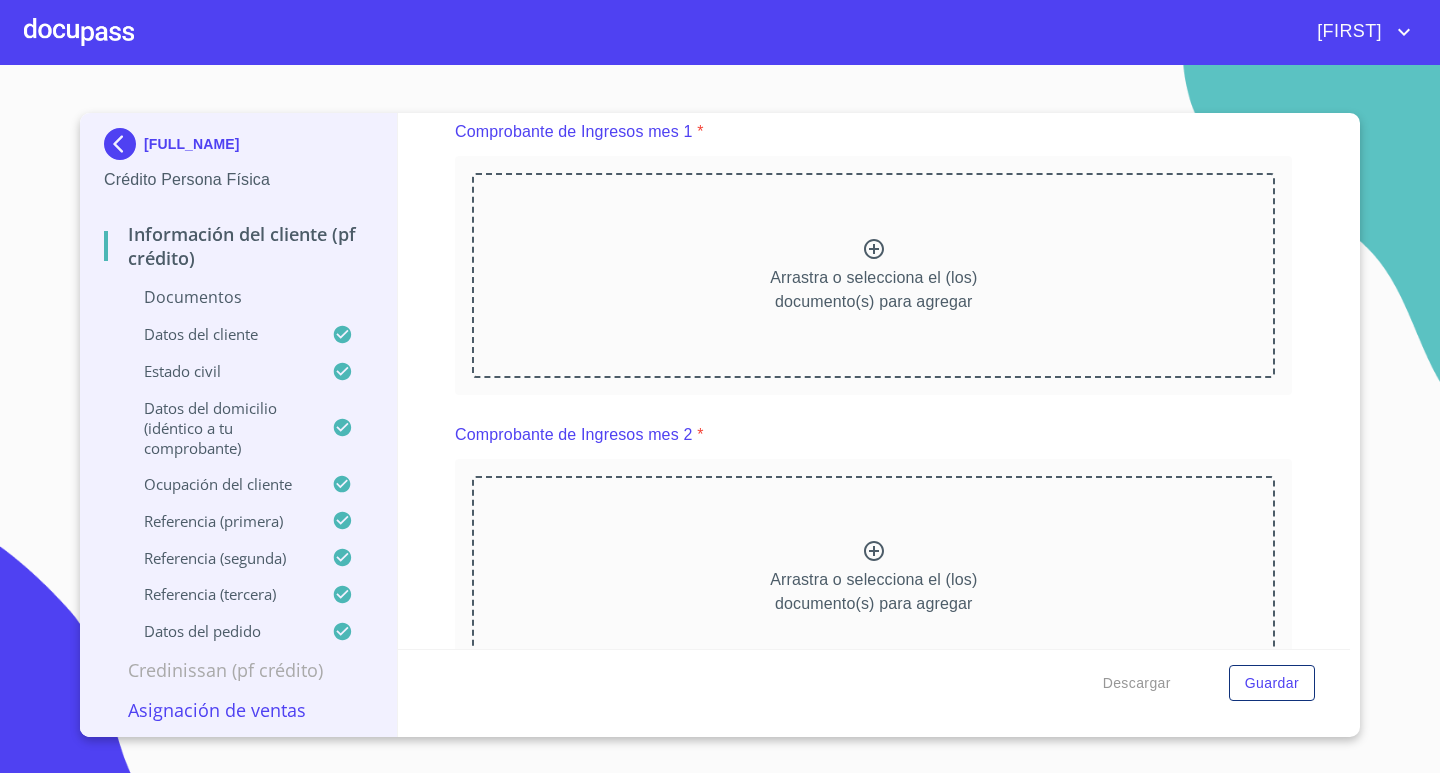 scroll, scrollTop: 2000, scrollLeft: 0, axis: vertical 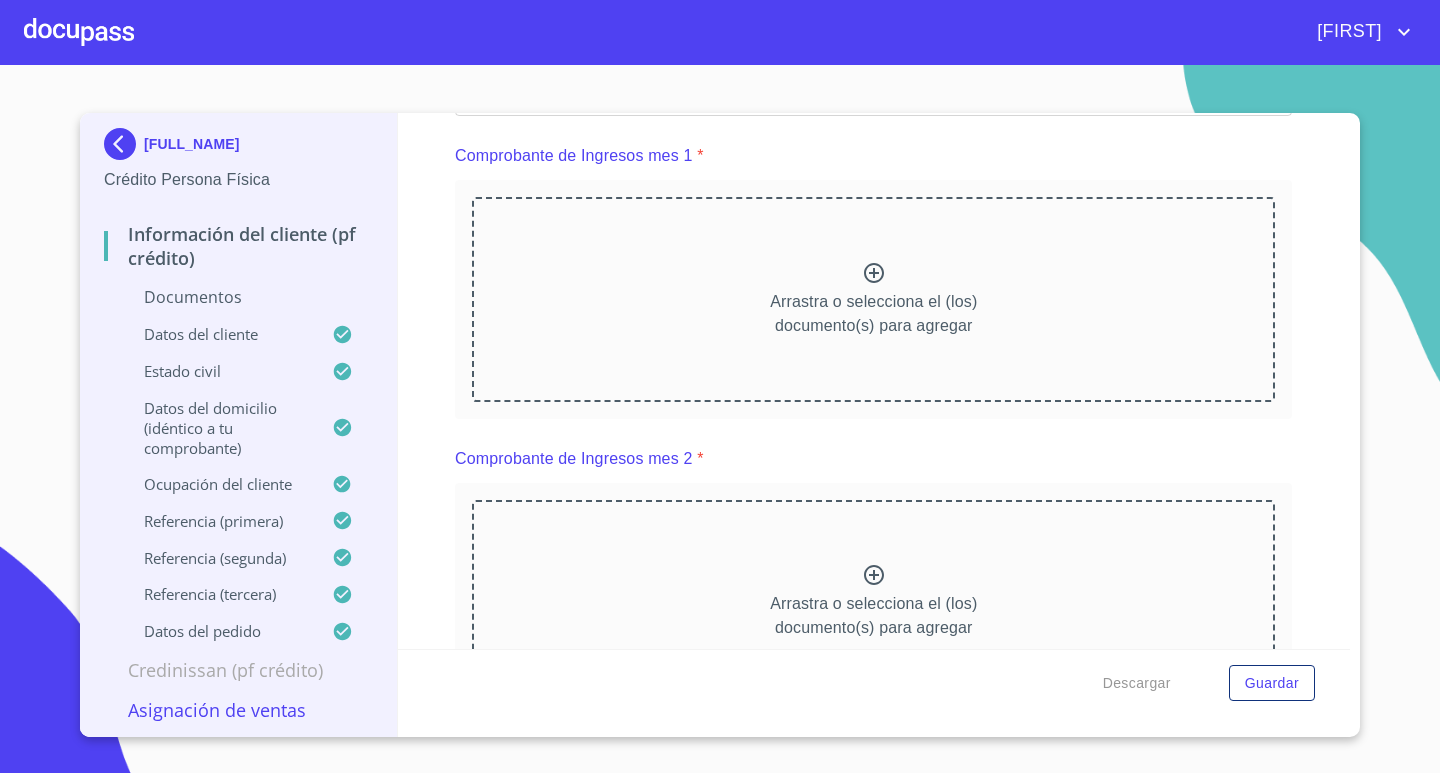 click 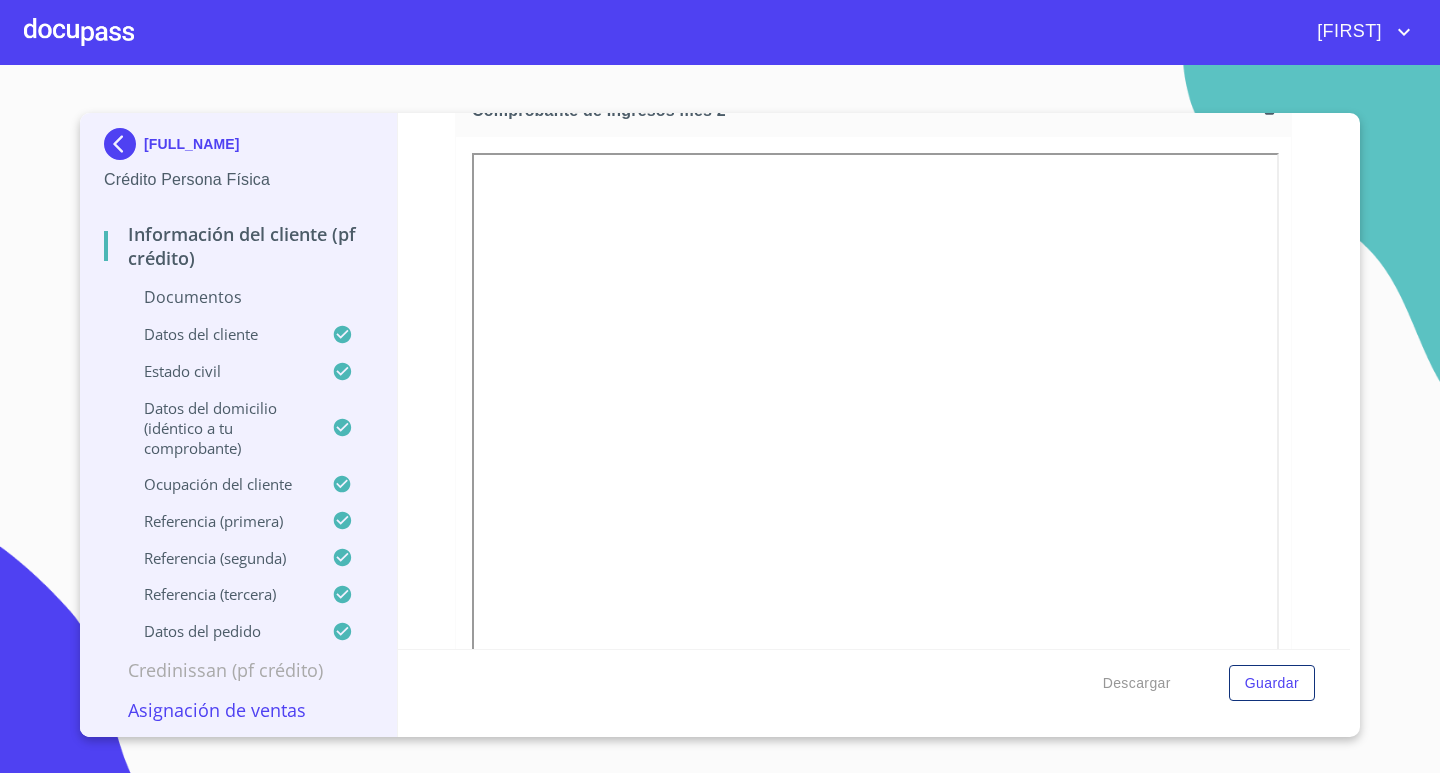 scroll, scrollTop: 2700, scrollLeft: 0, axis: vertical 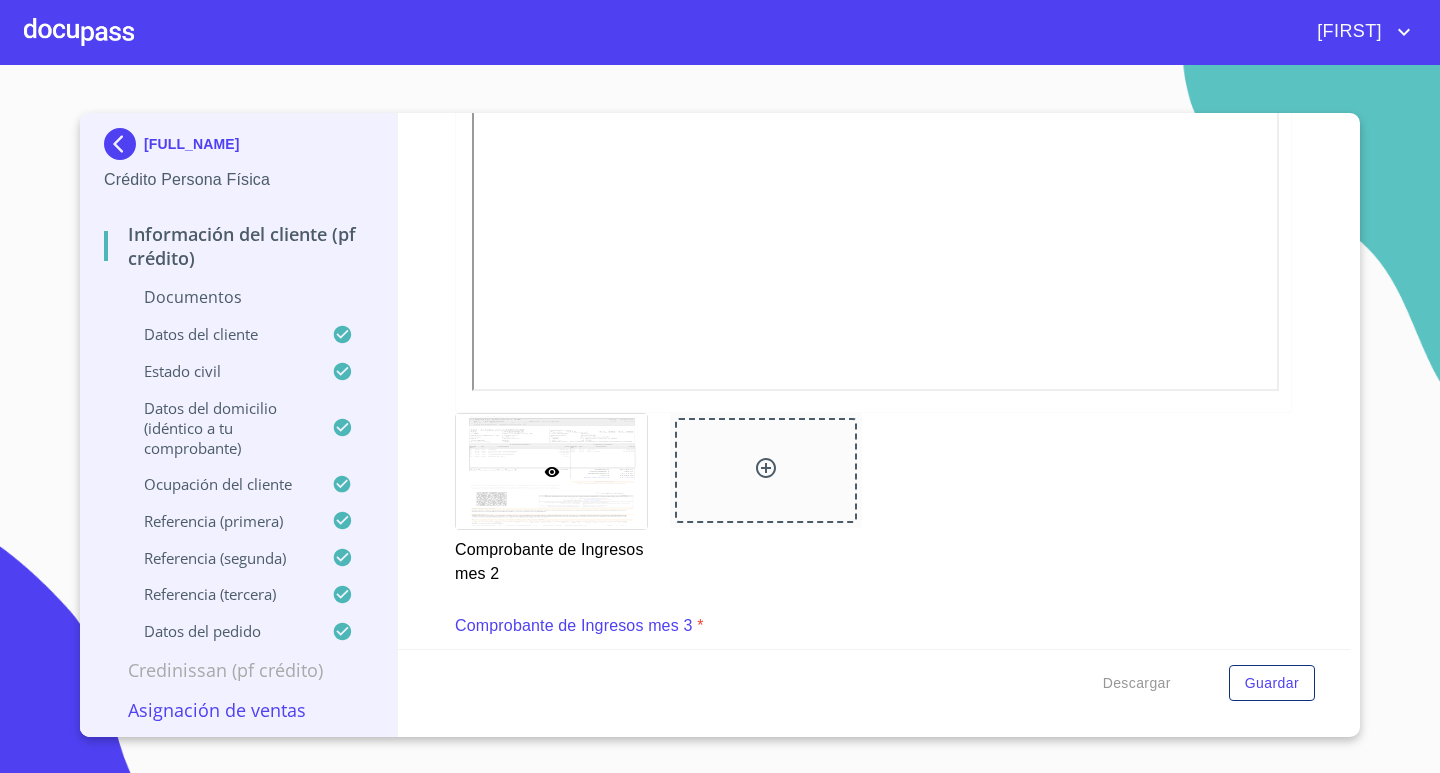 click 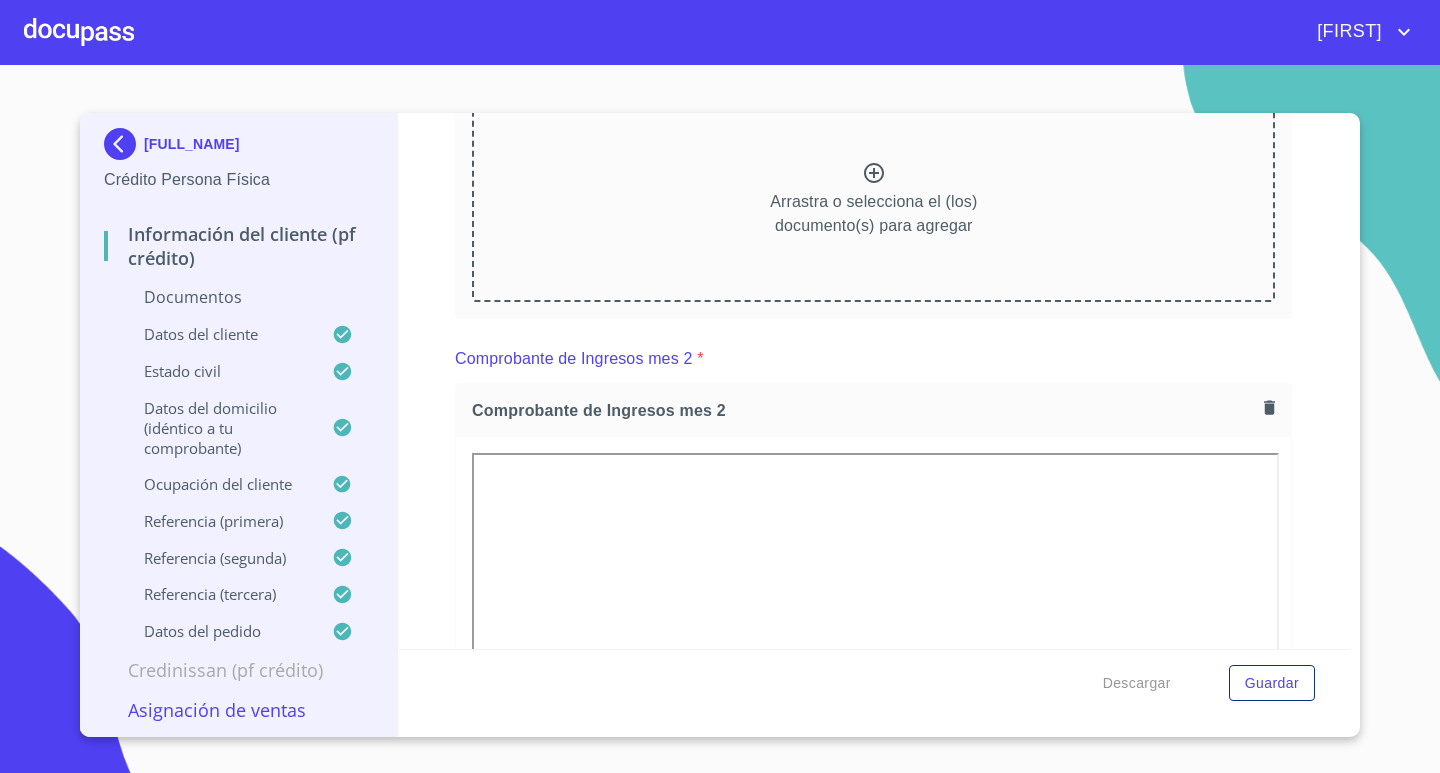 scroll, scrollTop: 2000, scrollLeft: 0, axis: vertical 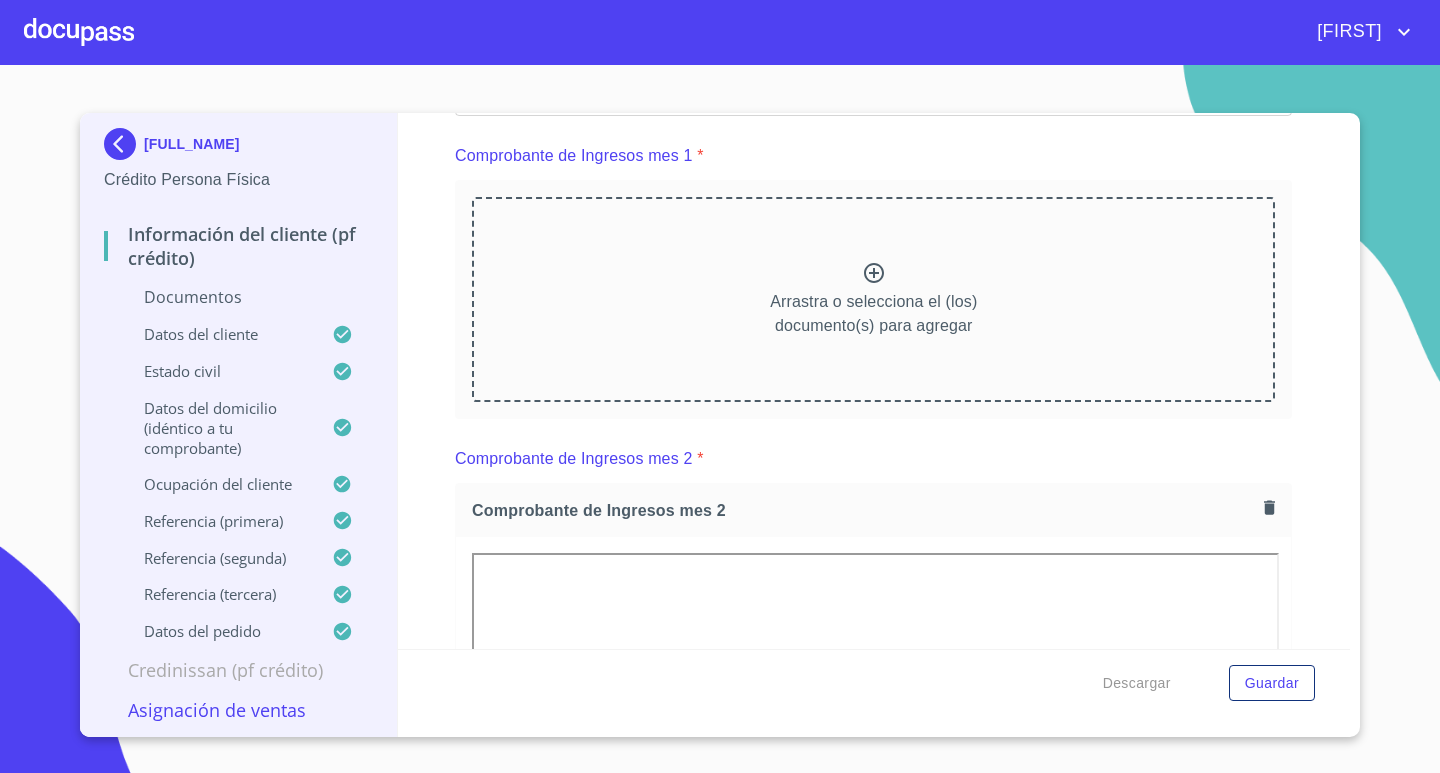 click 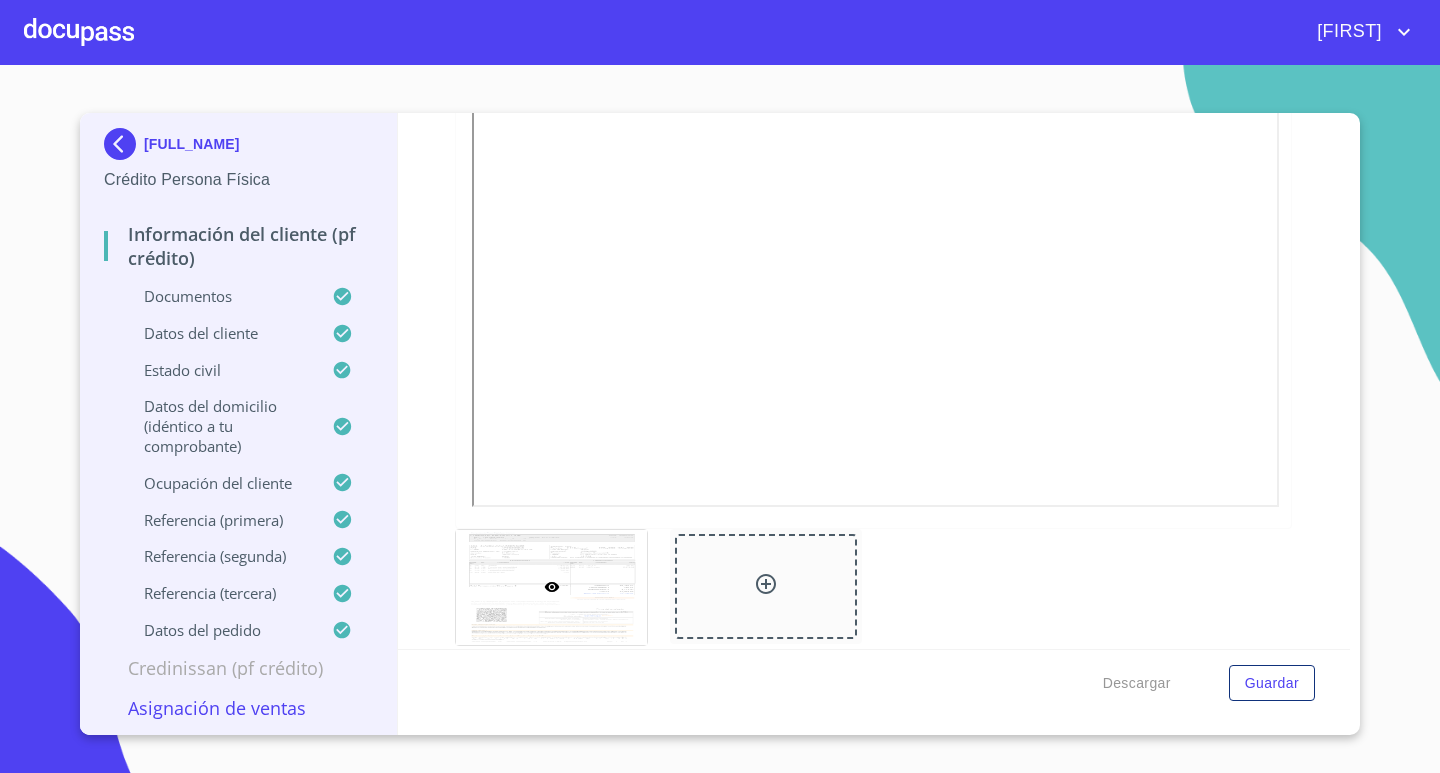 scroll, scrollTop: 2300, scrollLeft: 0, axis: vertical 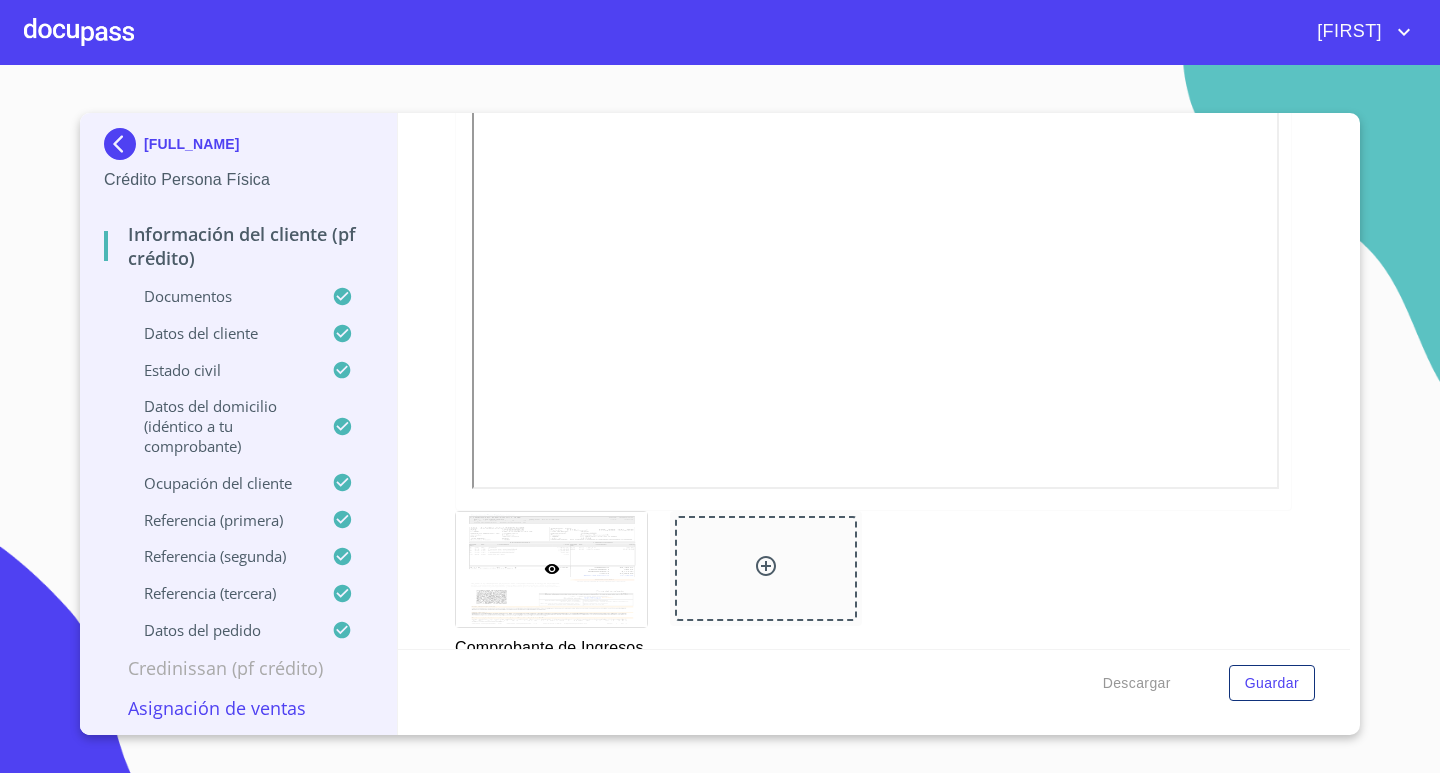 click 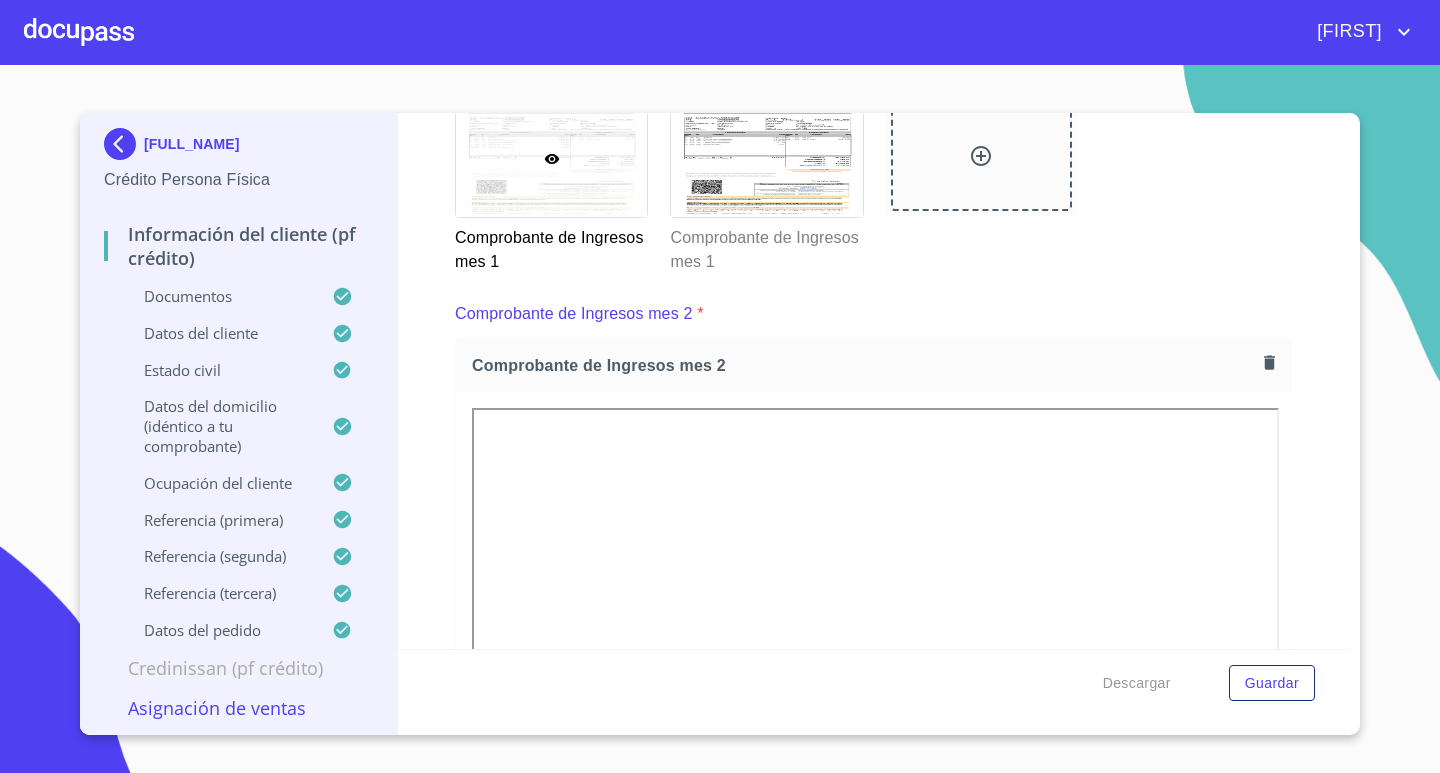 scroll, scrollTop: 2600, scrollLeft: 0, axis: vertical 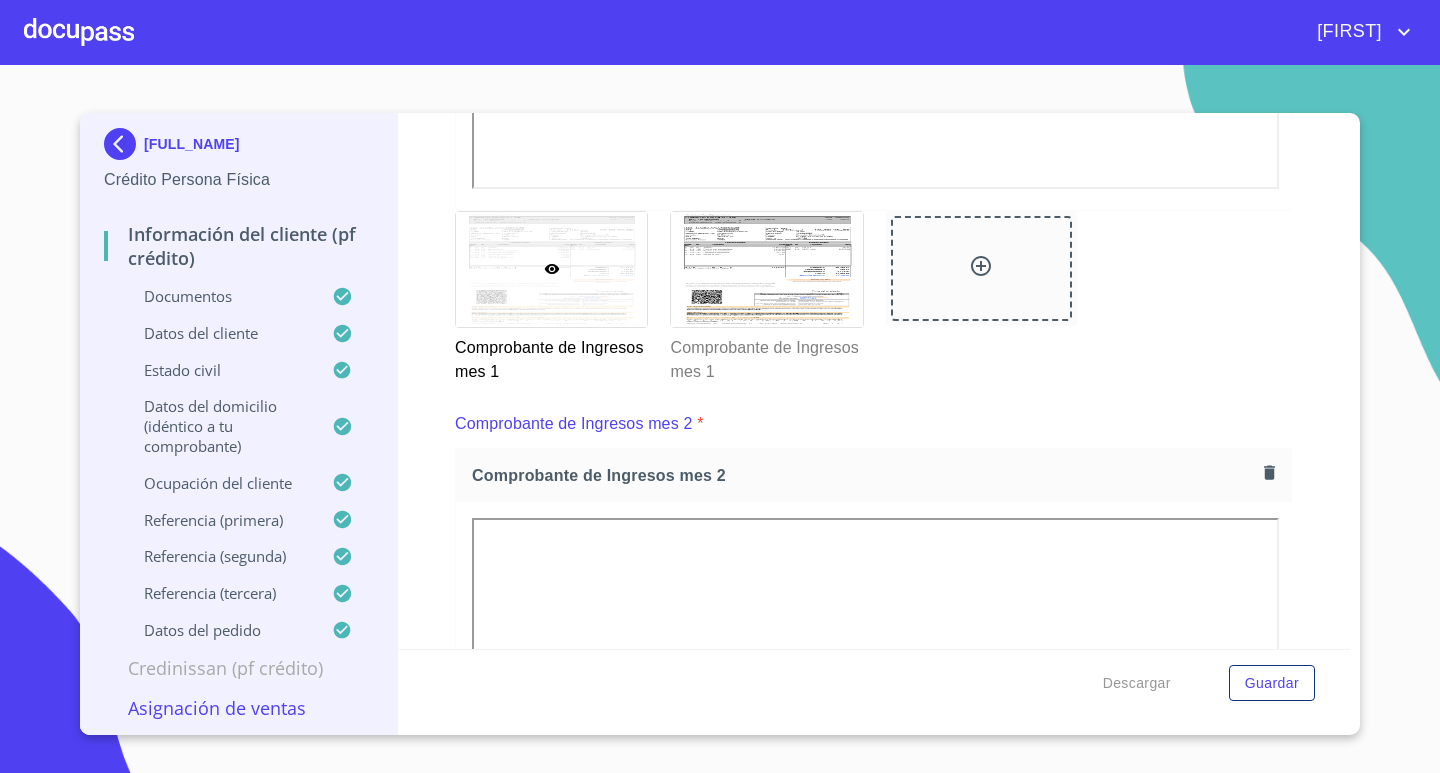 click 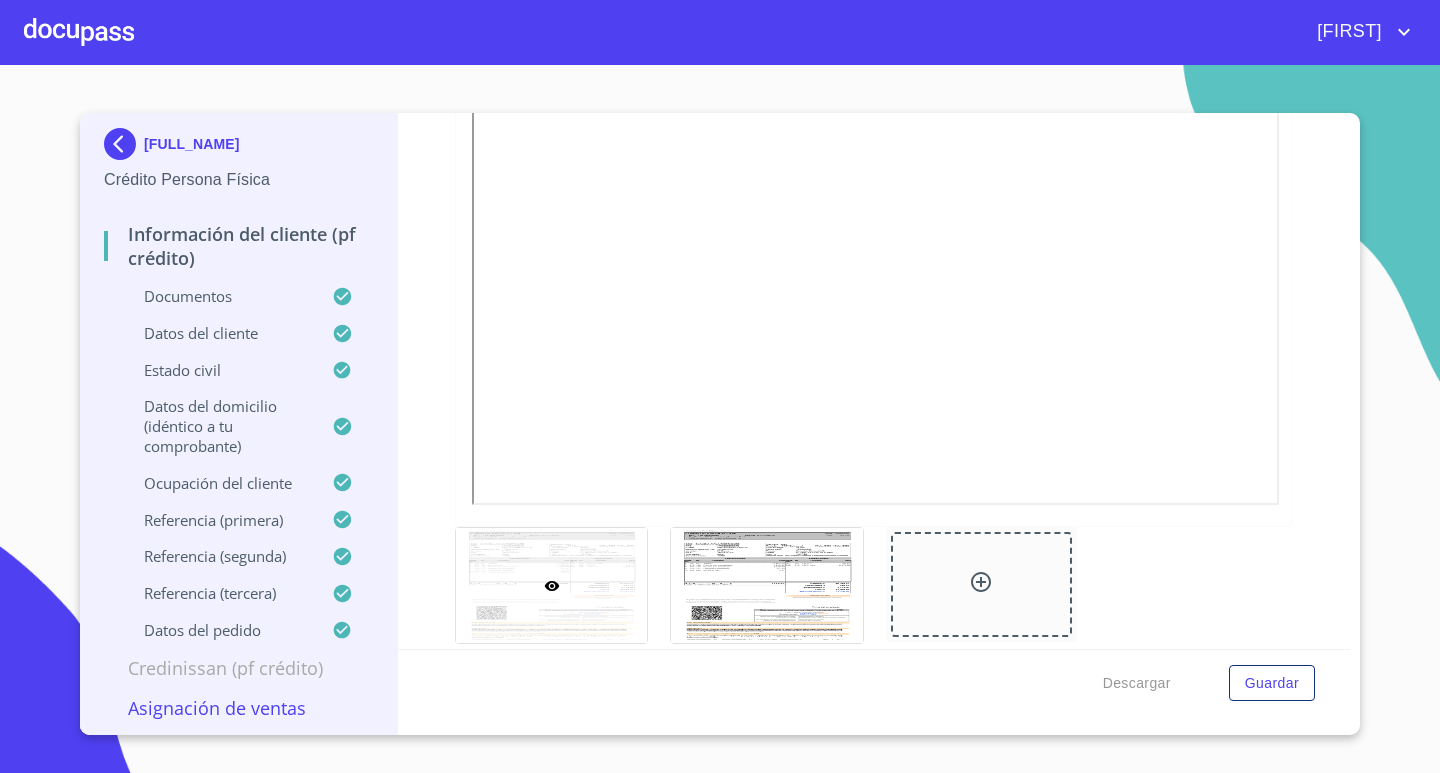 scroll, scrollTop: 3200, scrollLeft: 0, axis: vertical 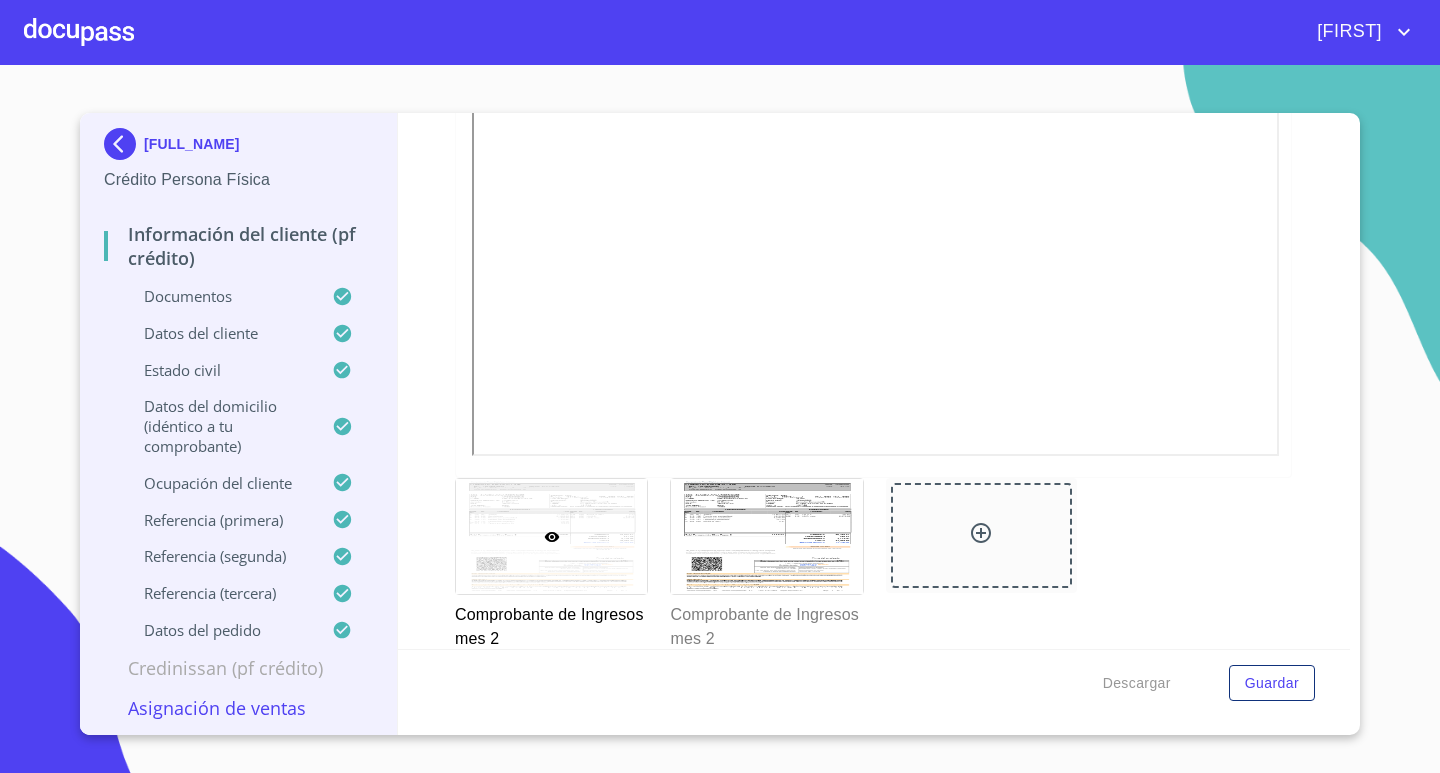 click 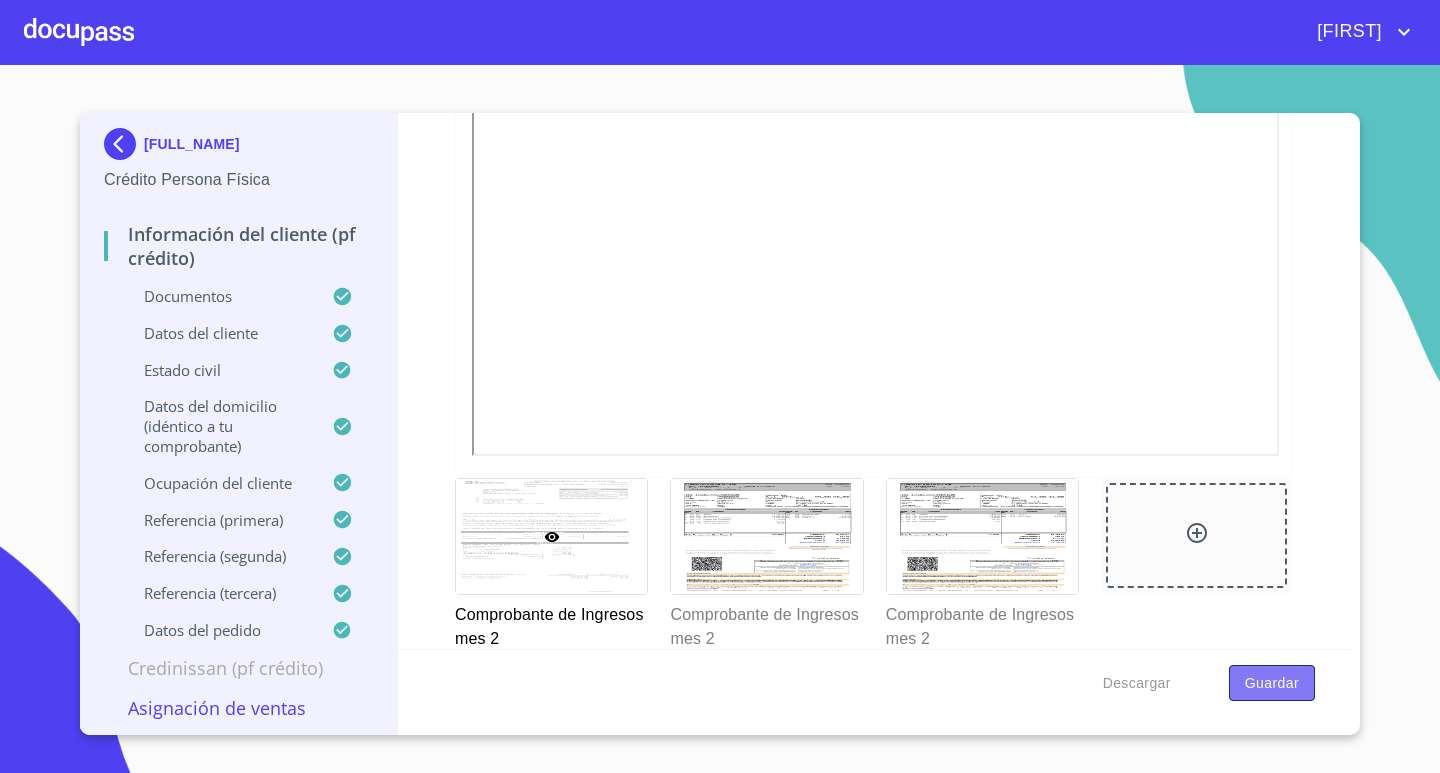 click on "Guardar" at bounding box center (1272, 683) 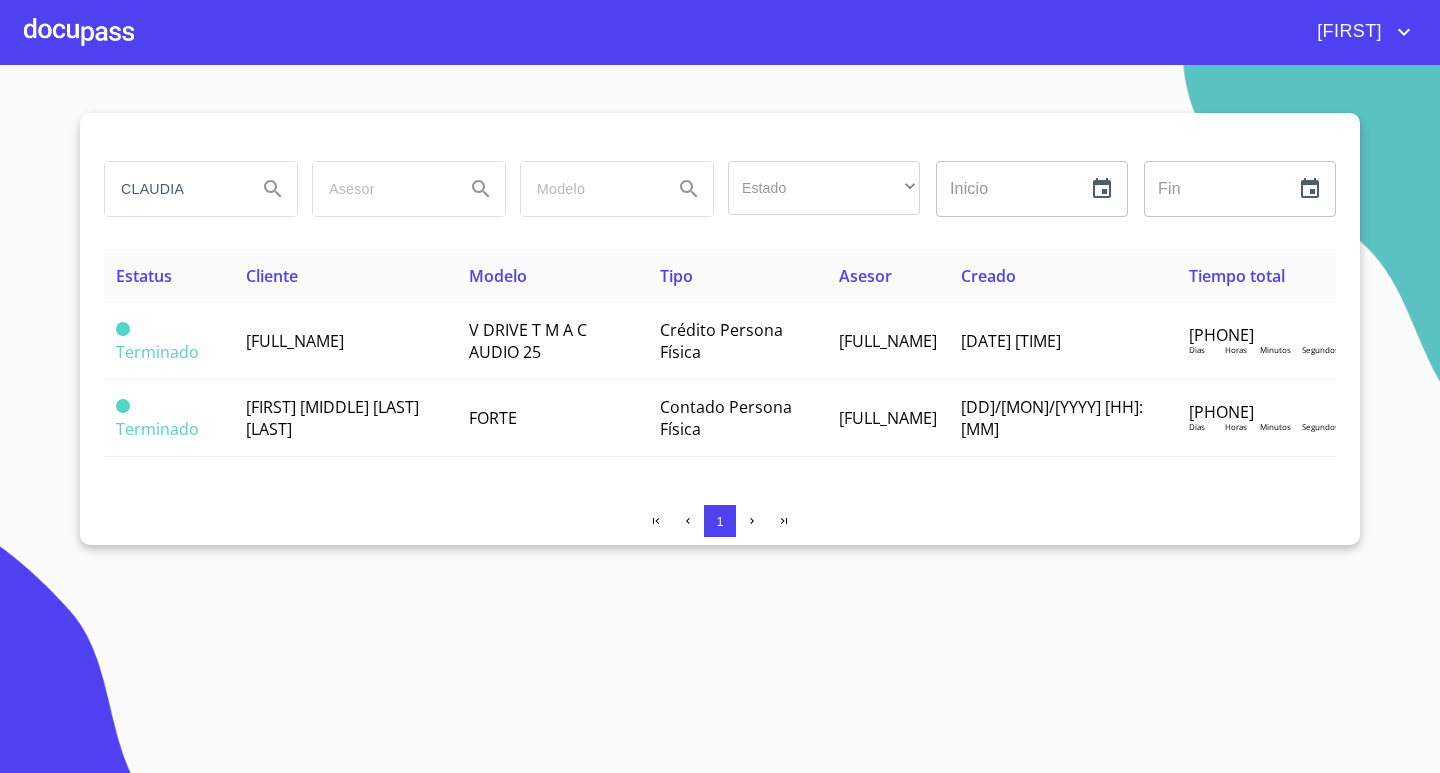 drag, startPoint x: 153, startPoint y: 212, endPoint x: 98, endPoint y: 232, distance: 58.5235 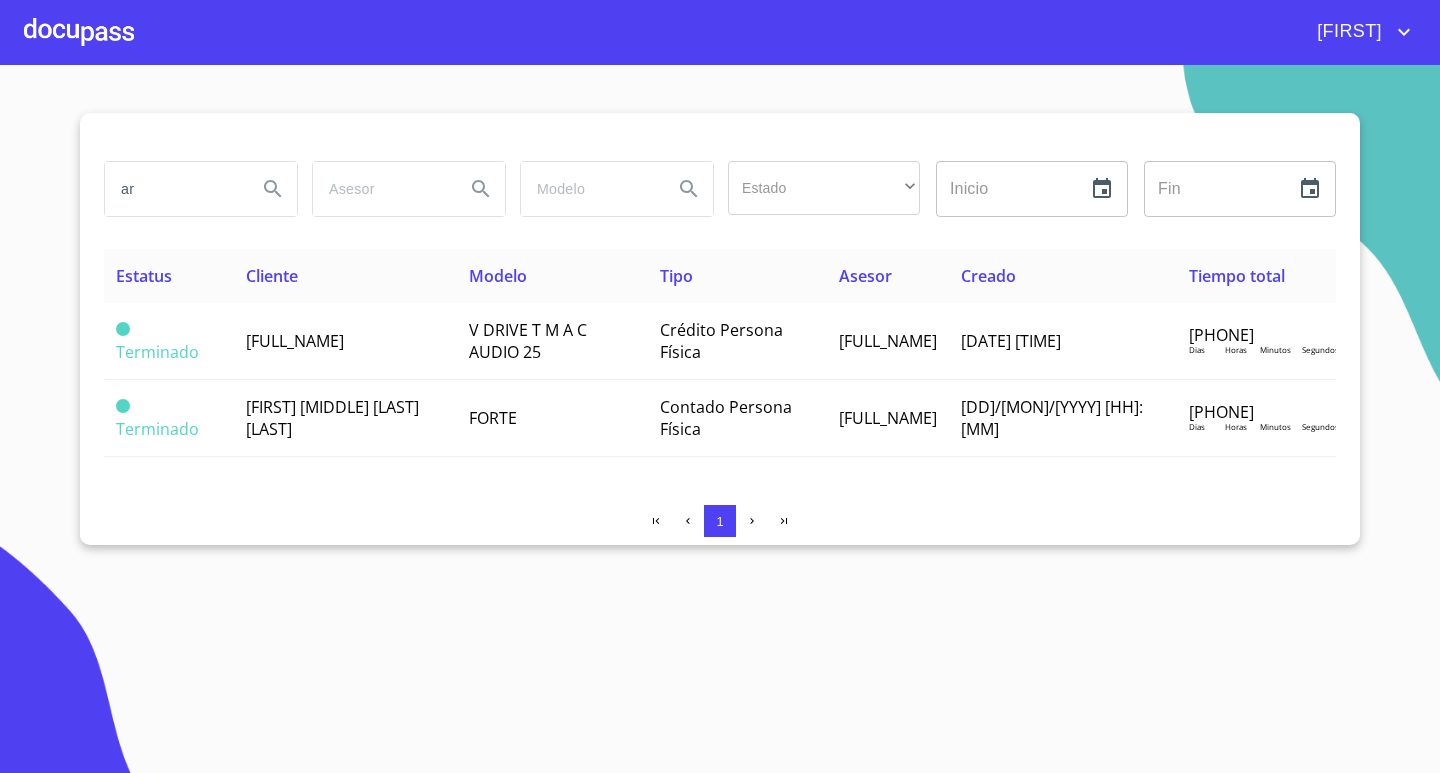 type on "a" 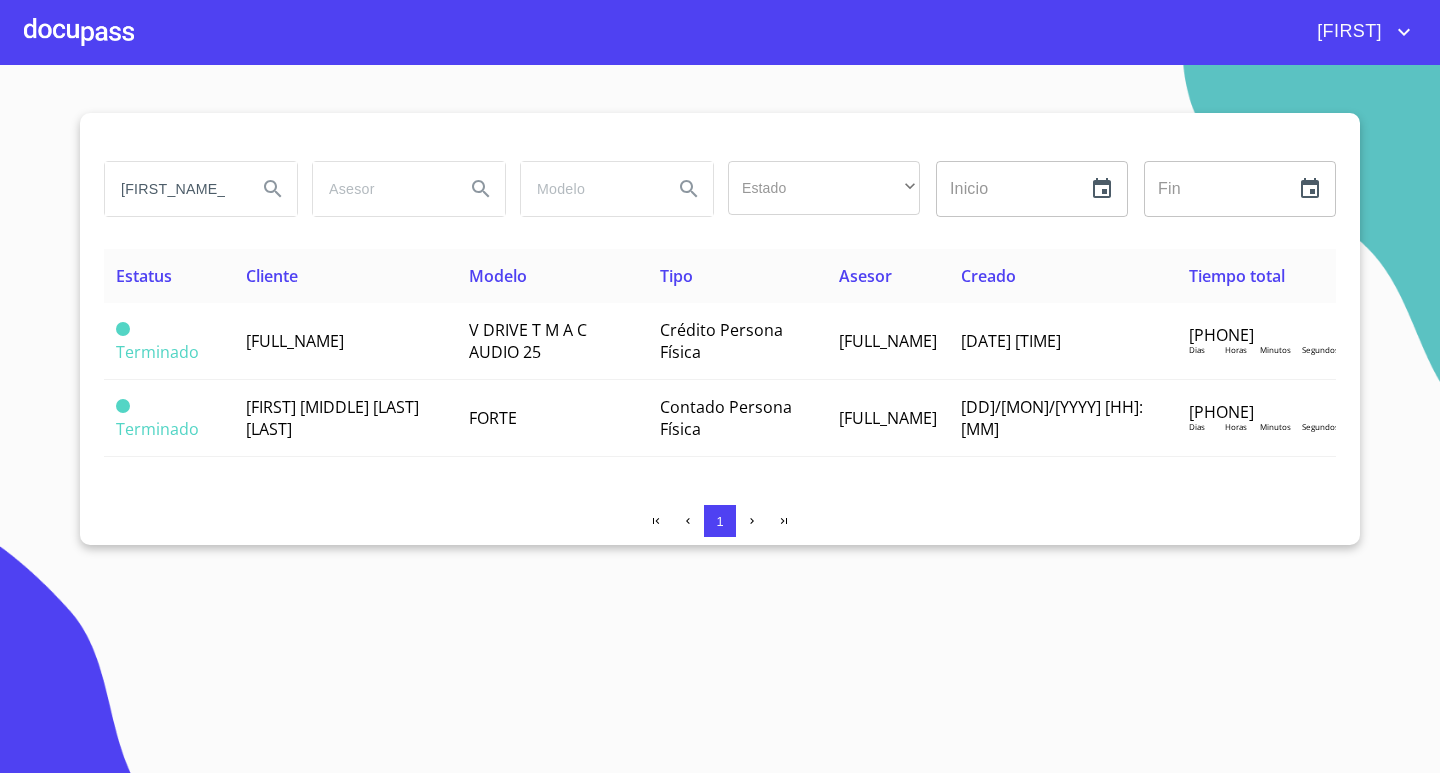 type on "[FIRST_NAME_FRAGMENT]" 